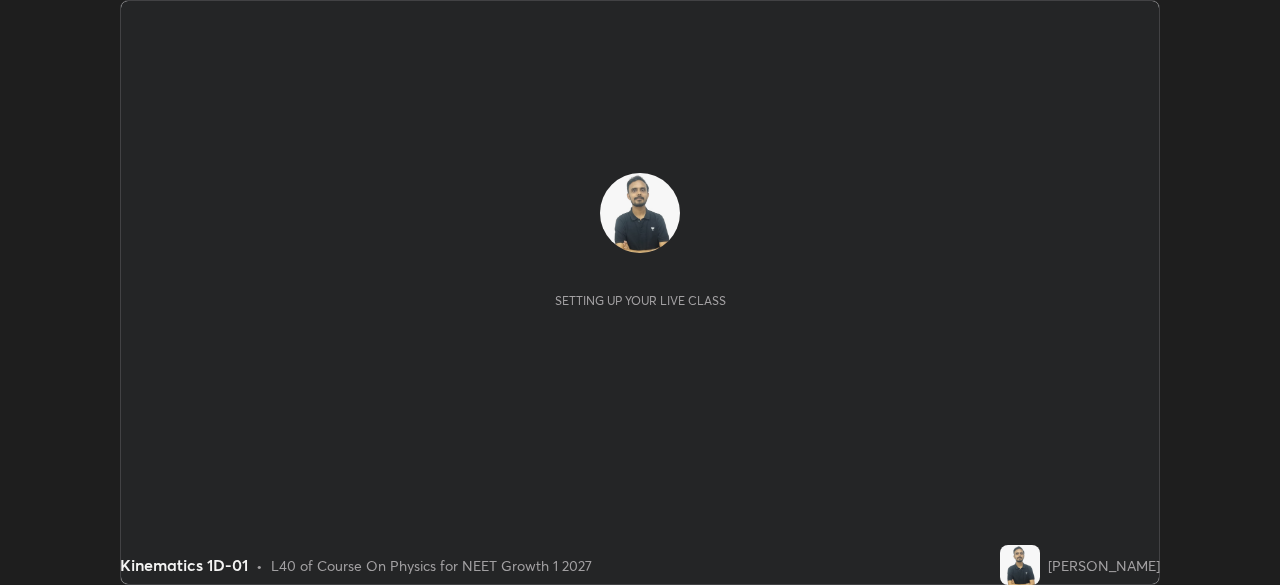 scroll, scrollTop: 0, scrollLeft: 0, axis: both 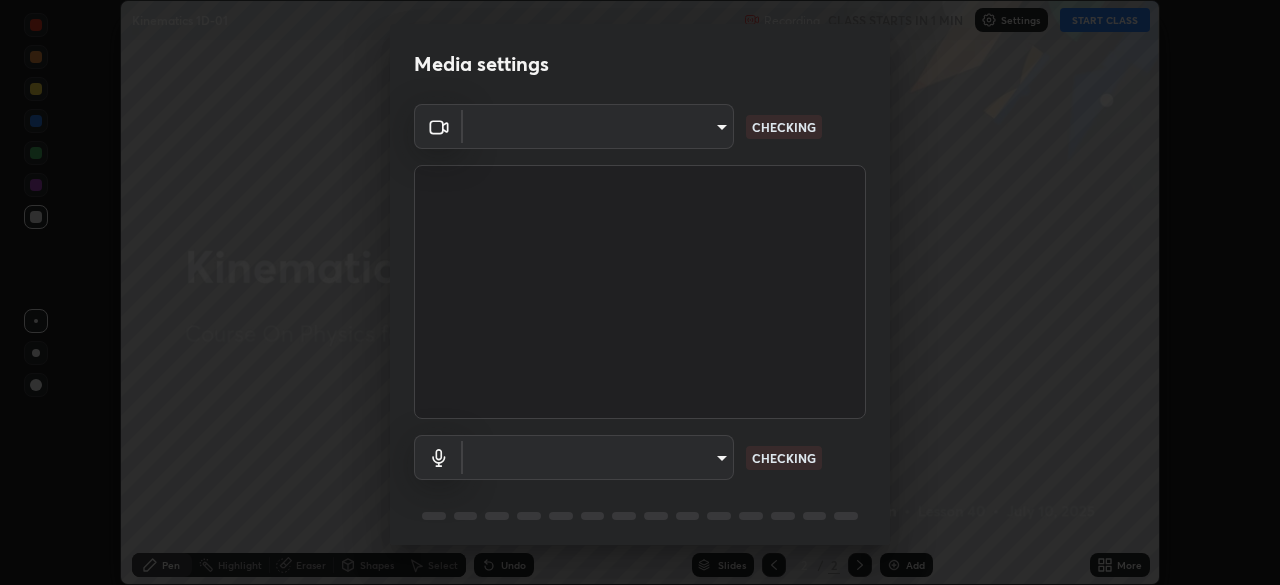 click on "Erase all Kinematics 1D-01 Recording CLASS STARTS IN 1 MIN Settings START CLASS Setting up your live class Kinematics 1D-01 • L40 of Course On Physics for NEET Growth 1 2027 [PERSON_NAME] Pen Highlight Eraser Shapes Select Undo Slides 2 / 2 Add More No doubts shared Encourage your learners to ask a doubt for better clarity Report an issue Reason for reporting Buffering Chat not working Audio - Video sync issue Educator video quality low ​ Attach an image Report Media settings ​ CHECKING ​ CHECKING 1 / 5 Next" at bounding box center (640, 292) 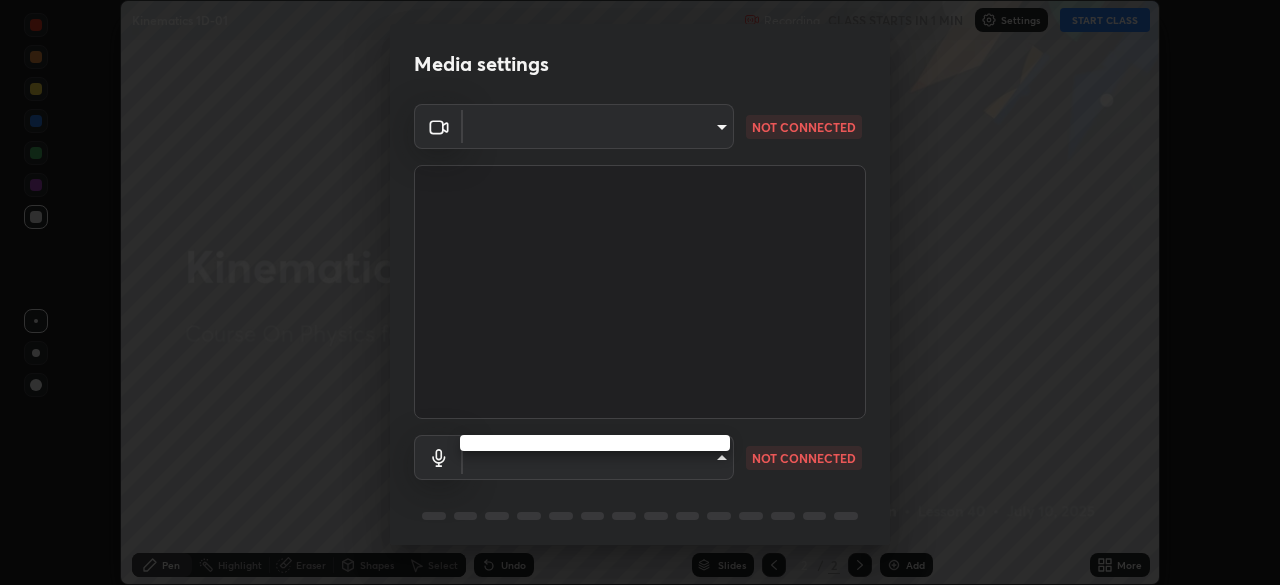 type on "dd96916aedf3b78a490a900e85e9a2a850c1afb513f7b2115321370e88c16110" 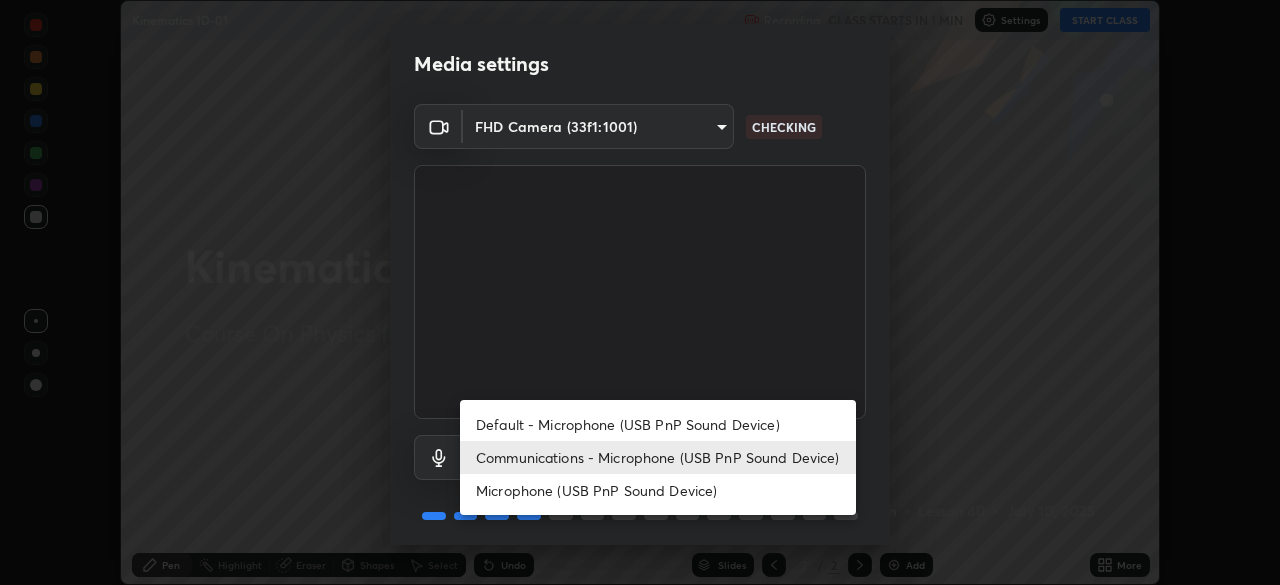 click on "Default - Microphone (USB PnP Sound Device)" at bounding box center [658, 424] 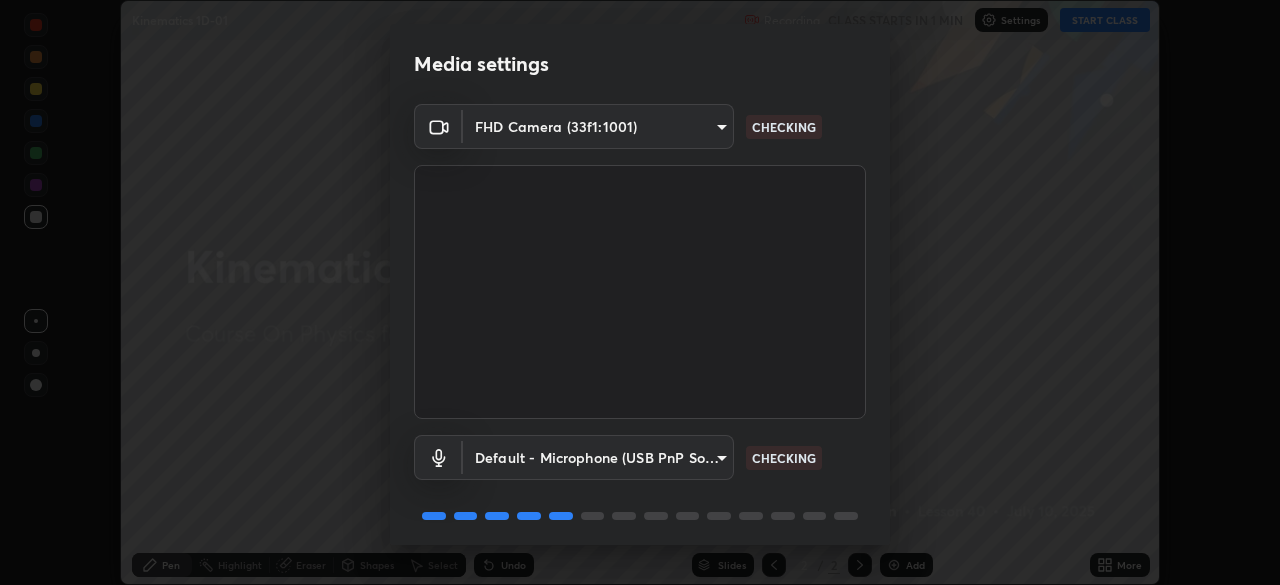 click on "Erase all Kinematics 1D-01 Recording CLASS STARTS IN 1 MIN Settings START CLASS Setting up your live class Kinematics 1D-01 • L40 of Course On Physics for NEET Growth 1 2027 [PERSON_NAME] Pen Highlight Eraser Shapes Select Undo Slides 2 / 2 Add More No doubts shared Encourage your learners to ask a doubt for better clarity Report an issue Reason for reporting Buffering Chat not working Audio - Video sync issue Educator video quality low ​ Attach an image Report Media settings FHD Camera (33f1:1001) dd96916aedf3b78a490a900e85e9a2a850c1afb513f7b2115321370e88c16110 CHECKING Default - Microphone (USB PnP Sound Device) default CHECKING 1 / 5 Next" at bounding box center [640, 292] 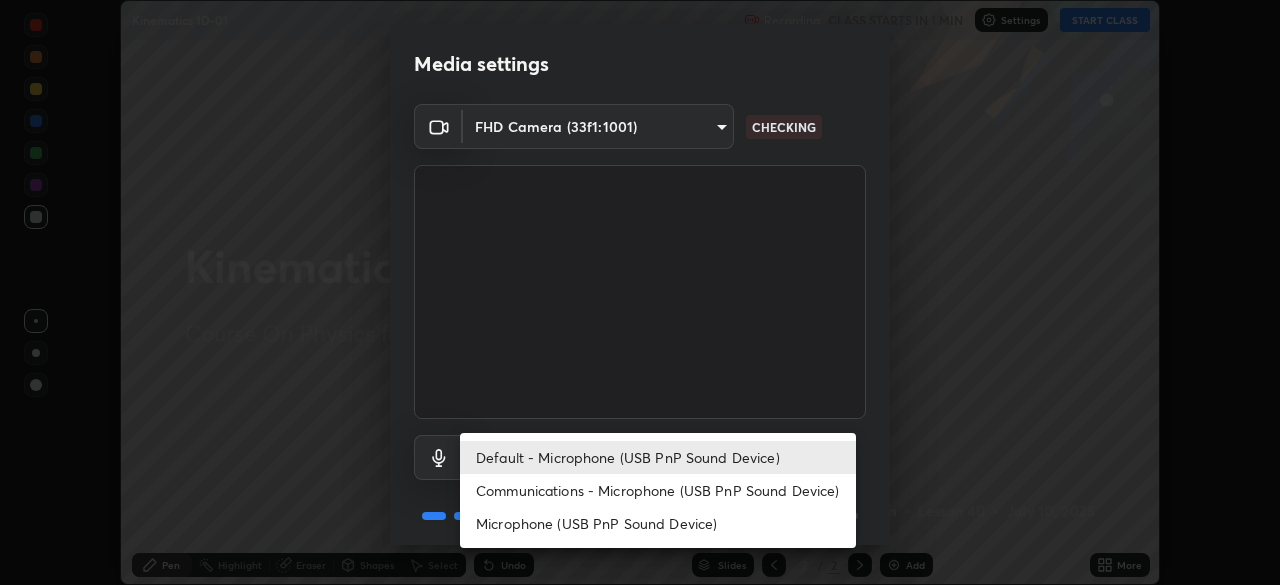 click on "Microphone (USB PnP Sound Device)" at bounding box center (658, 523) 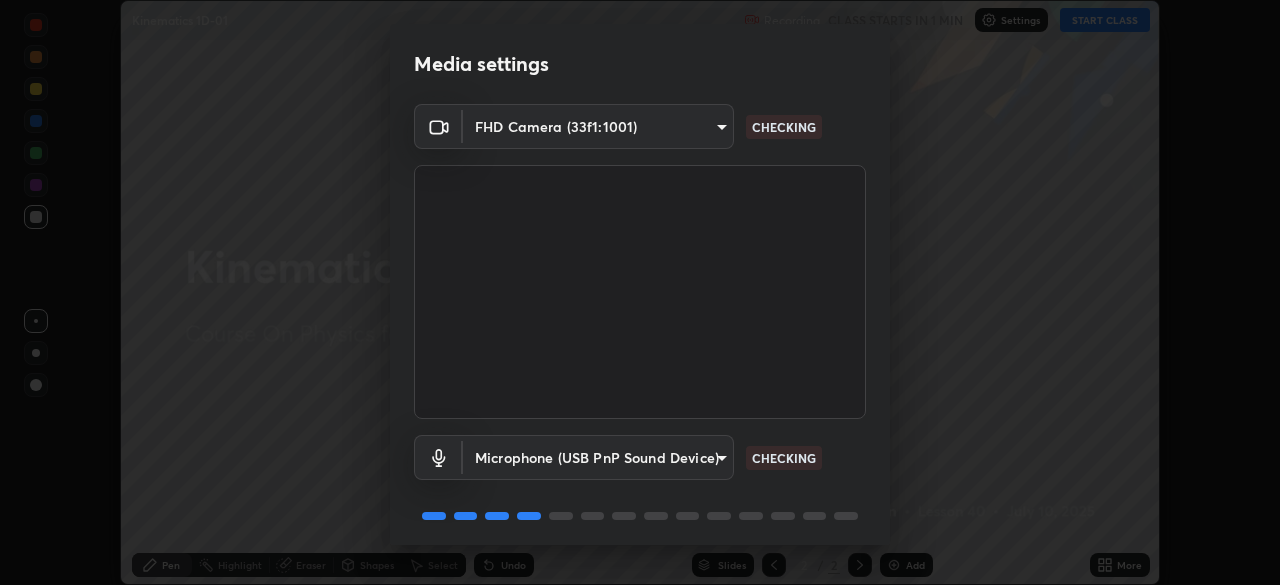scroll, scrollTop: 71, scrollLeft: 0, axis: vertical 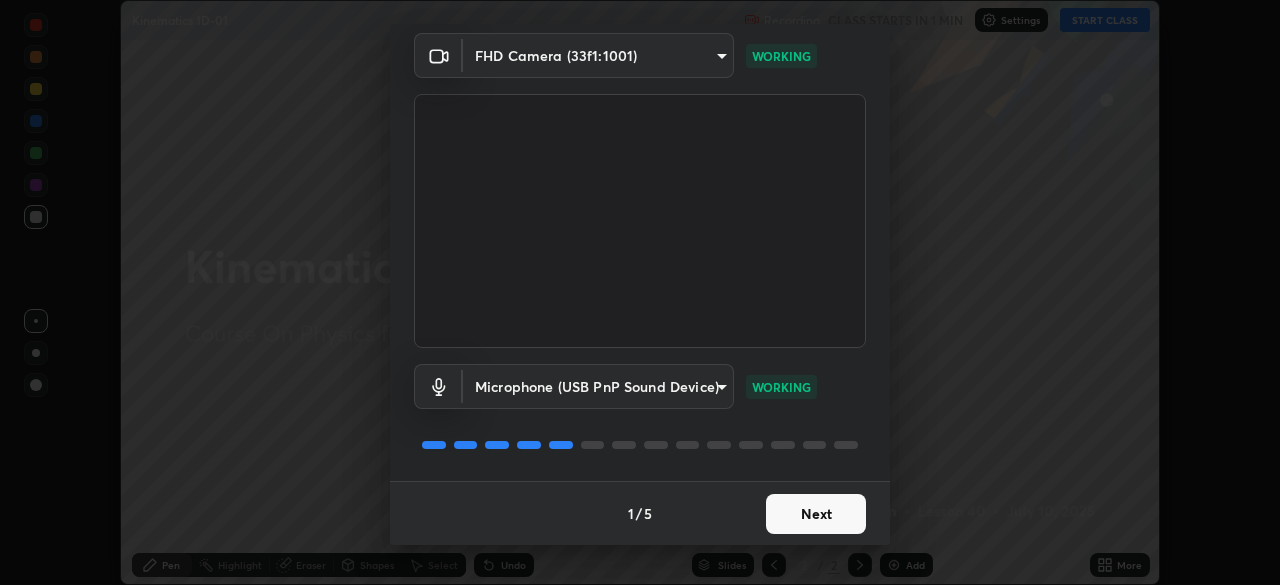 click on "Next" at bounding box center (816, 514) 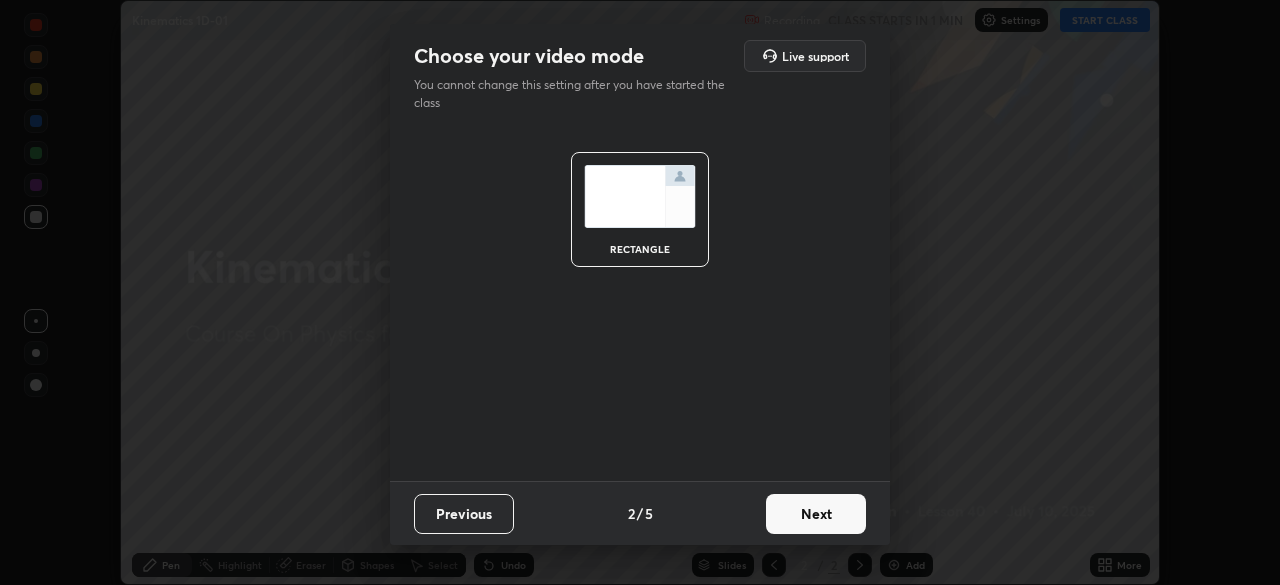 scroll, scrollTop: 0, scrollLeft: 0, axis: both 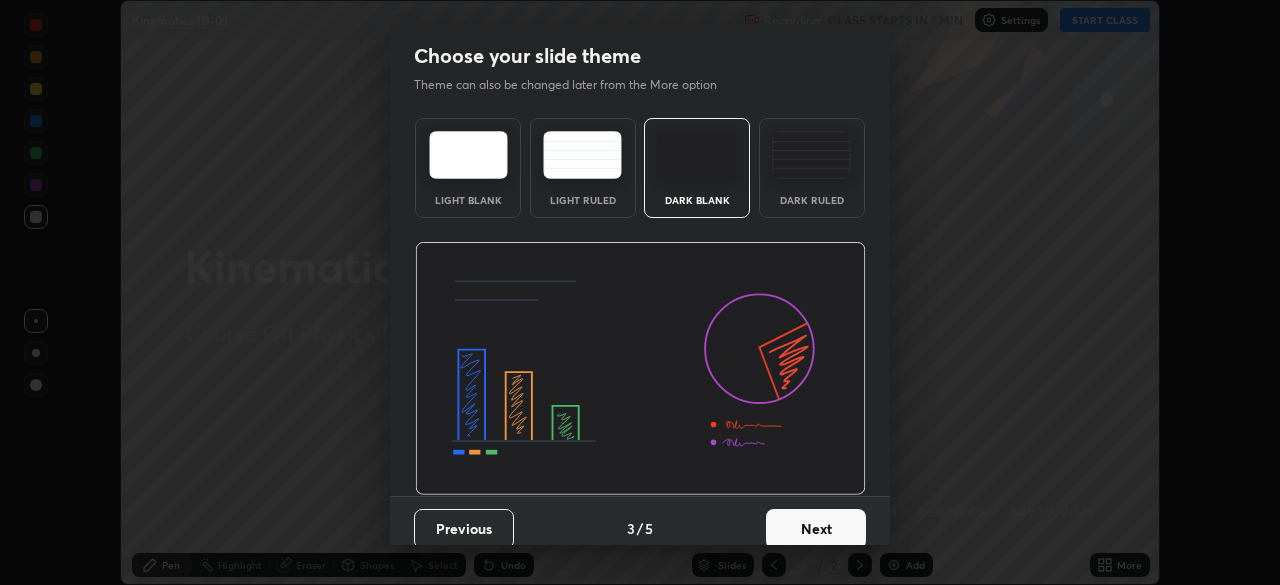 click on "Next" at bounding box center [816, 529] 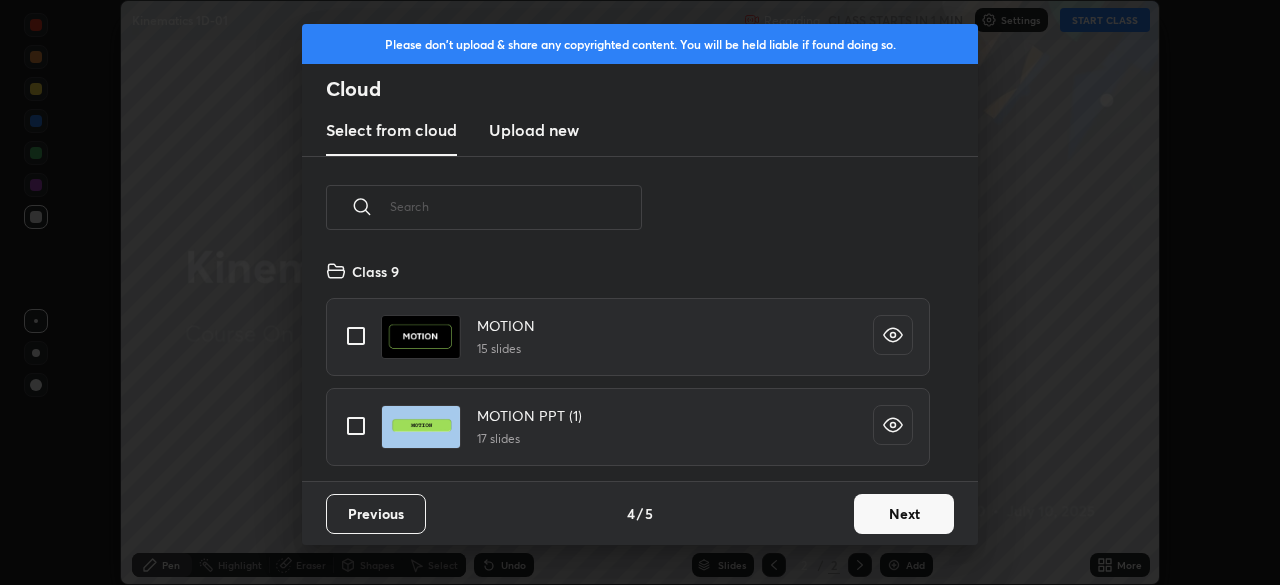 click on "Next" at bounding box center [904, 514] 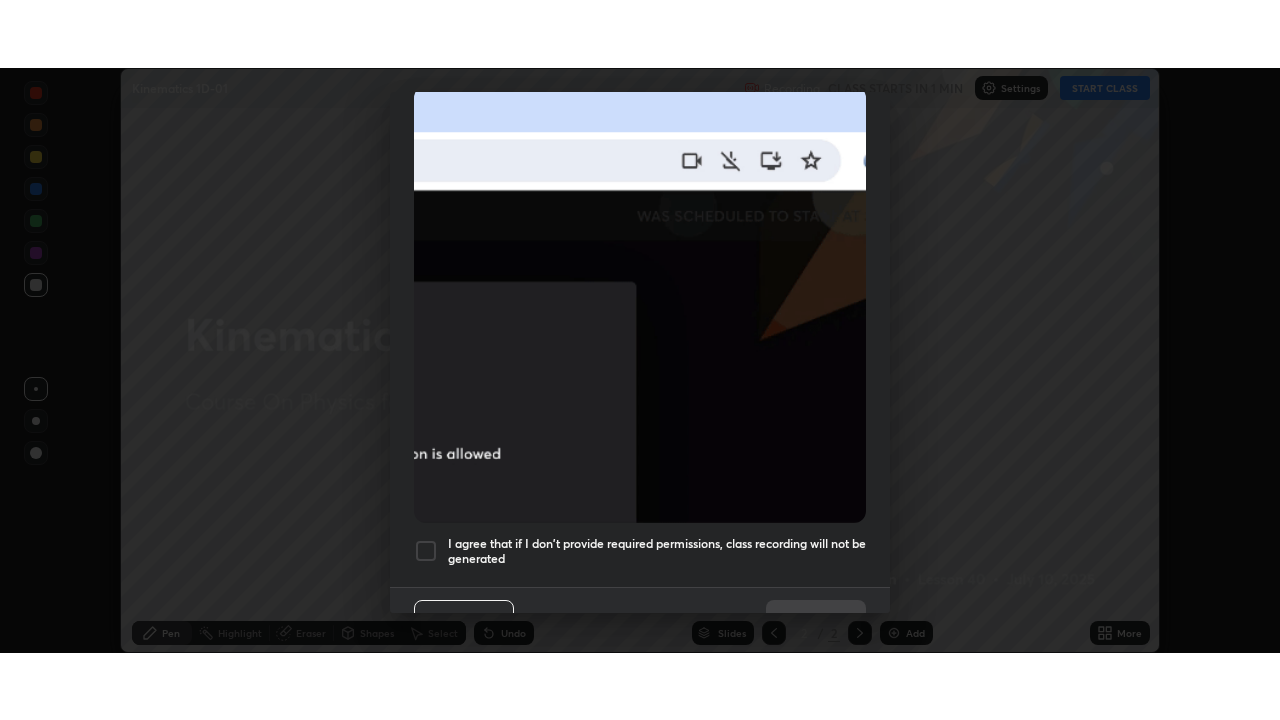 scroll, scrollTop: 453, scrollLeft: 0, axis: vertical 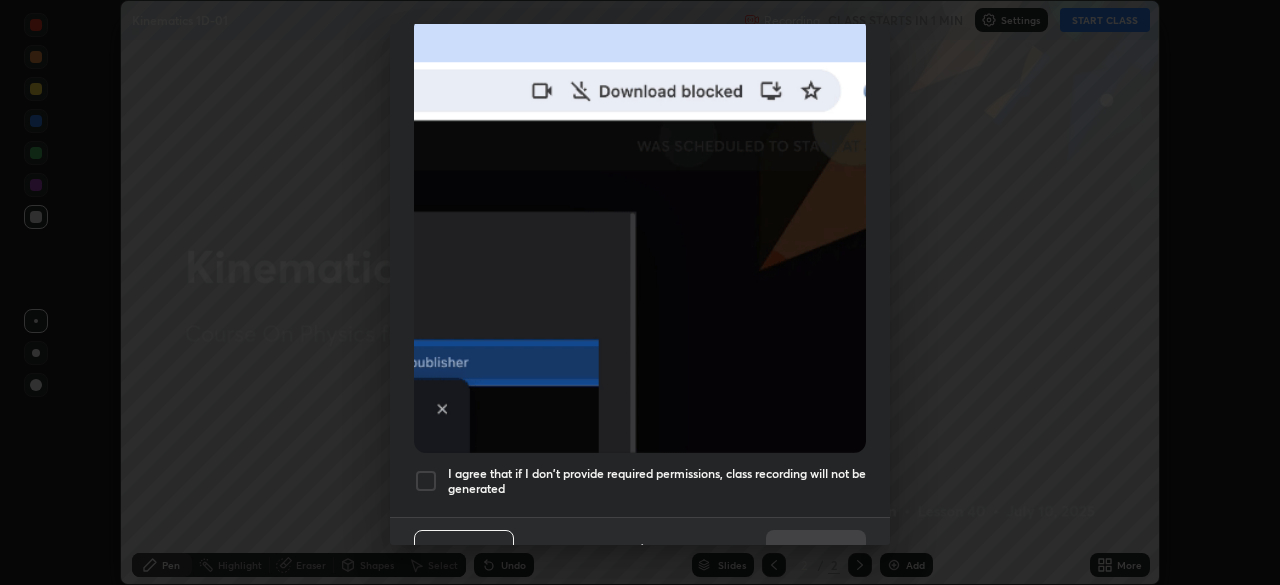 click on "I agree that if I don't provide required permissions, class recording will not be generated" at bounding box center (657, 481) 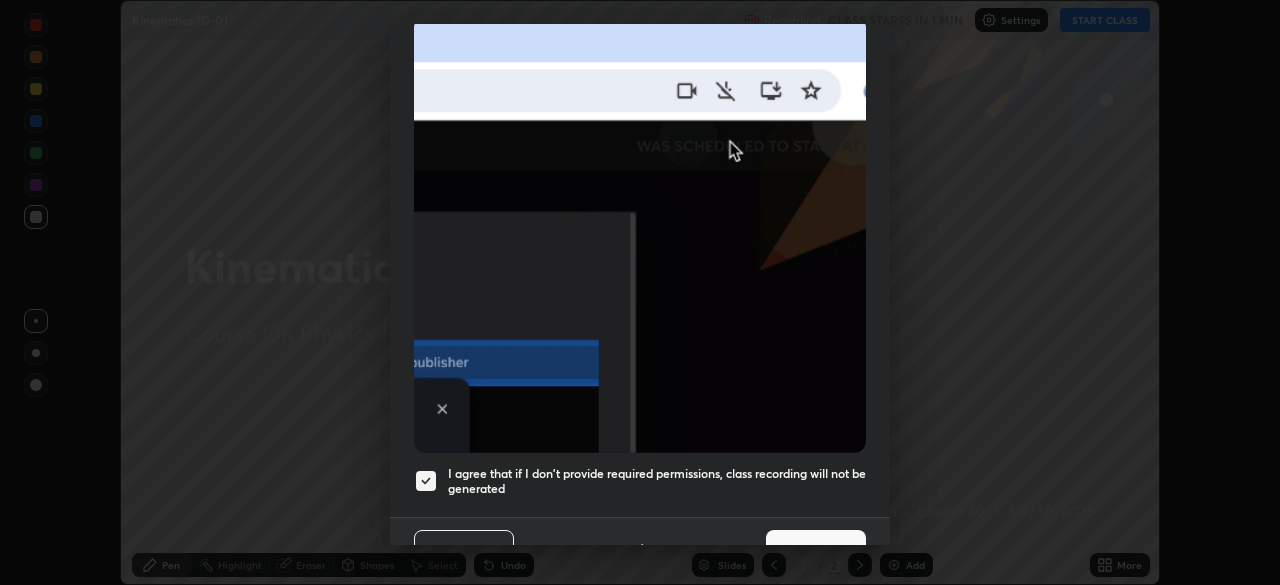 click on "Done" at bounding box center (816, 550) 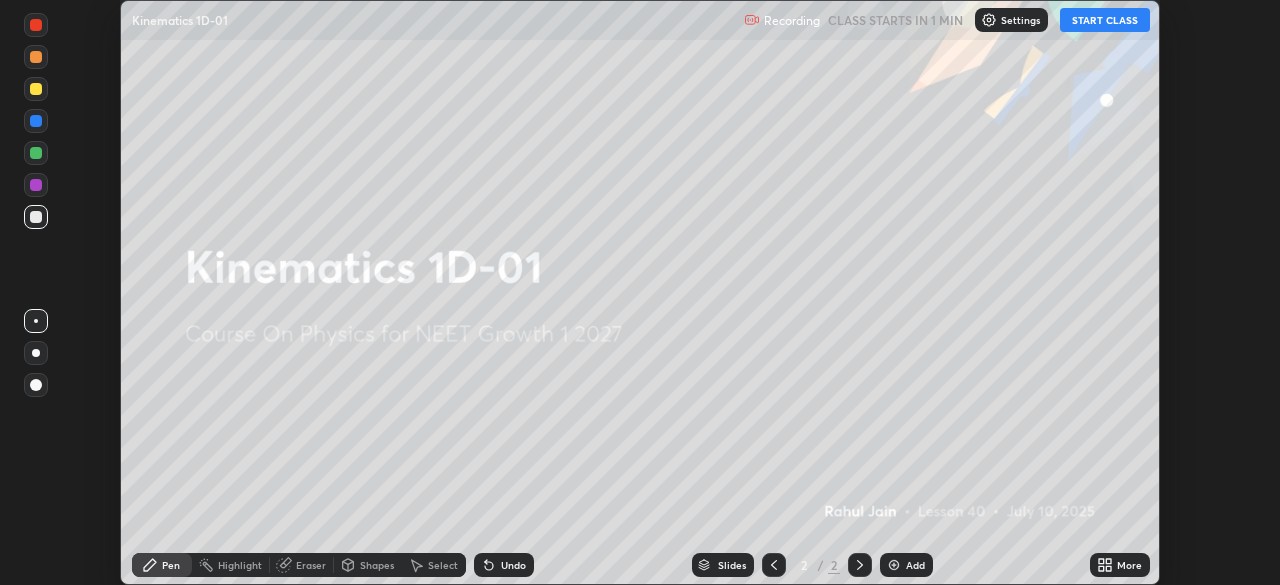 click 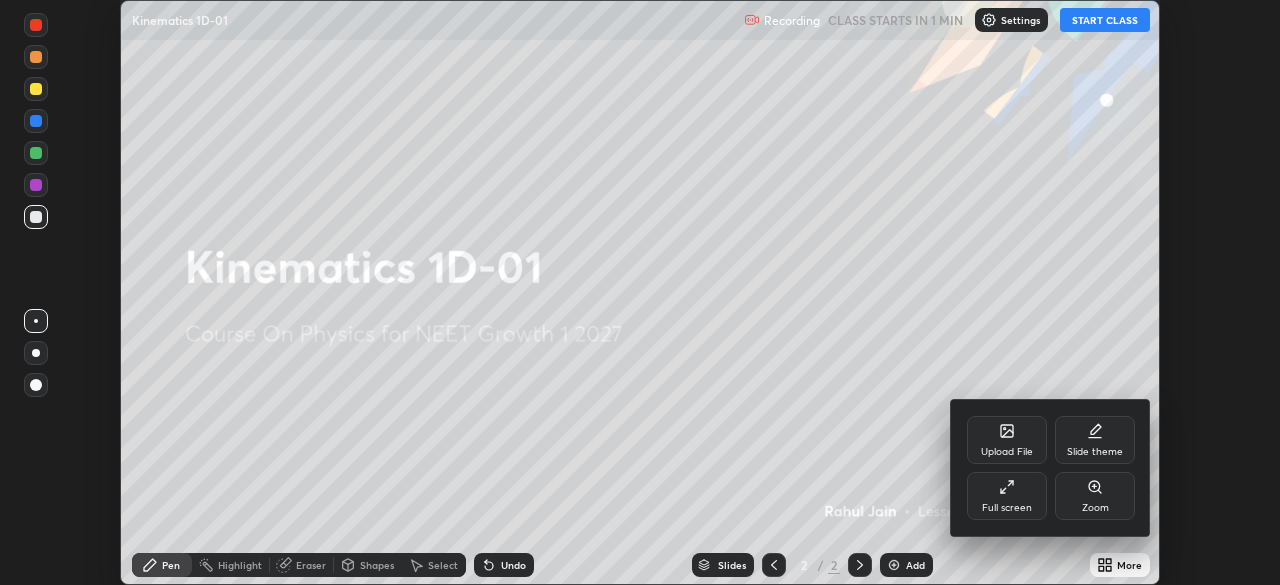 click on "Full screen" at bounding box center (1007, 508) 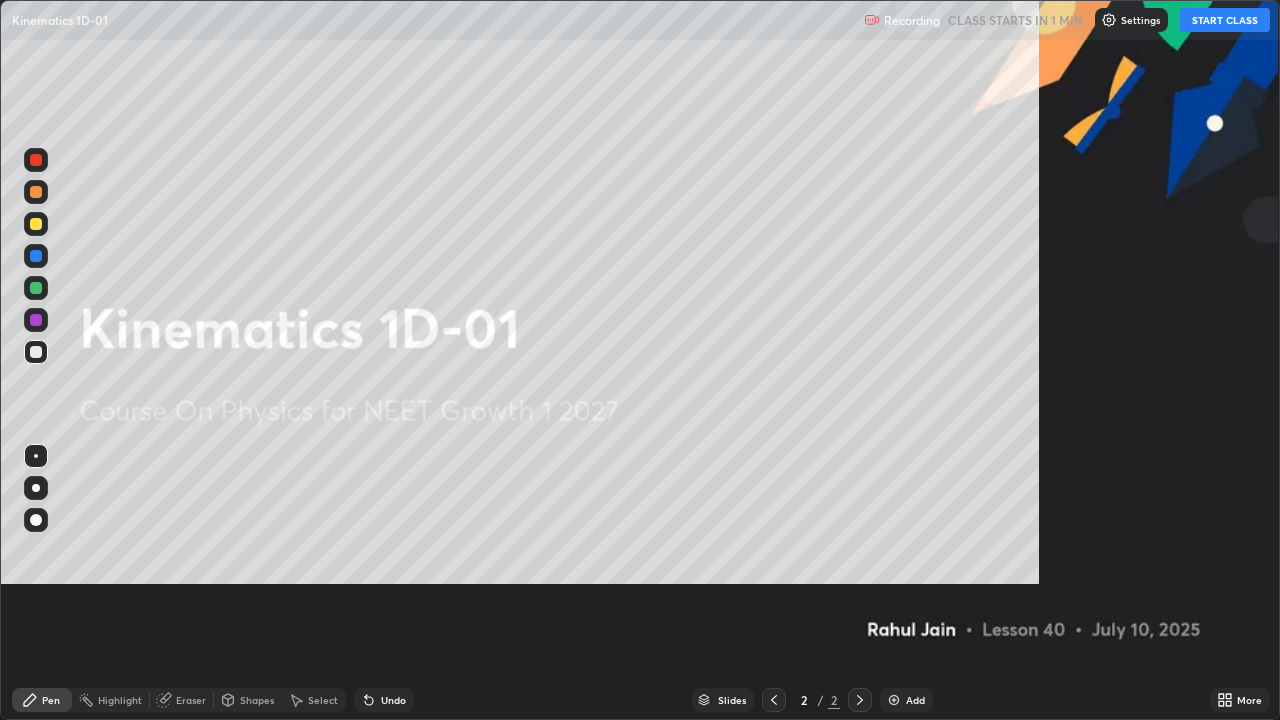 scroll, scrollTop: 99280, scrollLeft: 98720, axis: both 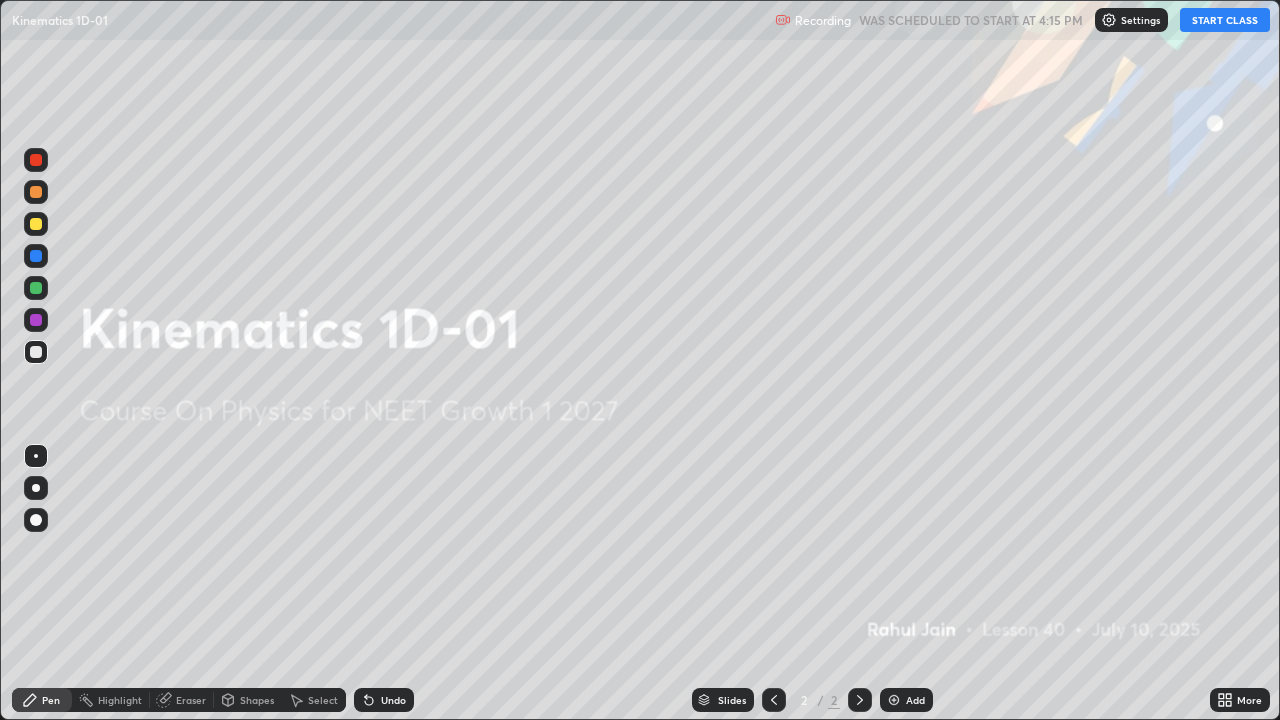 click on "START CLASS" at bounding box center (1225, 20) 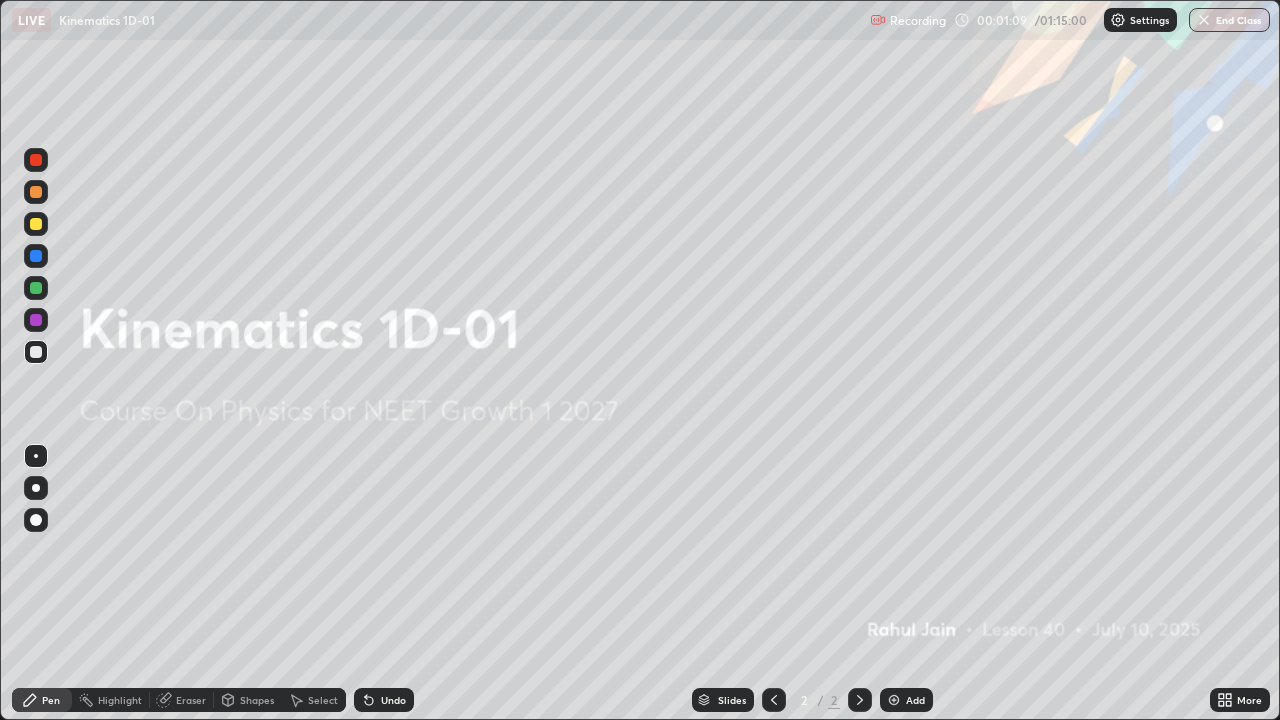 click at bounding box center (894, 700) 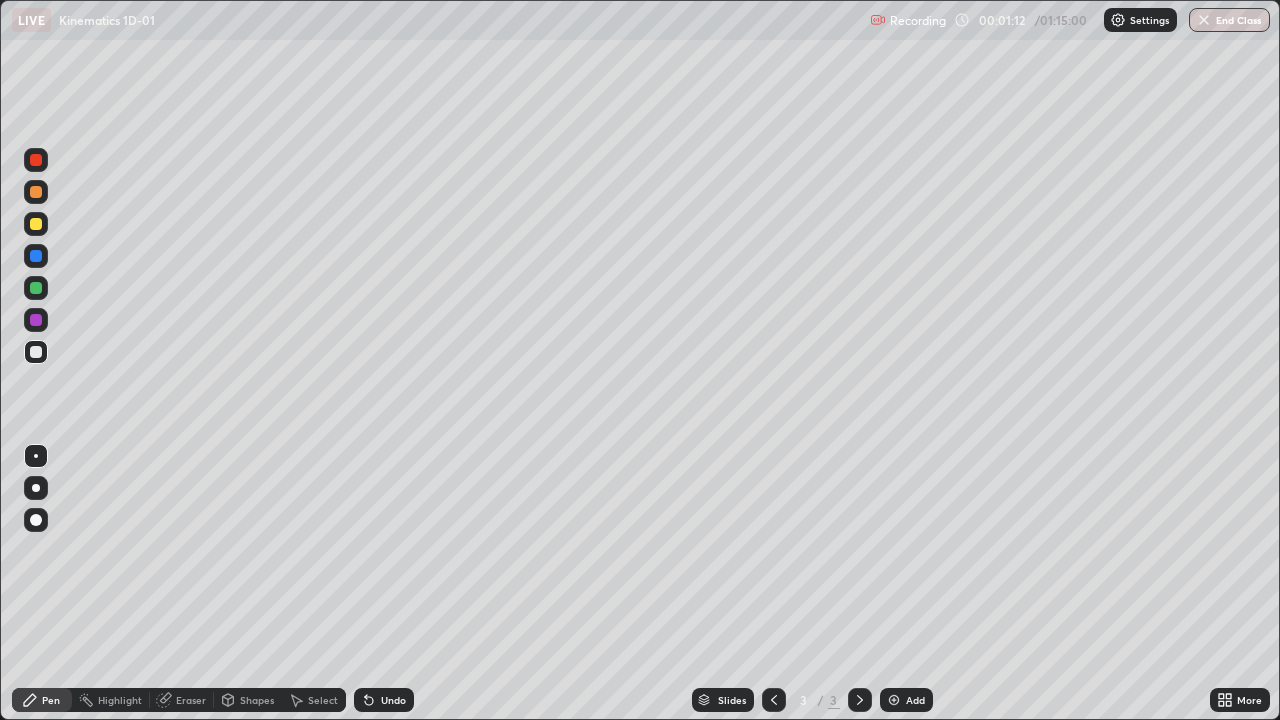 click at bounding box center [36, 488] 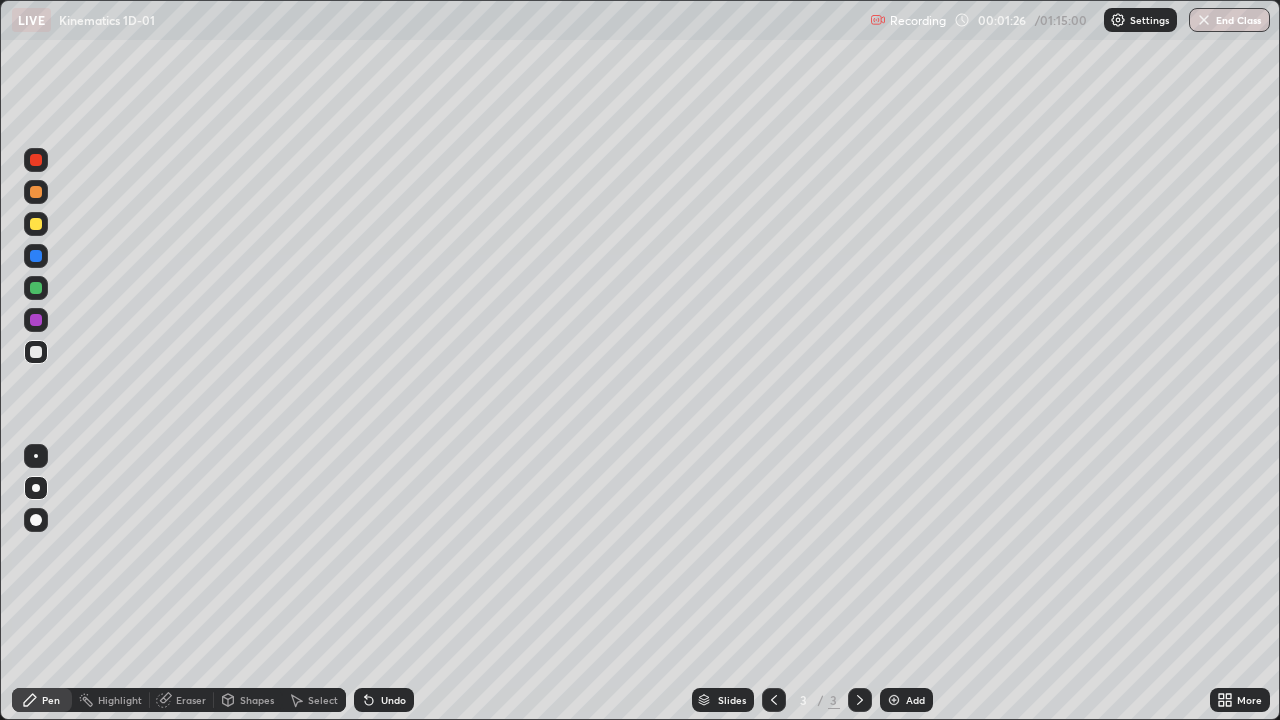 click at bounding box center [36, 224] 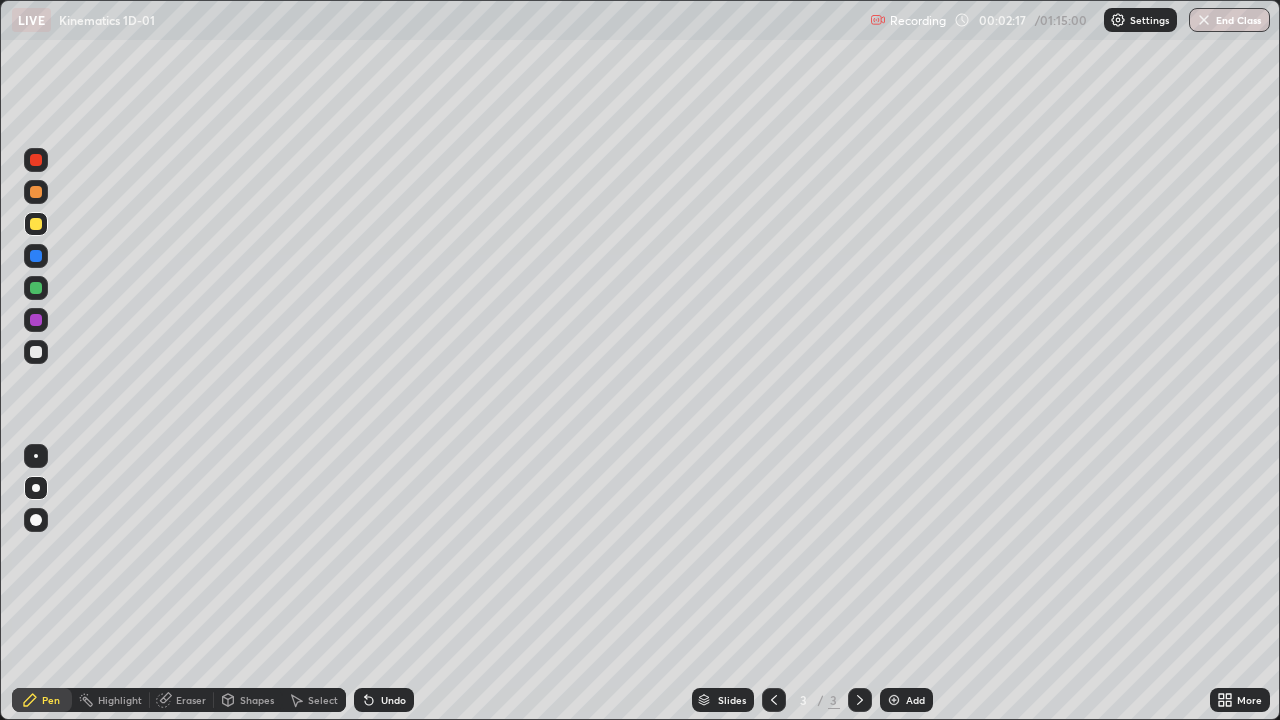 click 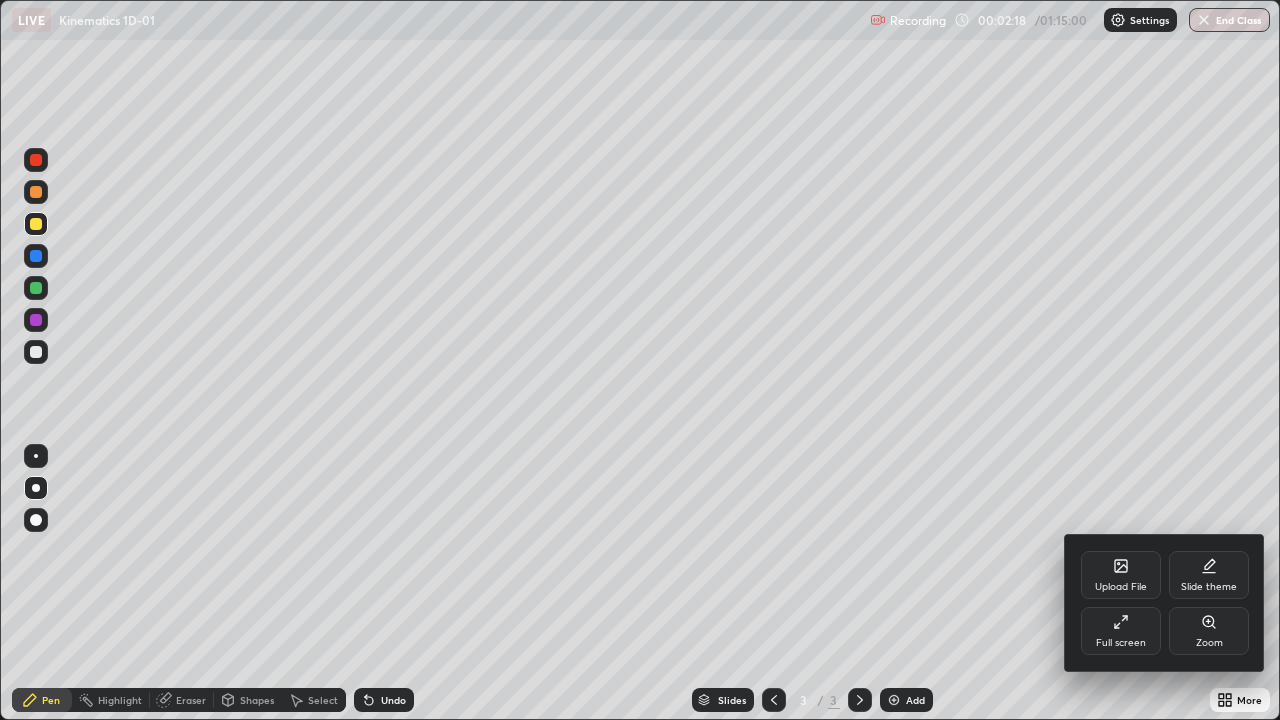 click on "Upload File" at bounding box center (1121, 587) 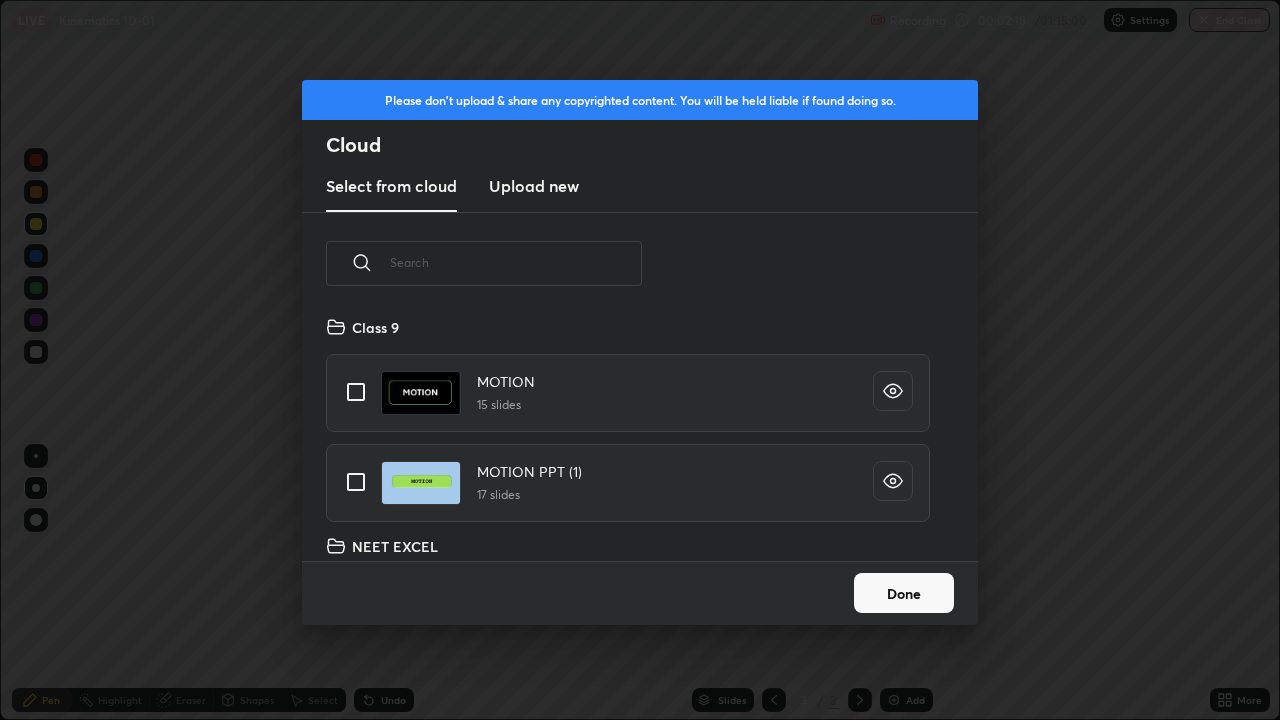 scroll, scrollTop: 7, scrollLeft: 11, axis: both 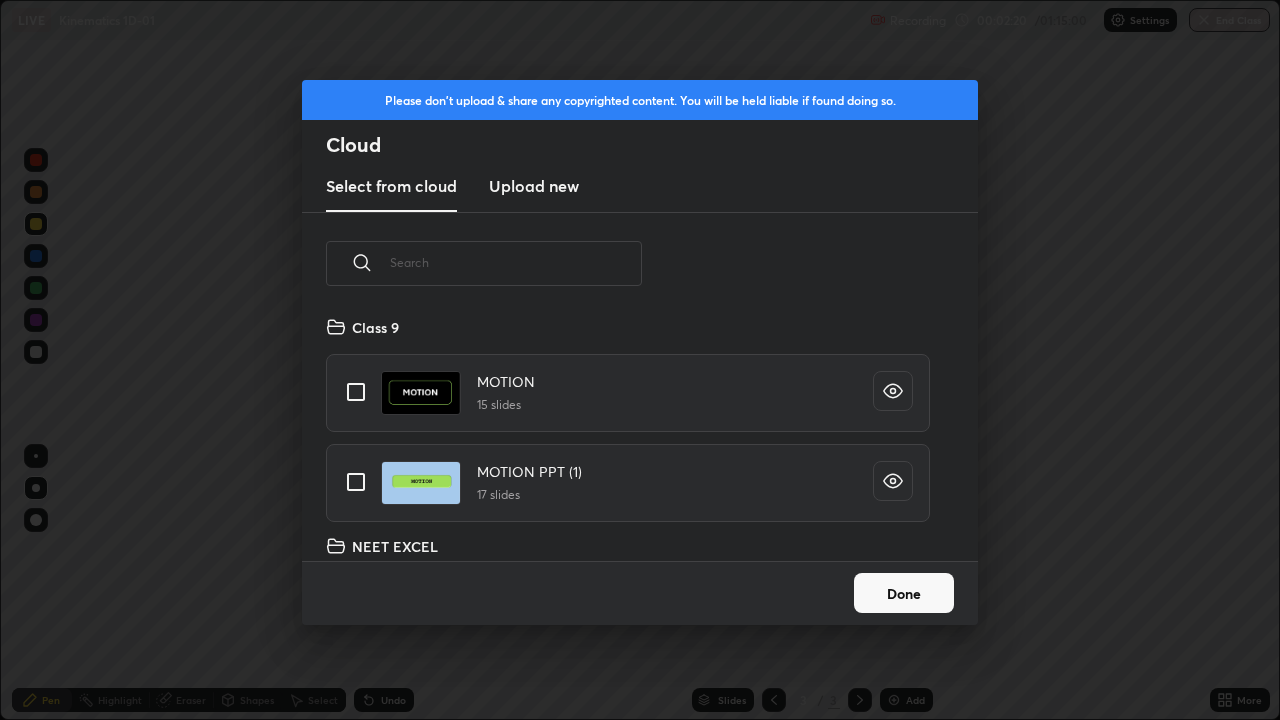 click at bounding box center [516, 262] 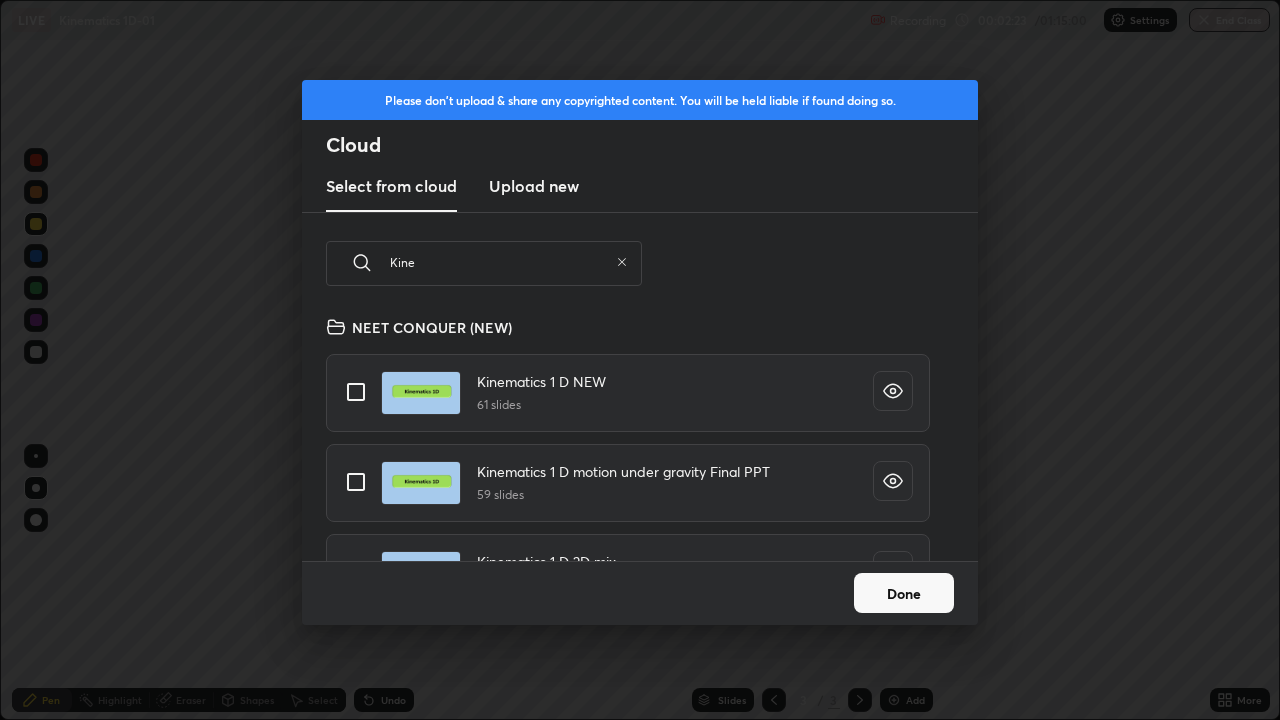 scroll, scrollTop: 57, scrollLeft: 0, axis: vertical 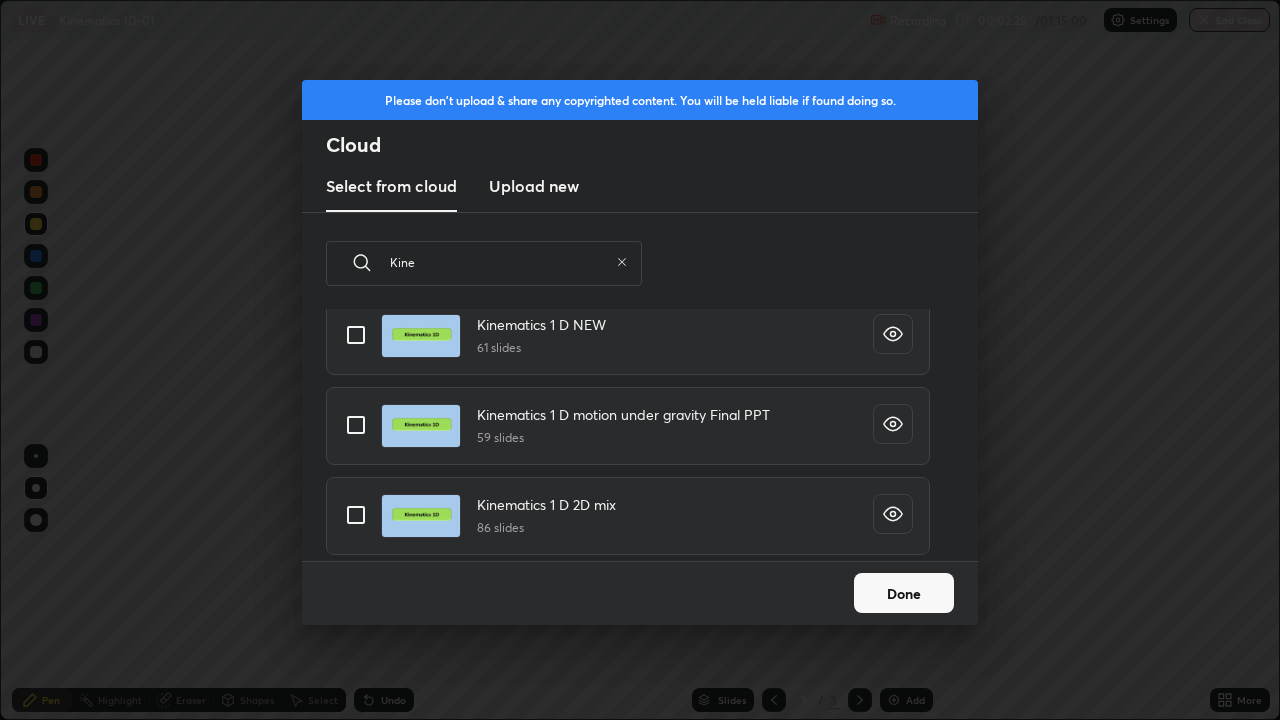 type on "Kine" 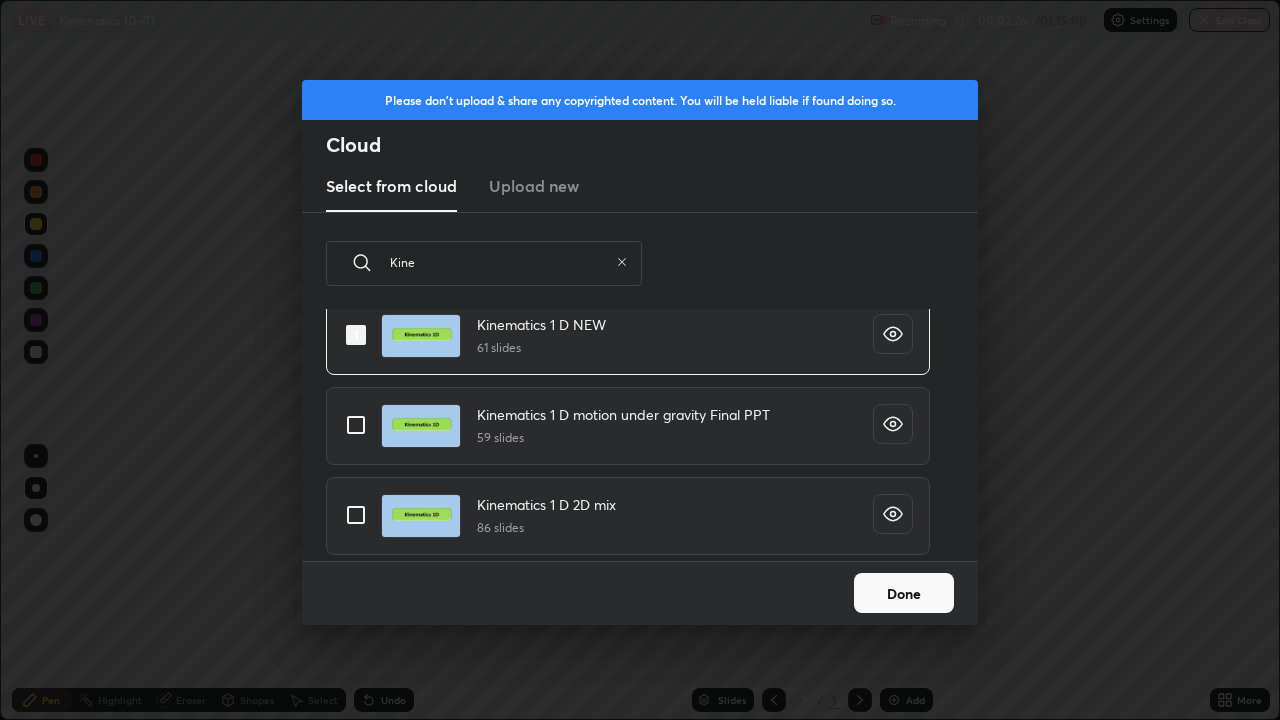 click on "Done" at bounding box center (904, 593) 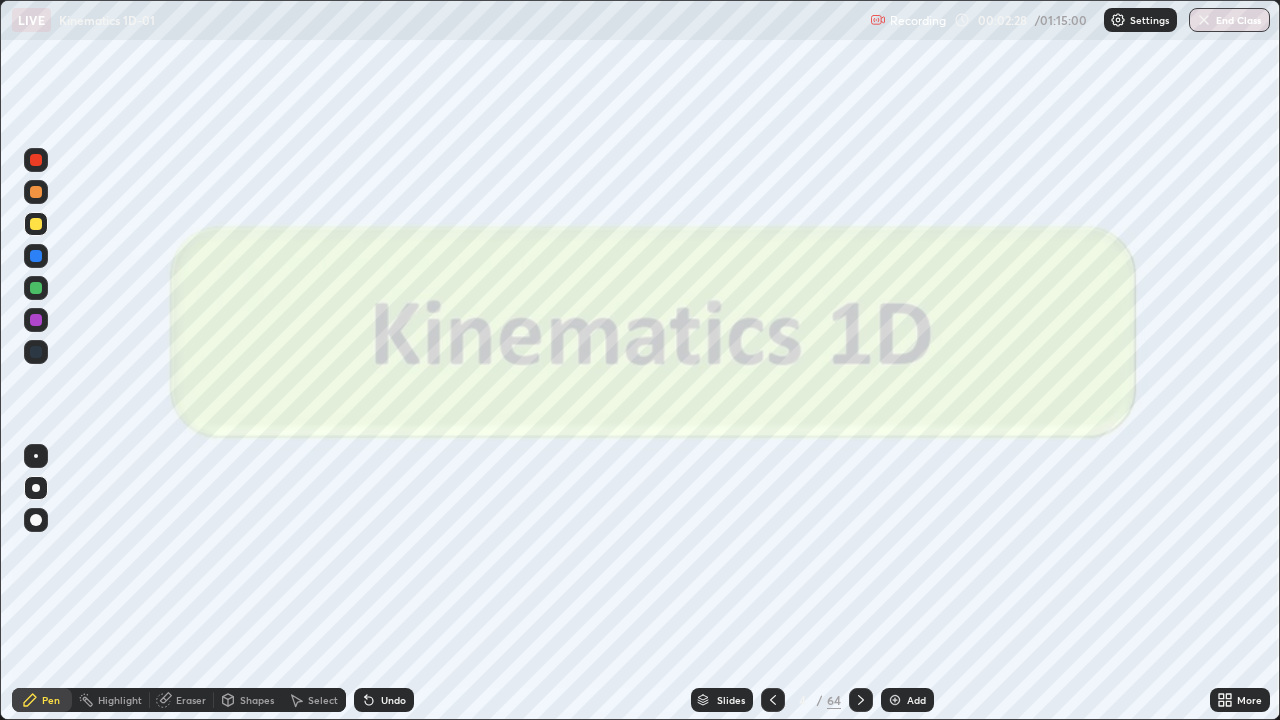 click on "Slides" at bounding box center (722, 700) 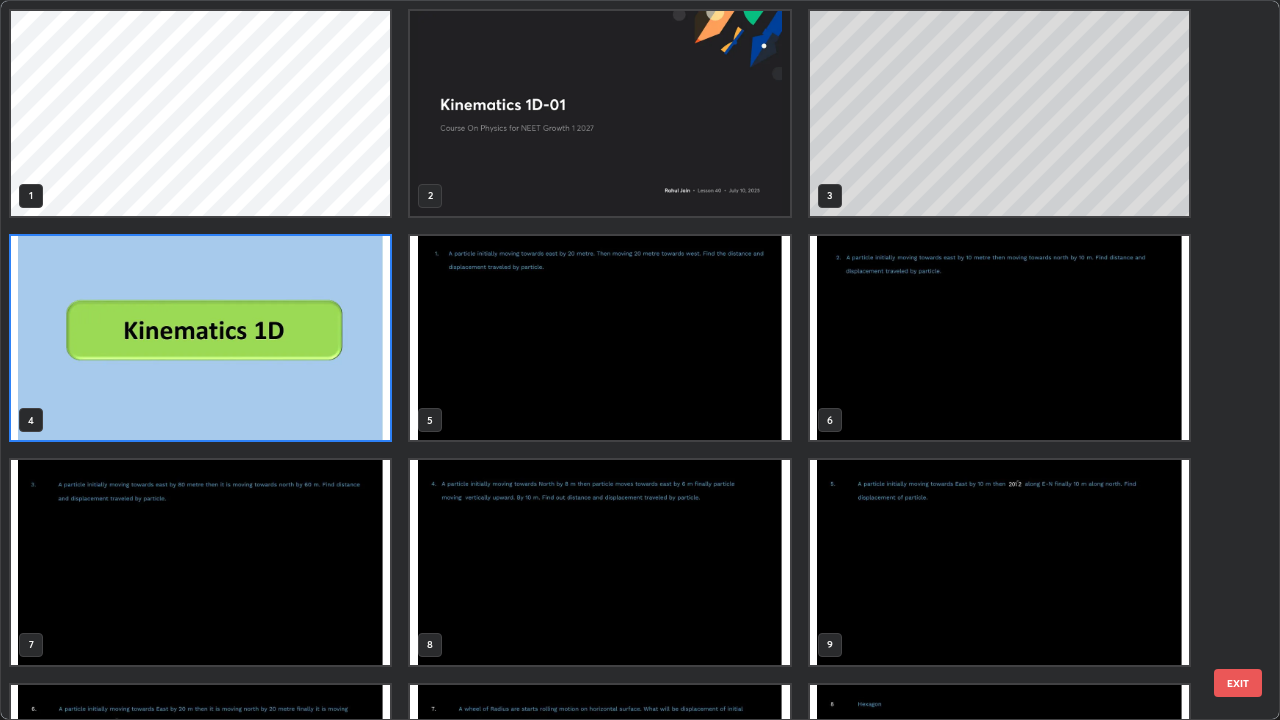 scroll, scrollTop: 7, scrollLeft: 11, axis: both 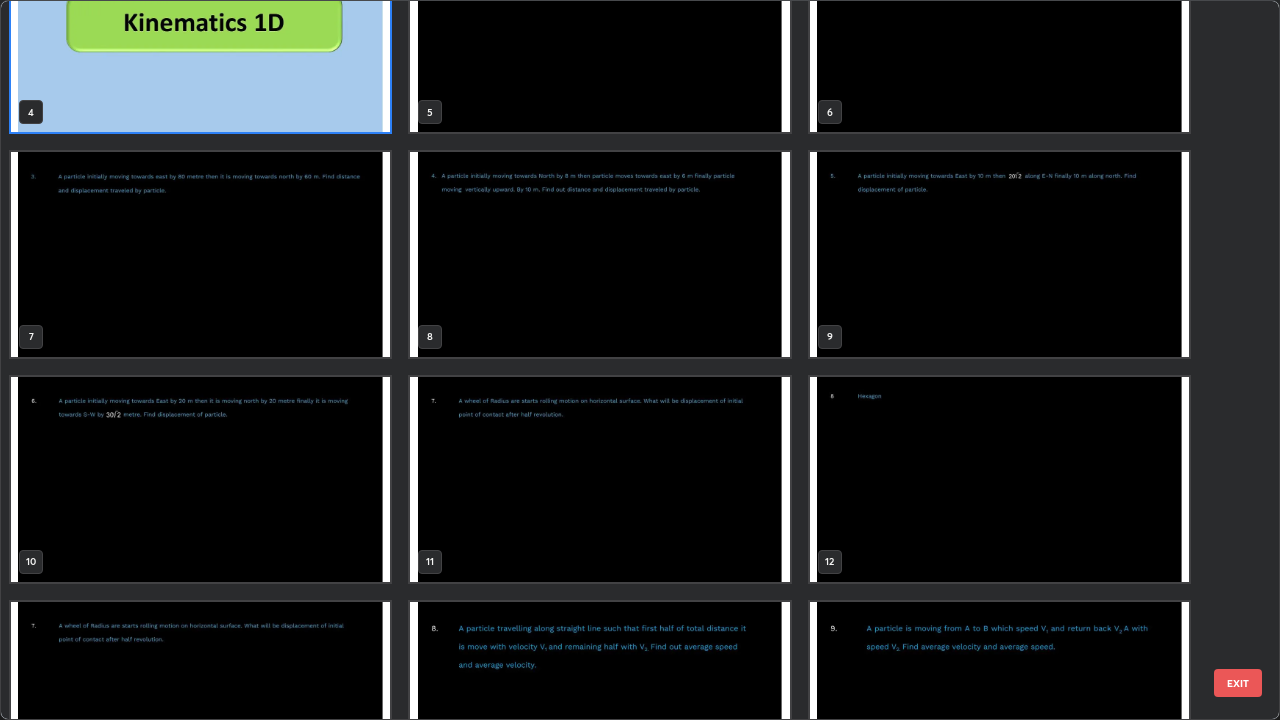 click at bounding box center (999, 254) 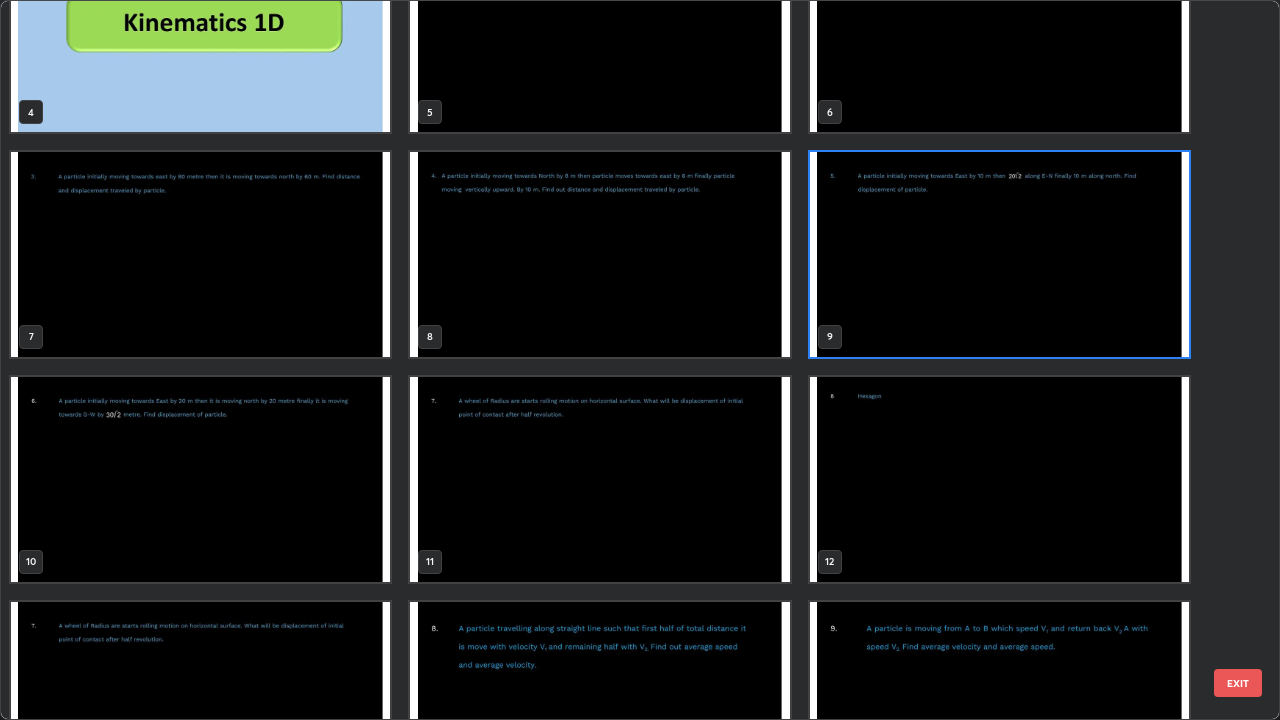 click at bounding box center (999, 254) 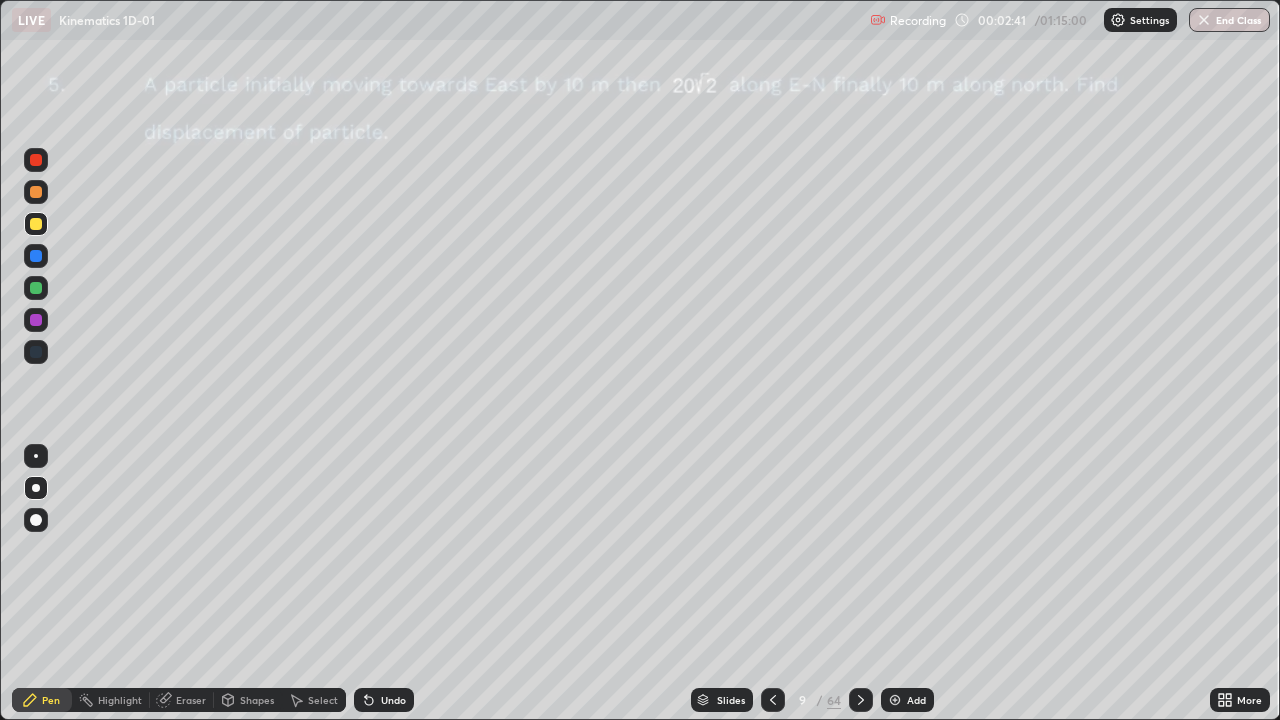 click 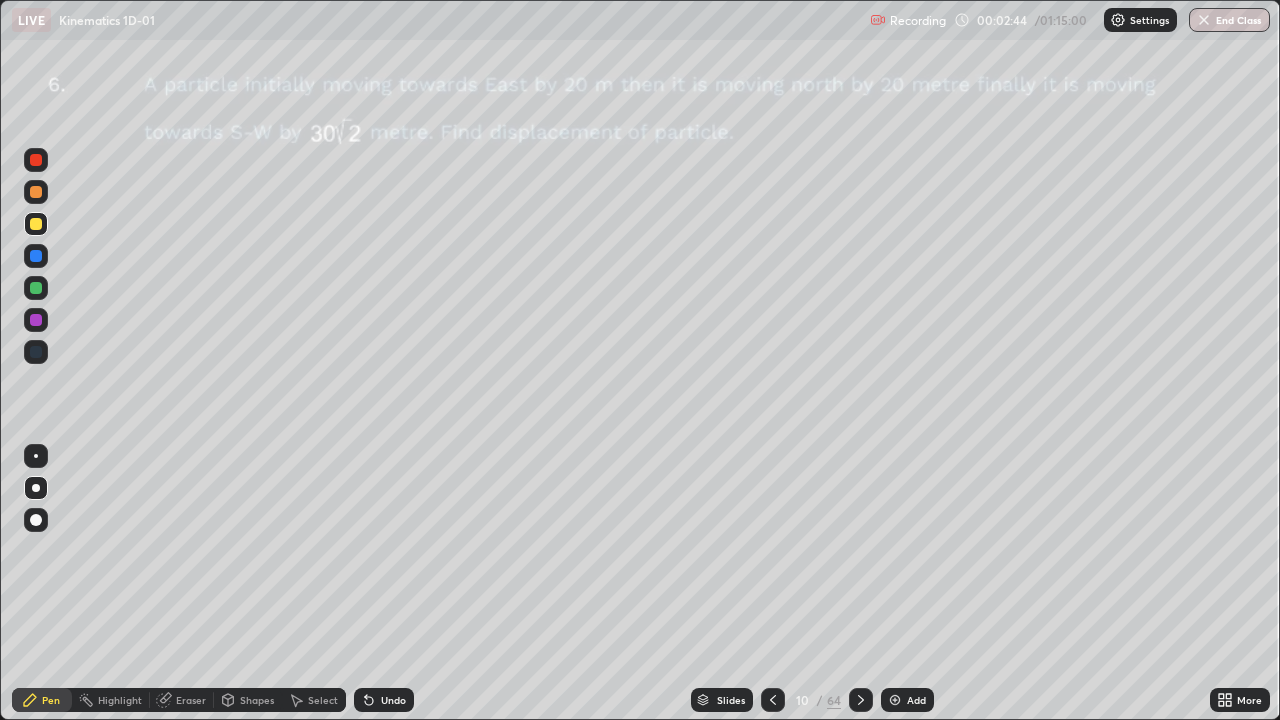 click at bounding box center [36, 288] 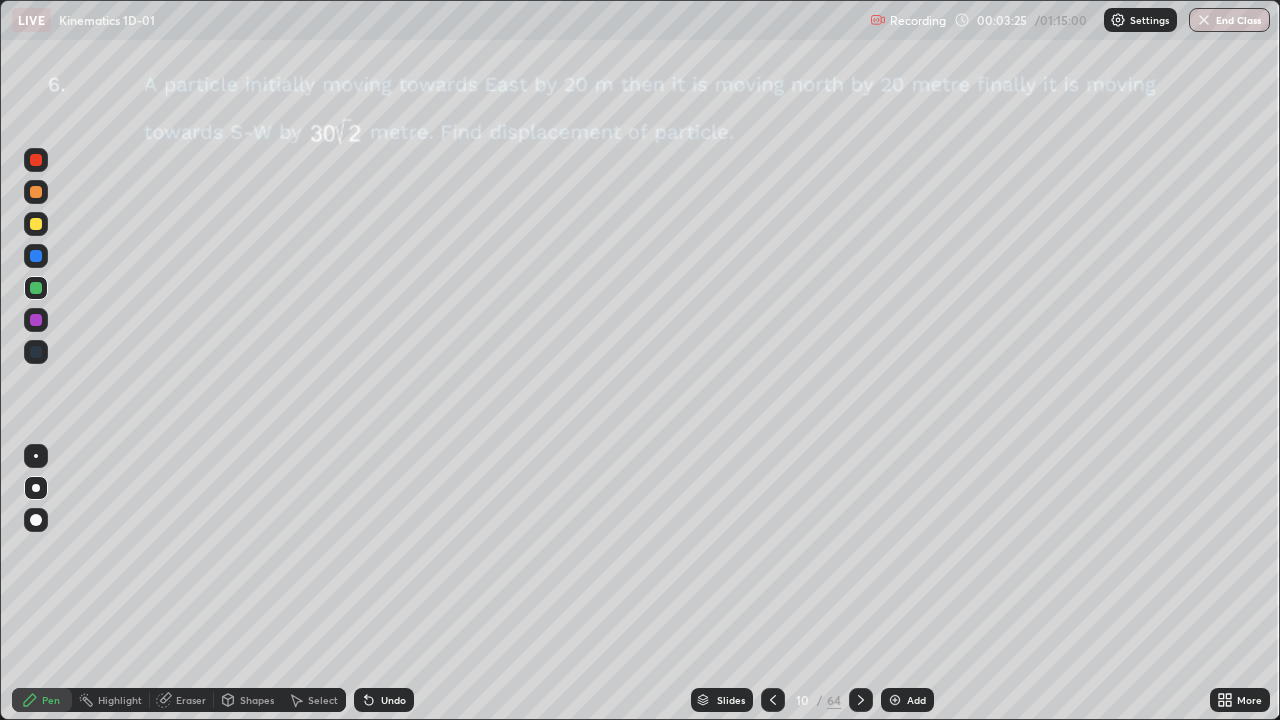 click on "Undo" at bounding box center [393, 700] 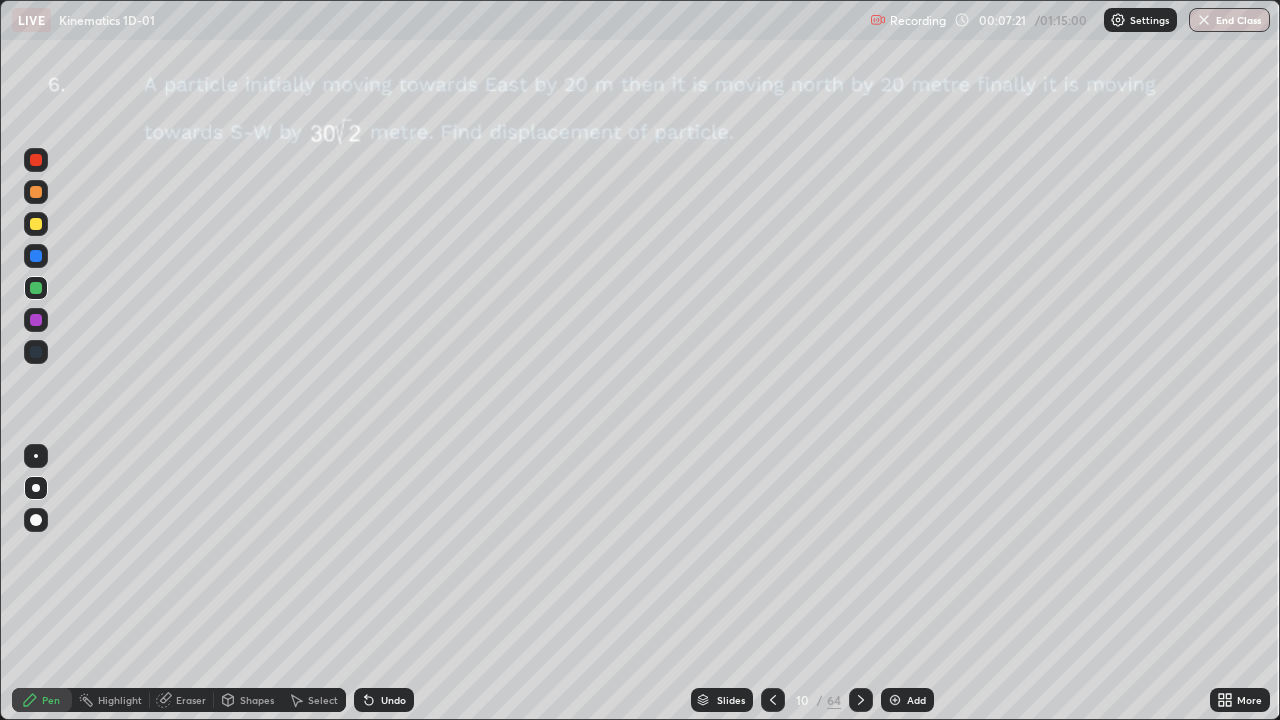 click at bounding box center (36, 320) 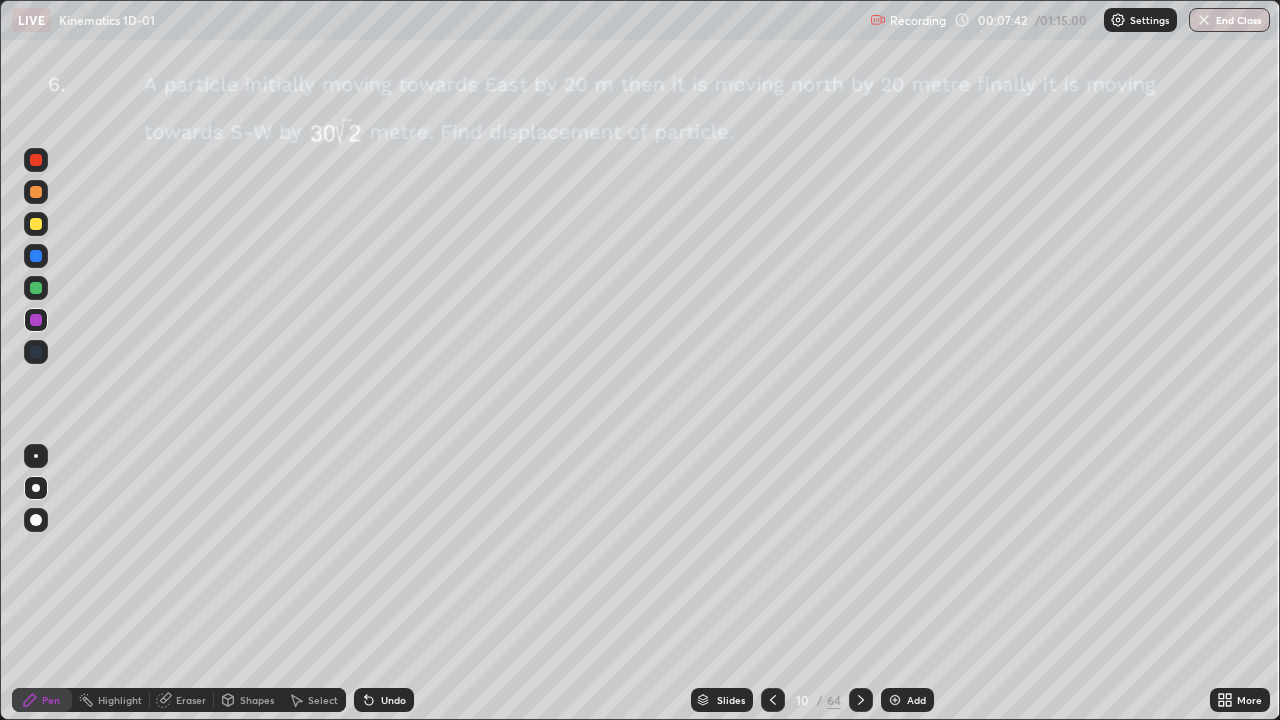 click at bounding box center [36, 288] 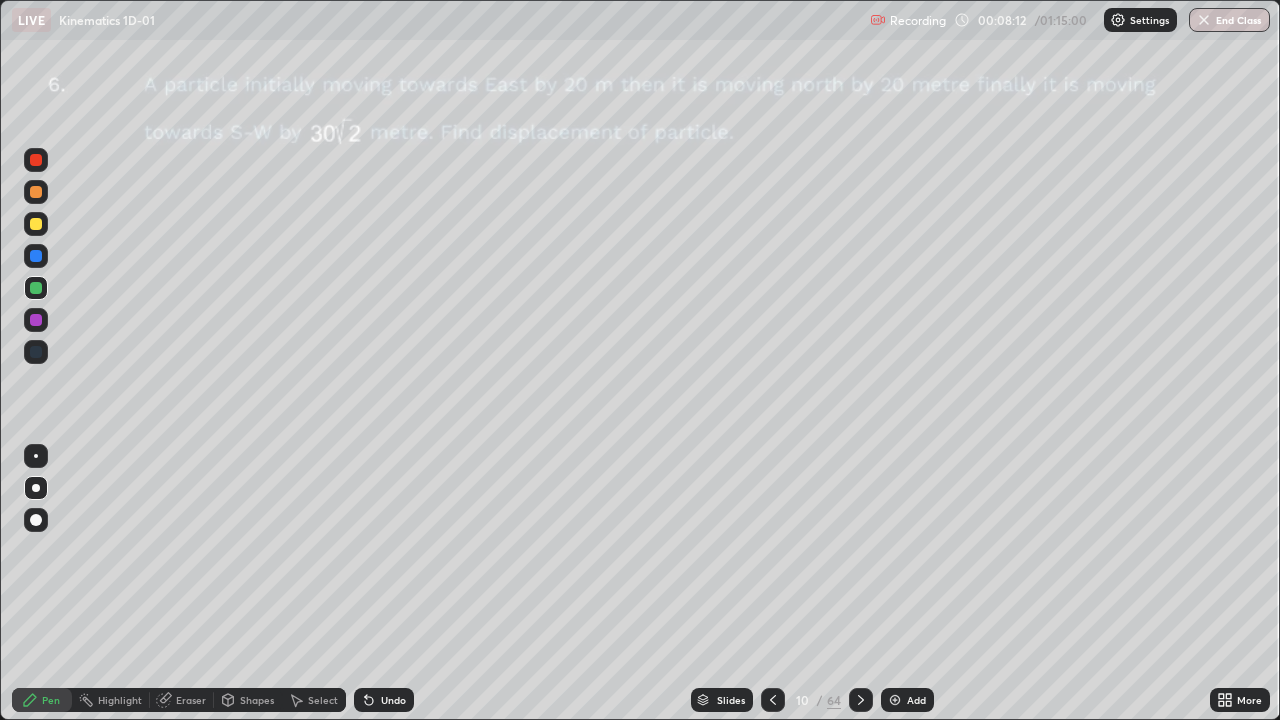 click at bounding box center (36, 320) 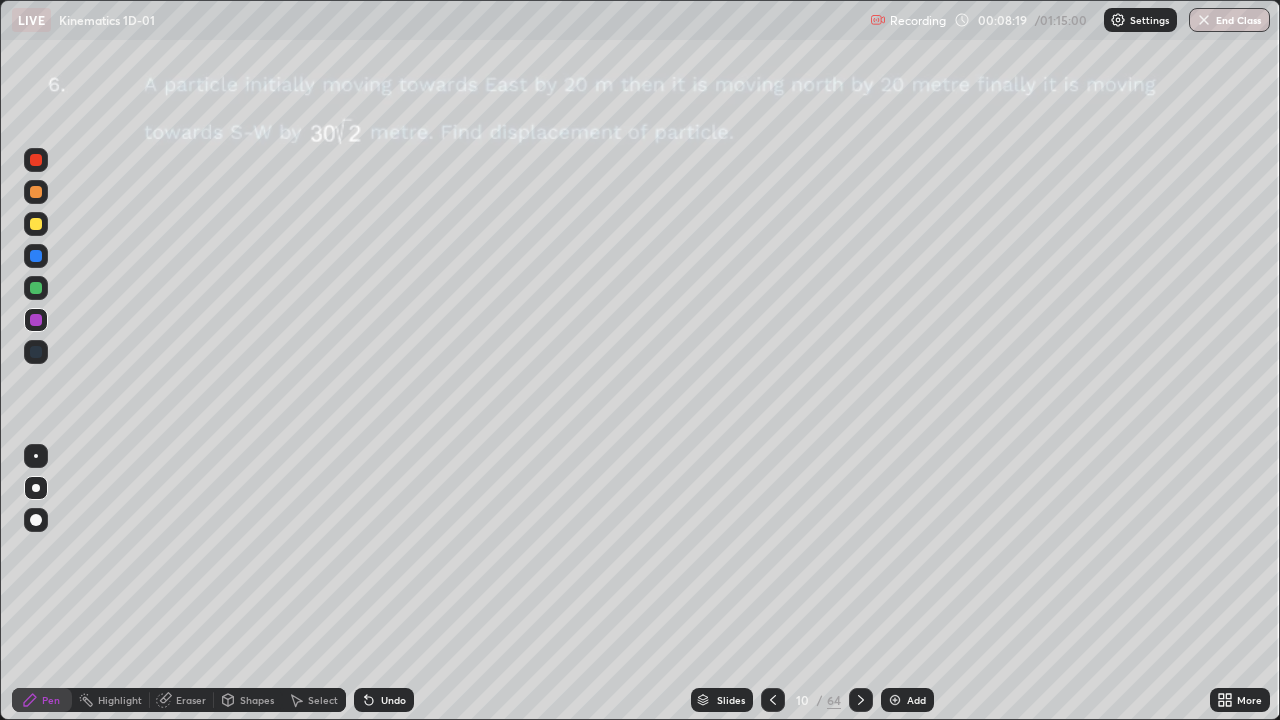 click on "Undo" at bounding box center (393, 700) 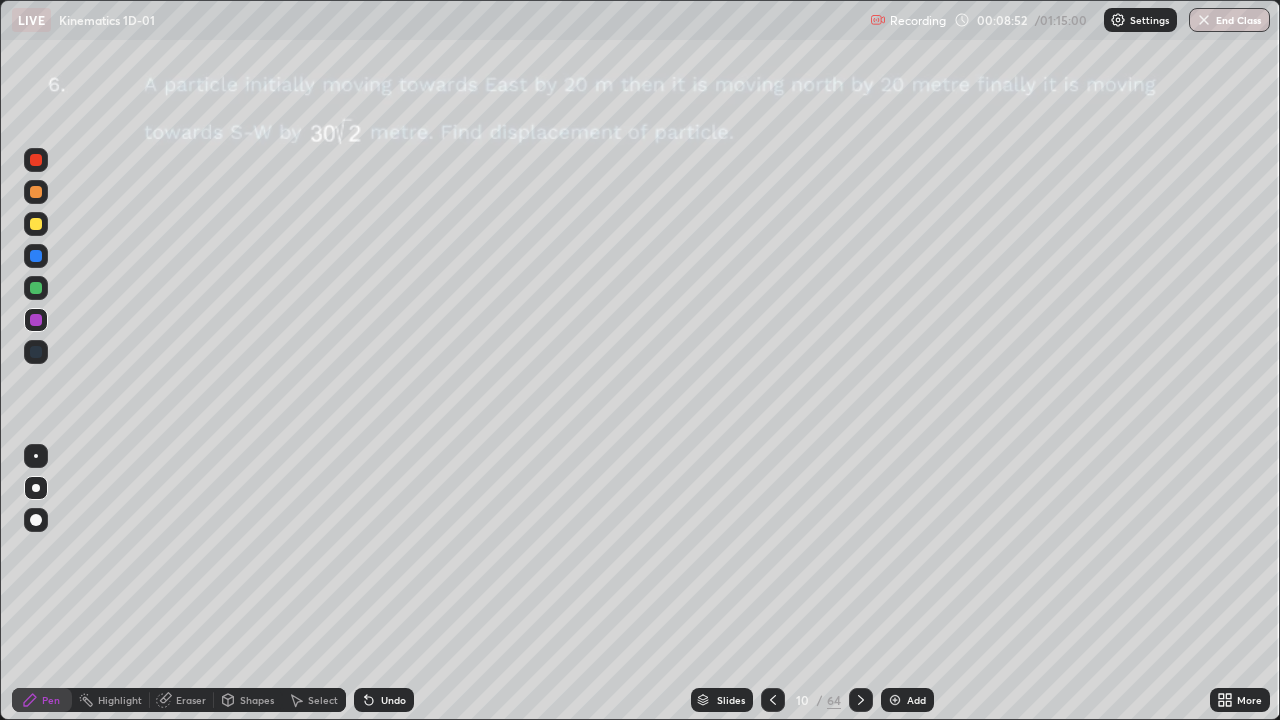 click on "Undo" at bounding box center [384, 700] 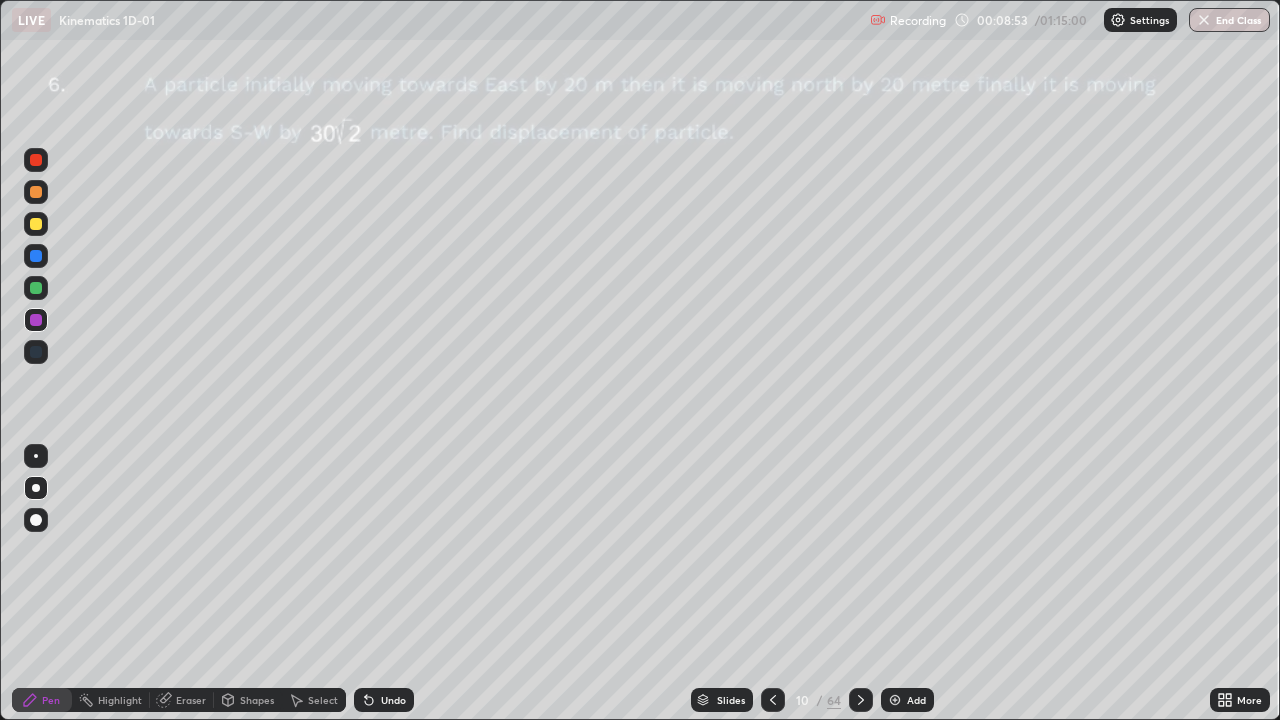 click on "Undo" at bounding box center (384, 700) 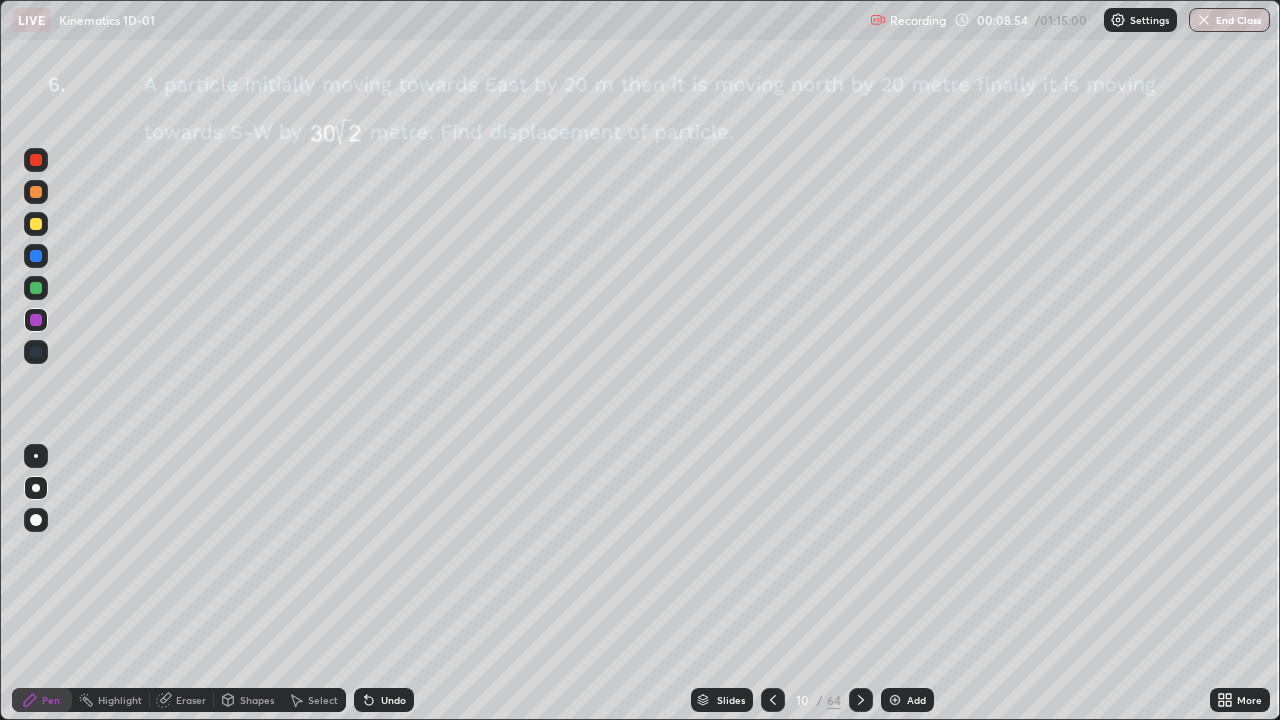 click on "Undo" at bounding box center (384, 700) 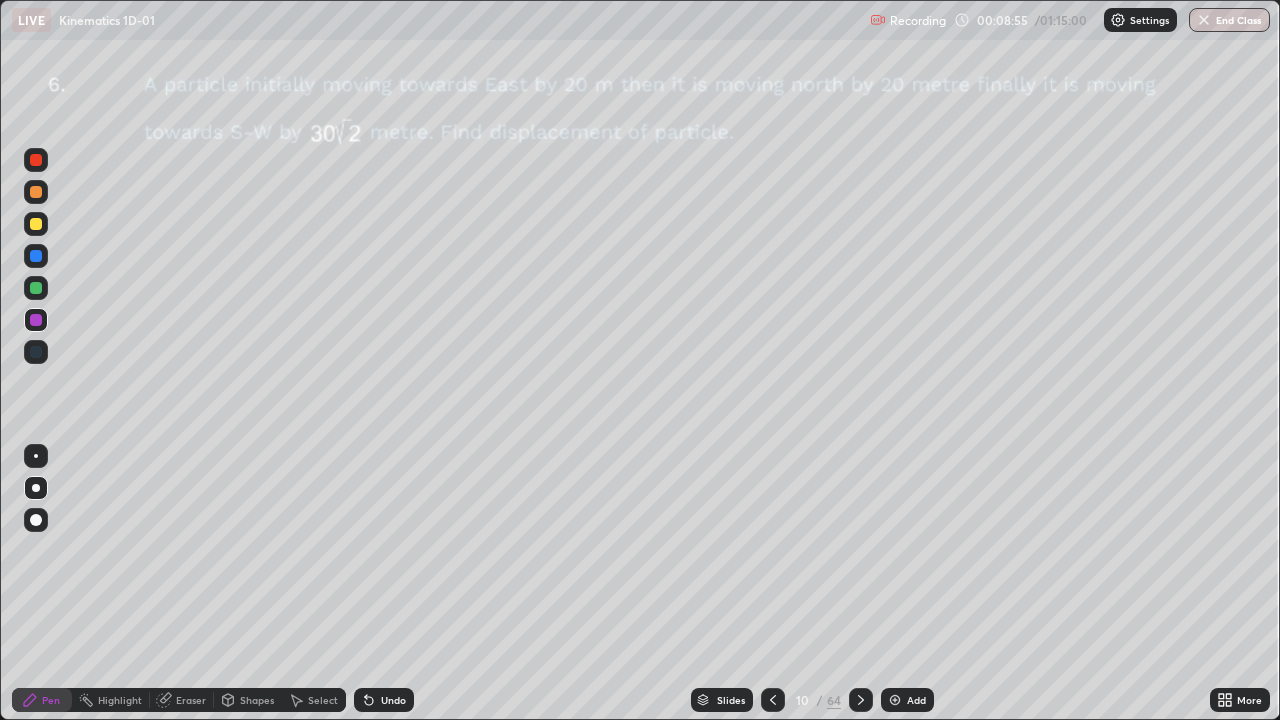 click 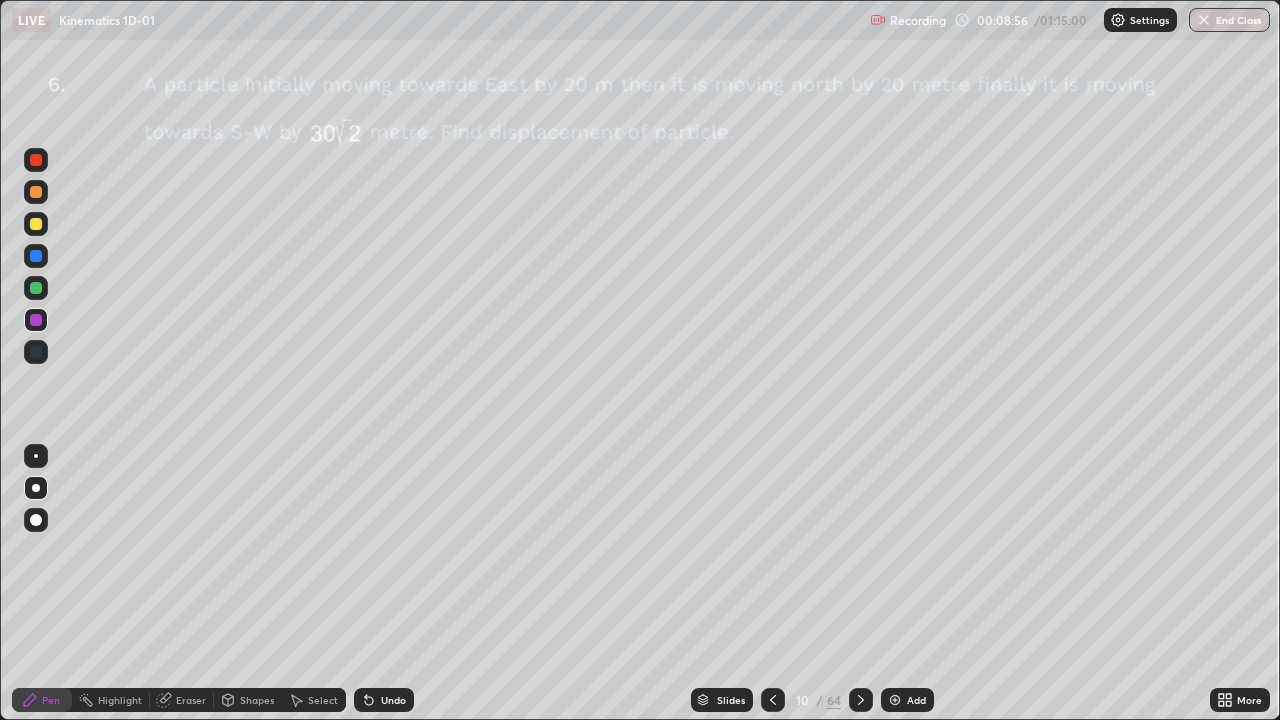 click on "Undo" at bounding box center (393, 700) 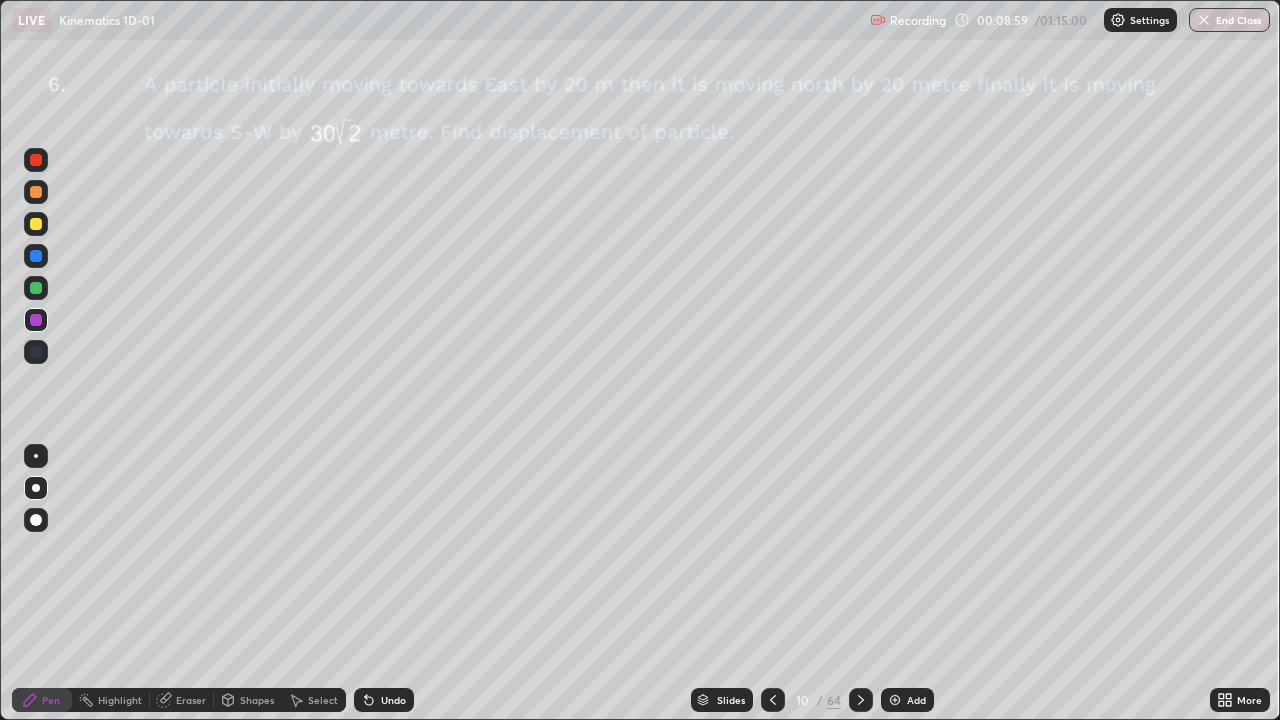 click on "Undo" at bounding box center (393, 700) 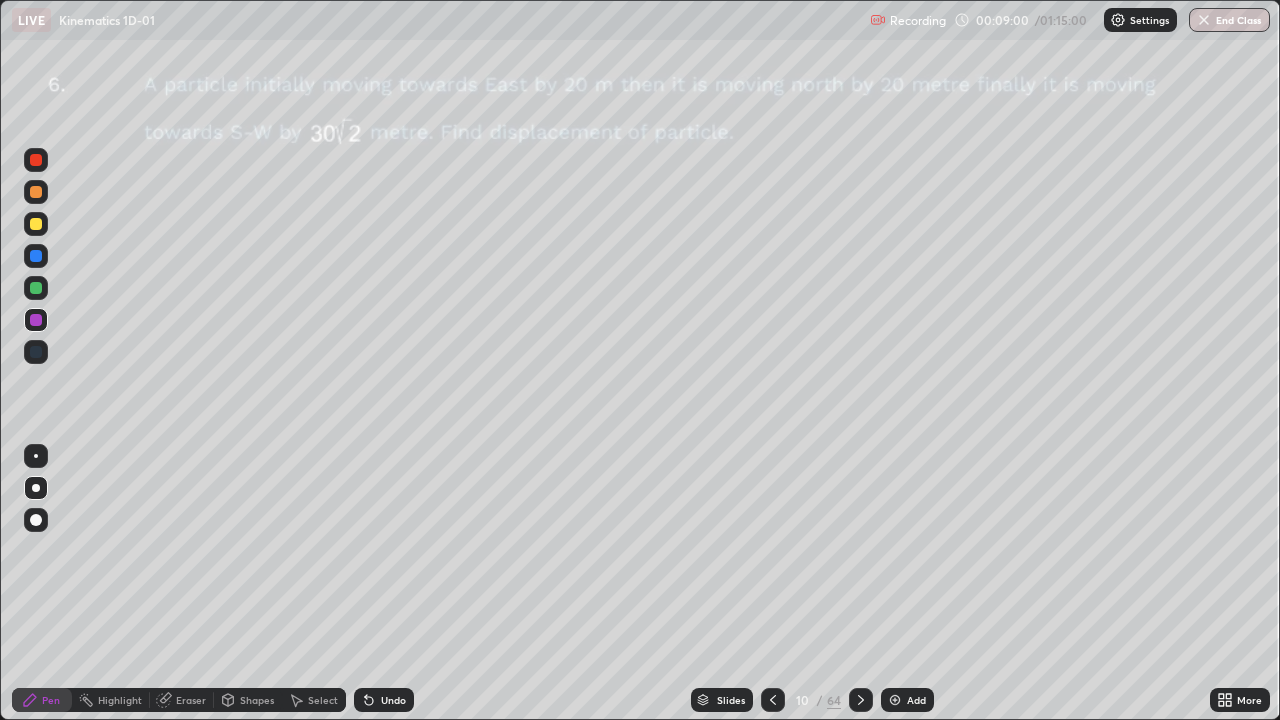 click on "Highlight" at bounding box center (111, 700) 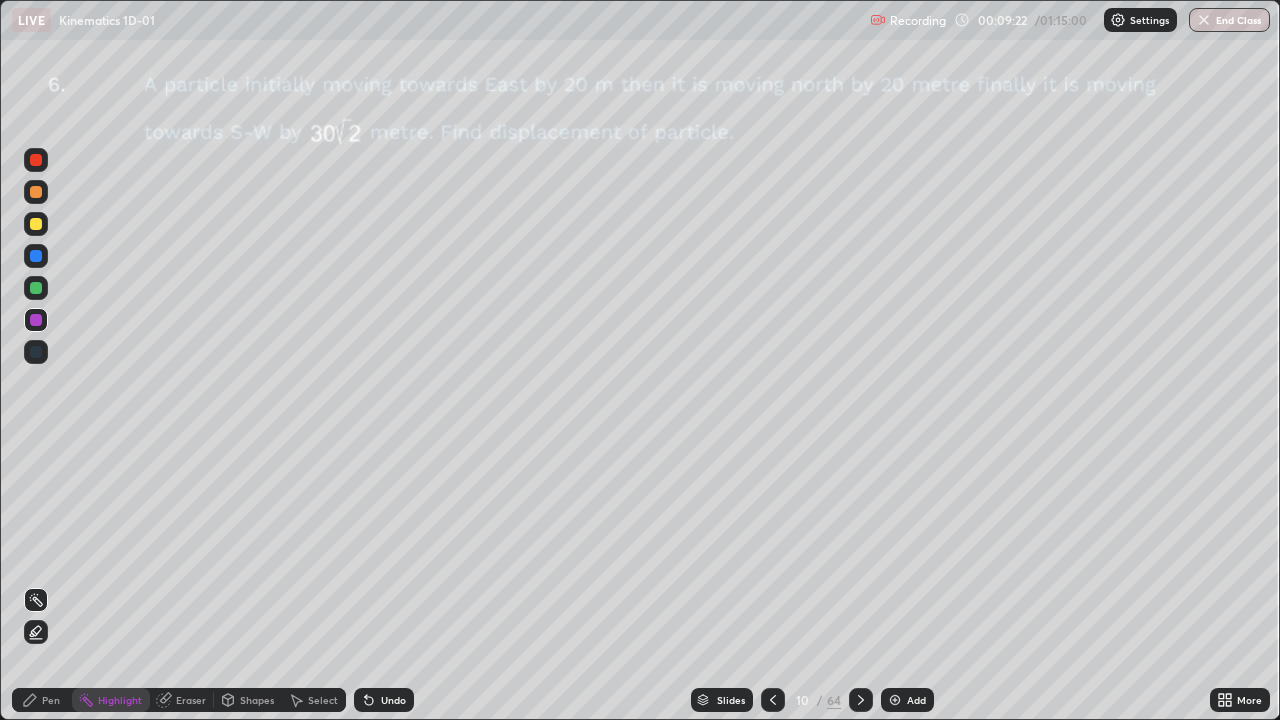 click at bounding box center (36, 632) 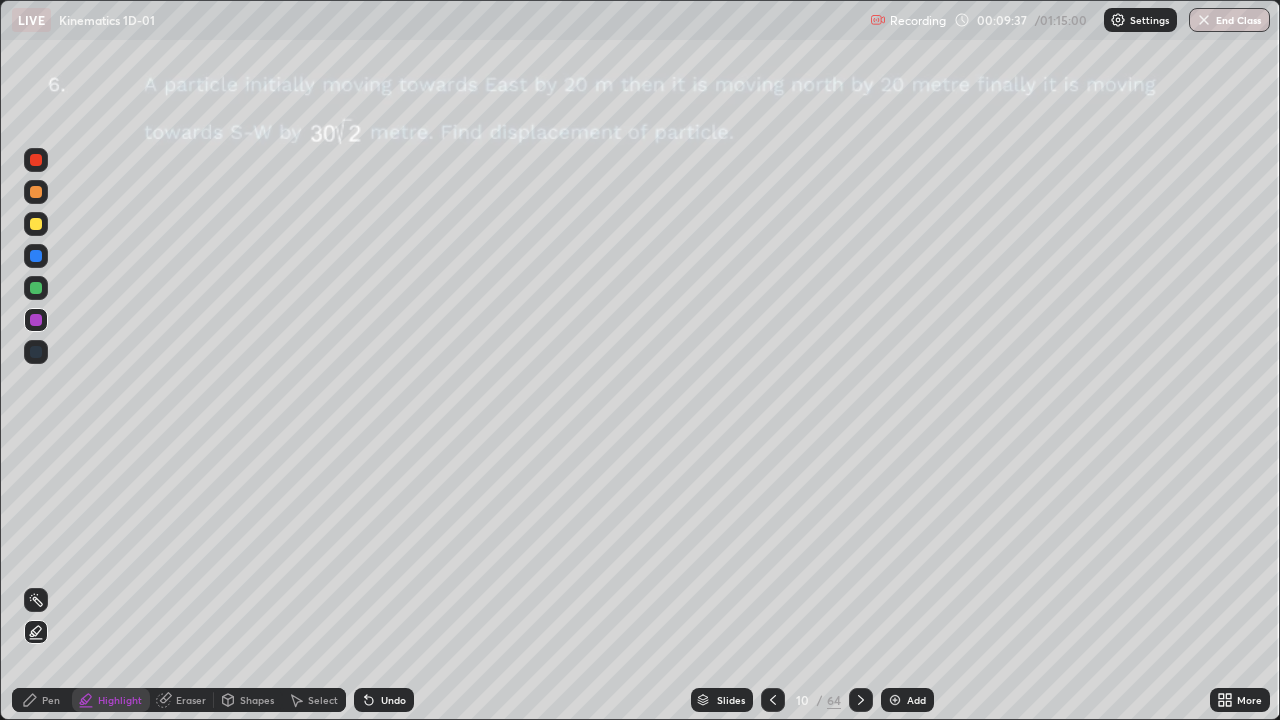 click on "Undo" at bounding box center [384, 700] 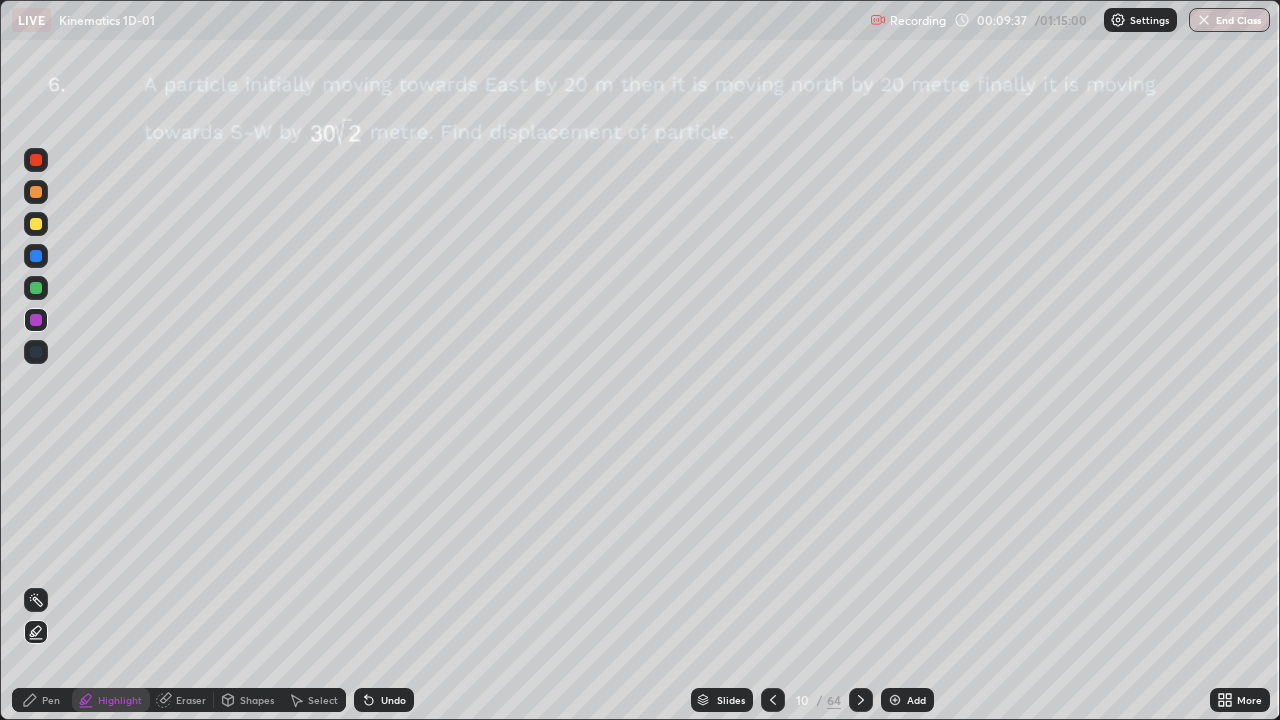 click on "Undo" at bounding box center [384, 700] 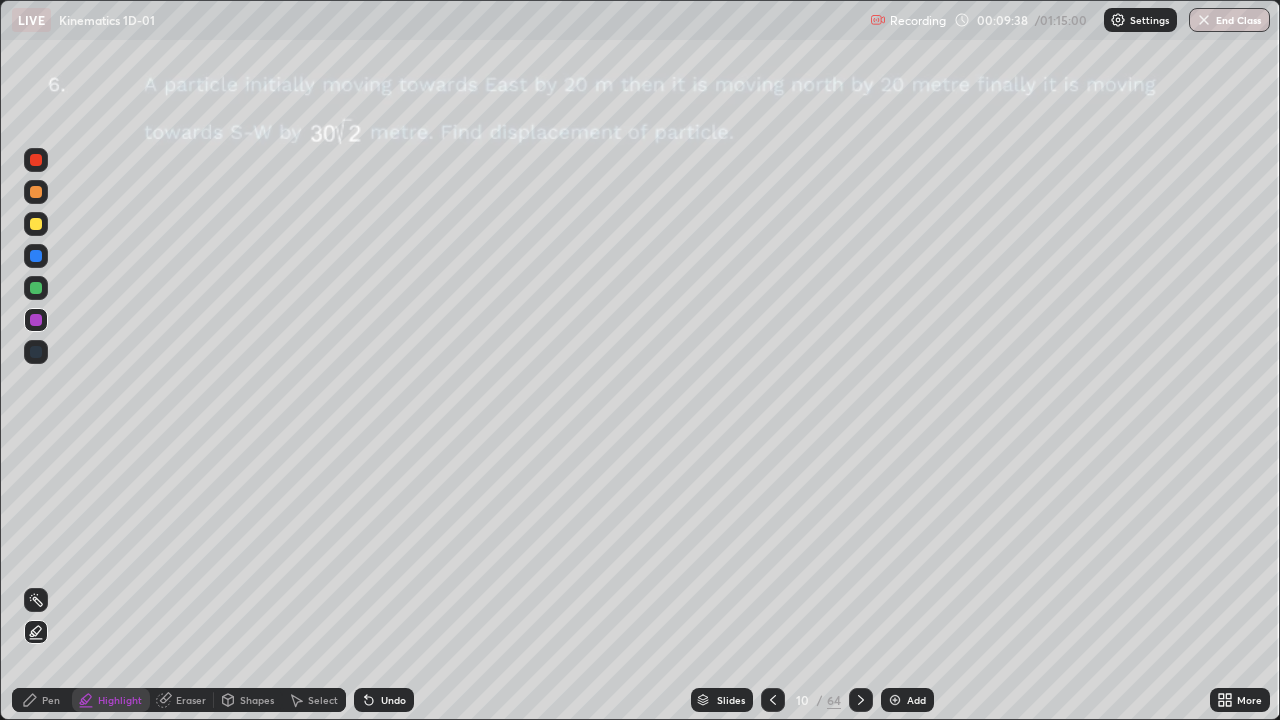 click on "Undo" at bounding box center [384, 700] 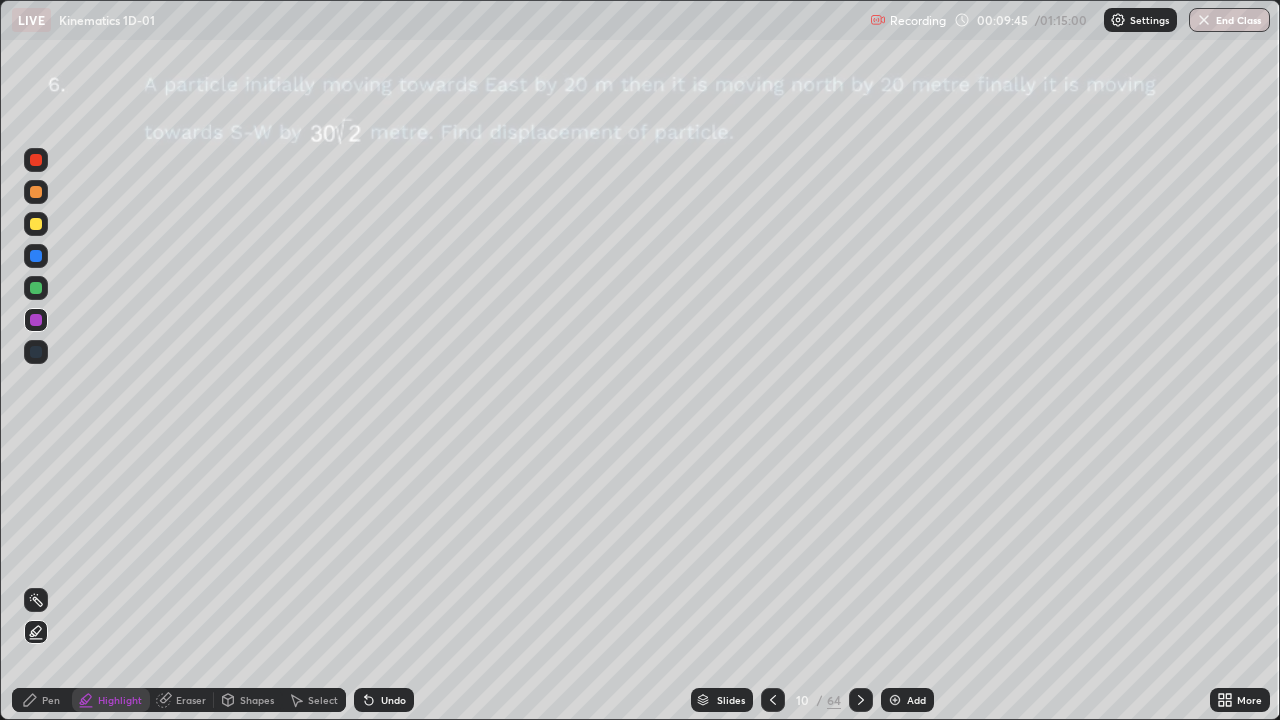 click on "Undo" at bounding box center [393, 700] 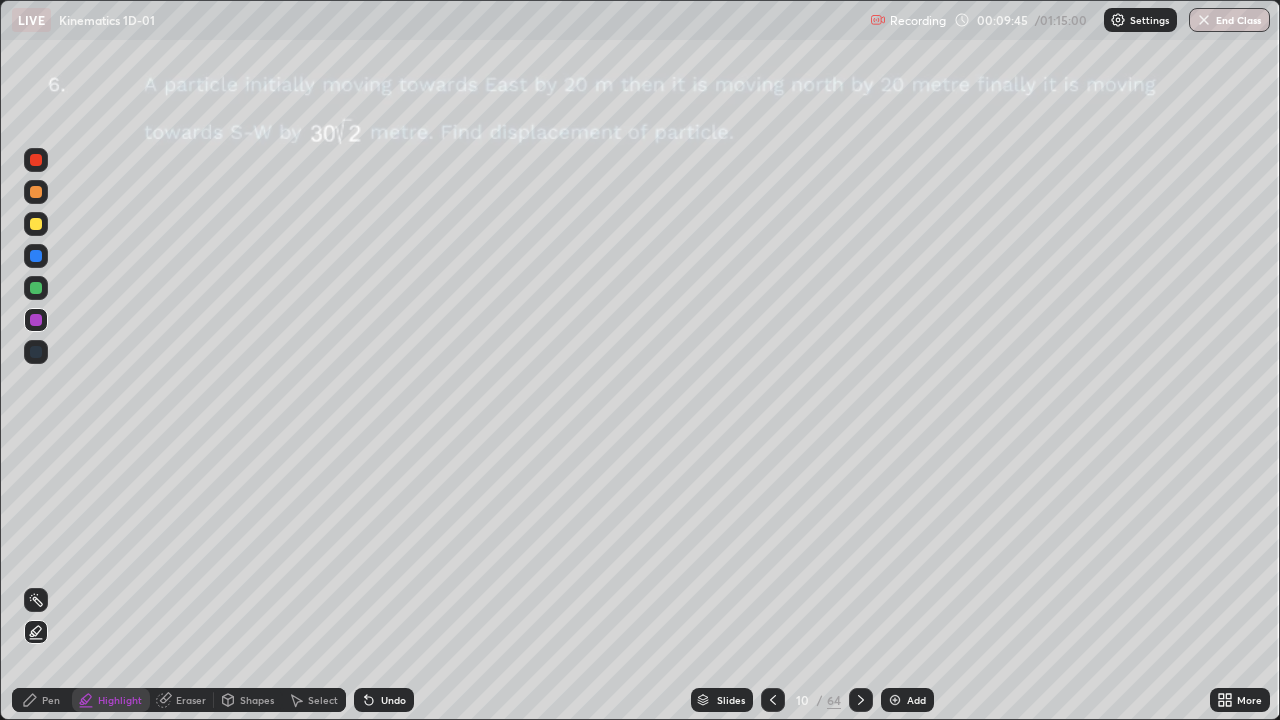 click on "Undo" at bounding box center [393, 700] 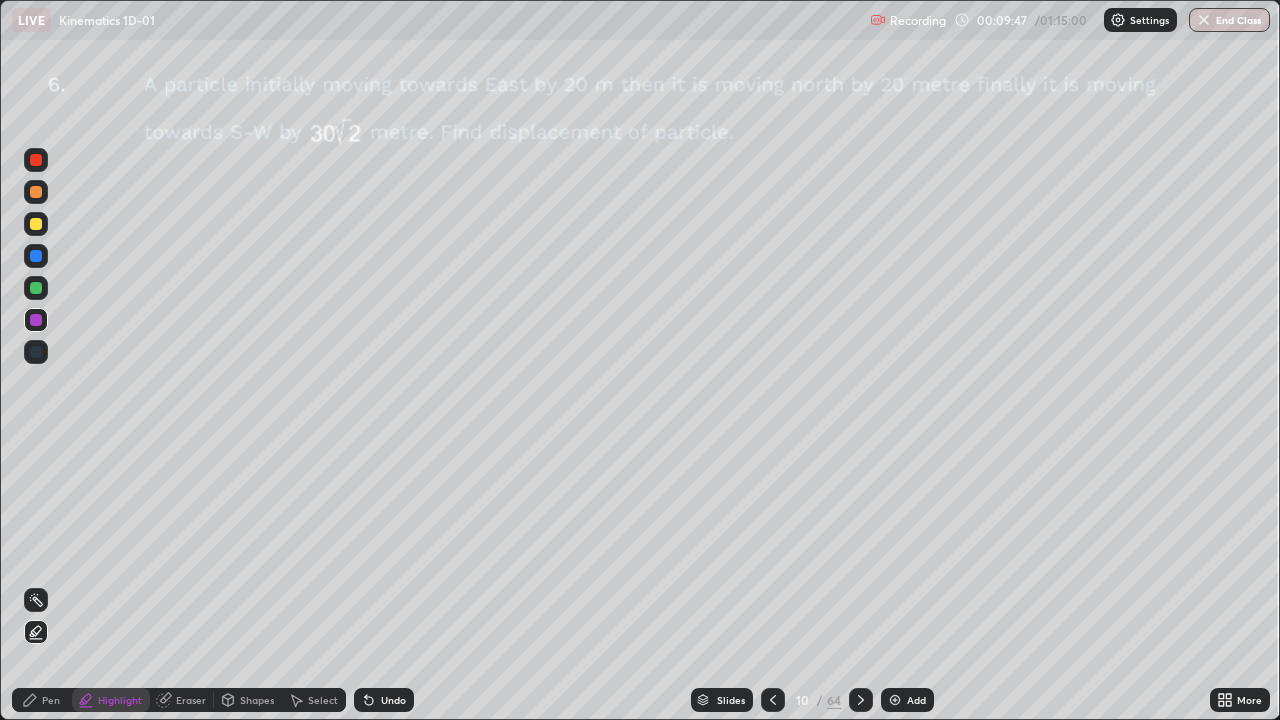 click on "Undo" at bounding box center [393, 700] 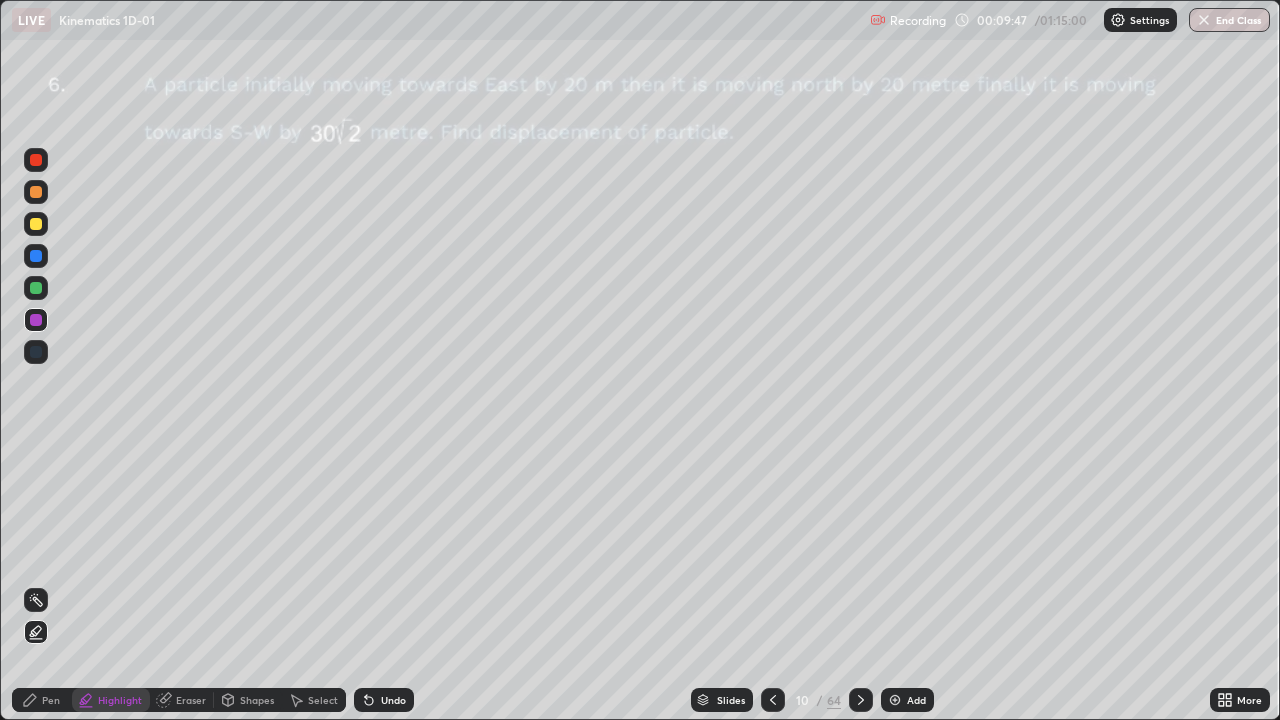 click on "Undo" at bounding box center (393, 700) 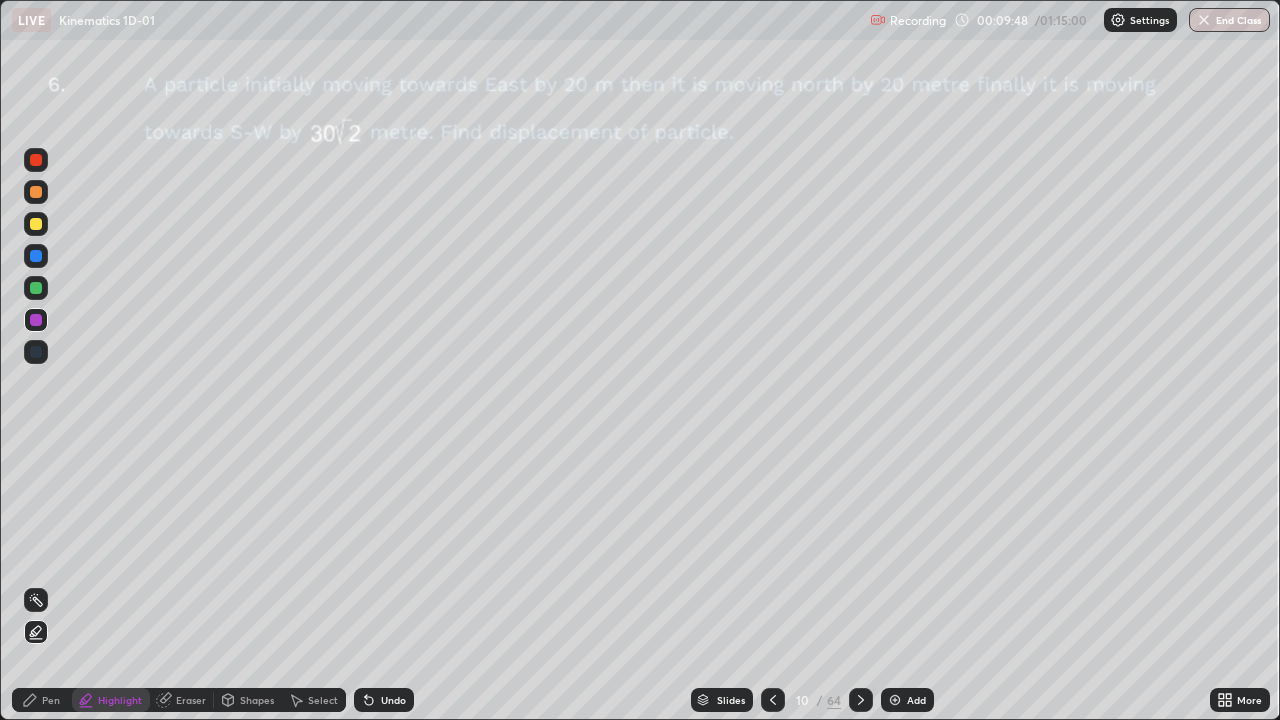 click on "Undo" at bounding box center [393, 700] 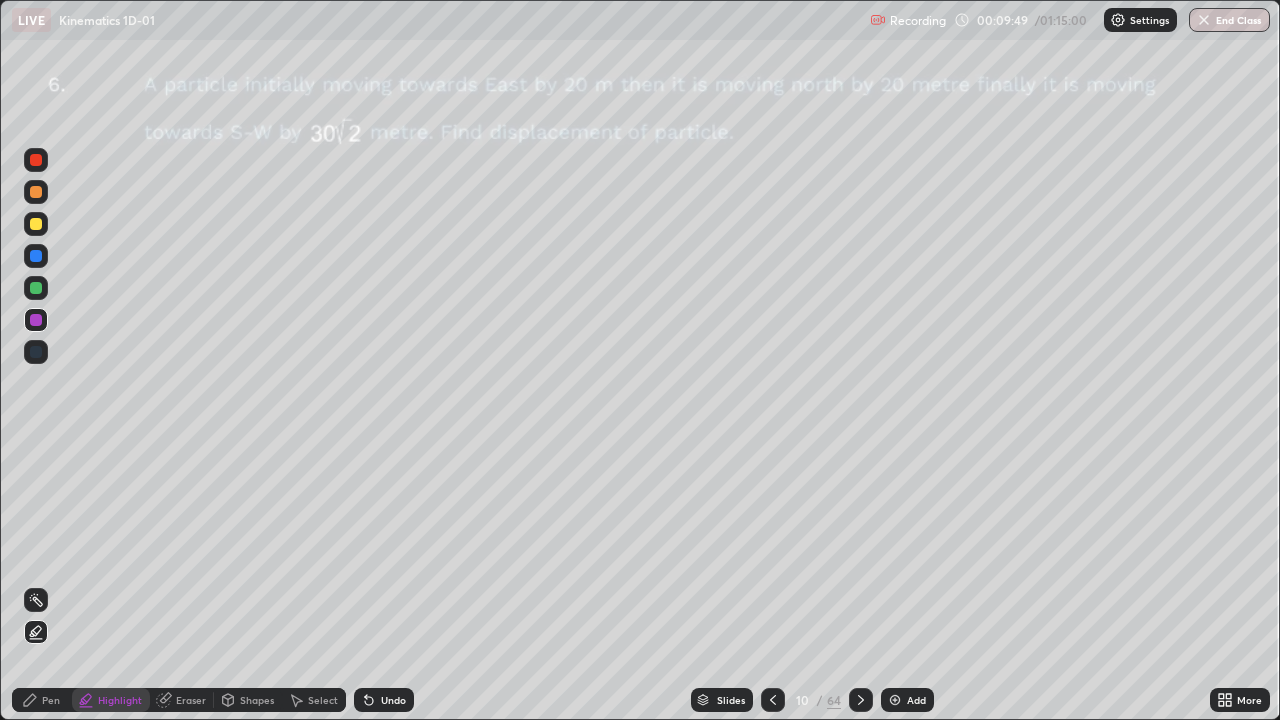 click on "Undo" at bounding box center [384, 700] 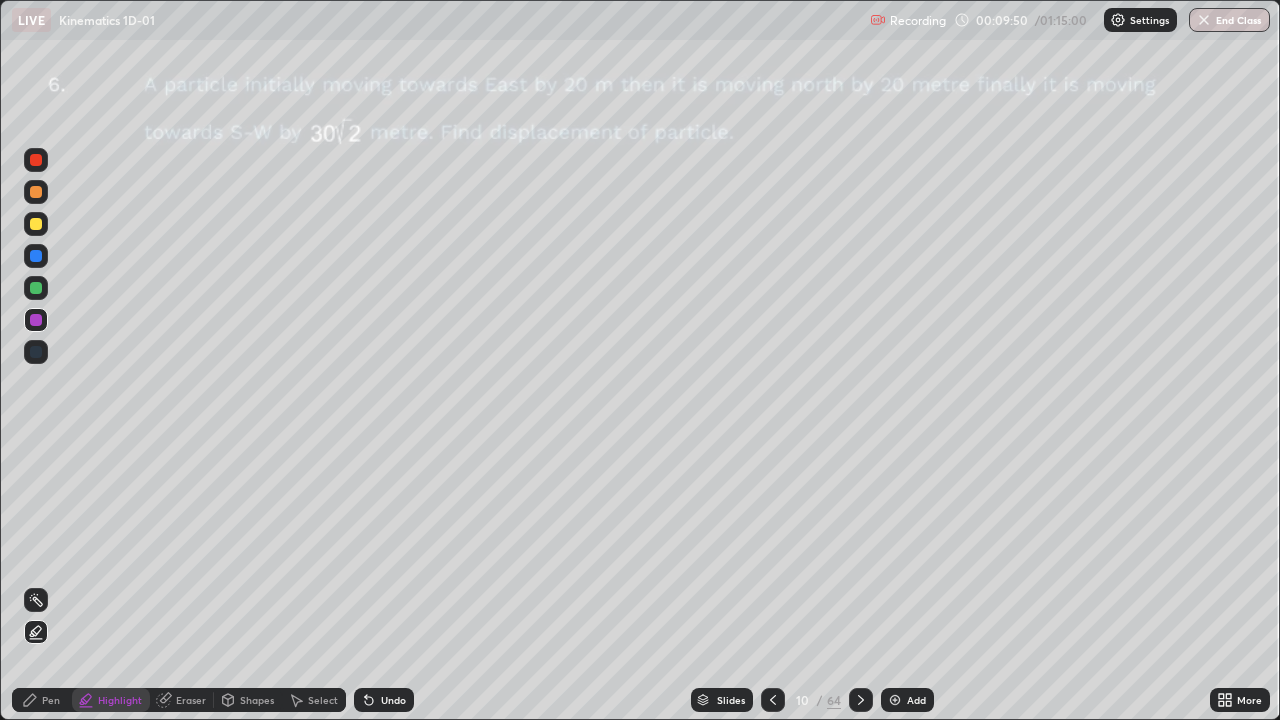 click on "Undo" at bounding box center (393, 700) 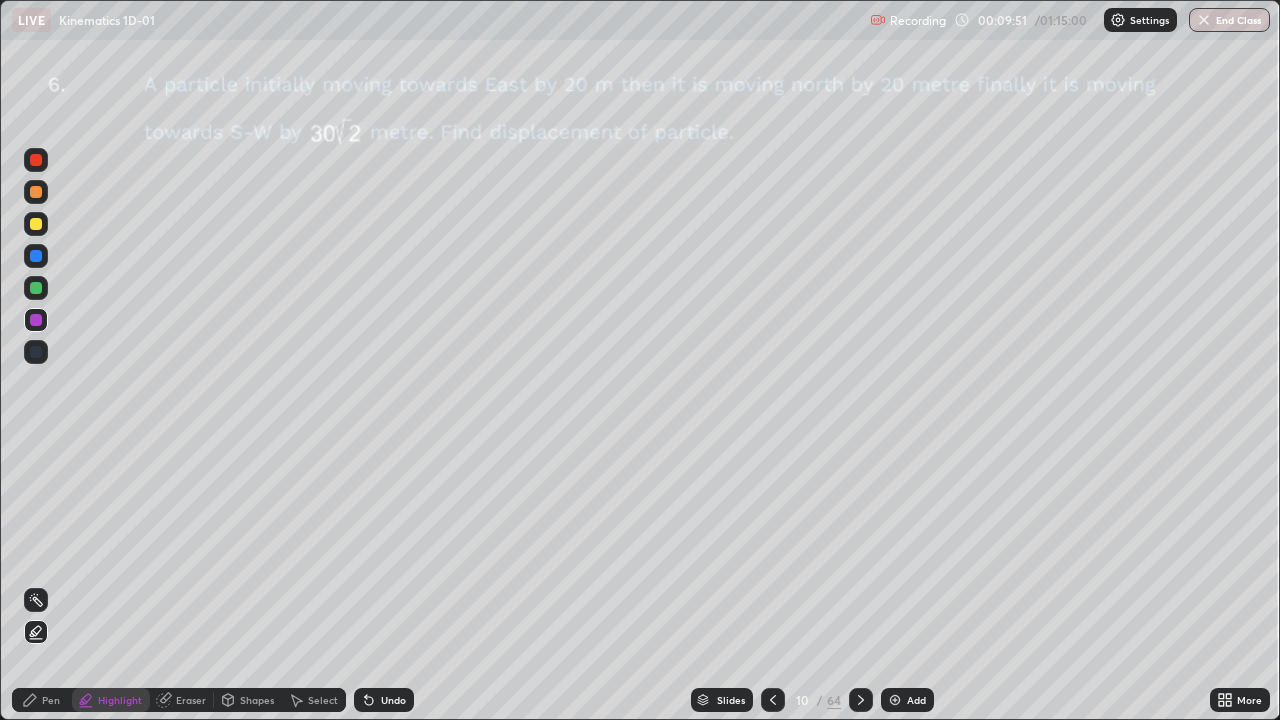 click on "Undo" at bounding box center (384, 700) 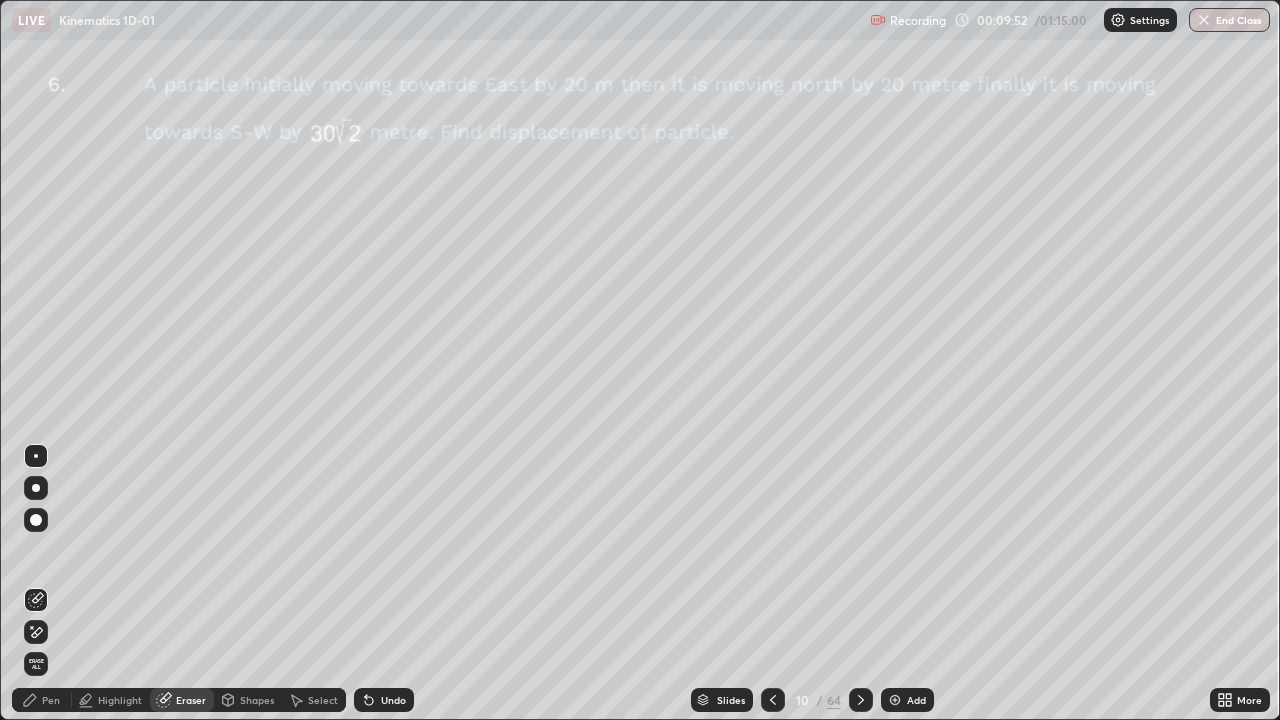 click 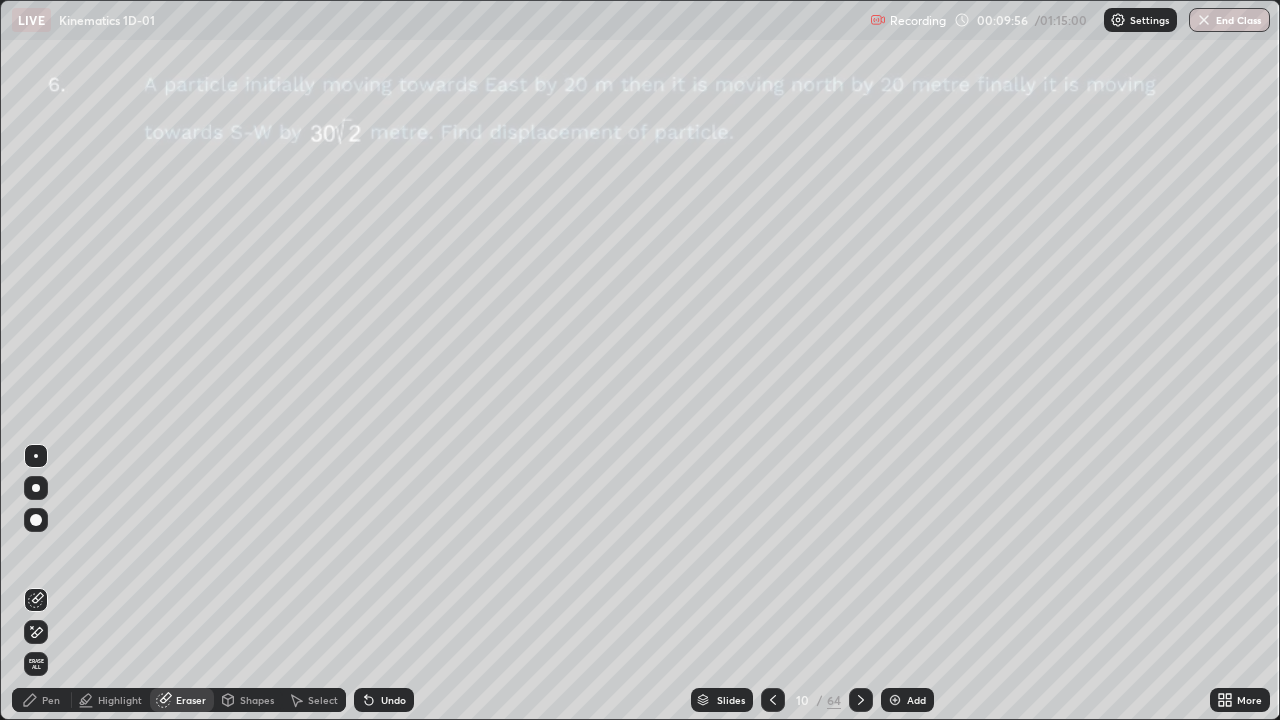 click on "Pen" at bounding box center [42, 700] 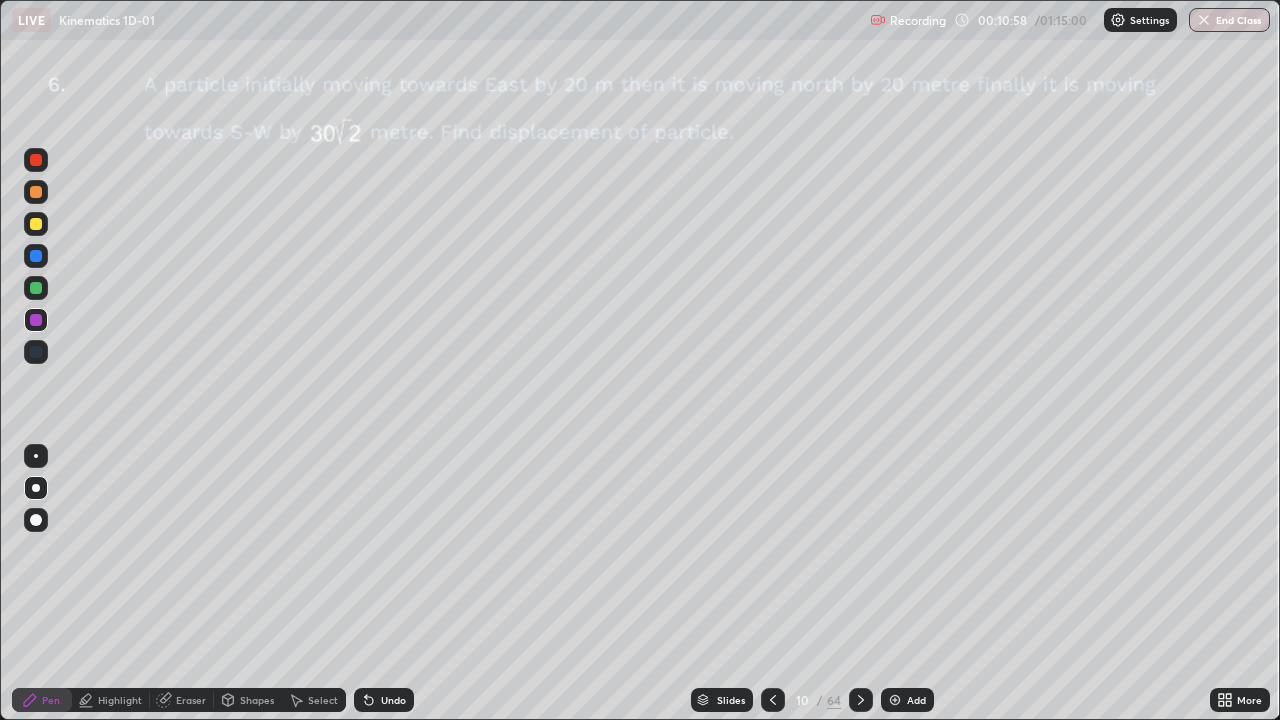 click at bounding box center [36, 288] 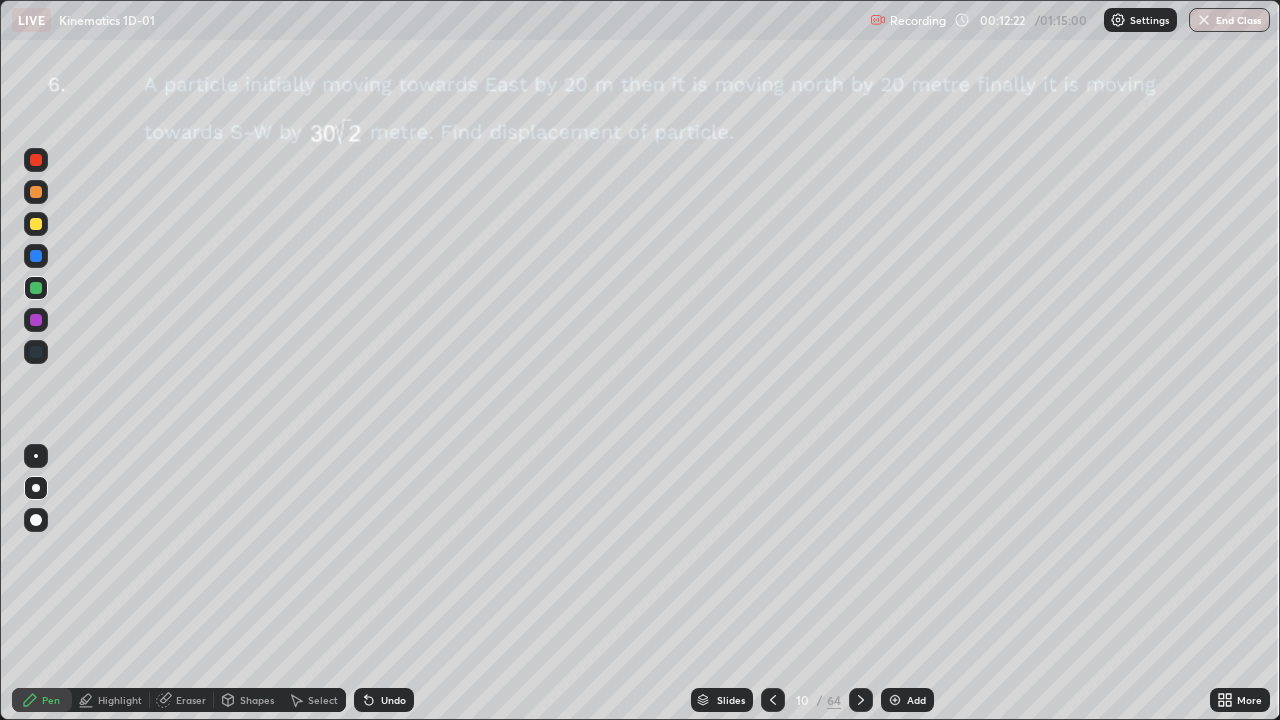 click at bounding box center (36, 192) 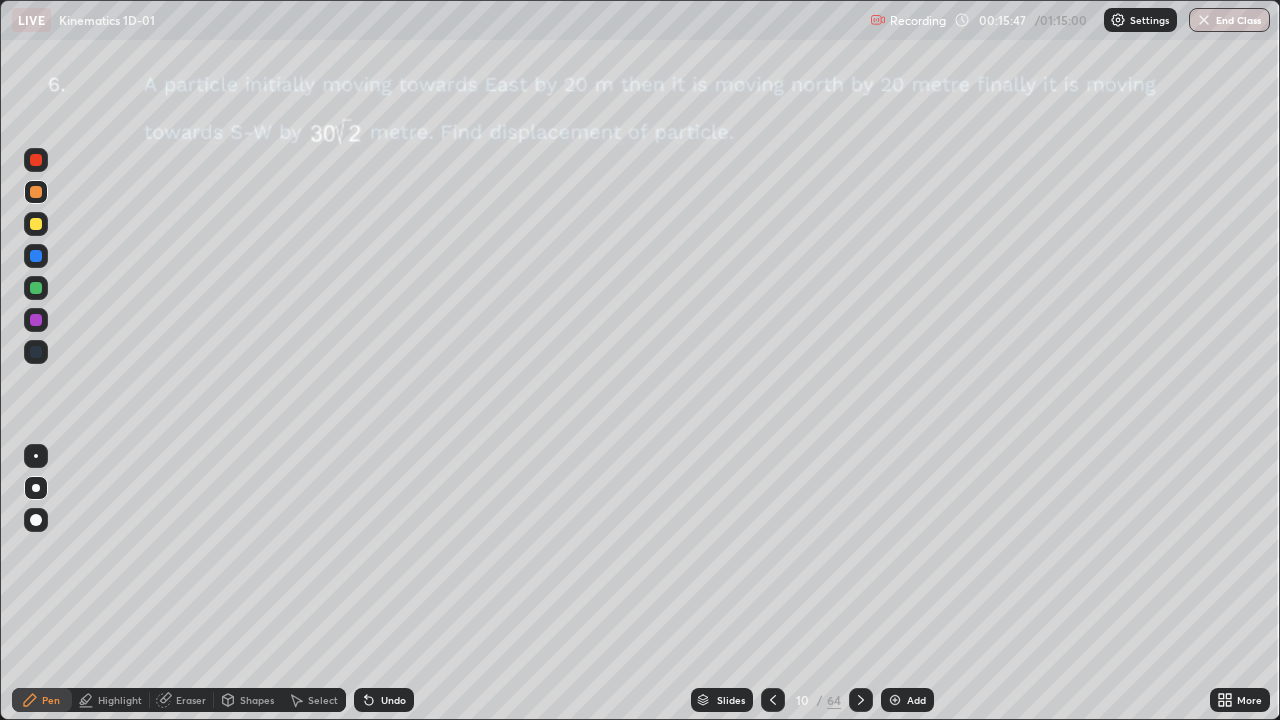 click 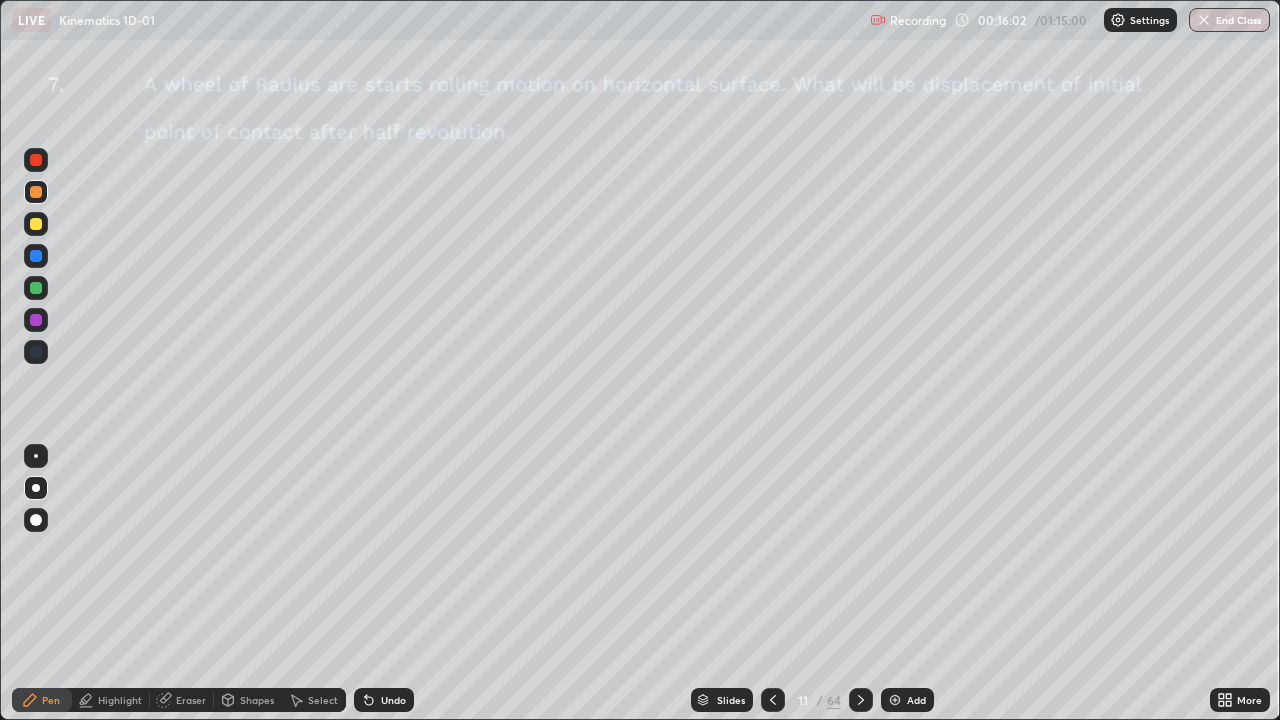 click on "Shapes" at bounding box center [248, 700] 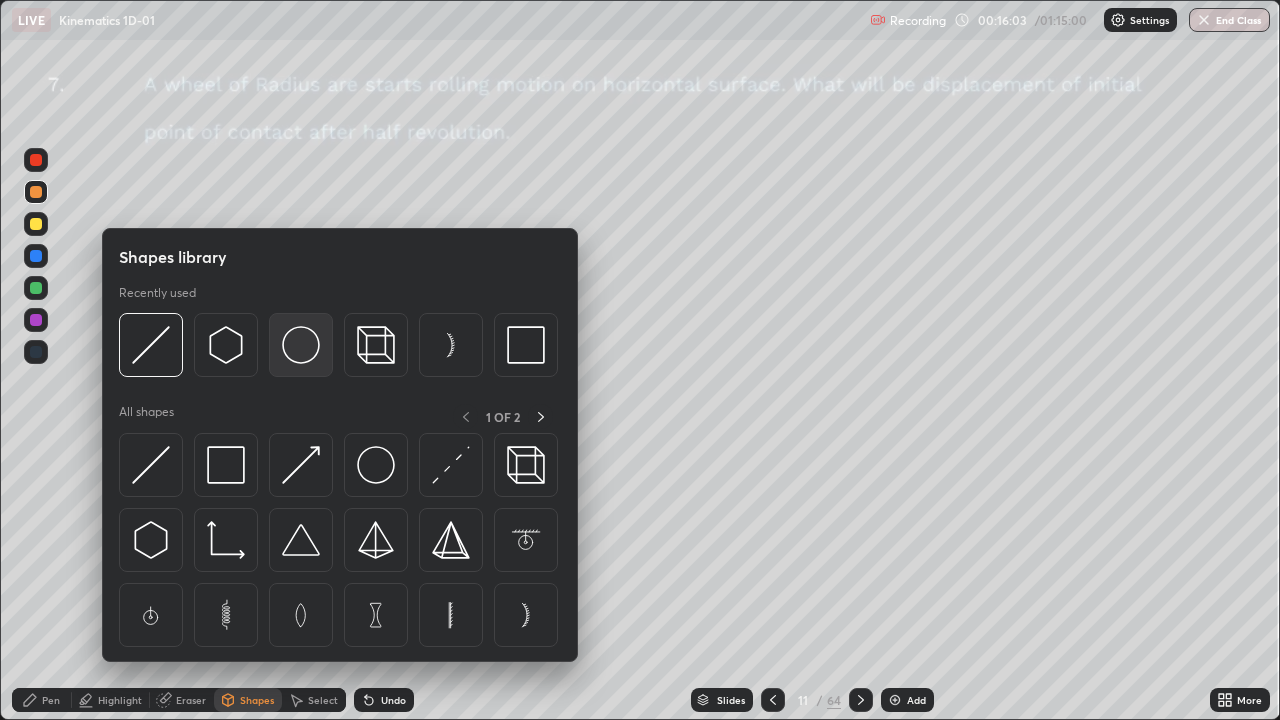 click at bounding box center [301, 345] 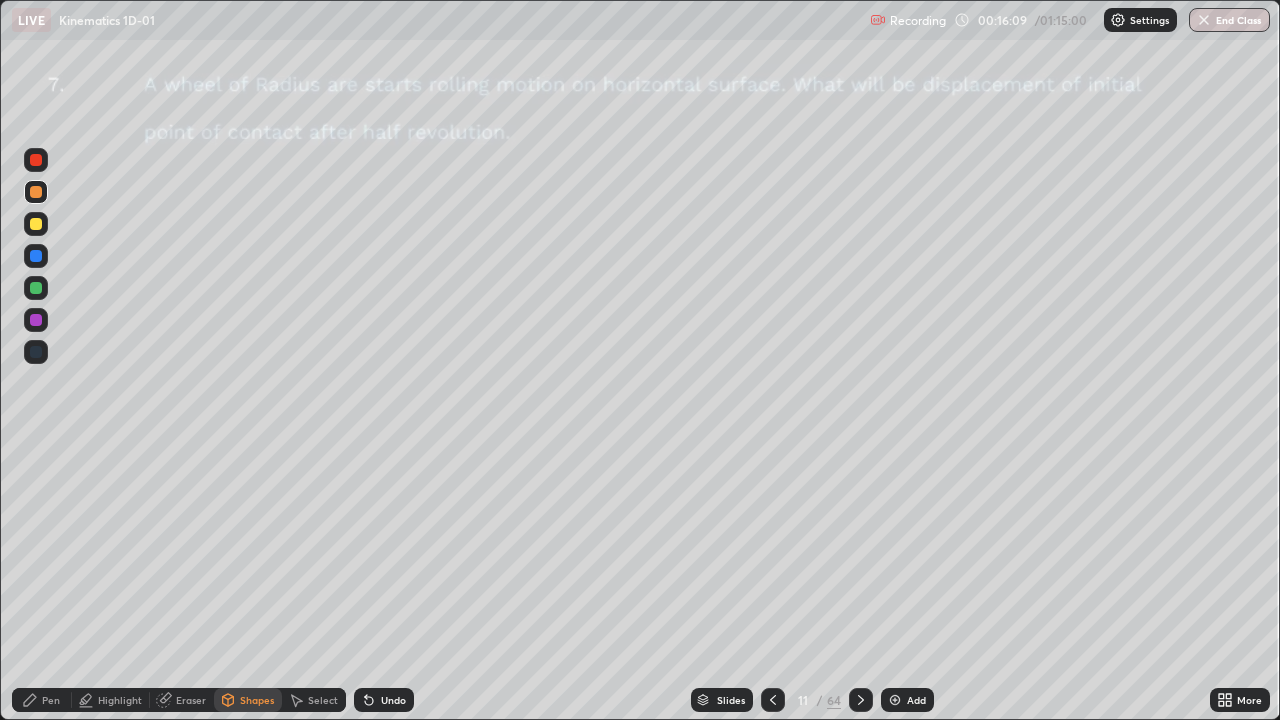 click on "Undo" at bounding box center [393, 700] 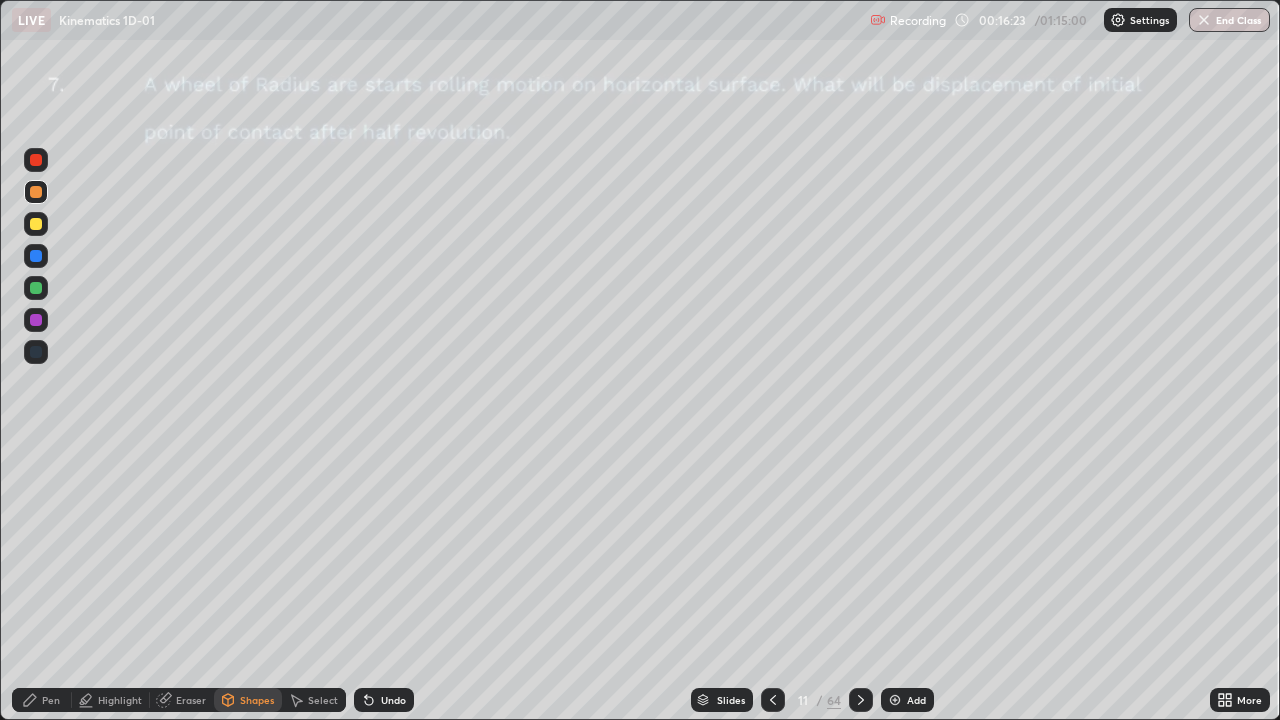 click on "Undo" at bounding box center [393, 700] 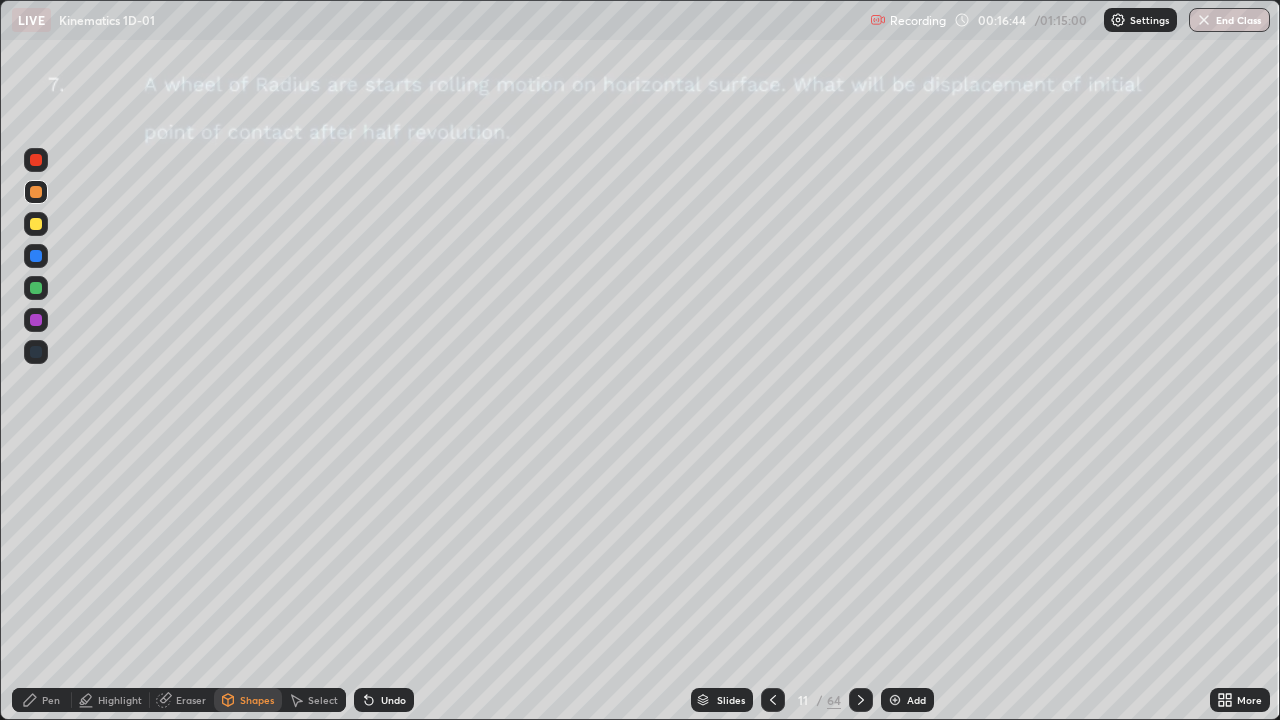 click on "Undo" at bounding box center (393, 700) 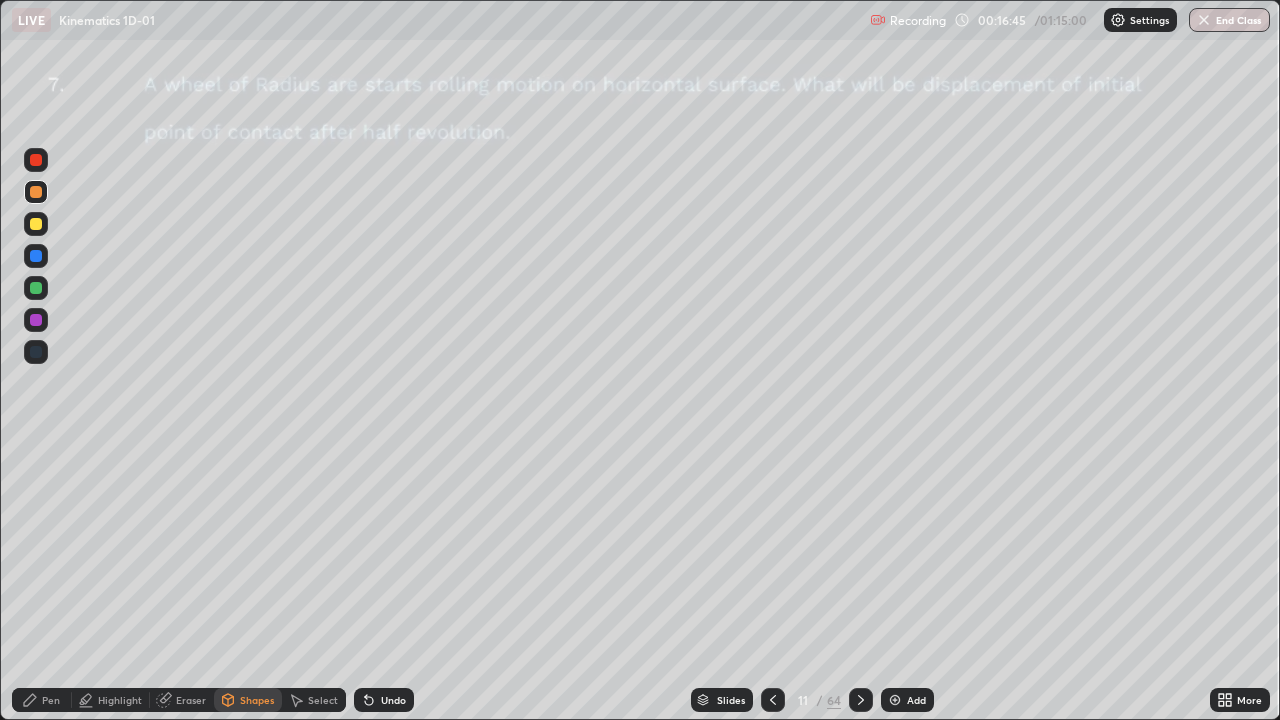click at bounding box center [36, 320] 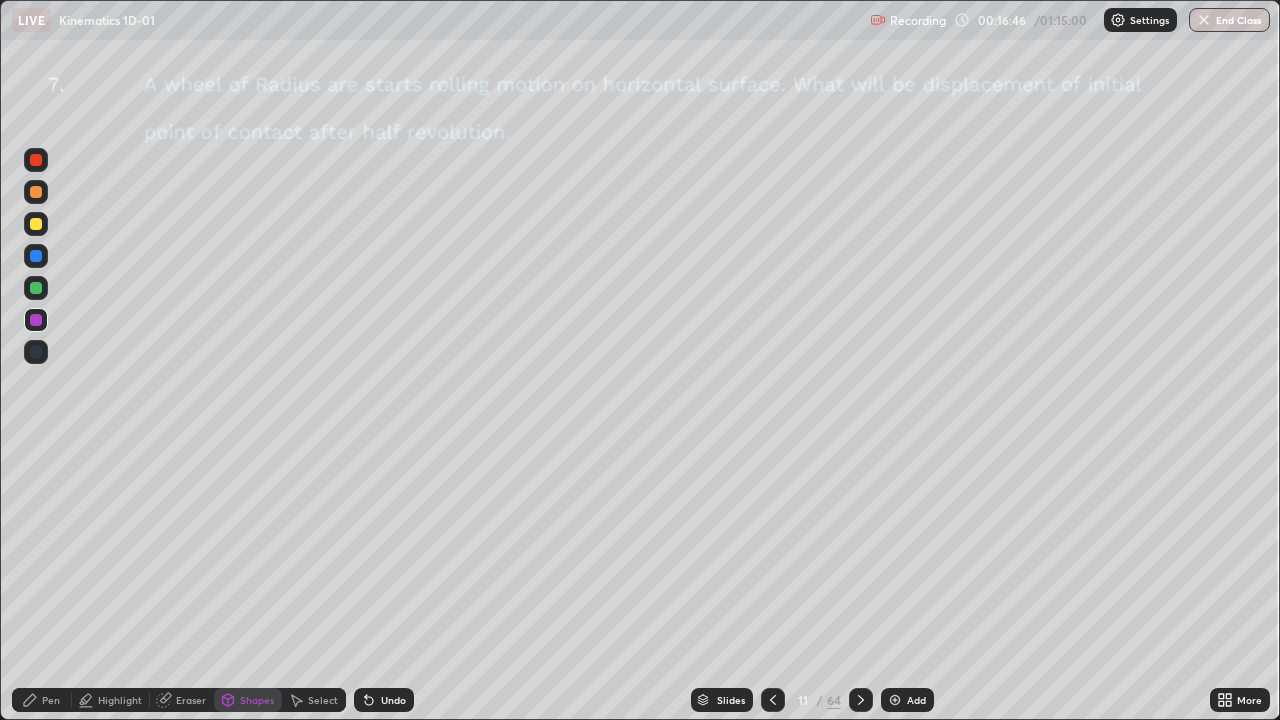 click on "Pen" at bounding box center [42, 700] 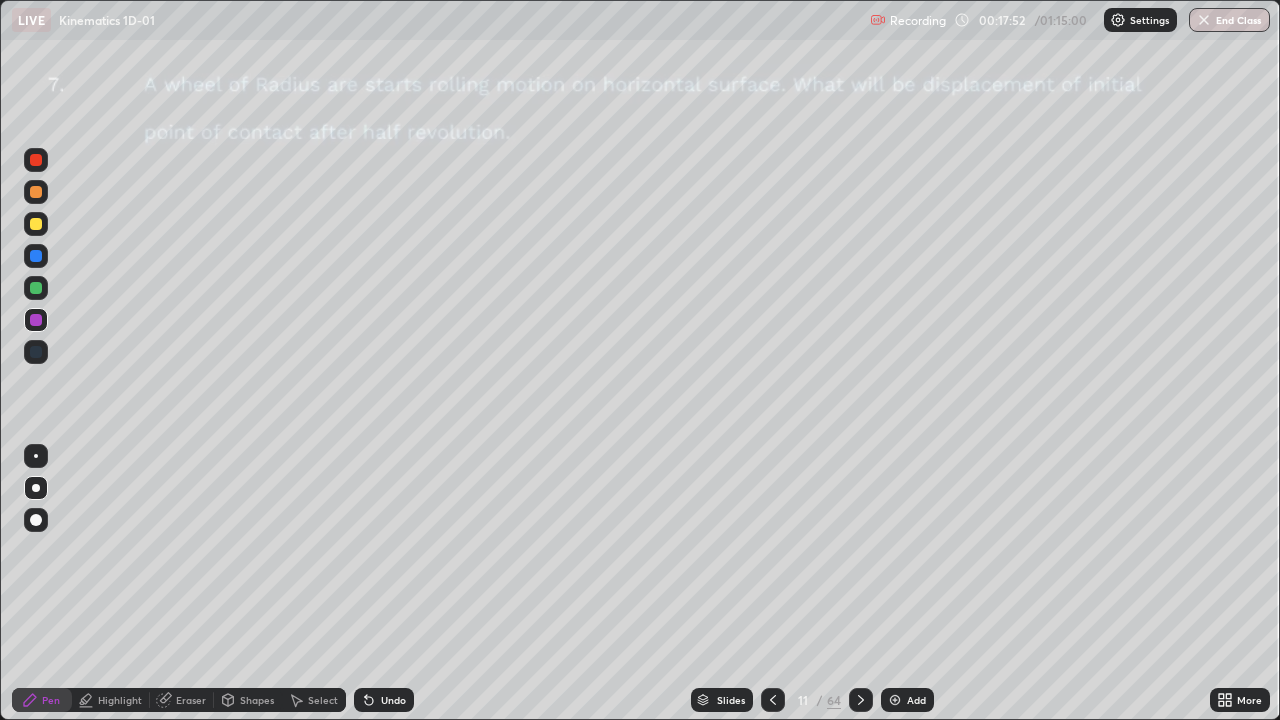 click on "Highlight" at bounding box center [111, 700] 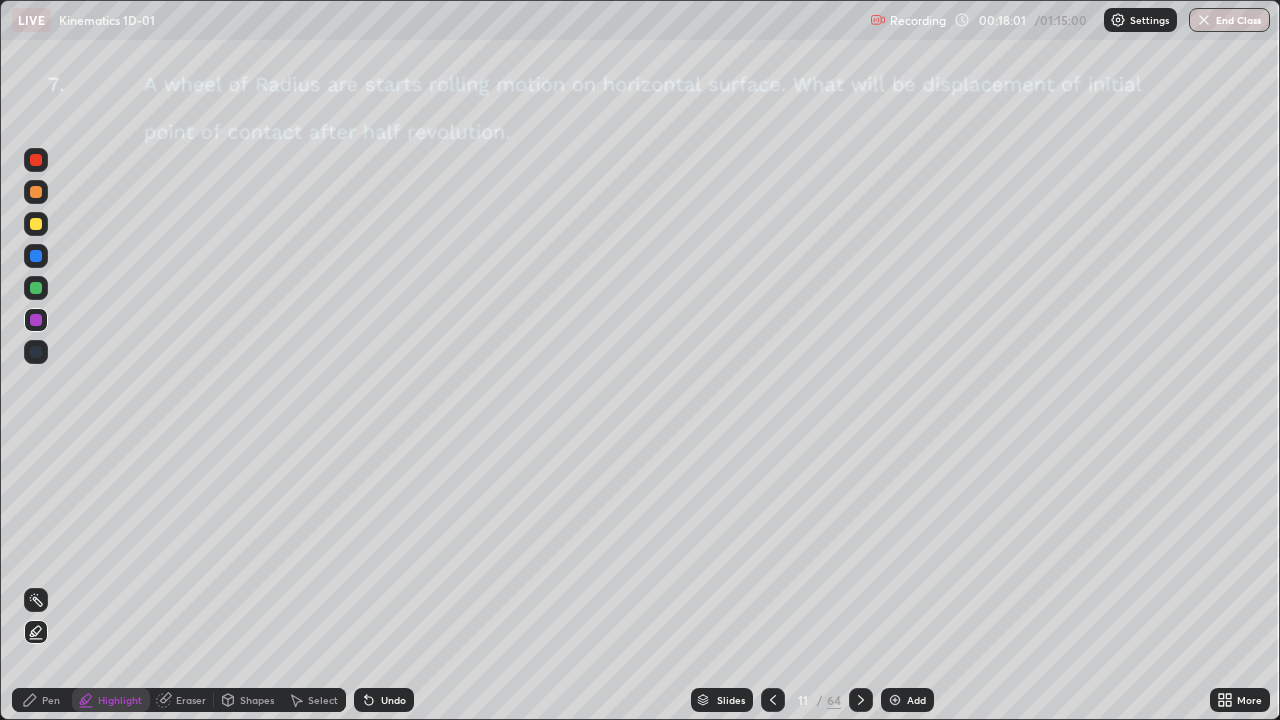 click on "Pen" at bounding box center (42, 700) 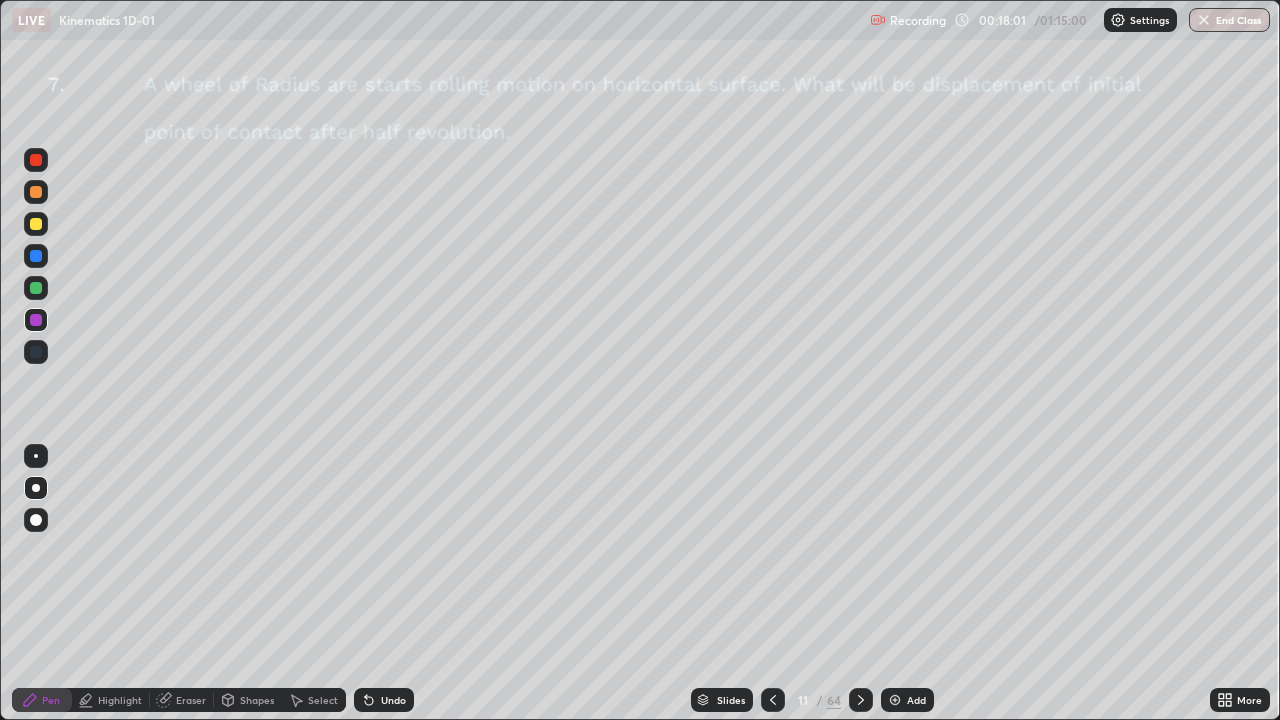 click on "Pen" at bounding box center (42, 700) 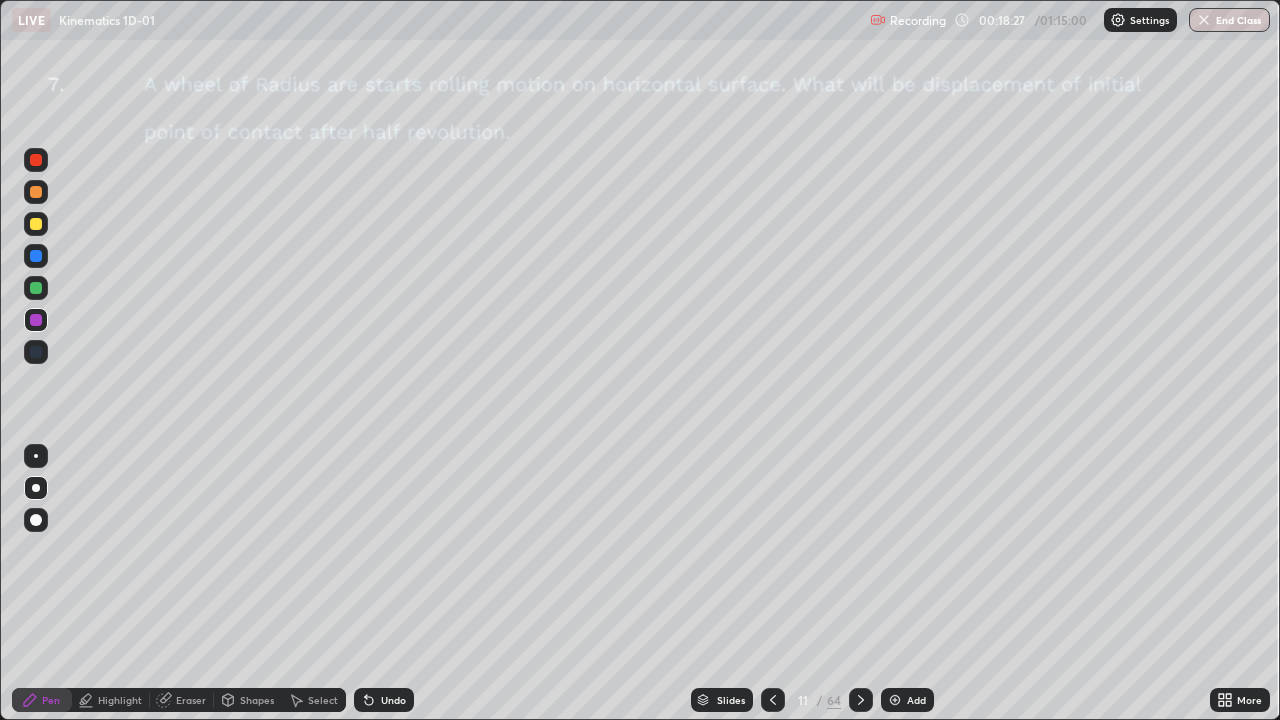 click at bounding box center [36, 288] 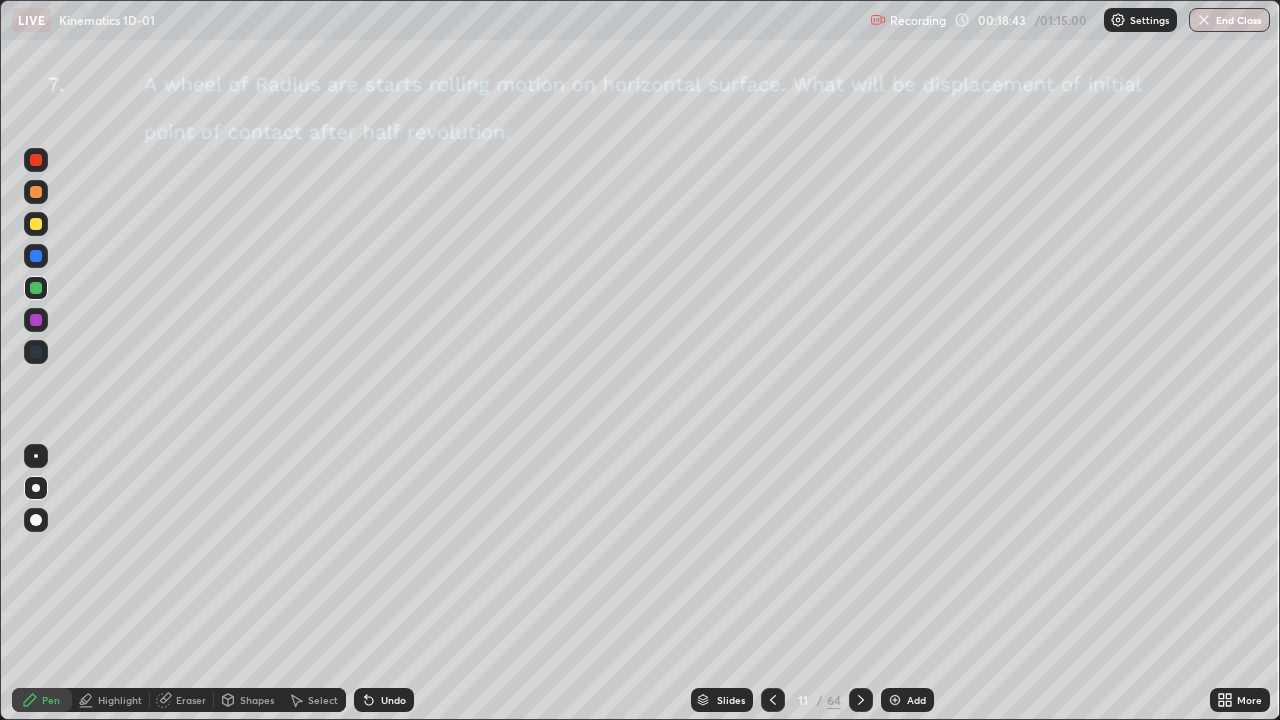 click at bounding box center [36, 320] 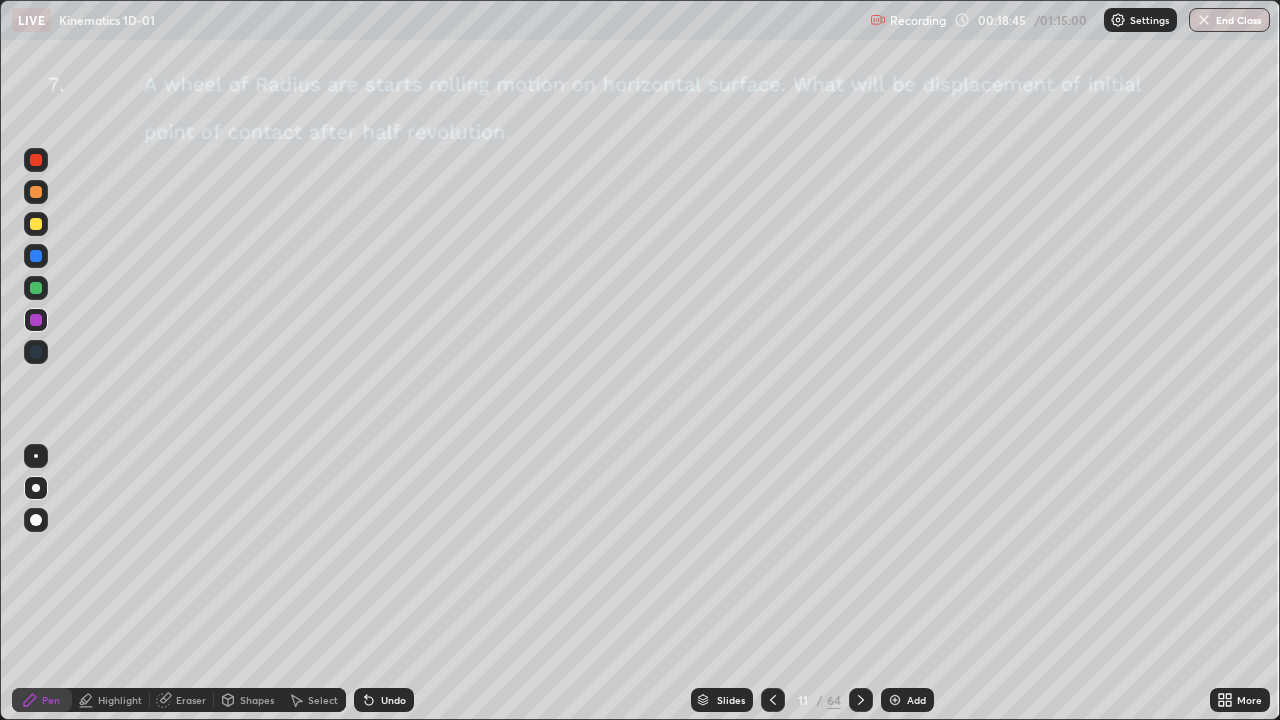 click at bounding box center [36, 160] 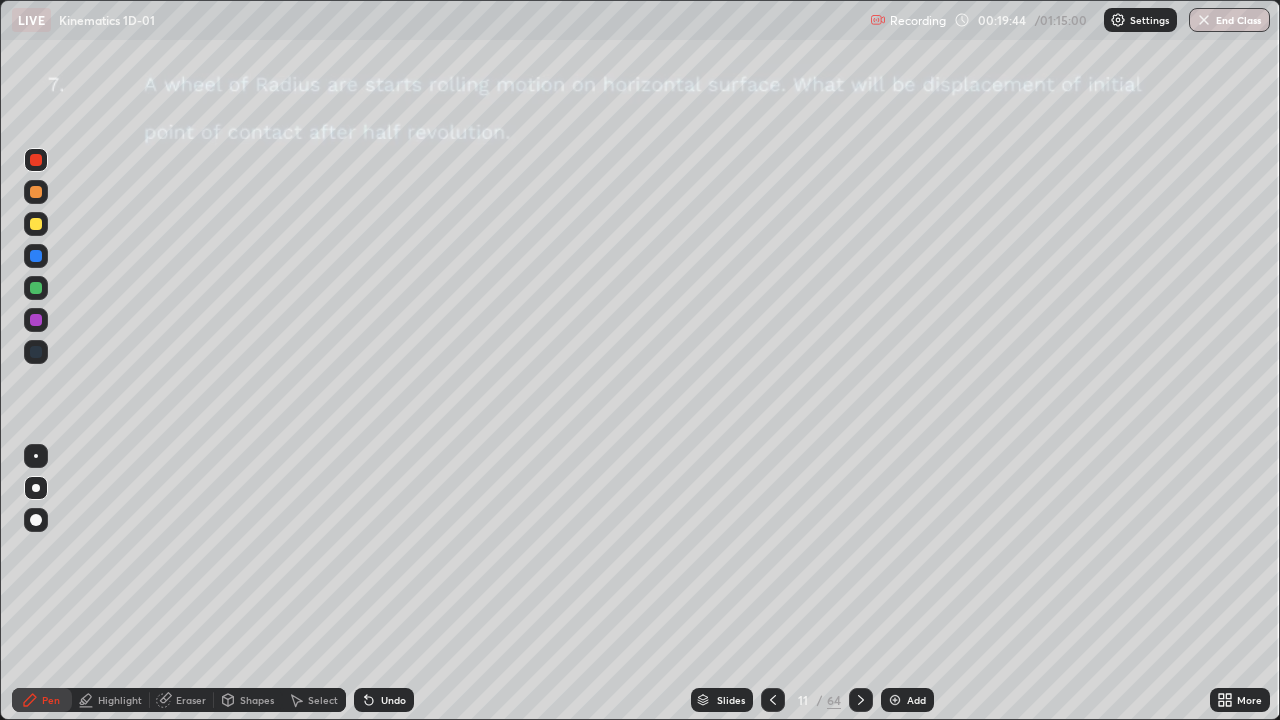click on "Highlight" at bounding box center (120, 700) 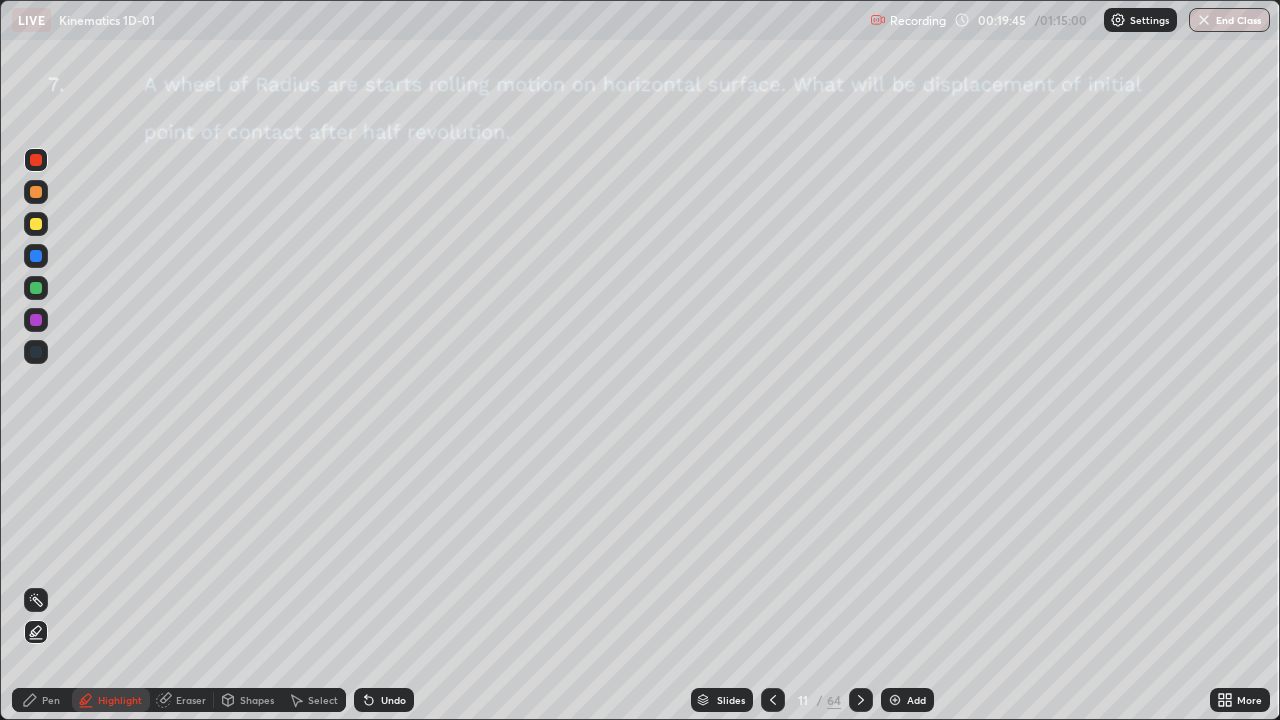 click 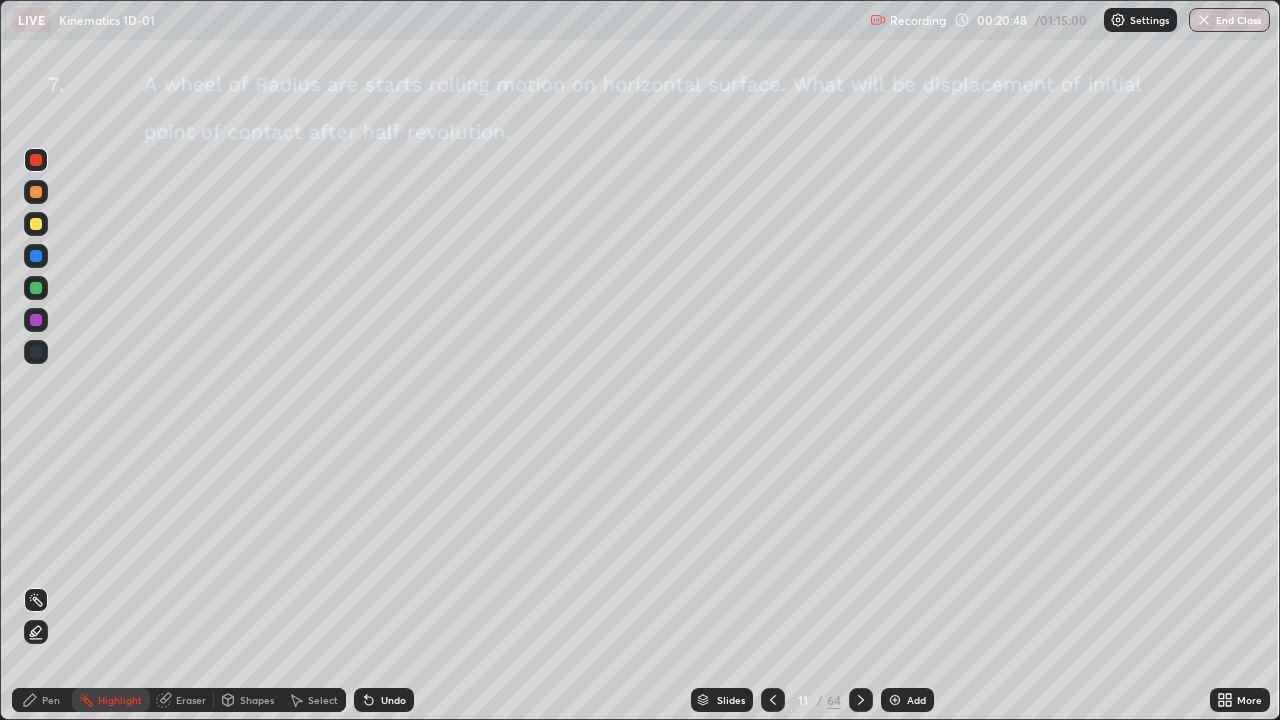 click 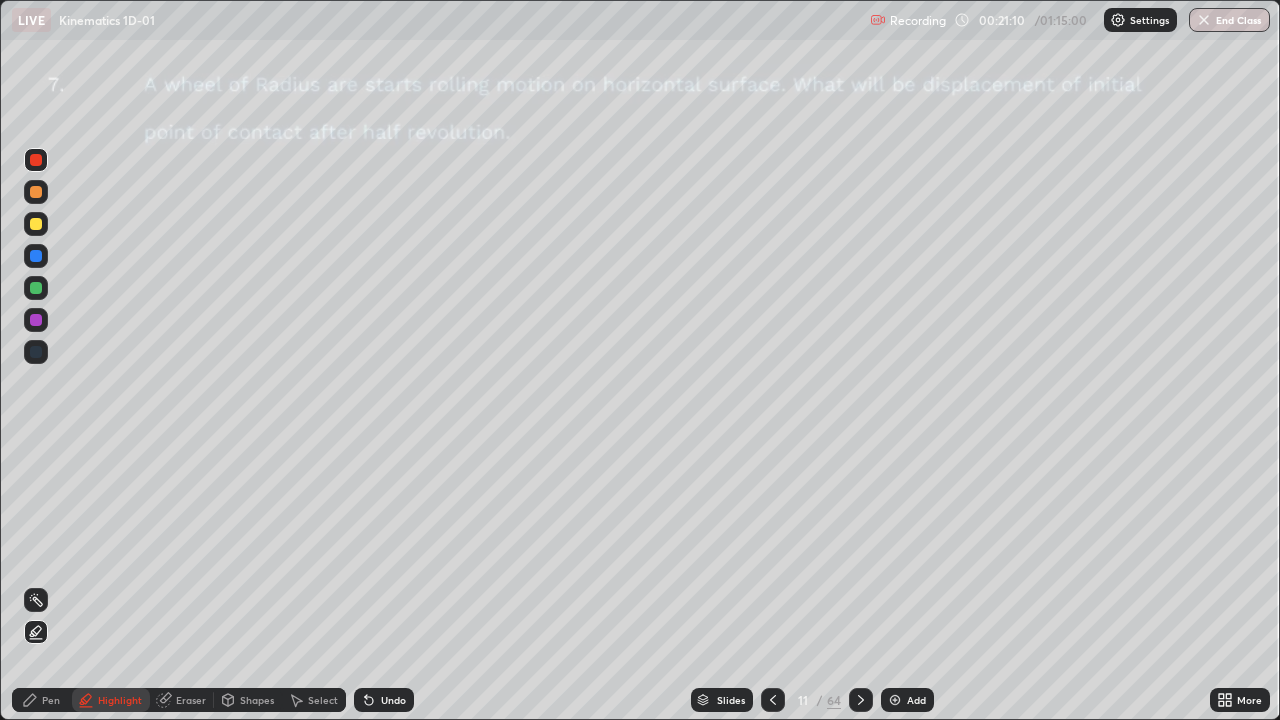 click on "Undo" at bounding box center [393, 700] 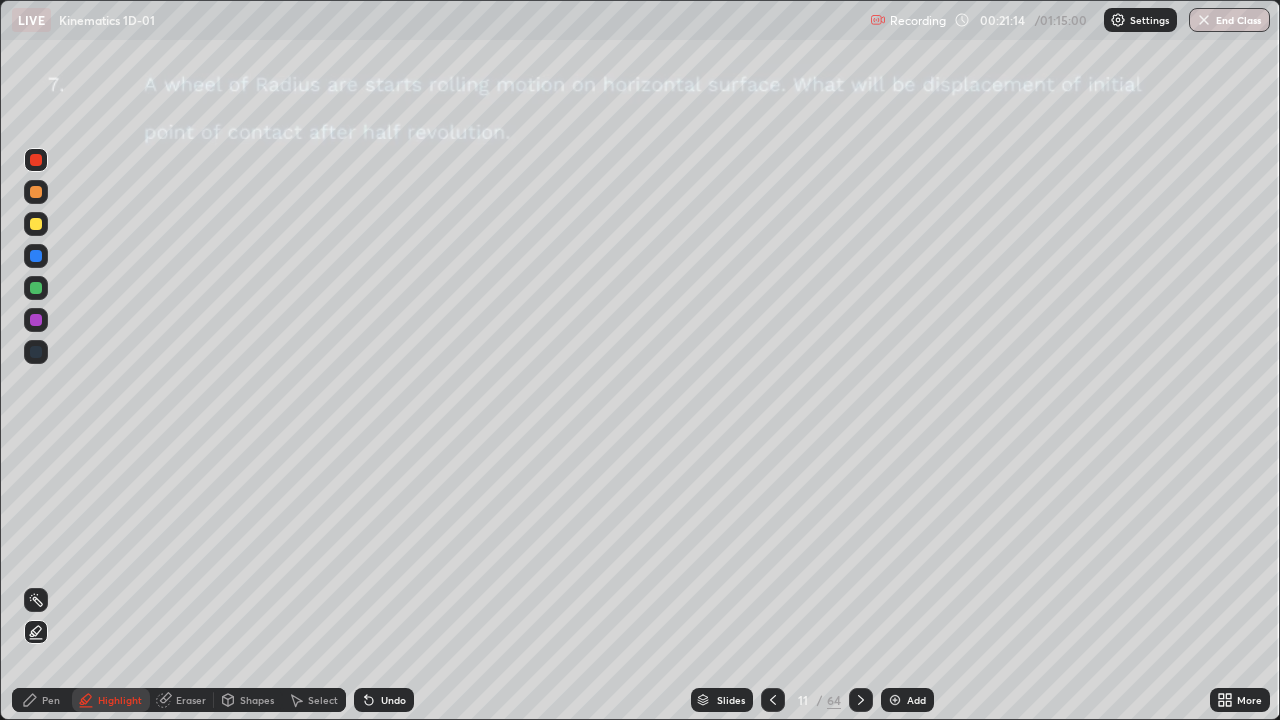 click 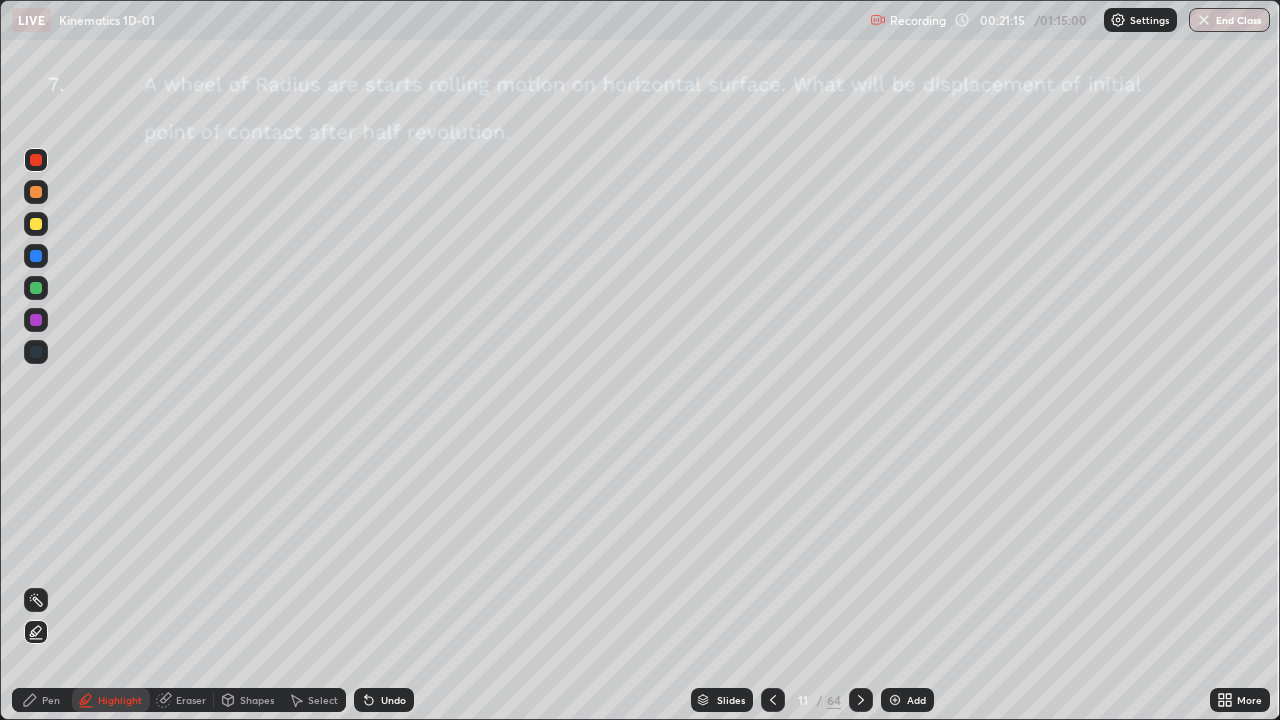 click on "Undo" at bounding box center (384, 700) 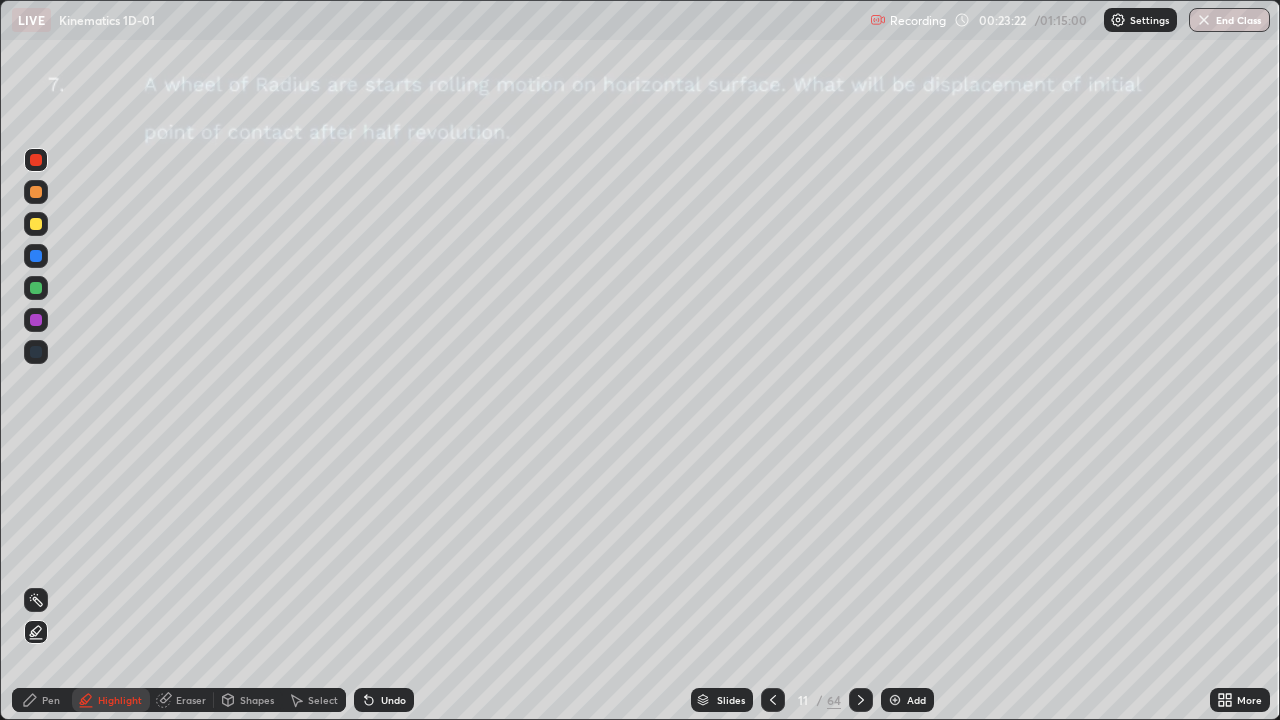 click 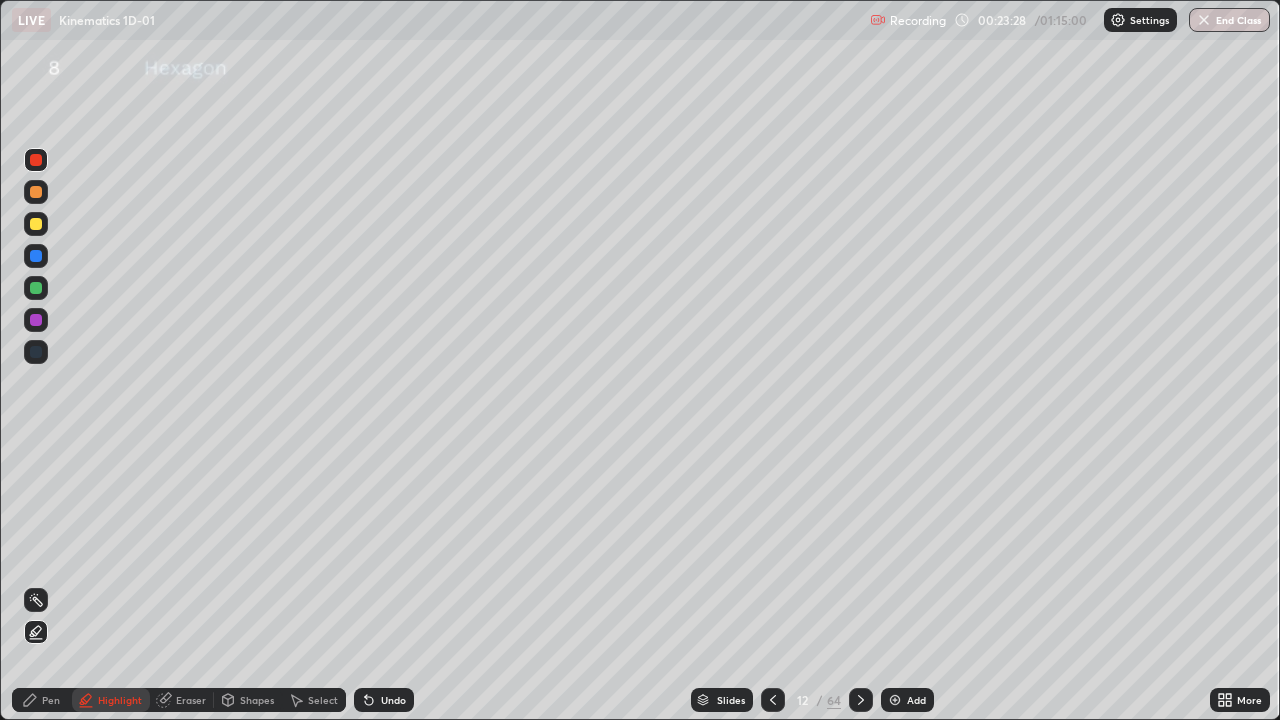 click on "Undo" at bounding box center [393, 700] 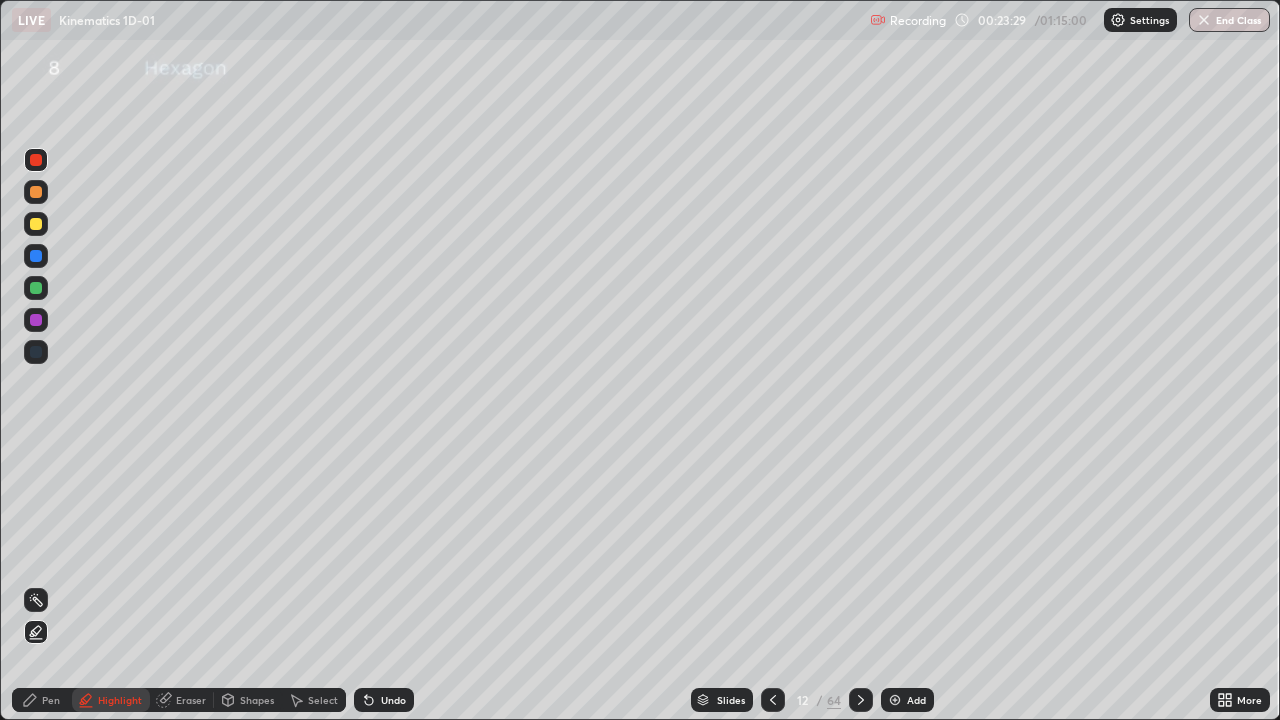 click on "Pen" at bounding box center (42, 700) 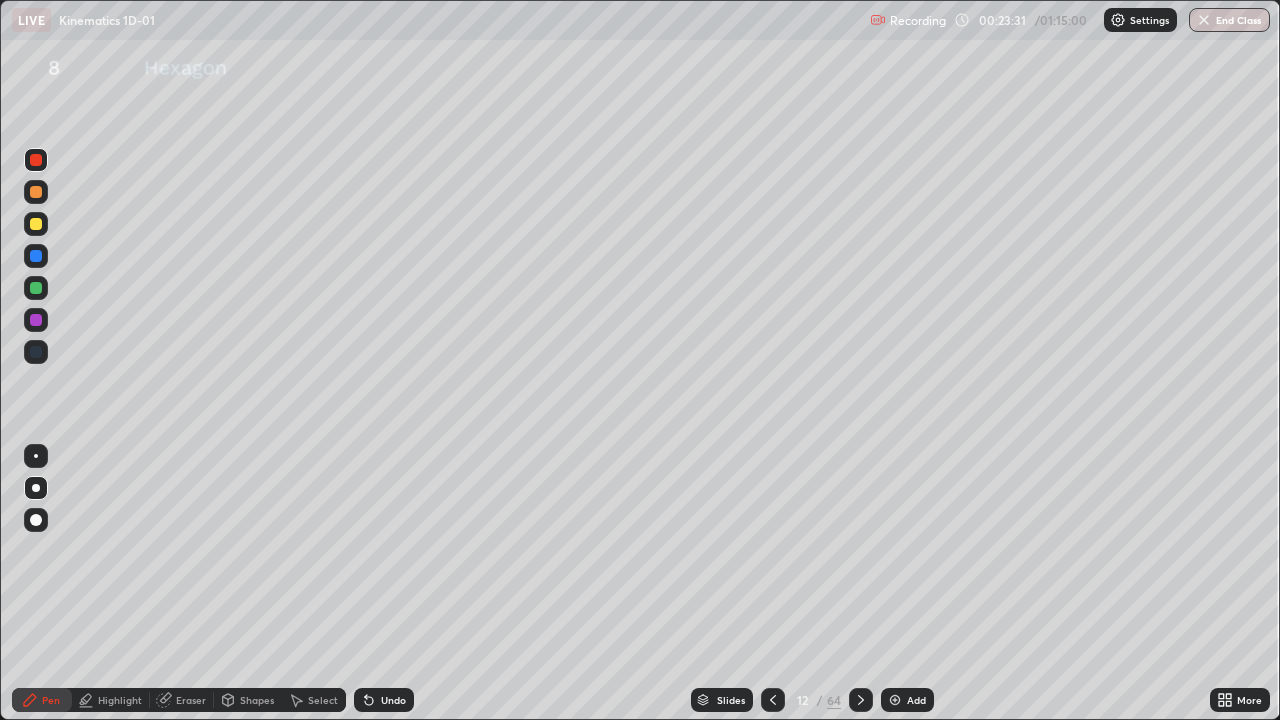 click at bounding box center (36, 320) 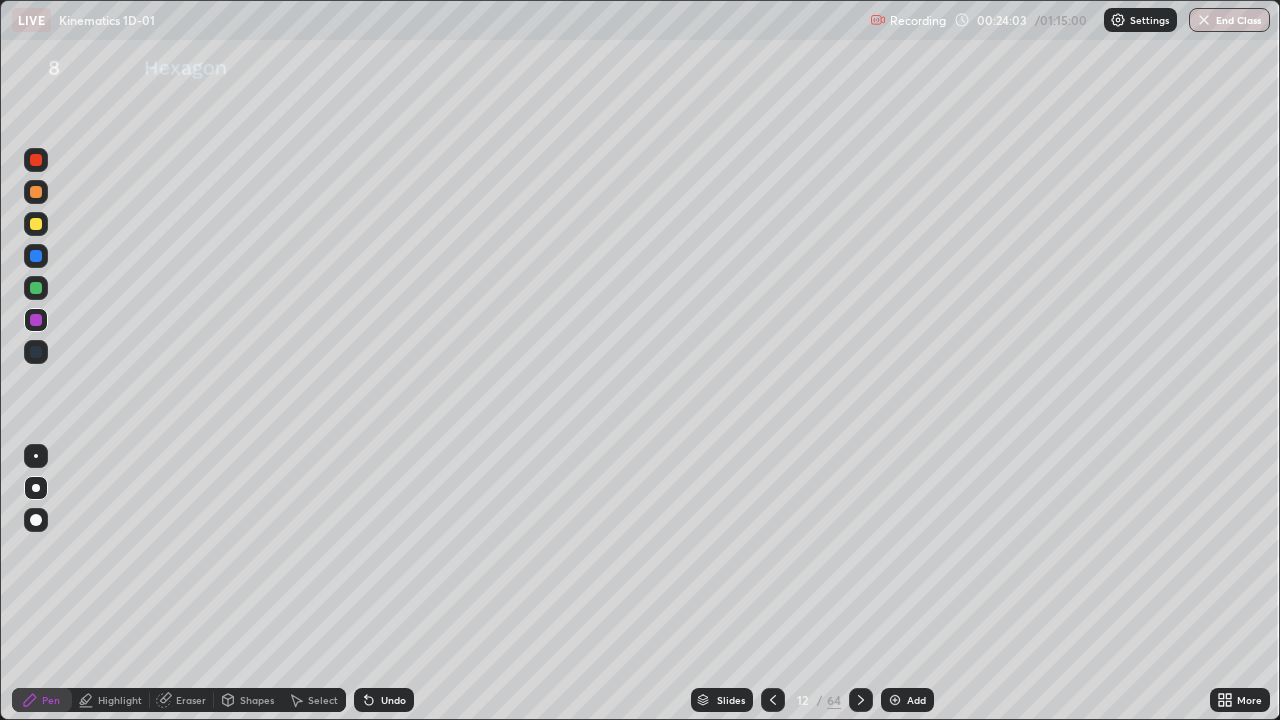 click on "Shapes" at bounding box center (257, 700) 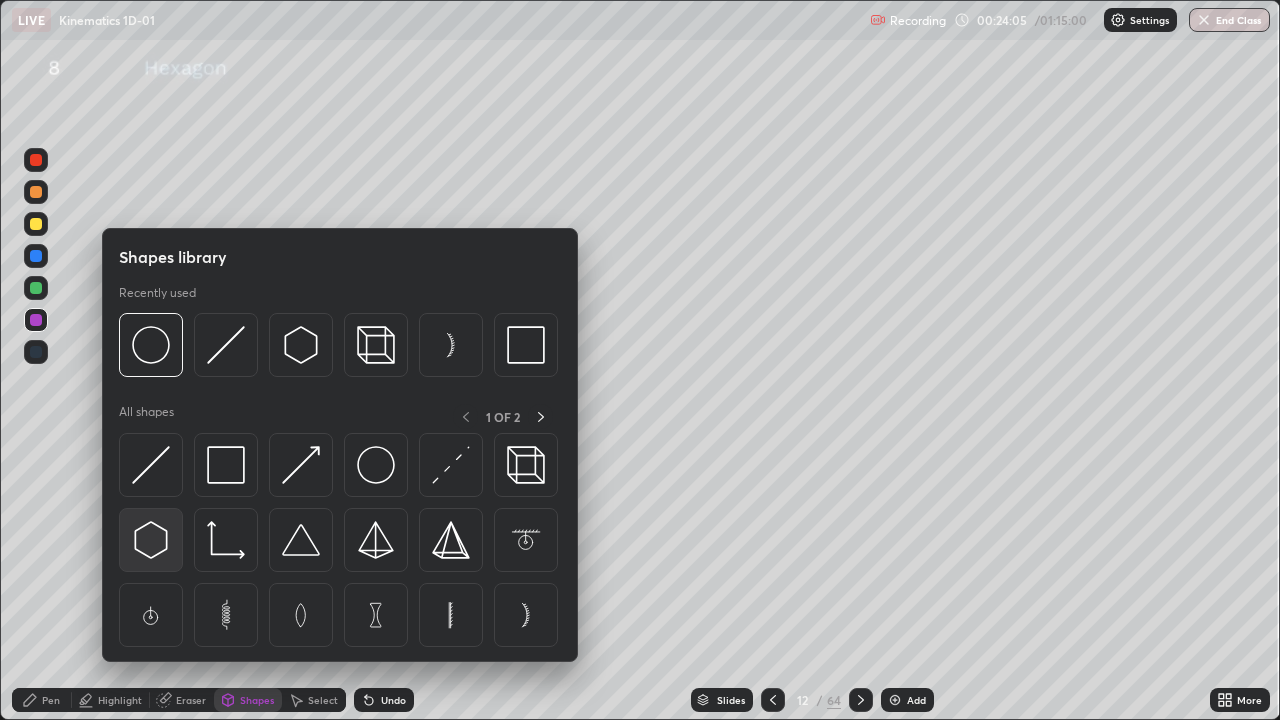 click at bounding box center (151, 540) 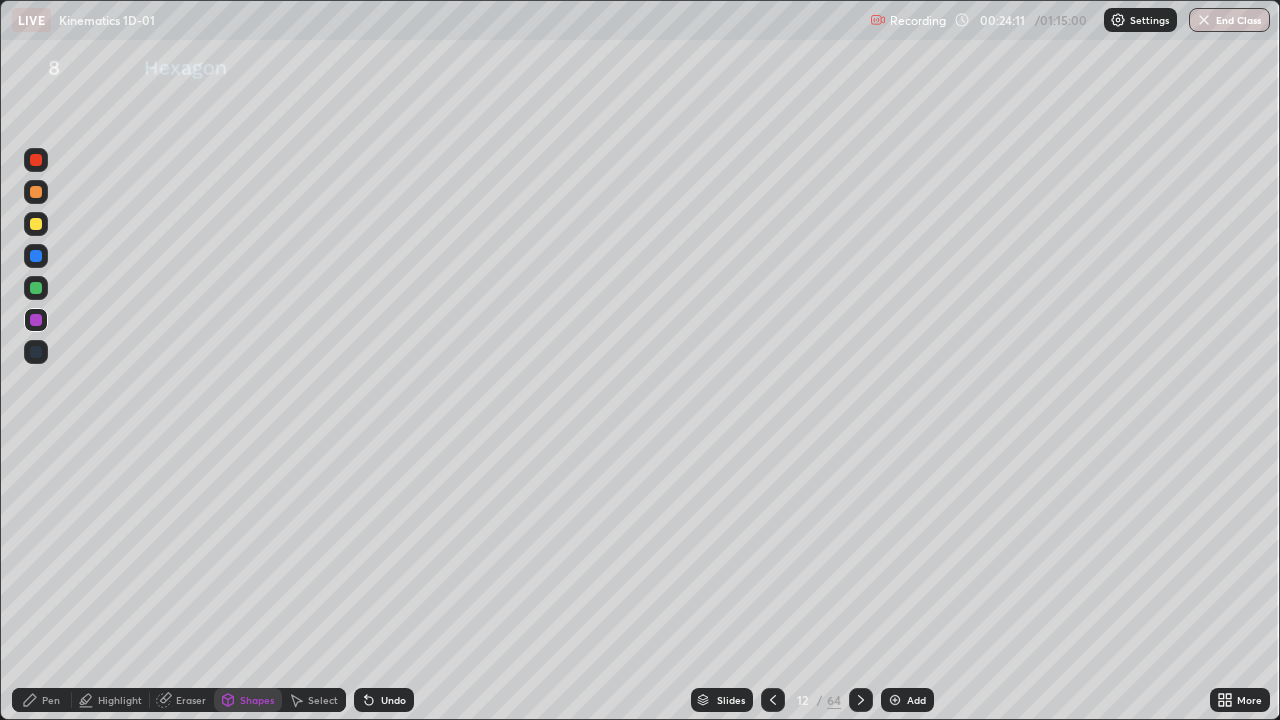 click on "Pen" at bounding box center (51, 700) 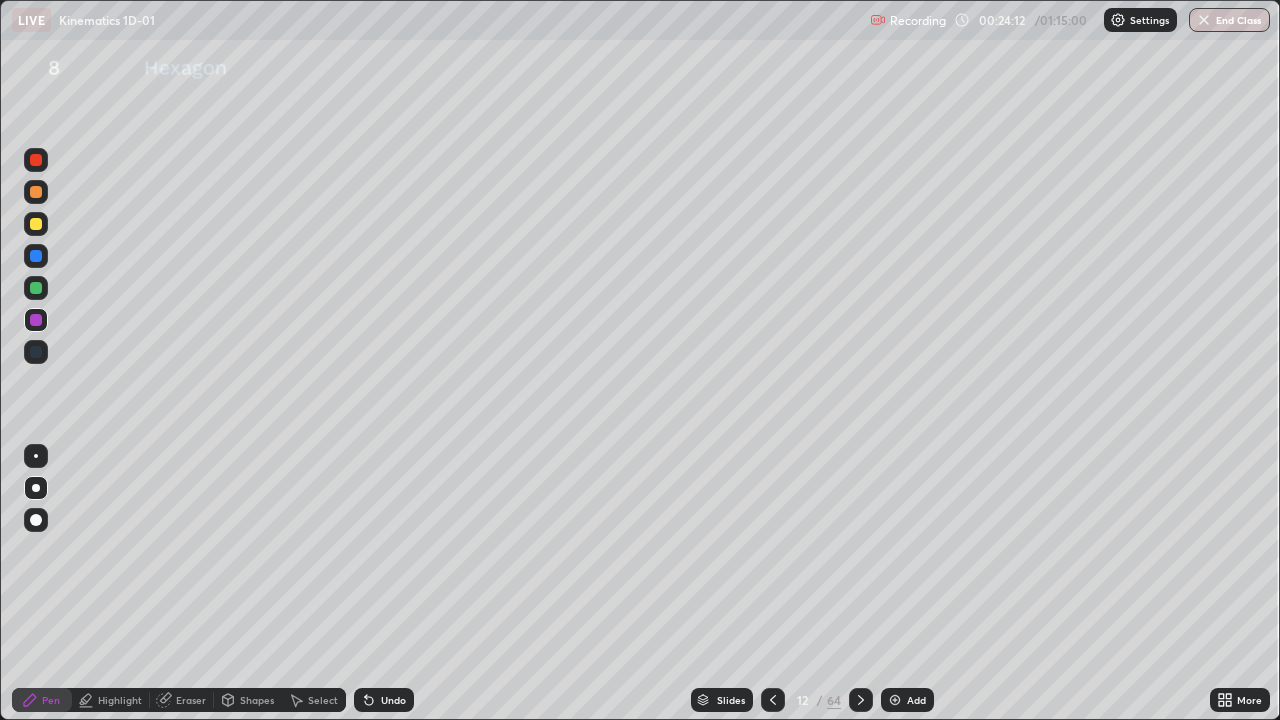 click at bounding box center (36, 160) 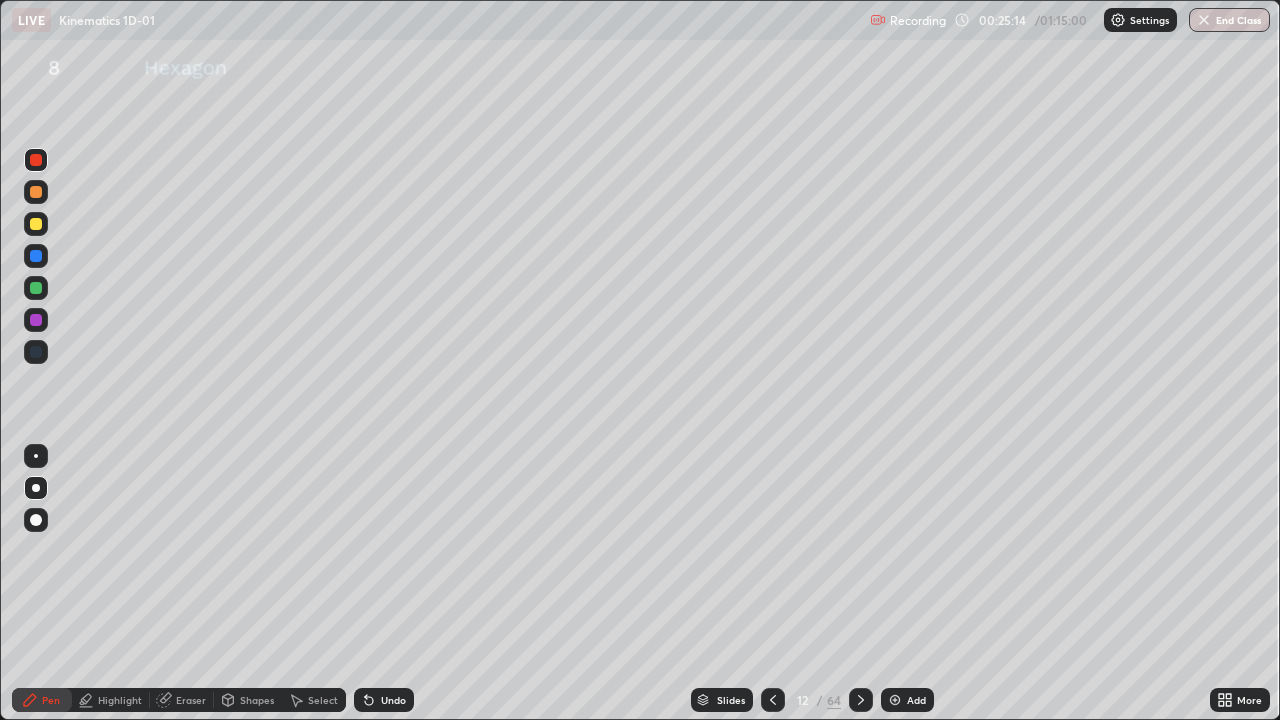 click at bounding box center (36, 256) 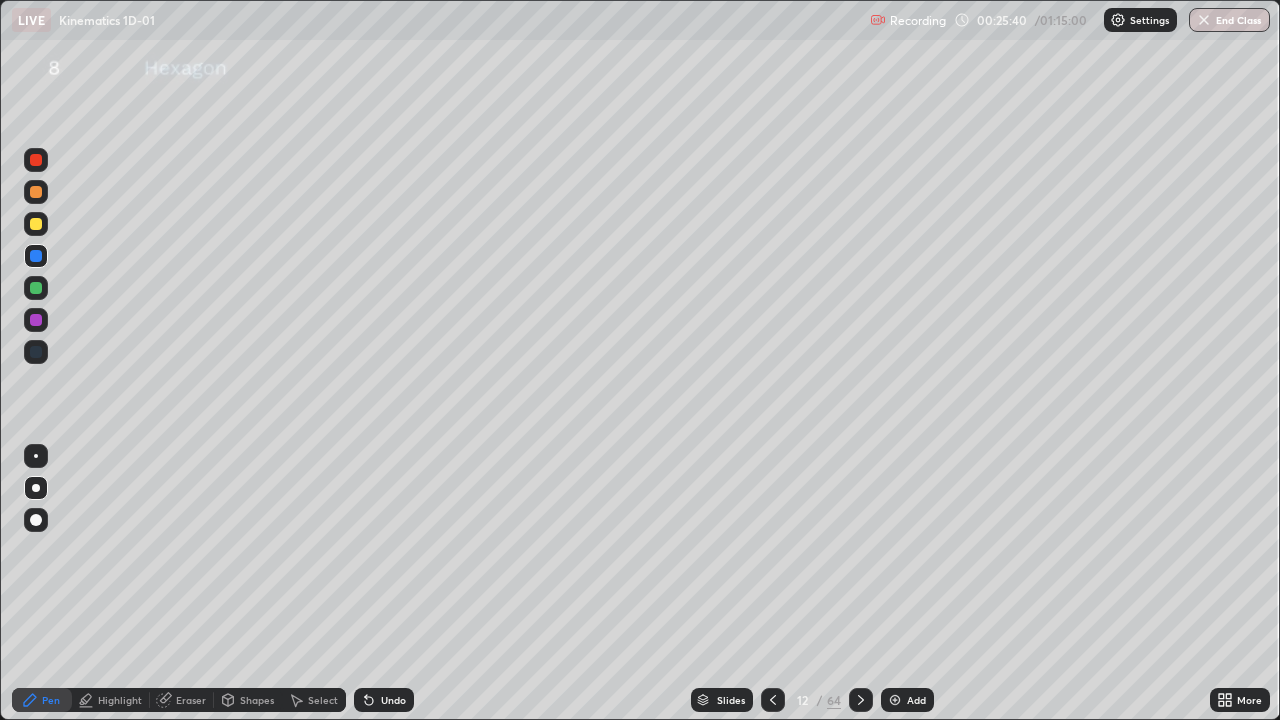 click at bounding box center [36, 160] 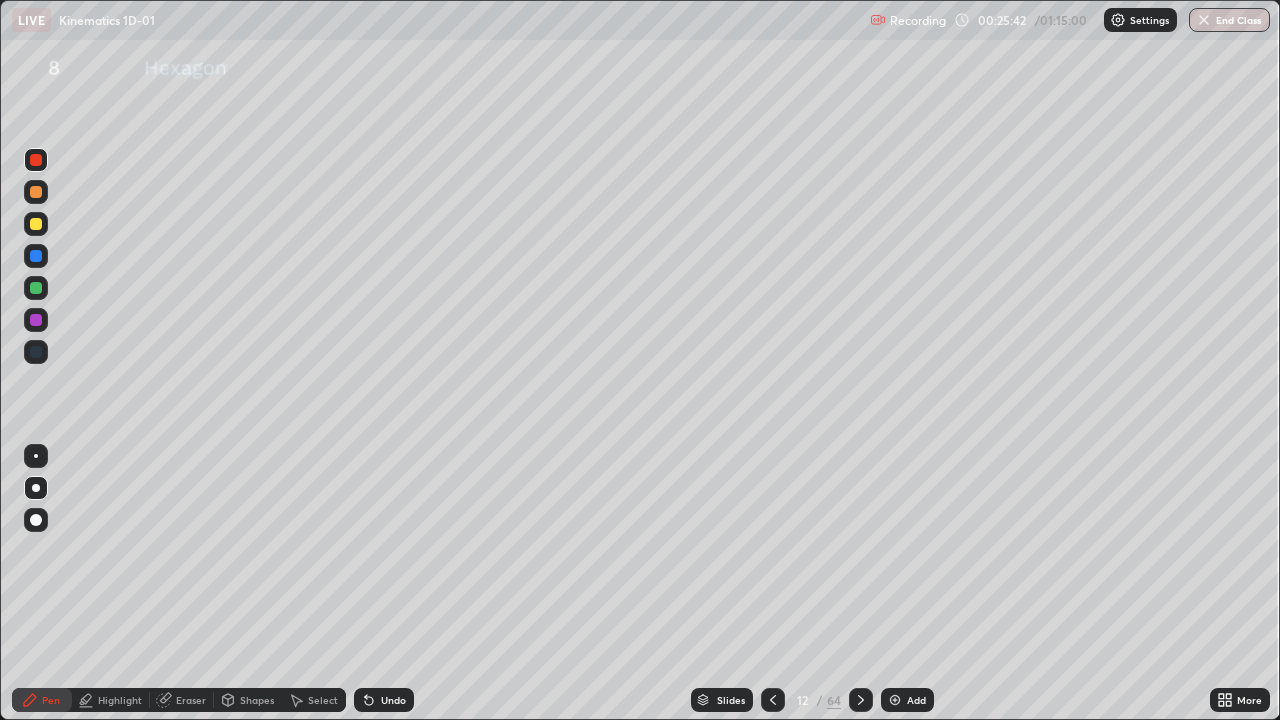 click at bounding box center (36, 224) 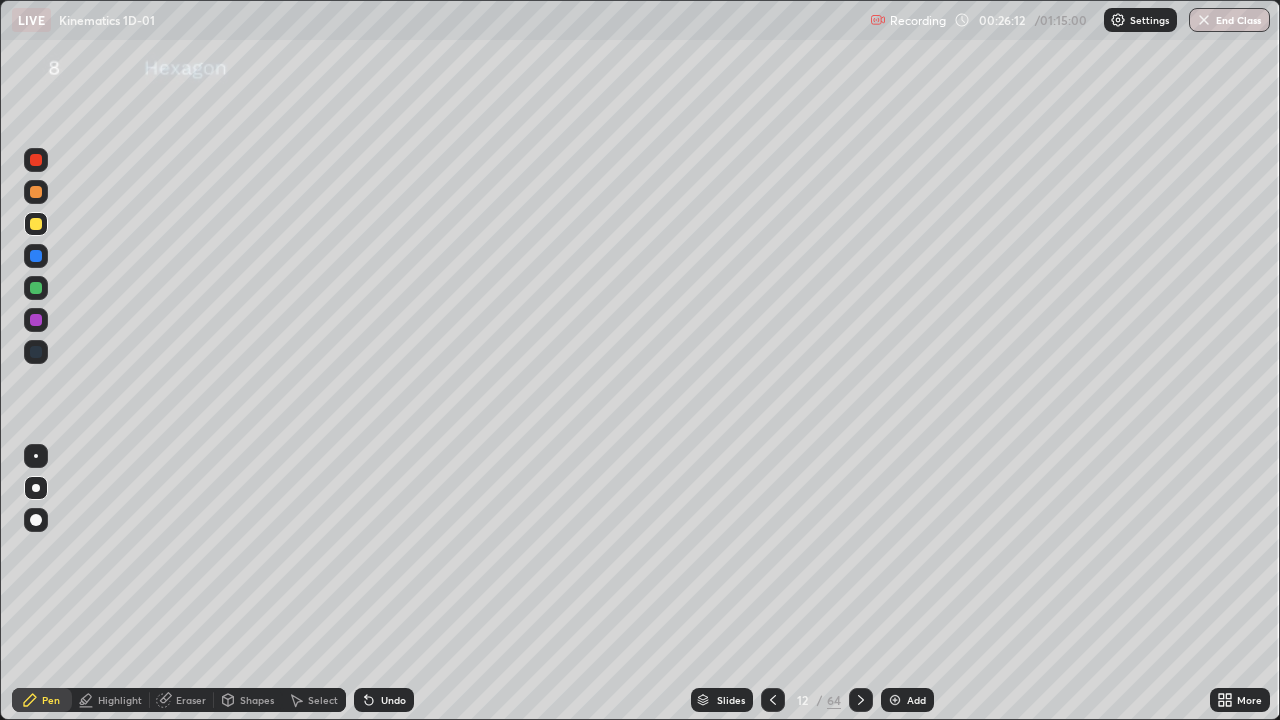 click on "Undo" at bounding box center (384, 700) 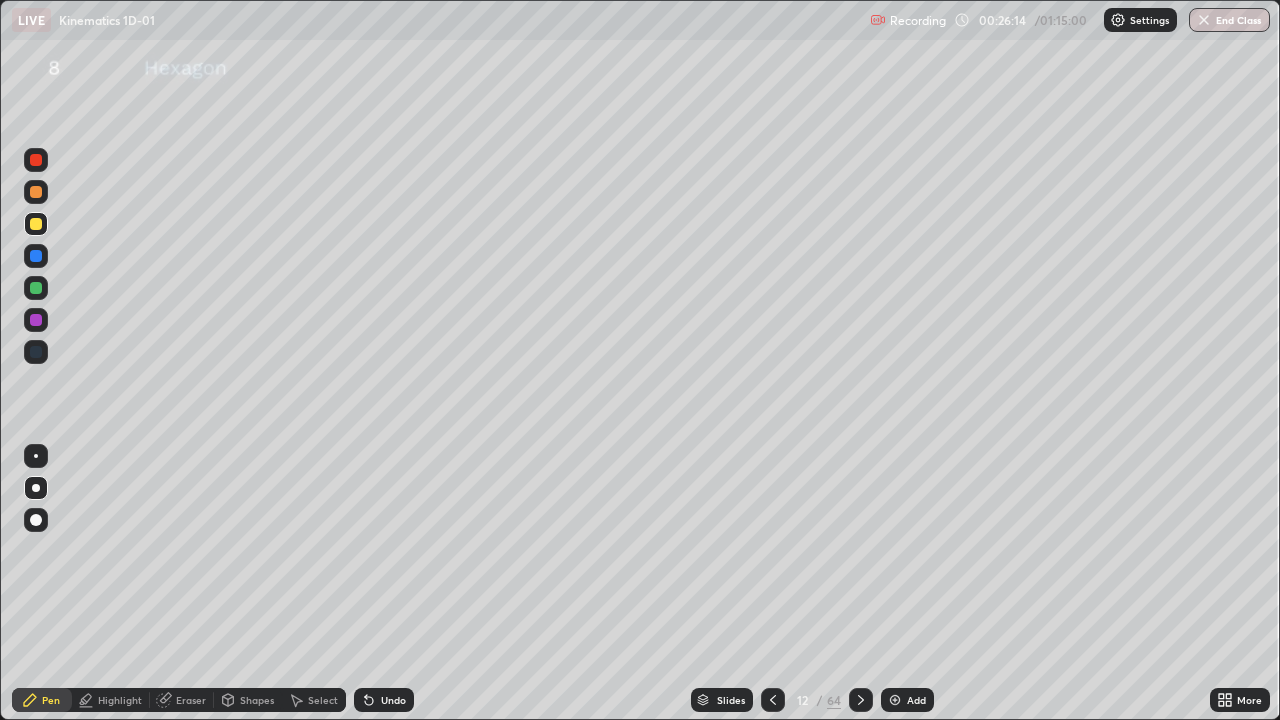 click on "Undo" at bounding box center (393, 700) 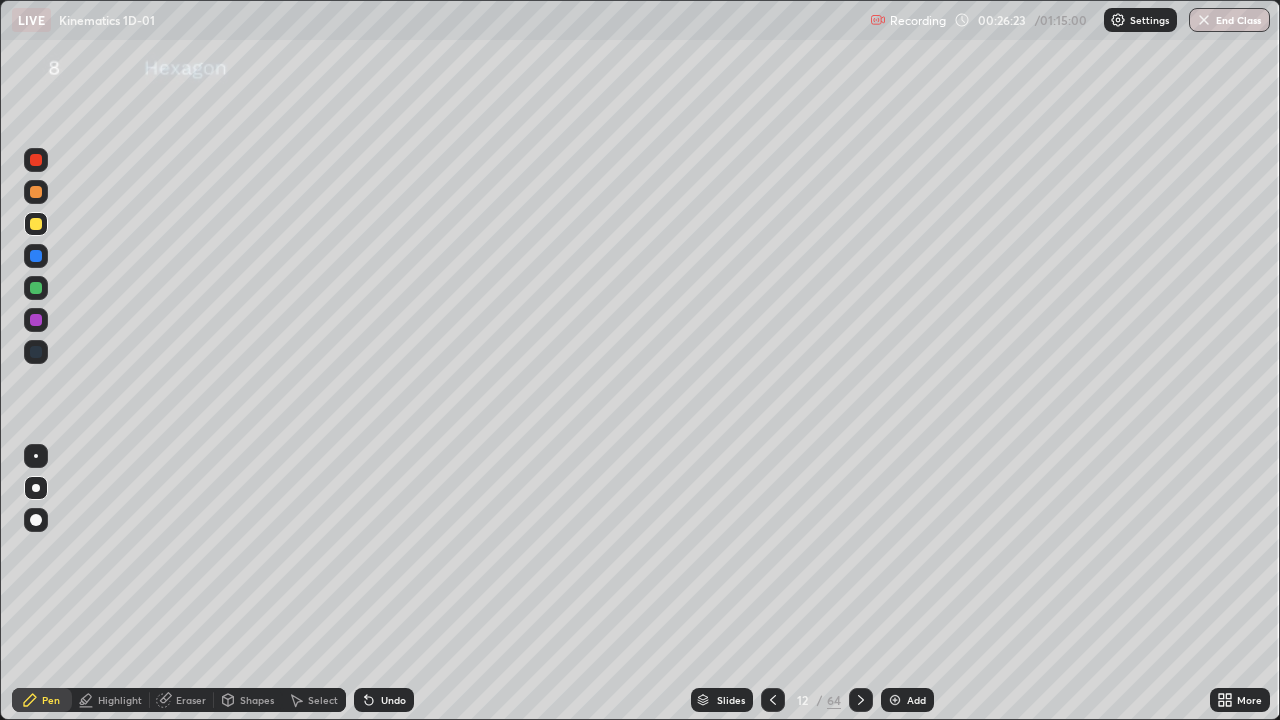 click at bounding box center (36, 320) 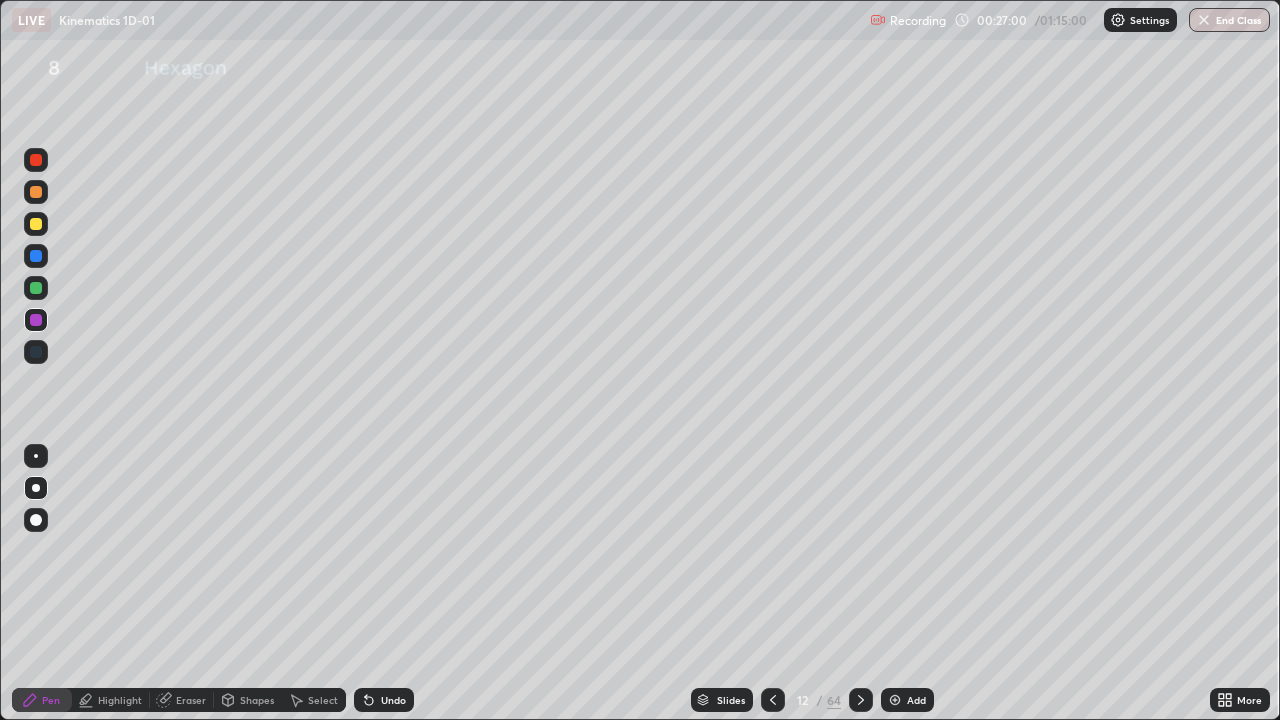 click at bounding box center (36, 288) 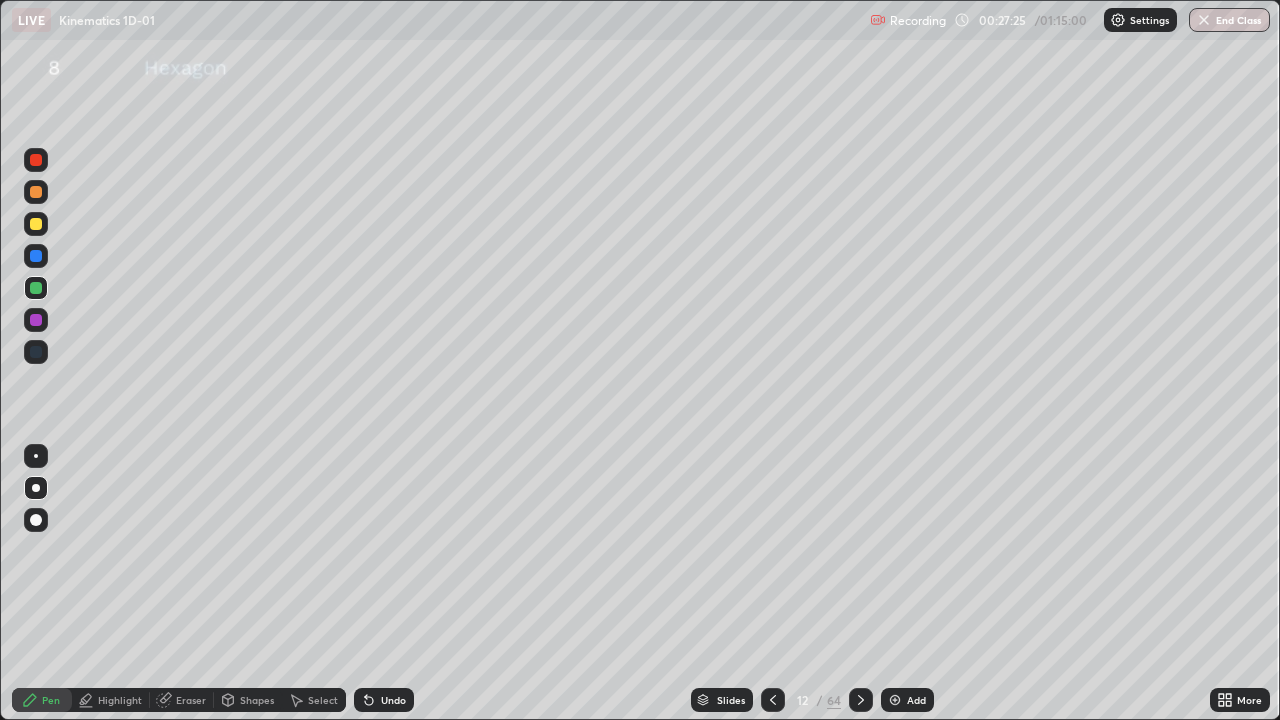 click at bounding box center [36, 320] 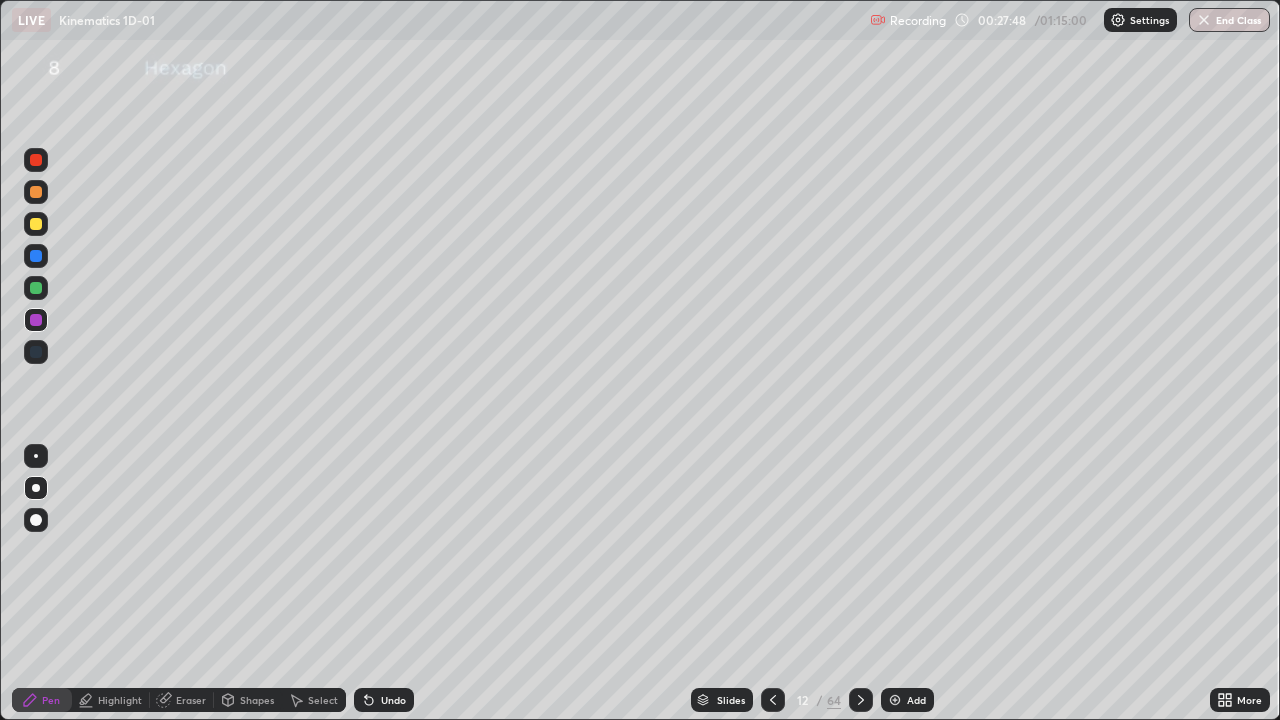 click on "Highlight" at bounding box center (120, 700) 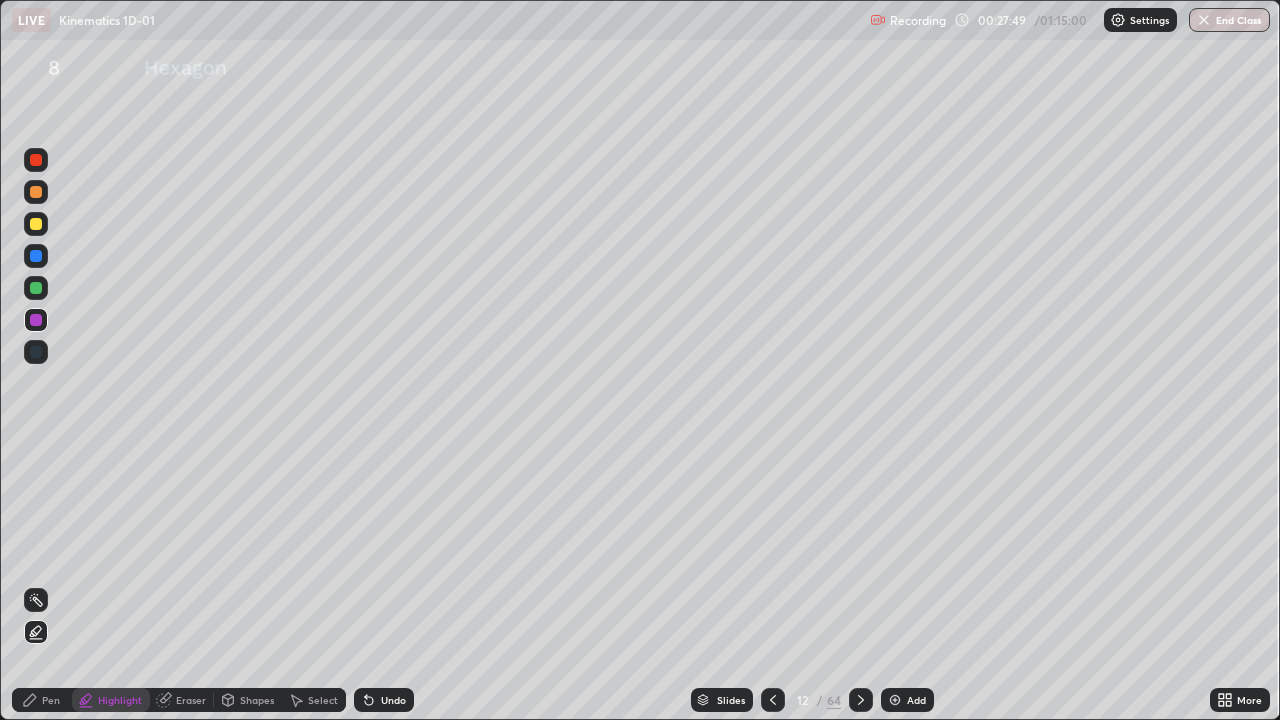 click on "Pen" at bounding box center (42, 700) 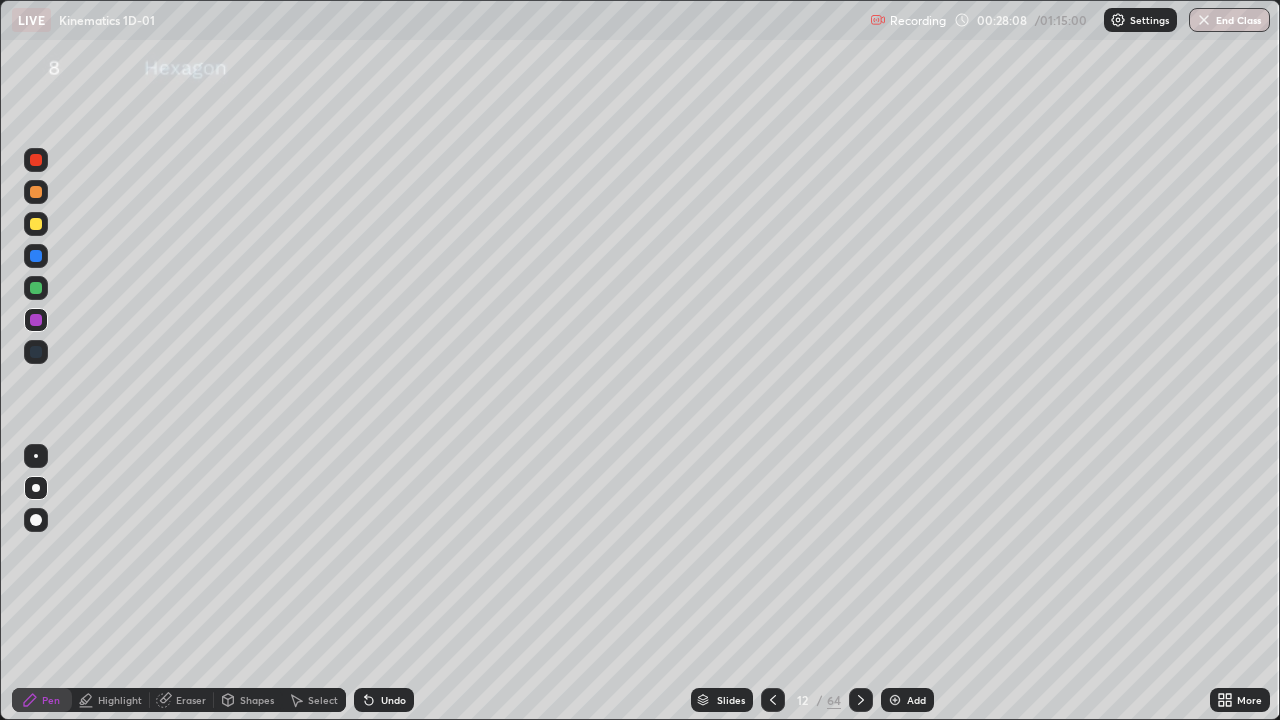 click at bounding box center [36, 224] 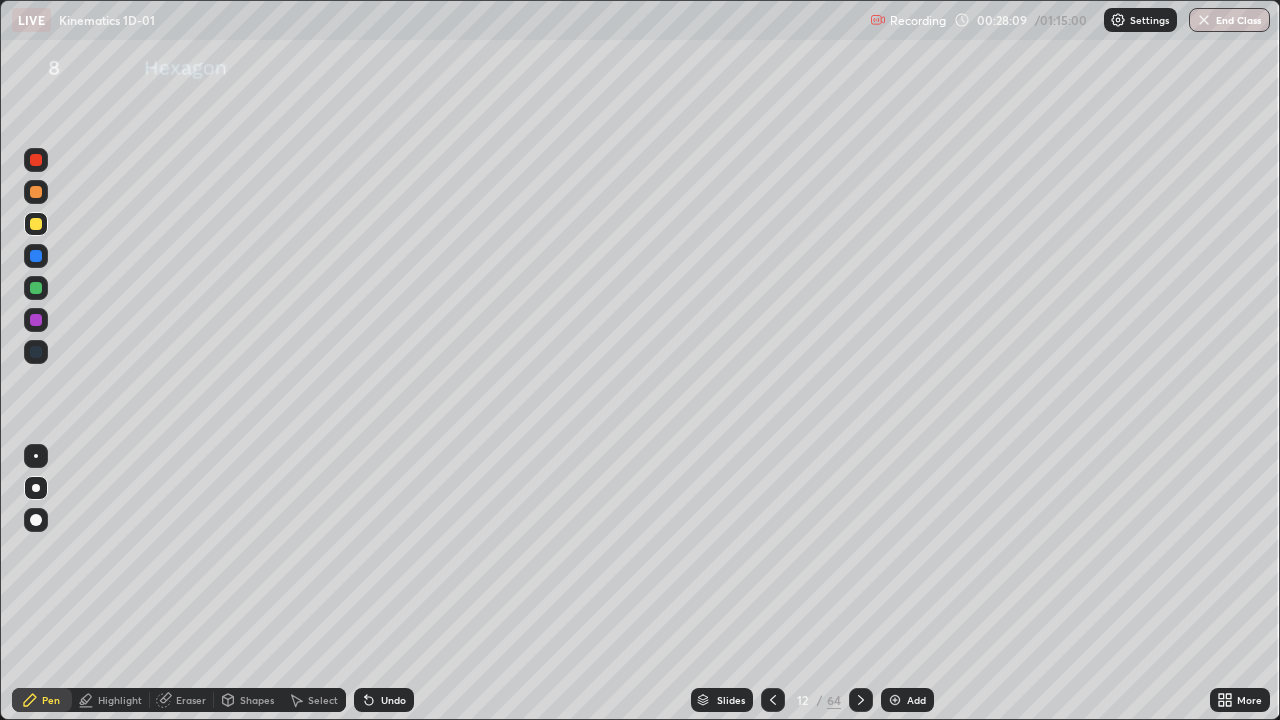 click at bounding box center [36, 256] 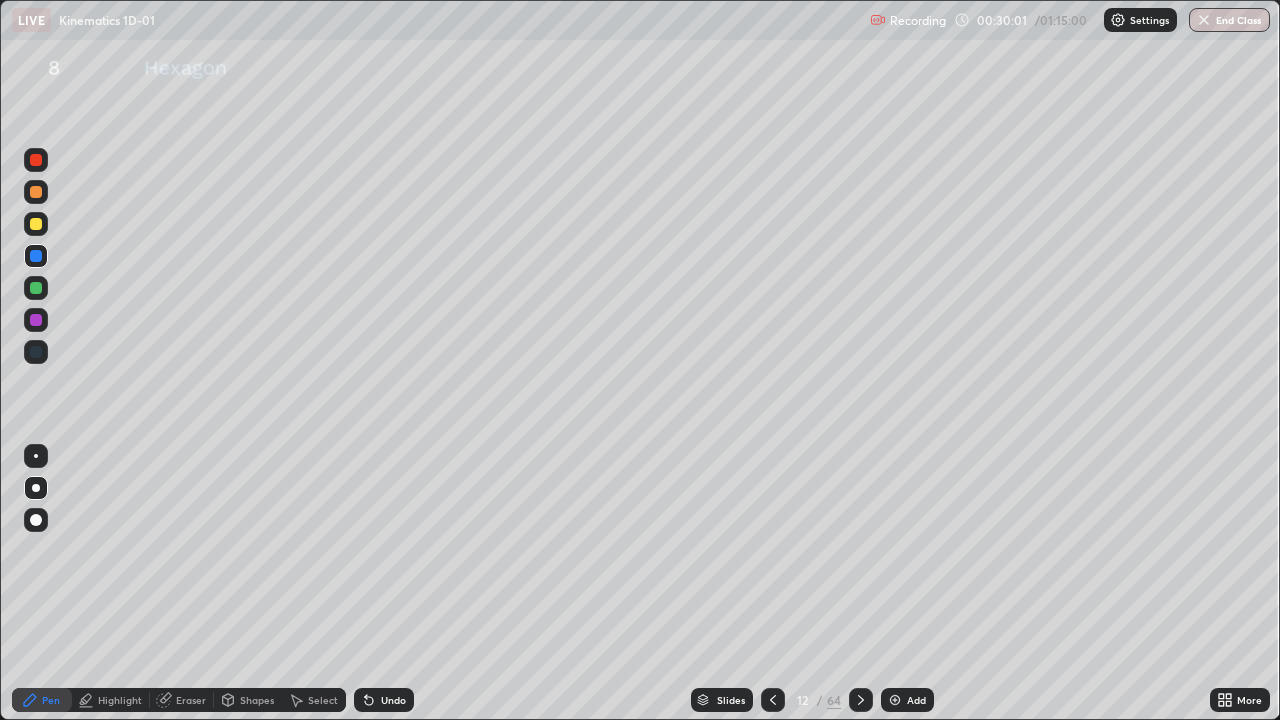 click on "Highlight" at bounding box center [111, 700] 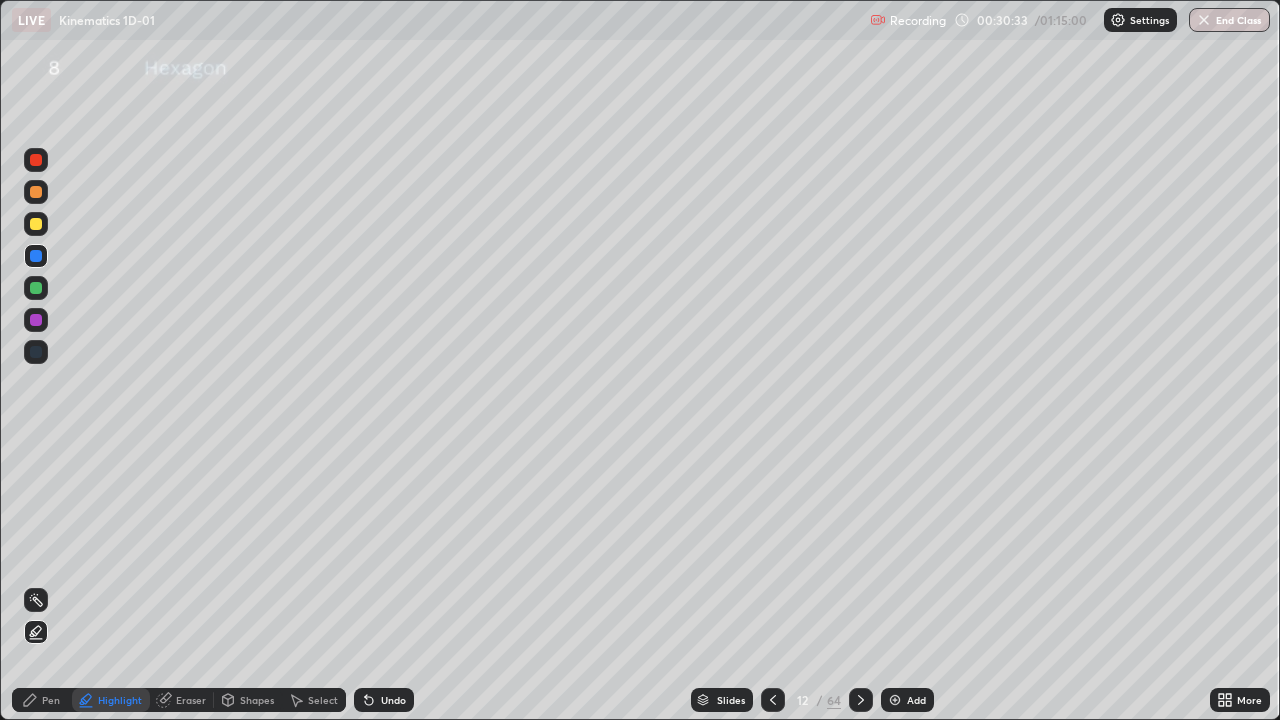 click on "Undo" at bounding box center [384, 700] 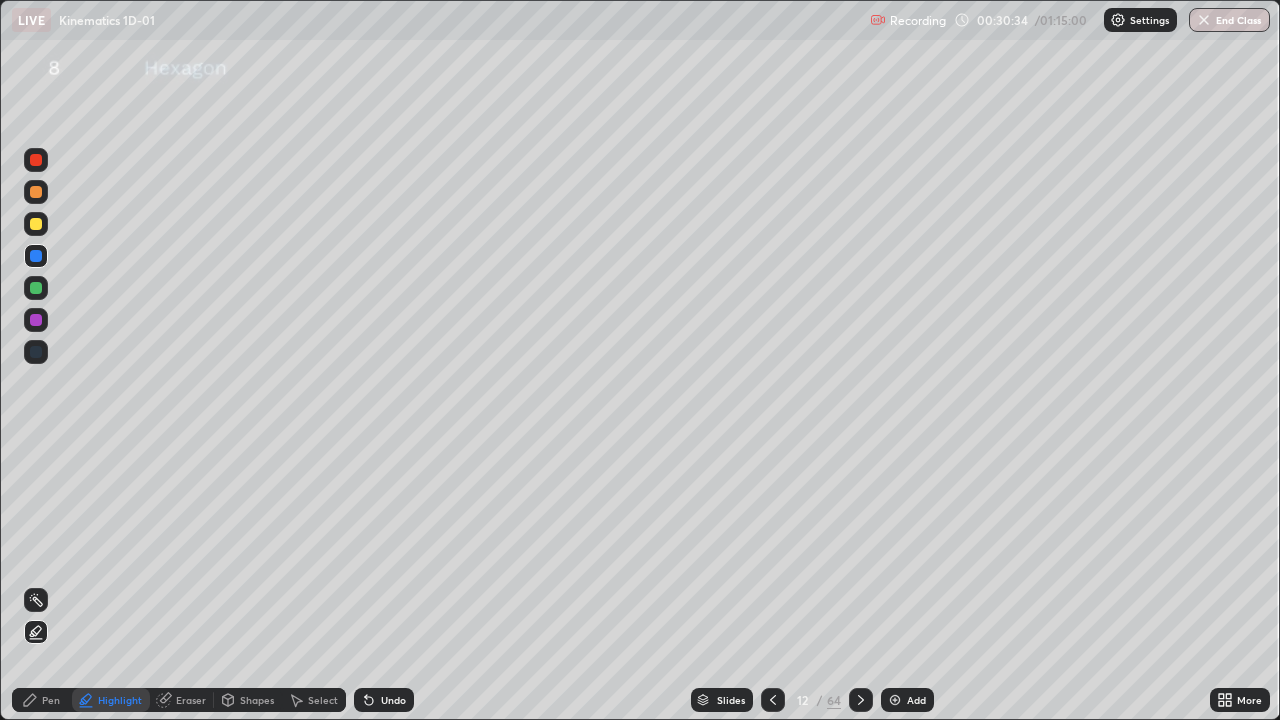 click on "Undo" at bounding box center (384, 700) 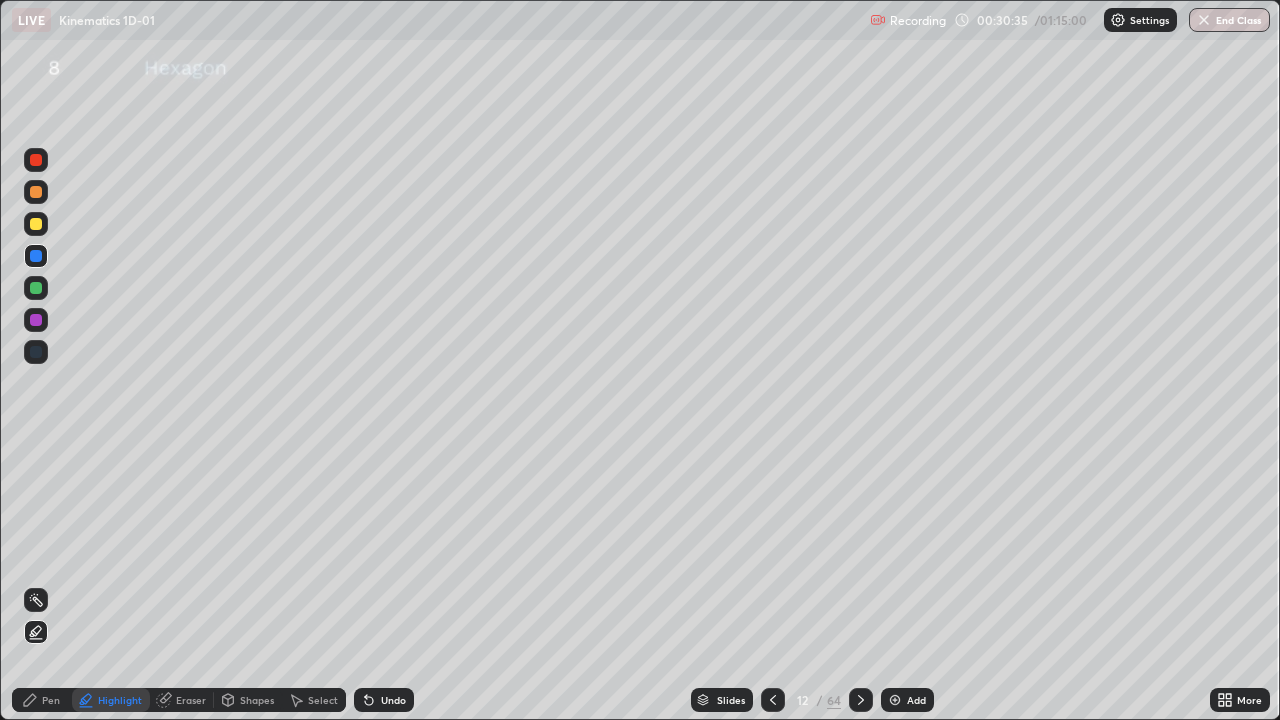 click 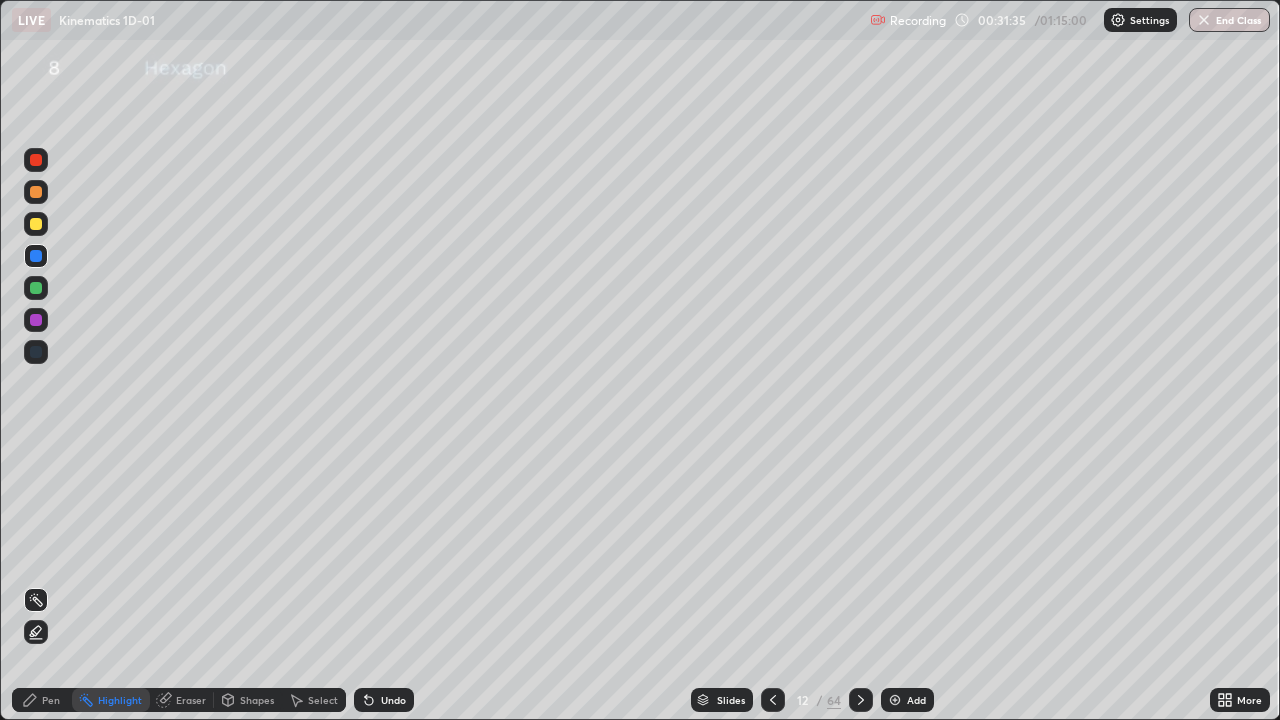 click on "Pen" at bounding box center (51, 700) 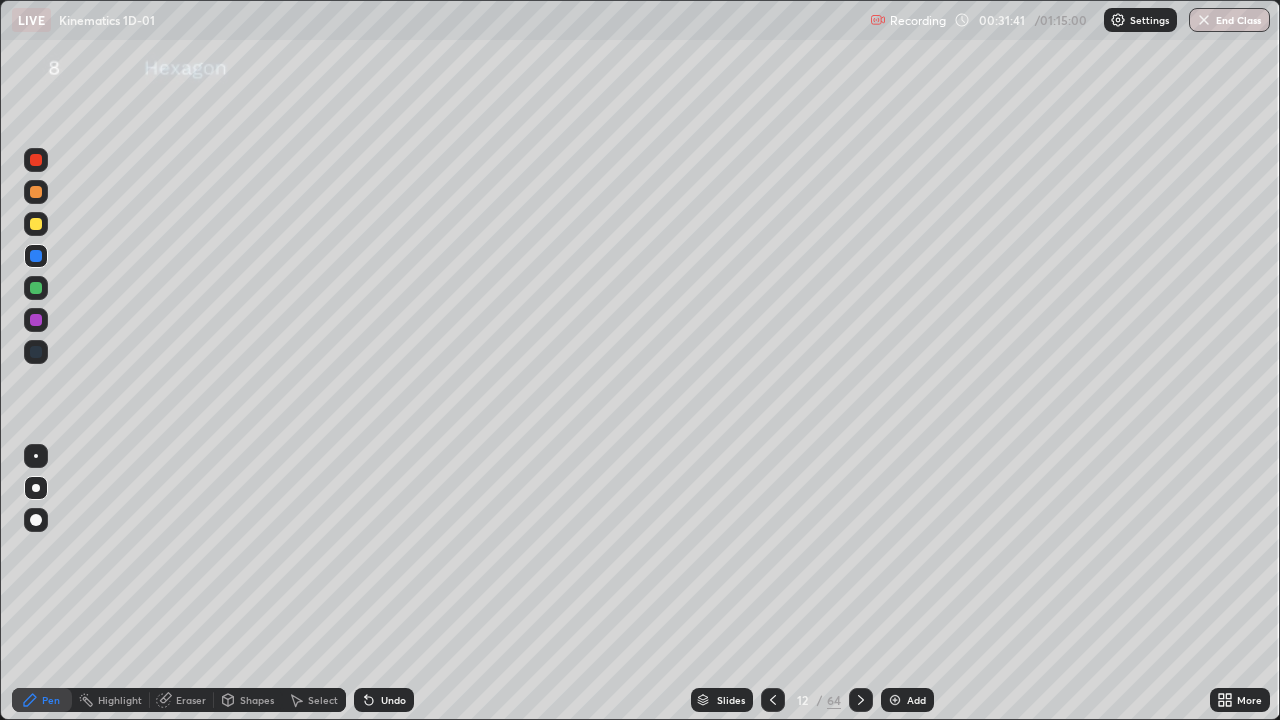 click at bounding box center [36, 320] 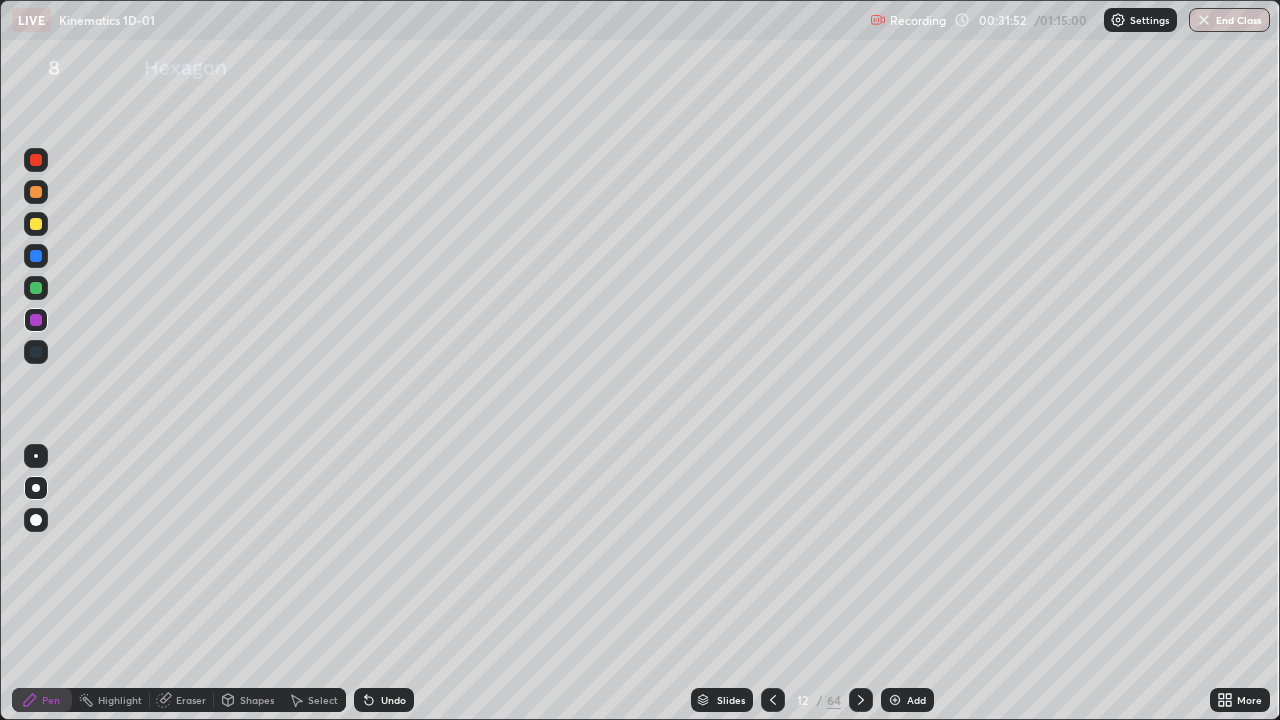 click on "Add" at bounding box center (907, 700) 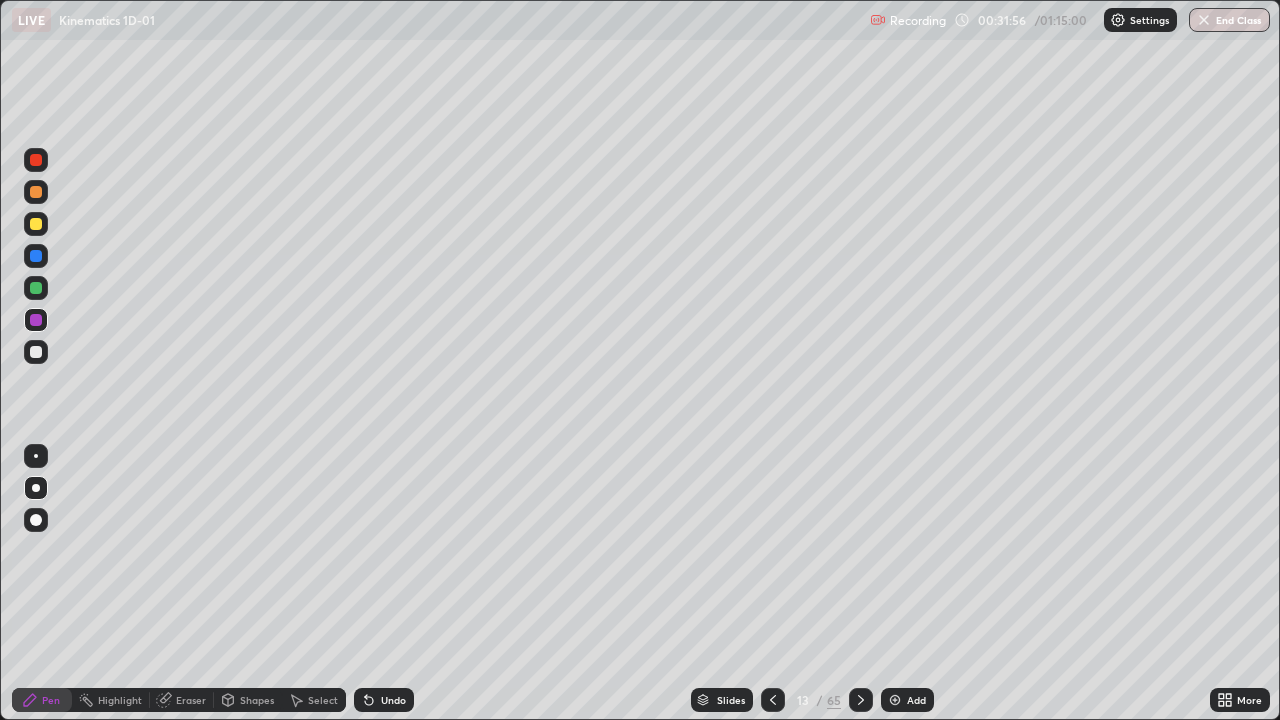 click on "Shapes" at bounding box center (248, 700) 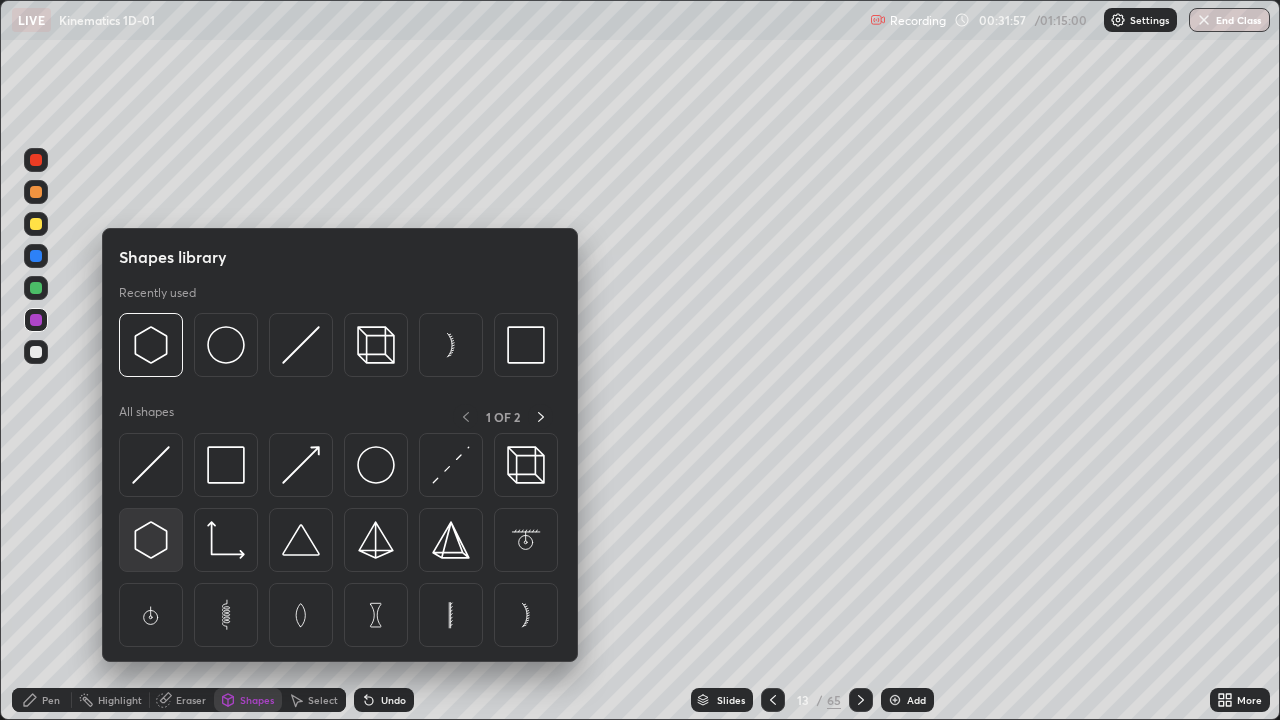 click at bounding box center (151, 540) 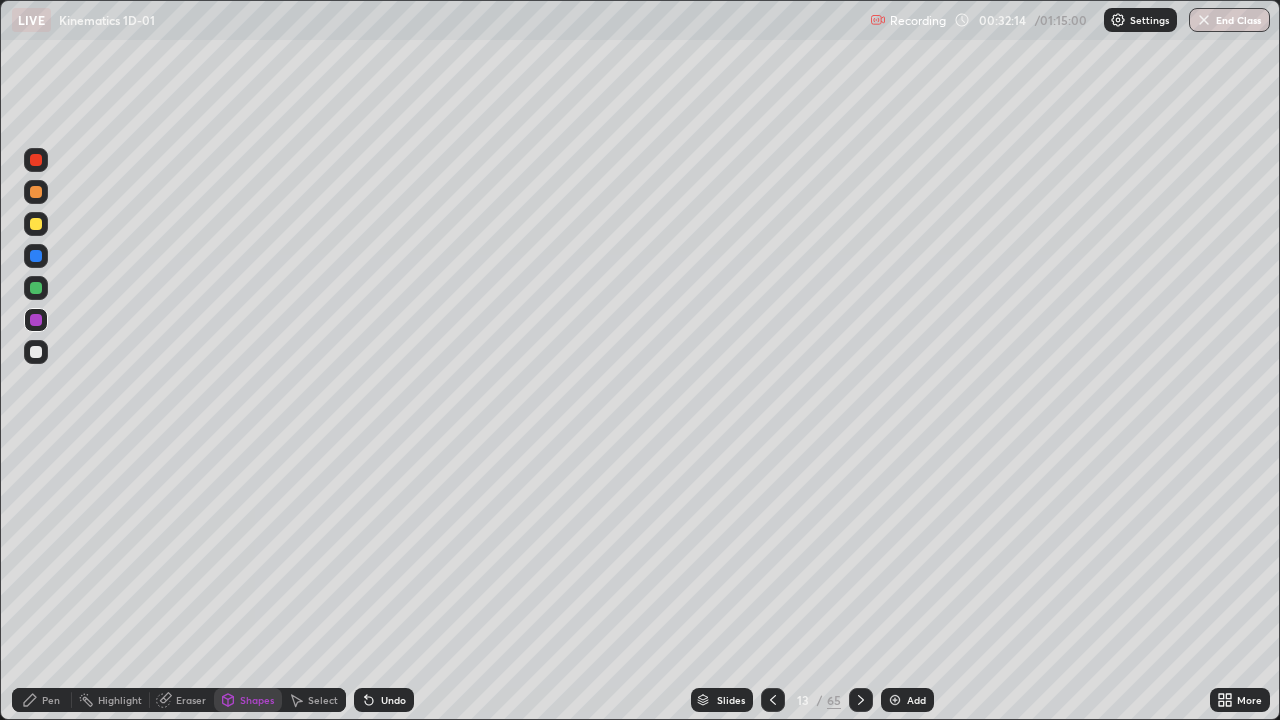 click on "Pen" at bounding box center (51, 700) 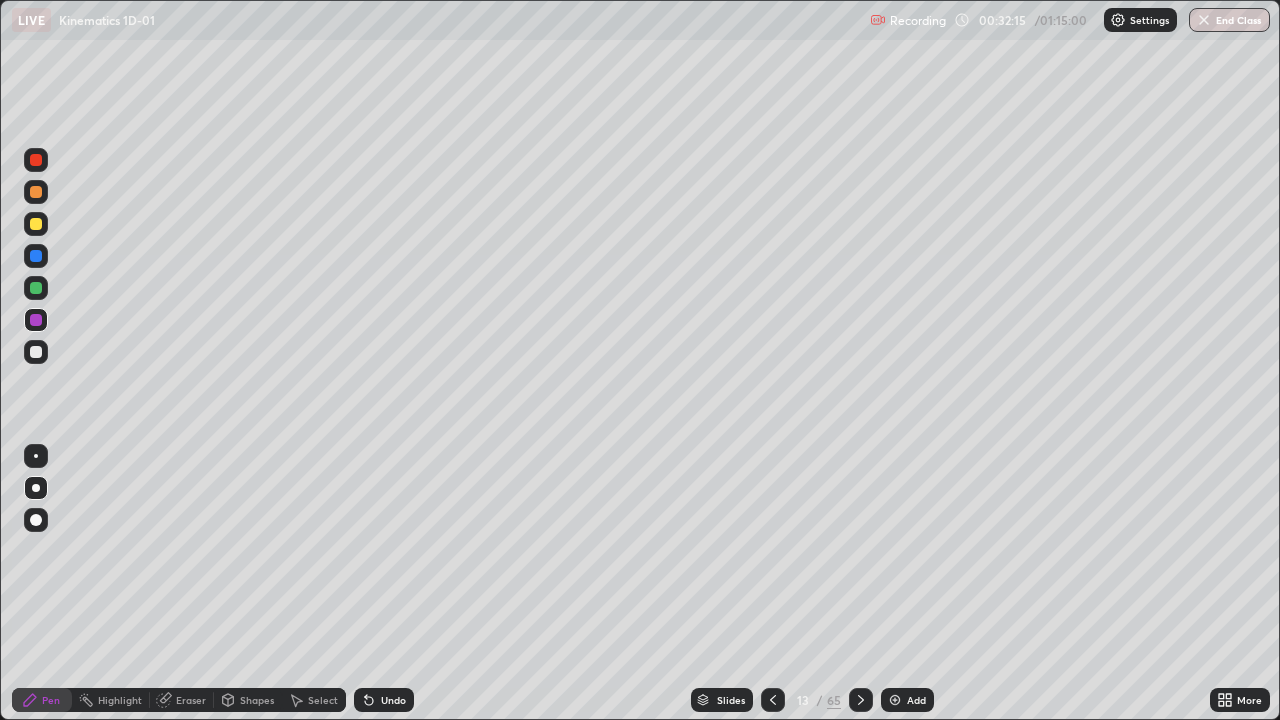 click at bounding box center (36, 288) 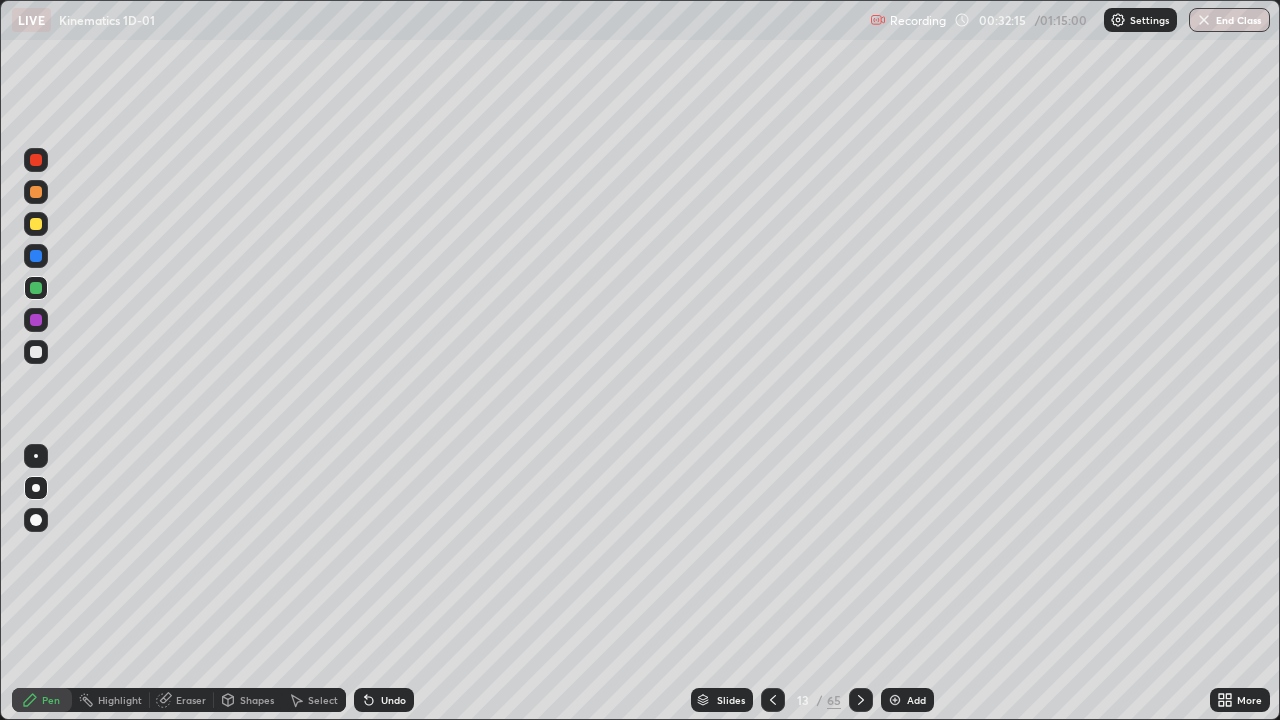 click at bounding box center (36, 224) 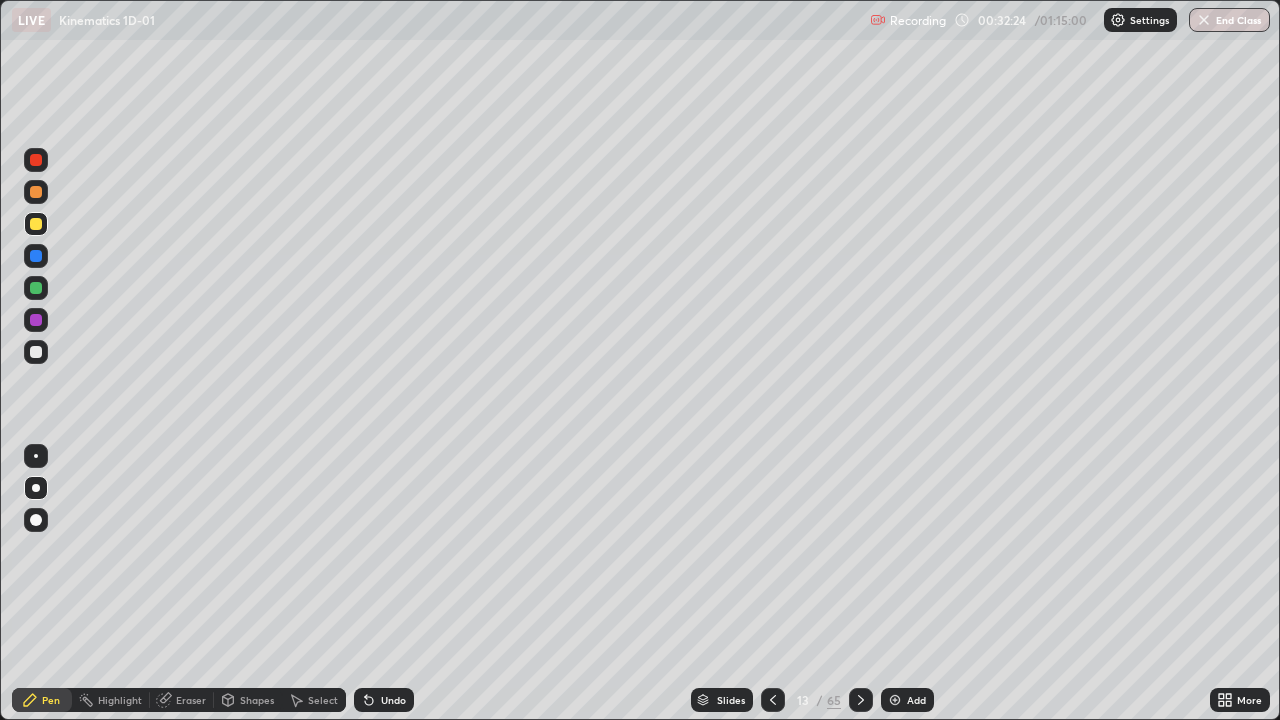 click at bounding box center (36, 320) 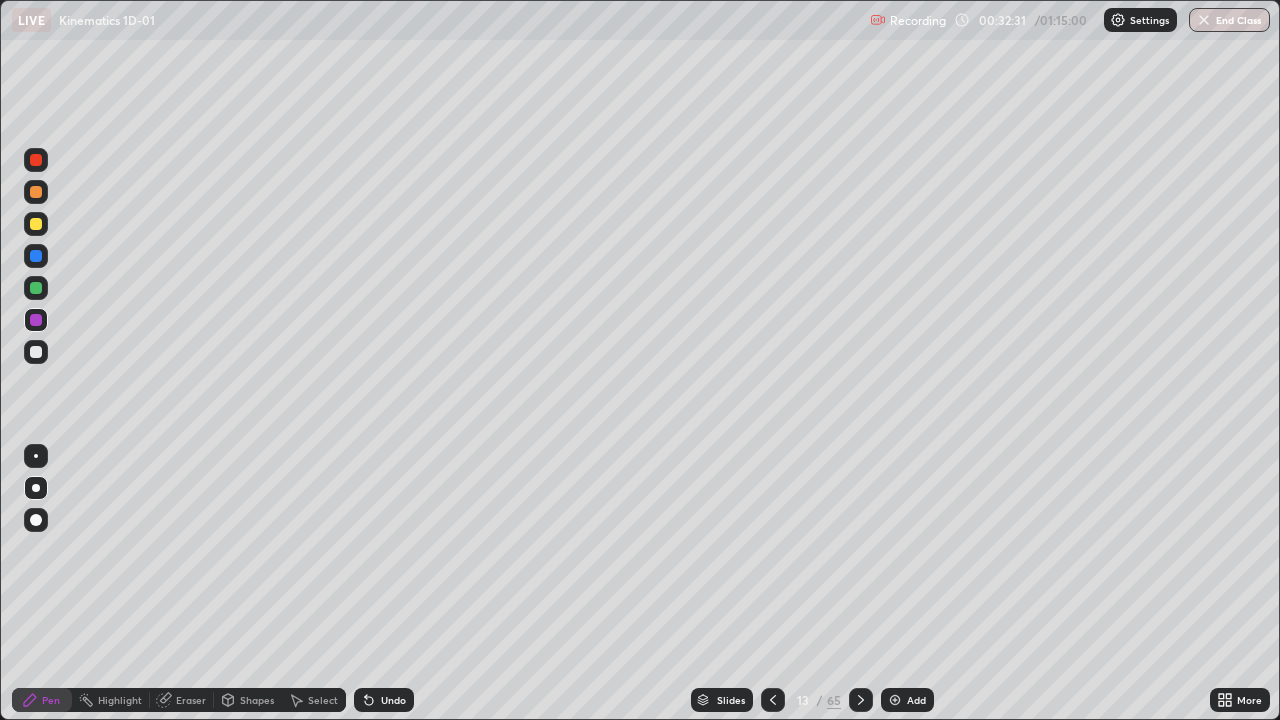 click 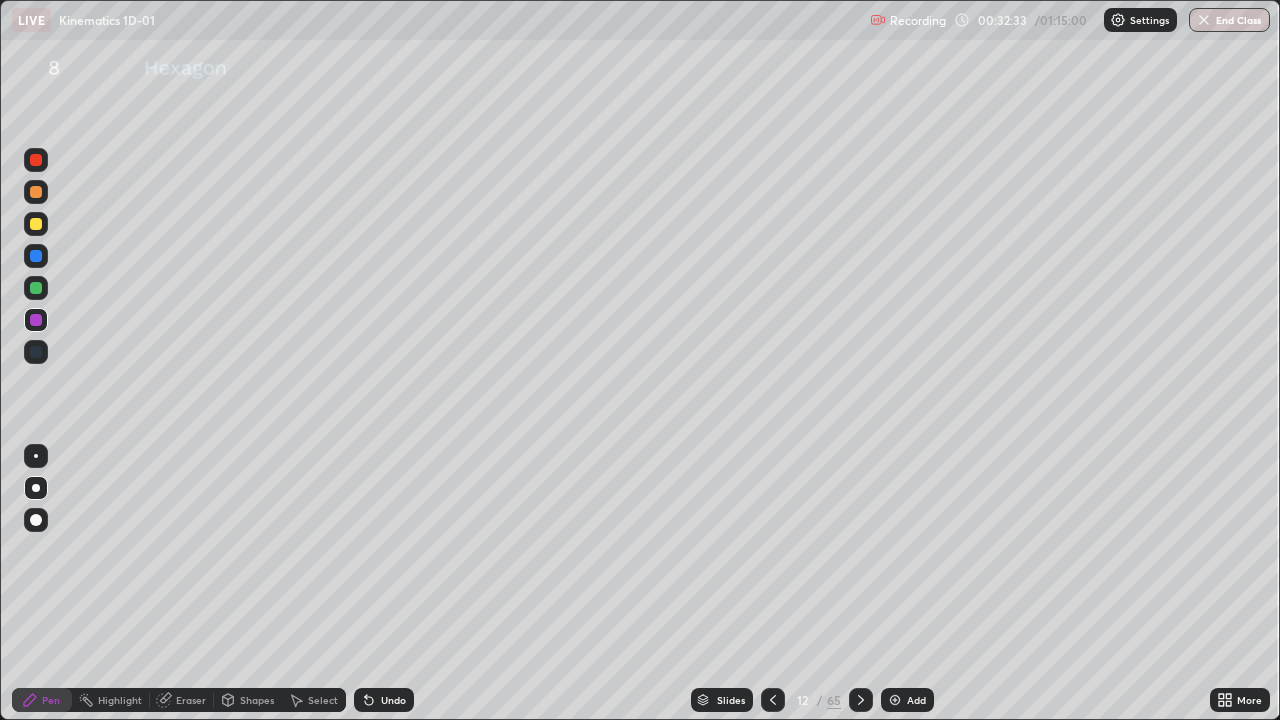 click at bounding box center (861, 700) 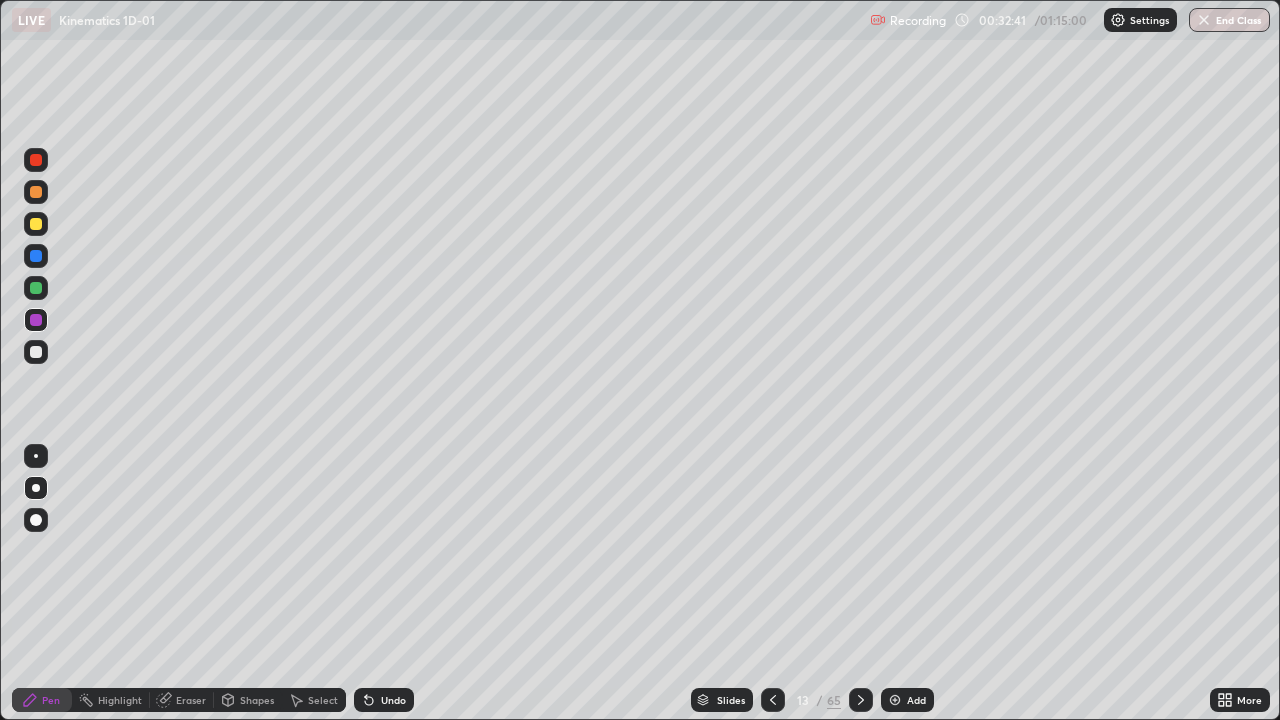 click at bounding box center [36, 288] 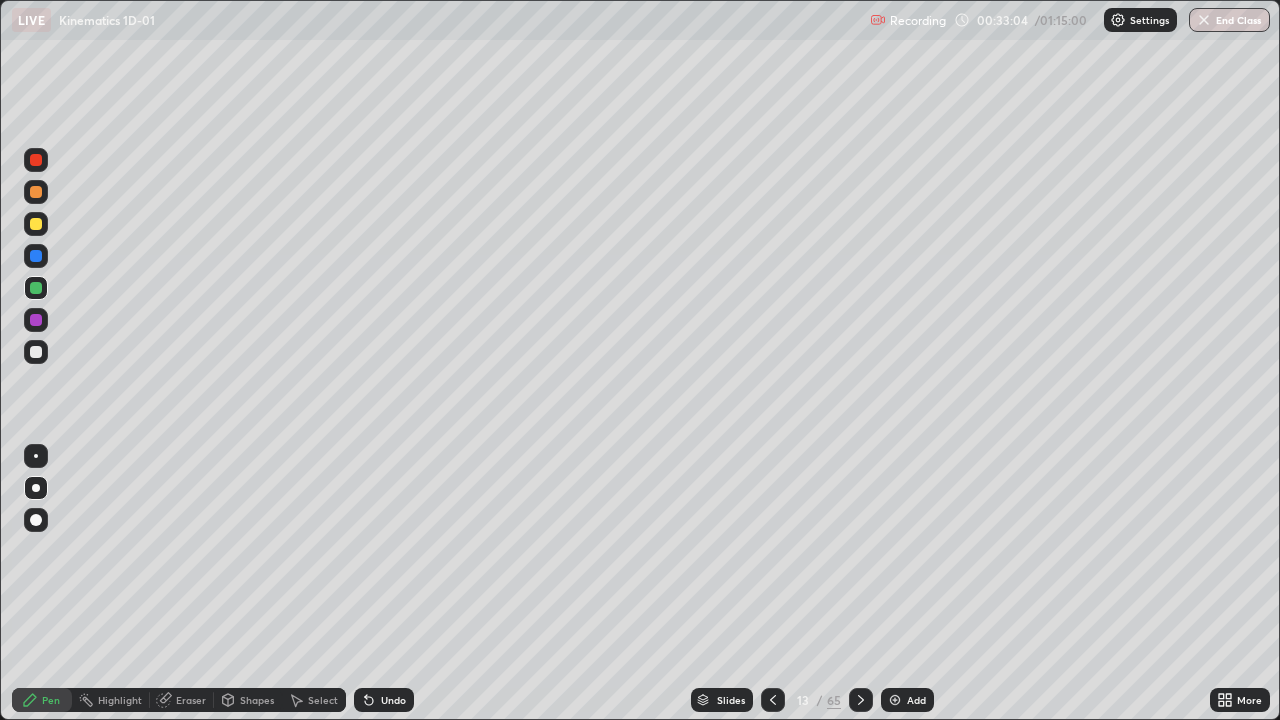 click on "Undo" at bounding box center [384, 700] 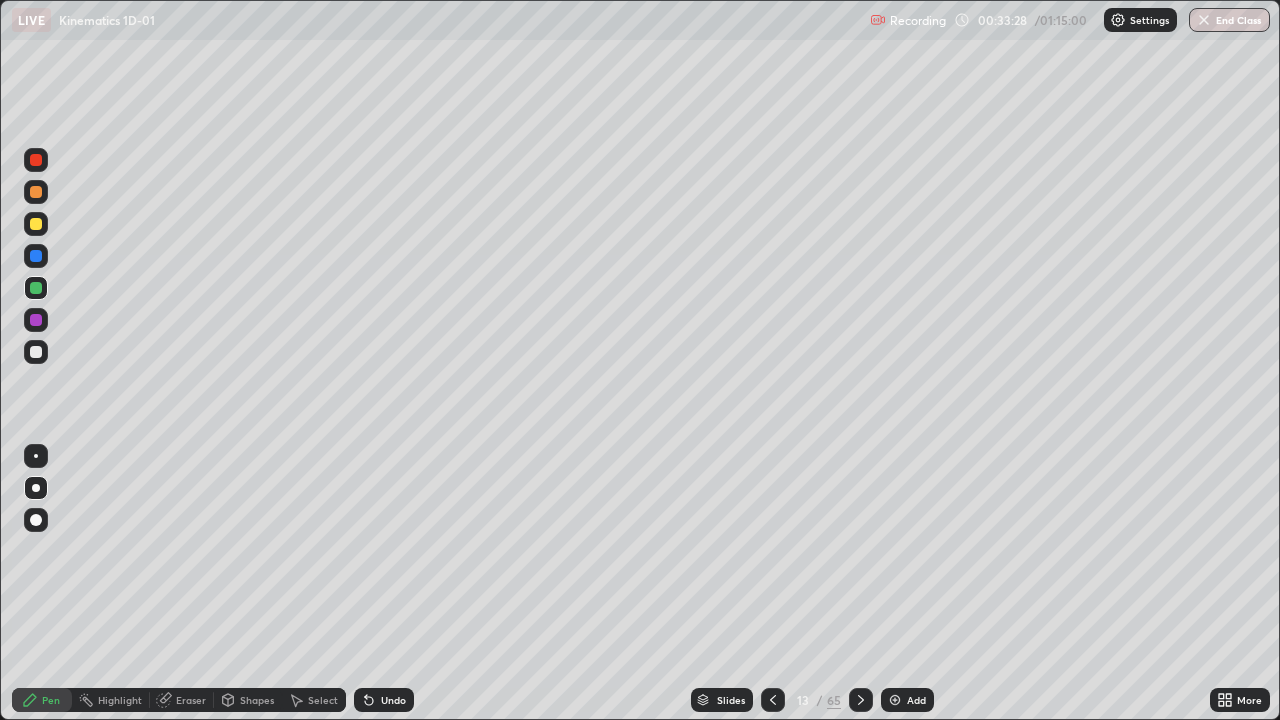 click 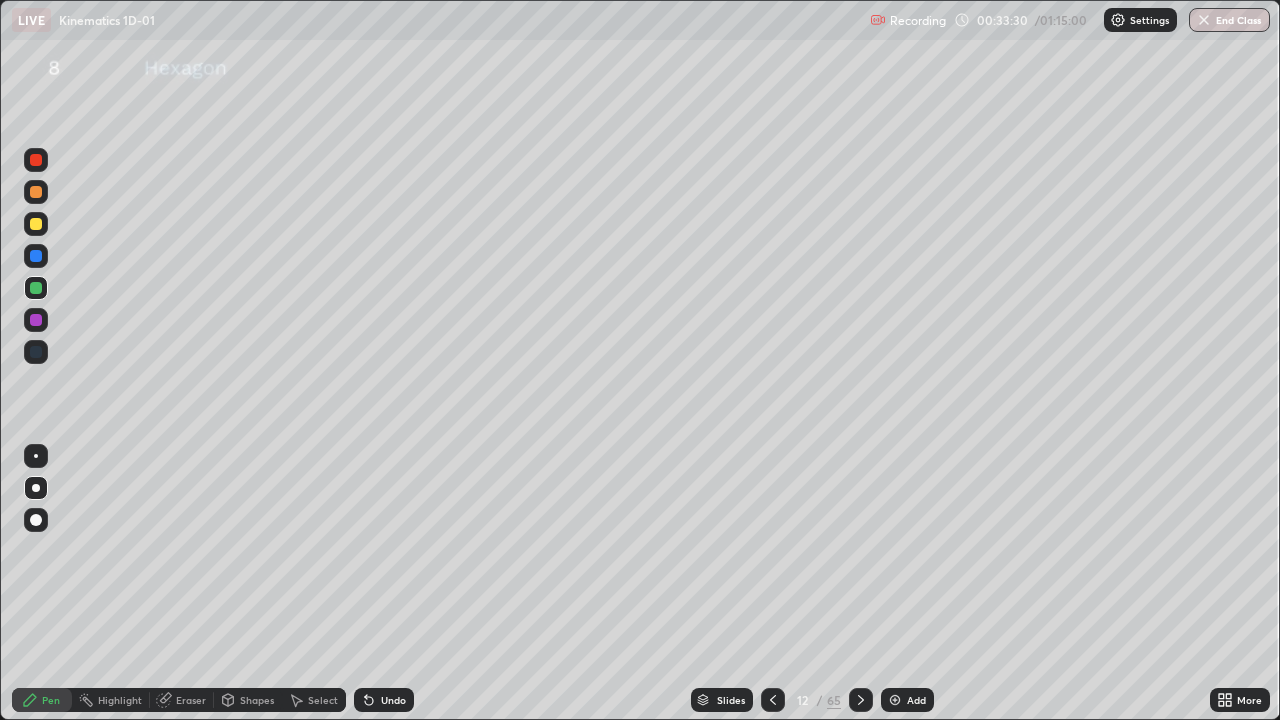 click at bounding box center [861, 700] 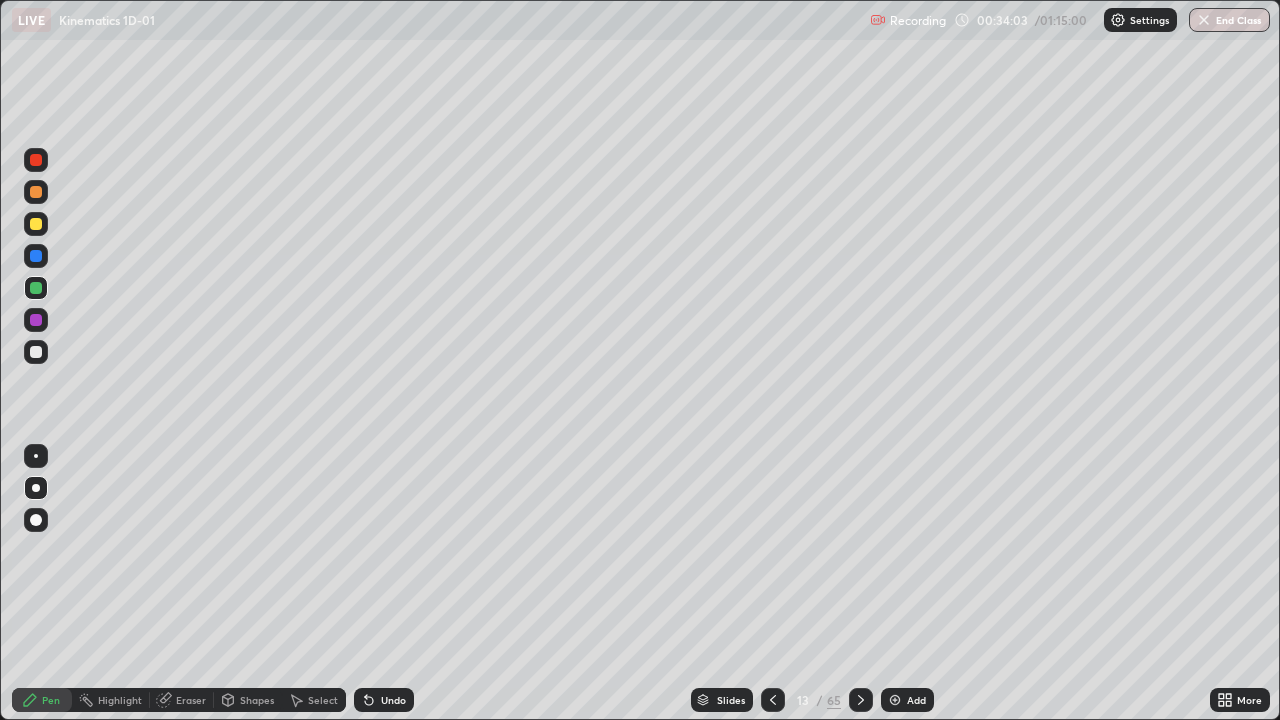click at bounding box center [36, 160] 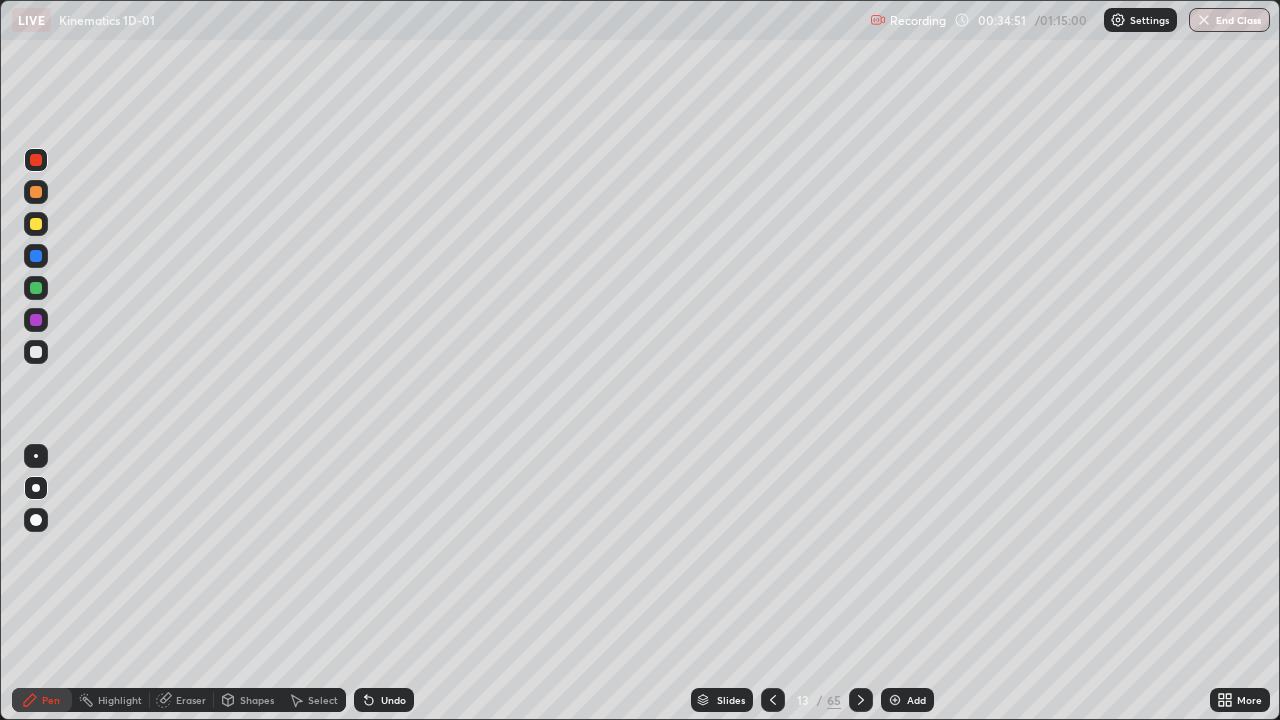 click on "Highlight" at bounding box center (111, 700) 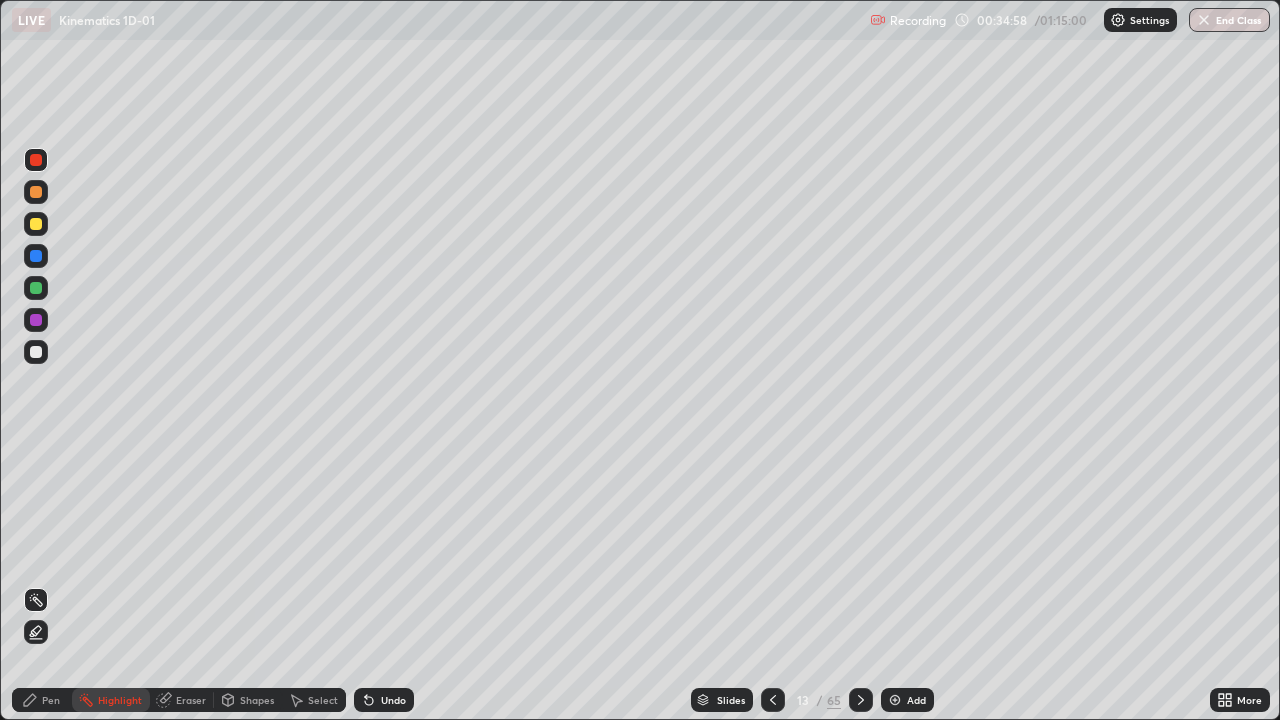 click on "Pen" at bounding box center [42, 700] 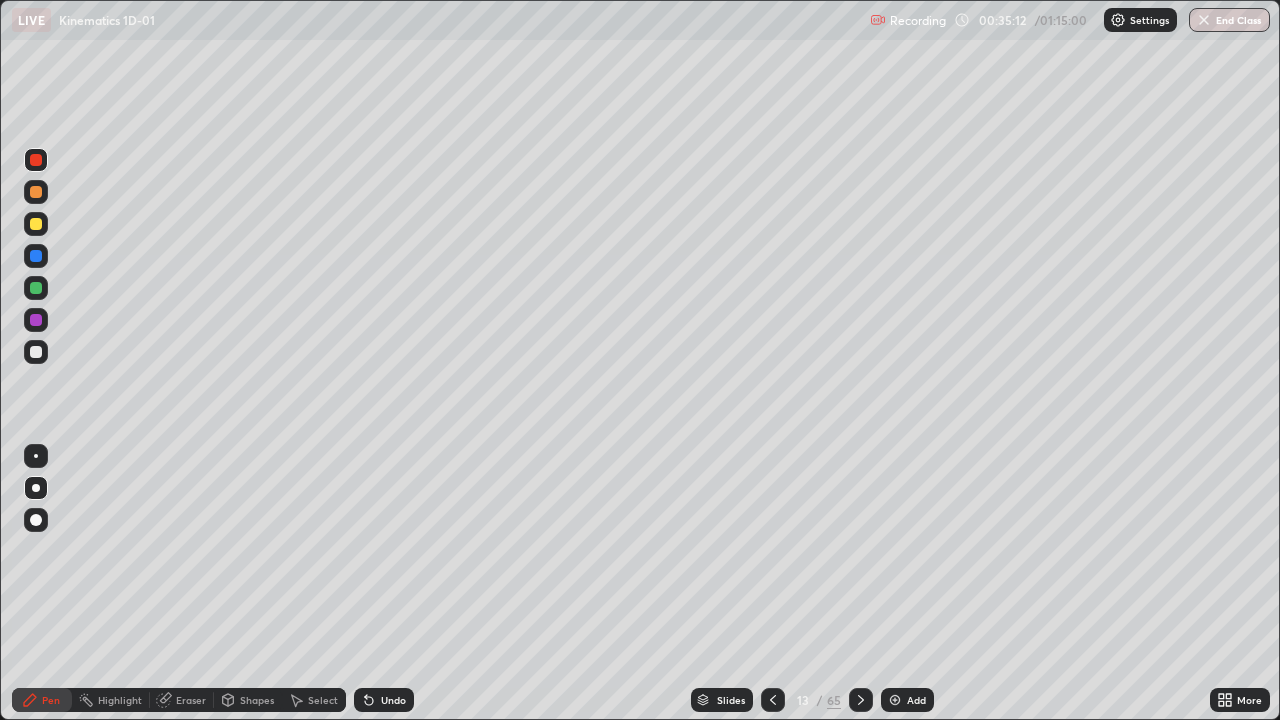 click on "Highlight" at bounding box center [120, 700] 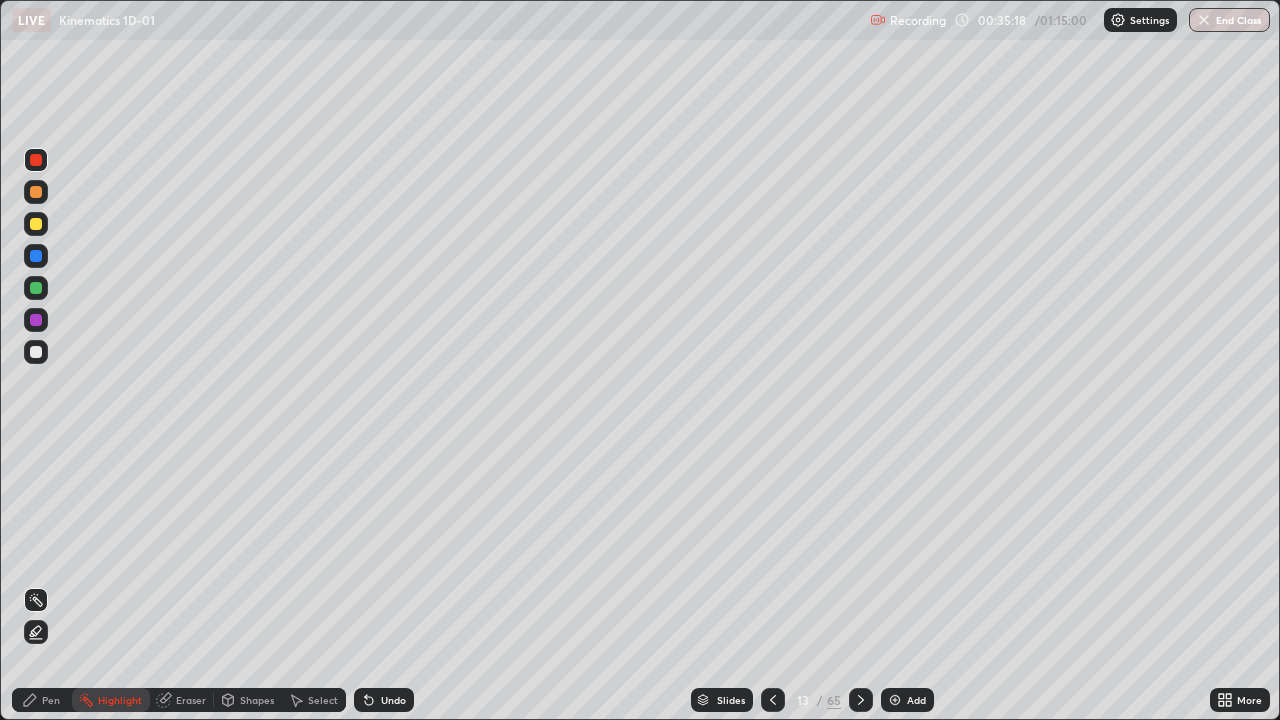 click on "Pen" at bounding box center (42, 700) 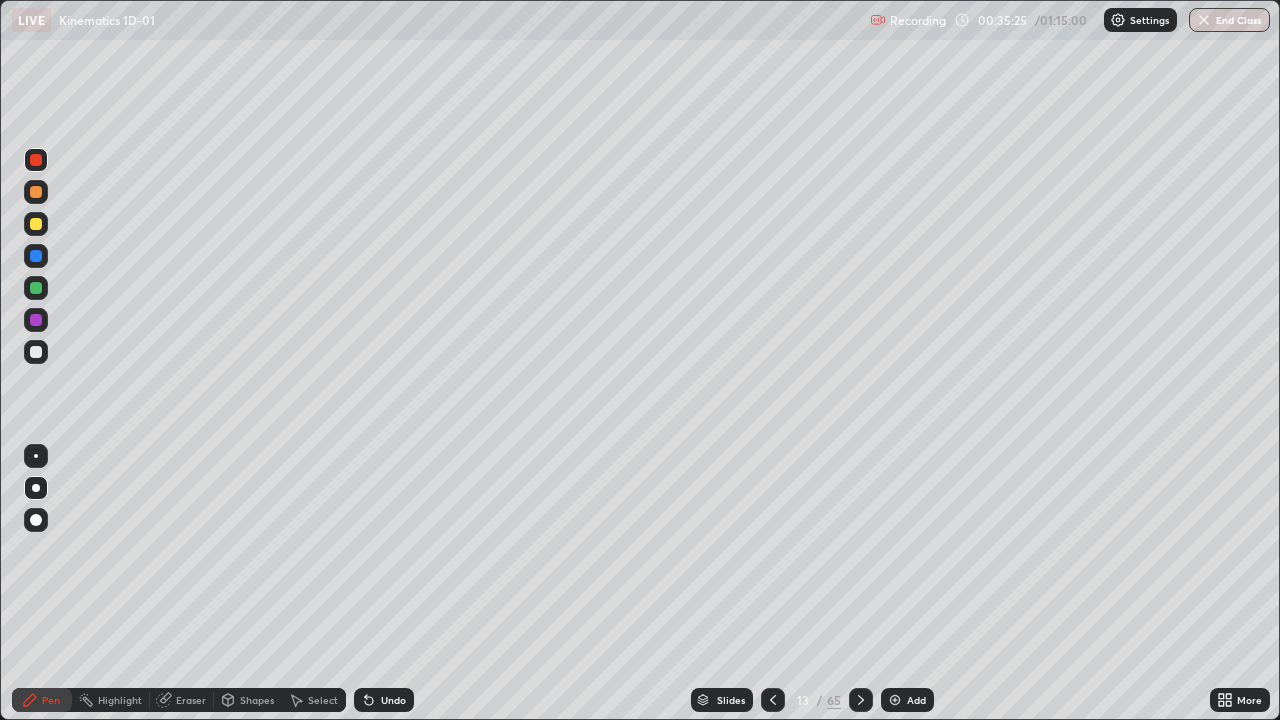 click on "Highlight" at bounding box center [111, 700] 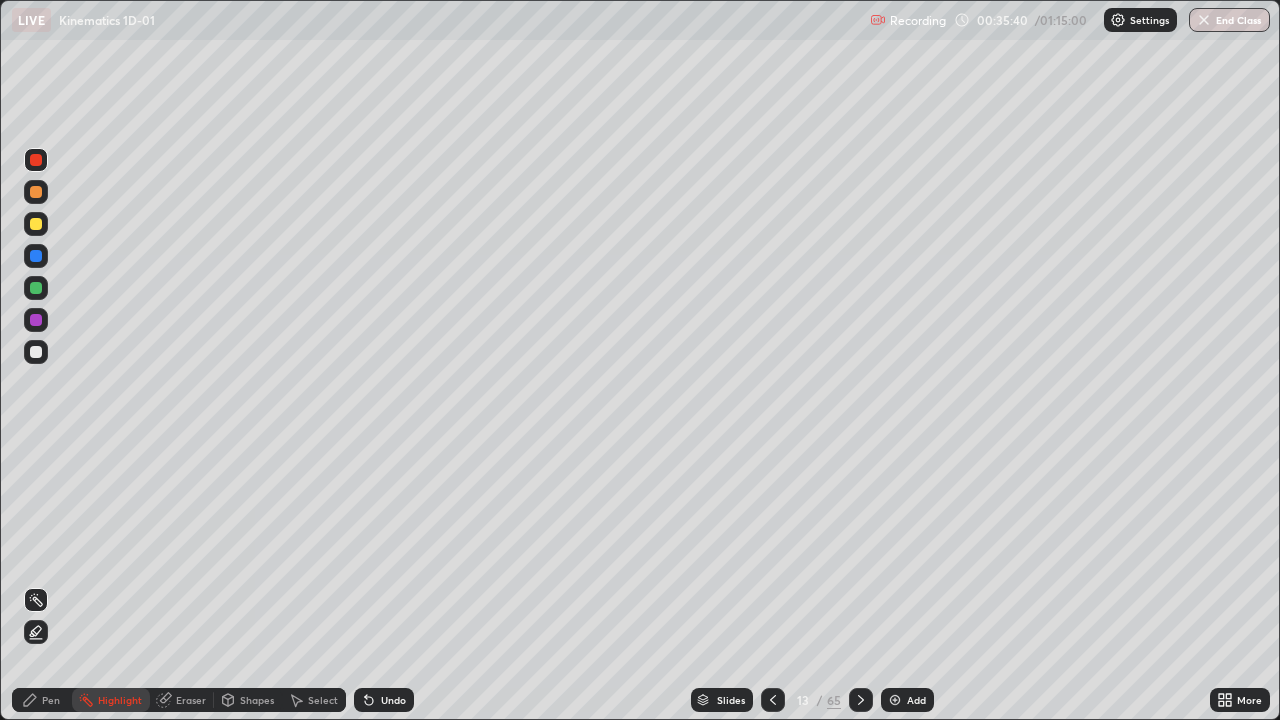 click on "Pen" at bounding box center (51, 700) 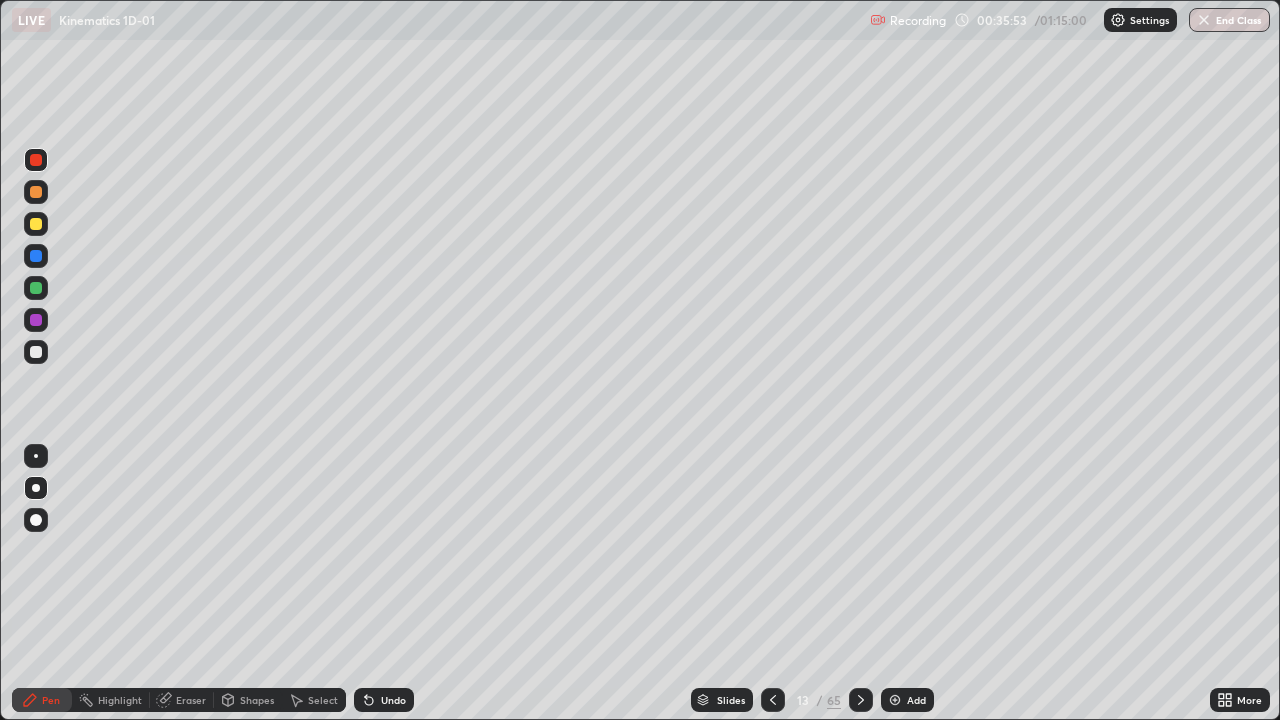 click at bounding box center (36, 352) 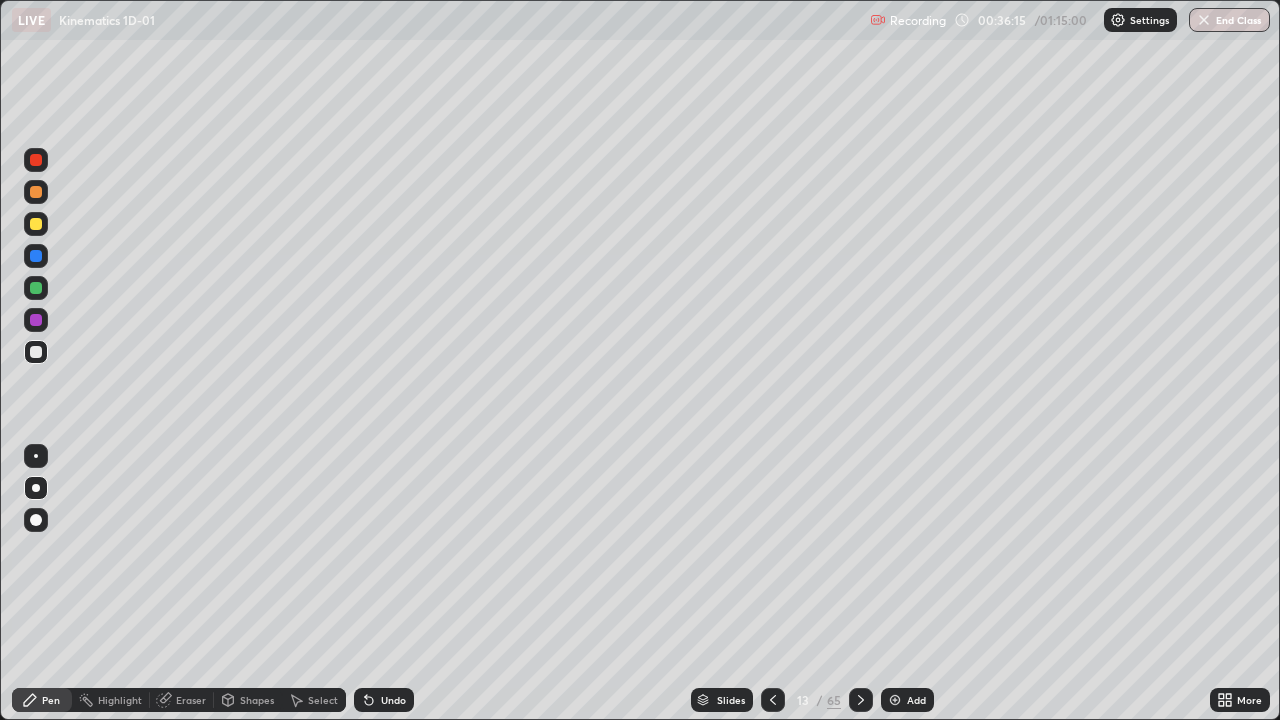 click on "Highlight" at bounding box center [111, 700] 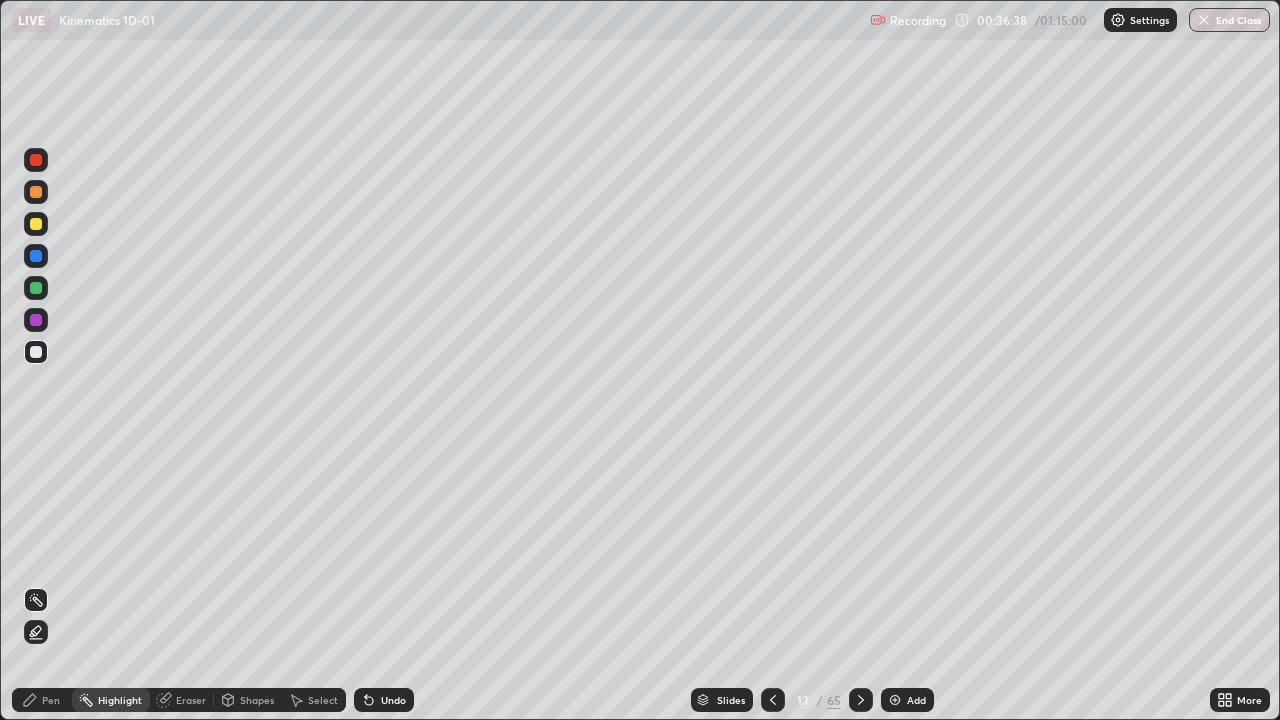 click on "Pen" at bounding box center (42, 700) 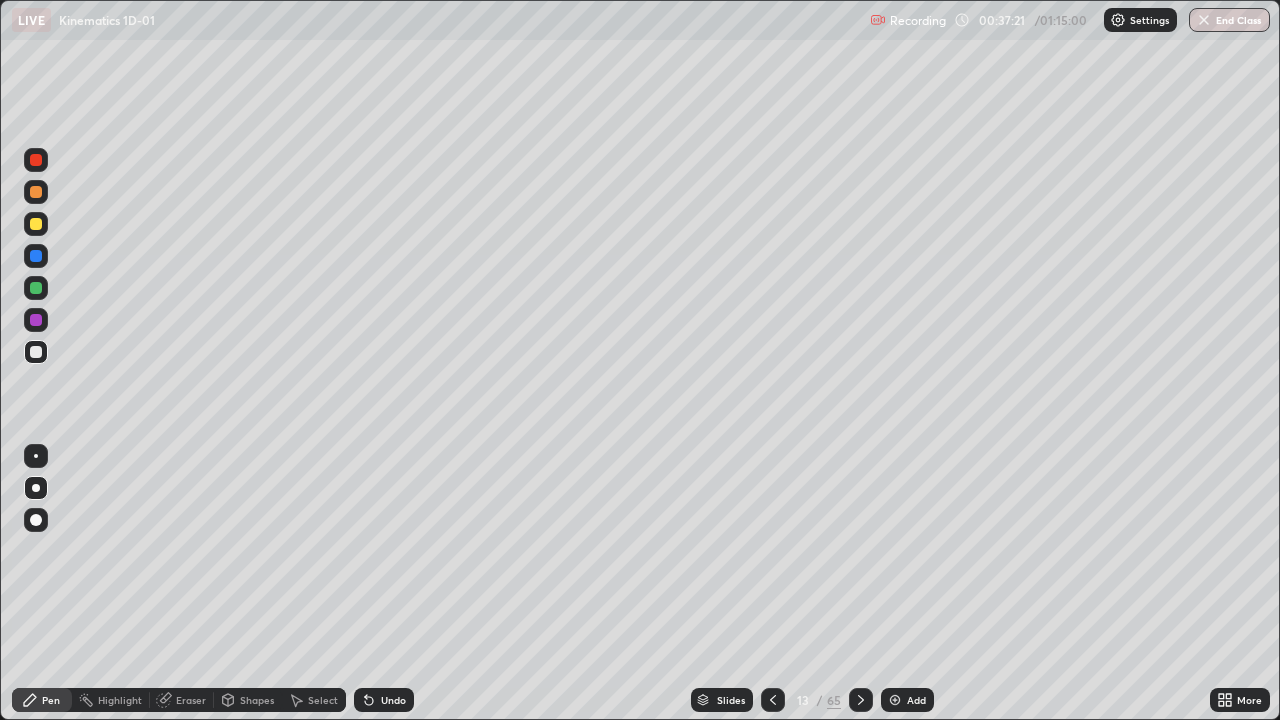 click at bounding box center (36, 320) 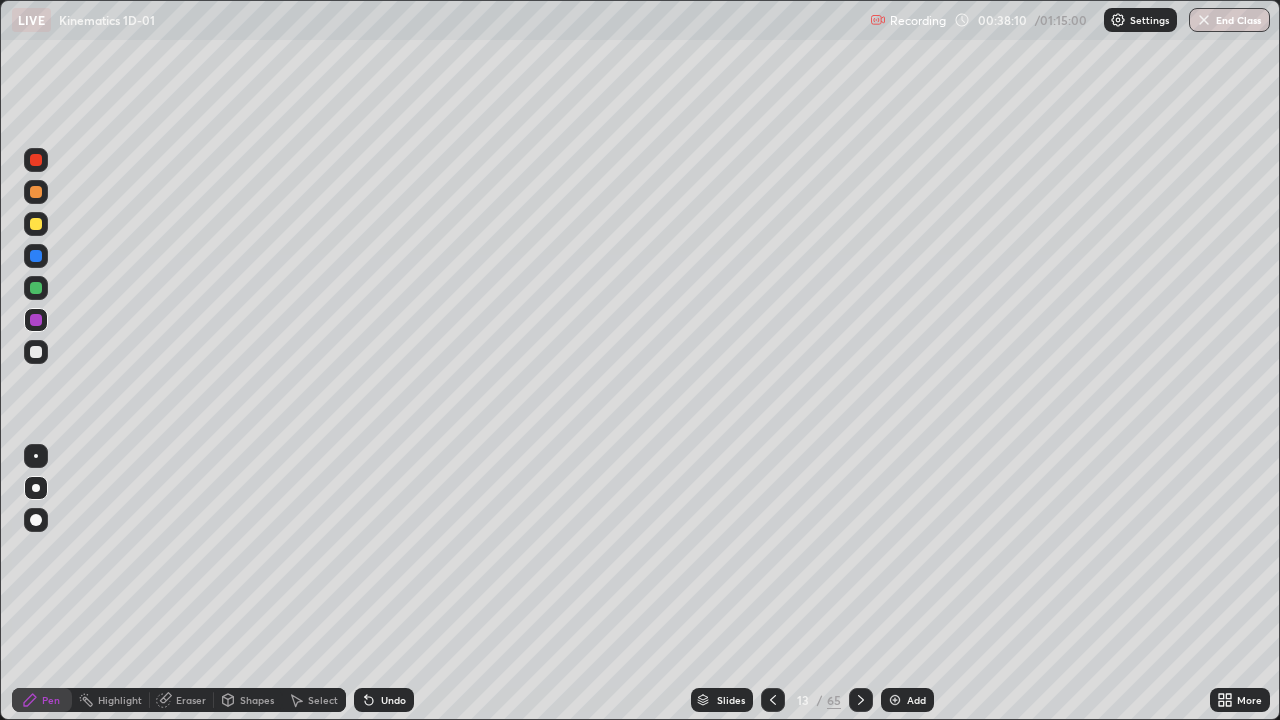 click on "Highlight" at bounding box center (111, 700) 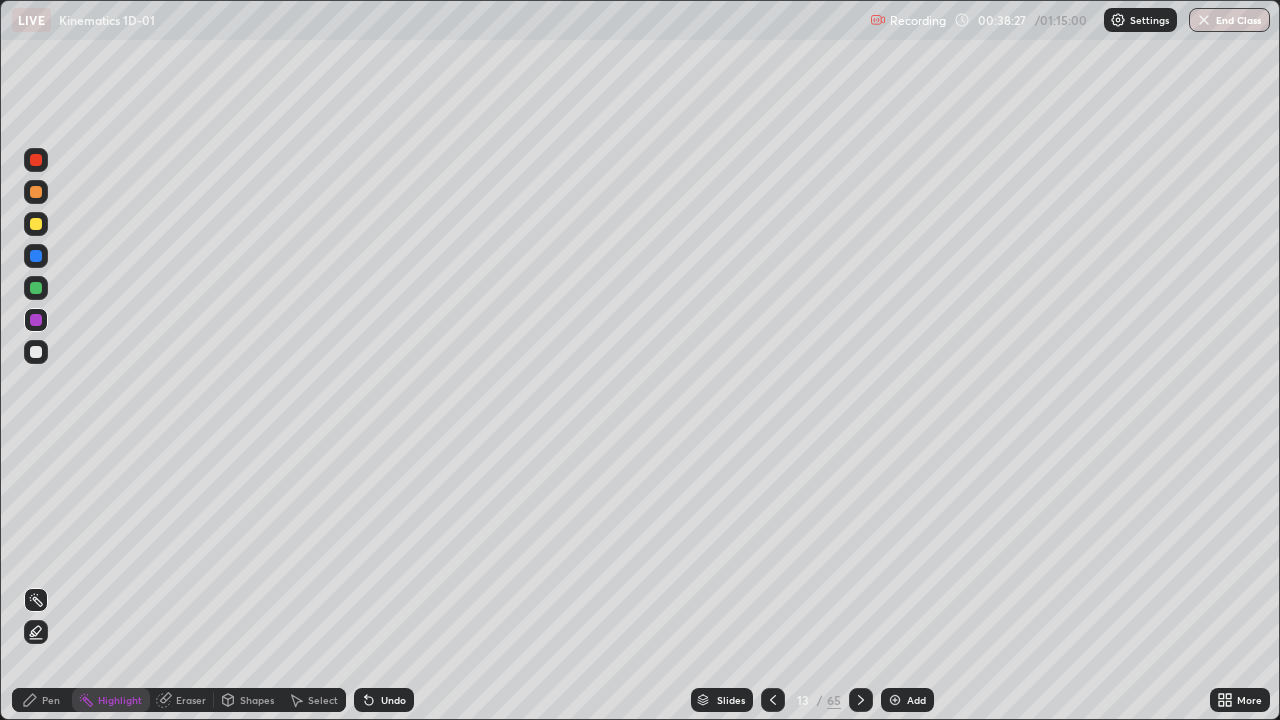 click 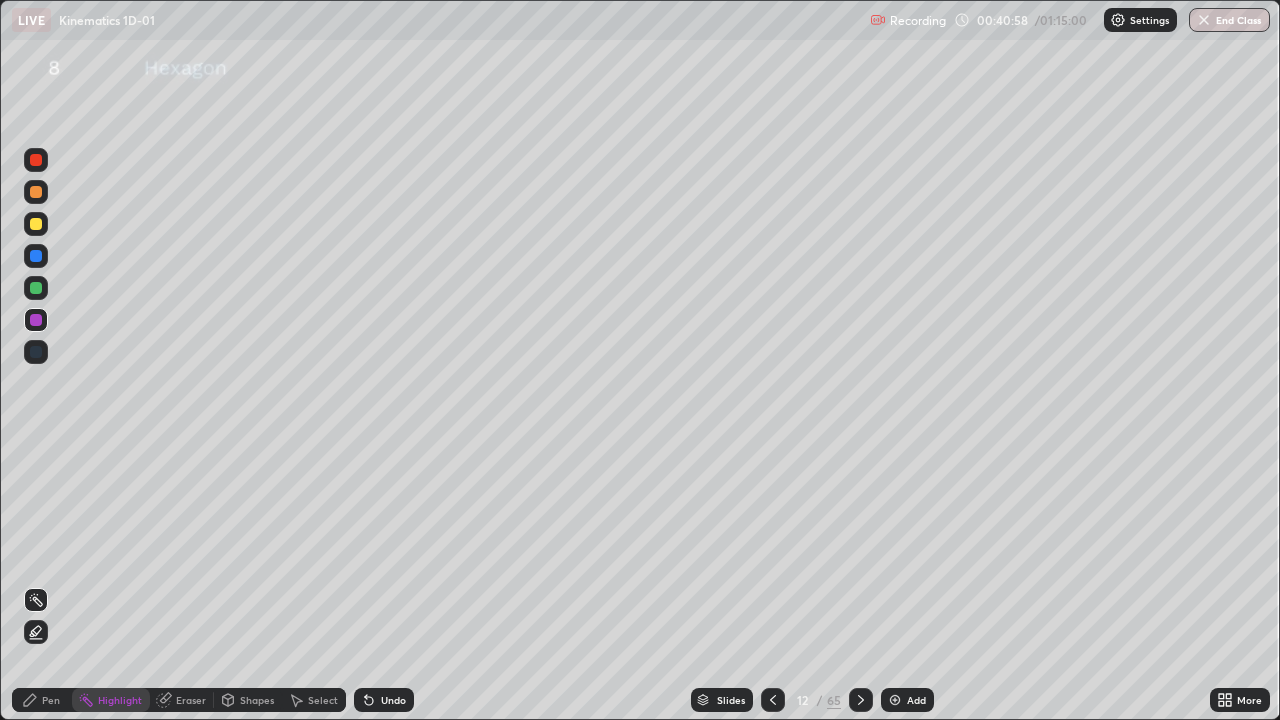 click 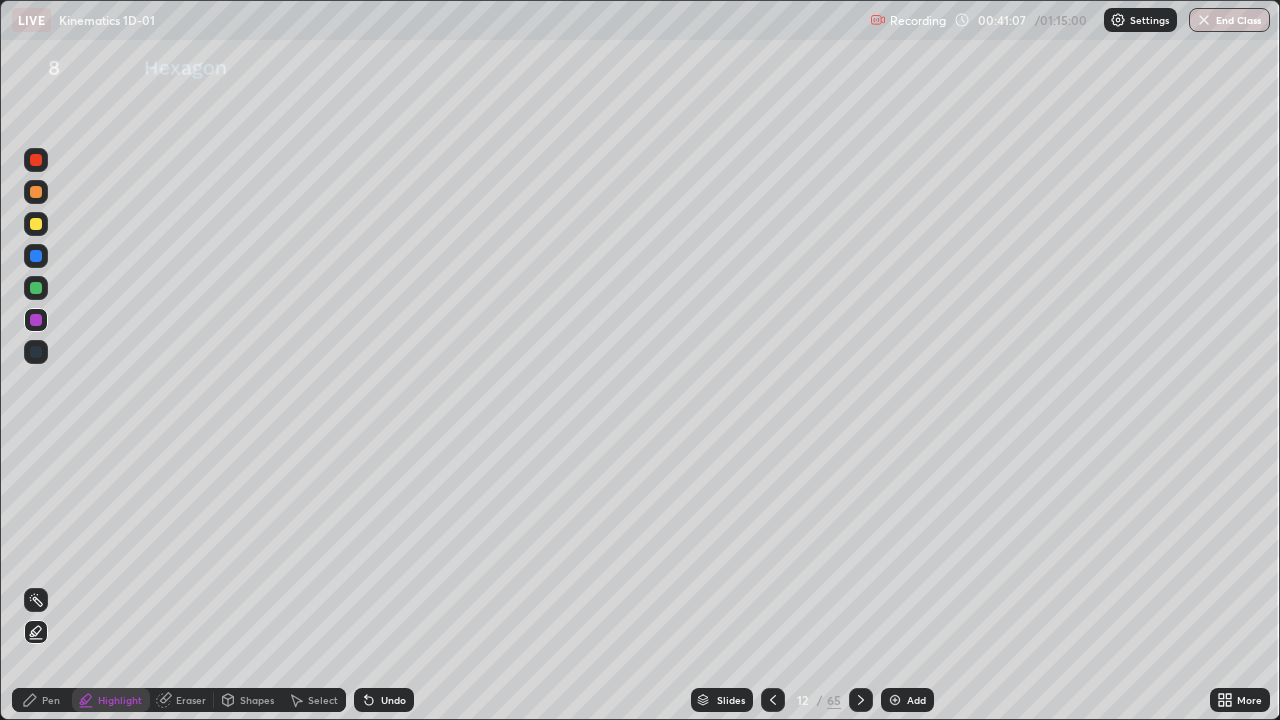 click on "Undo" at bounding box center [393, 700] 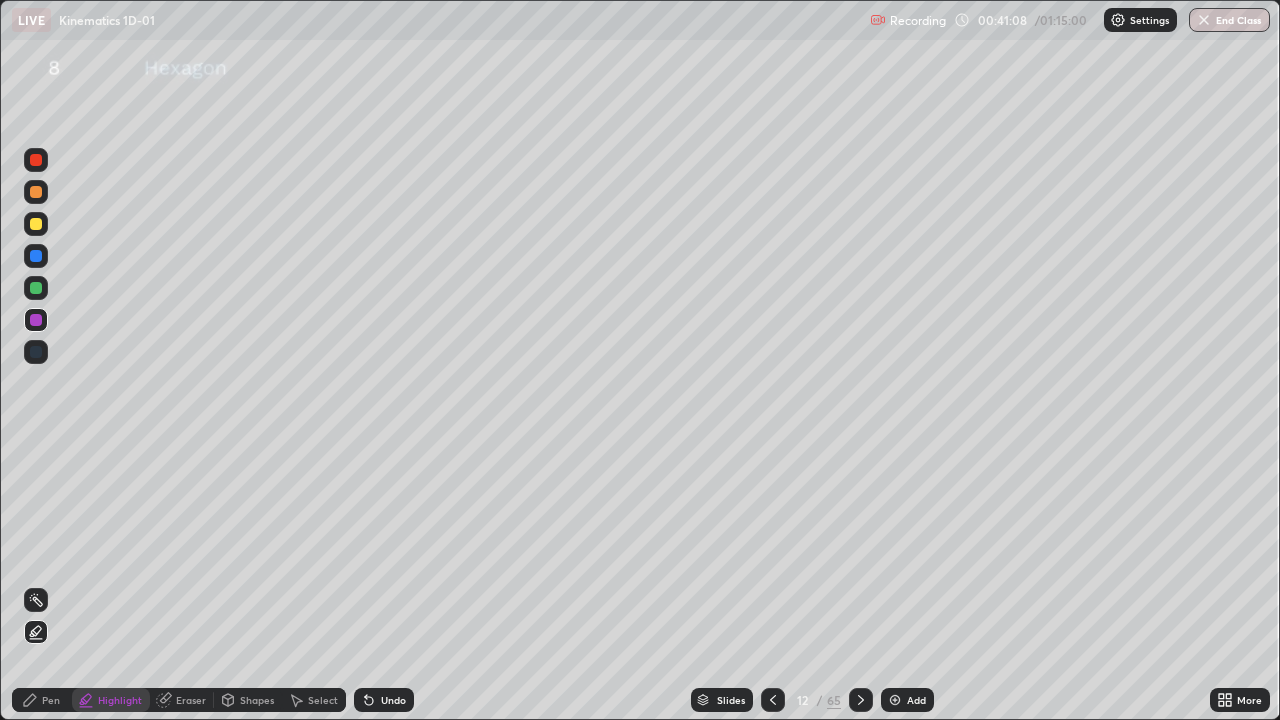 click on "Undo" at bounding box center [393, 700] 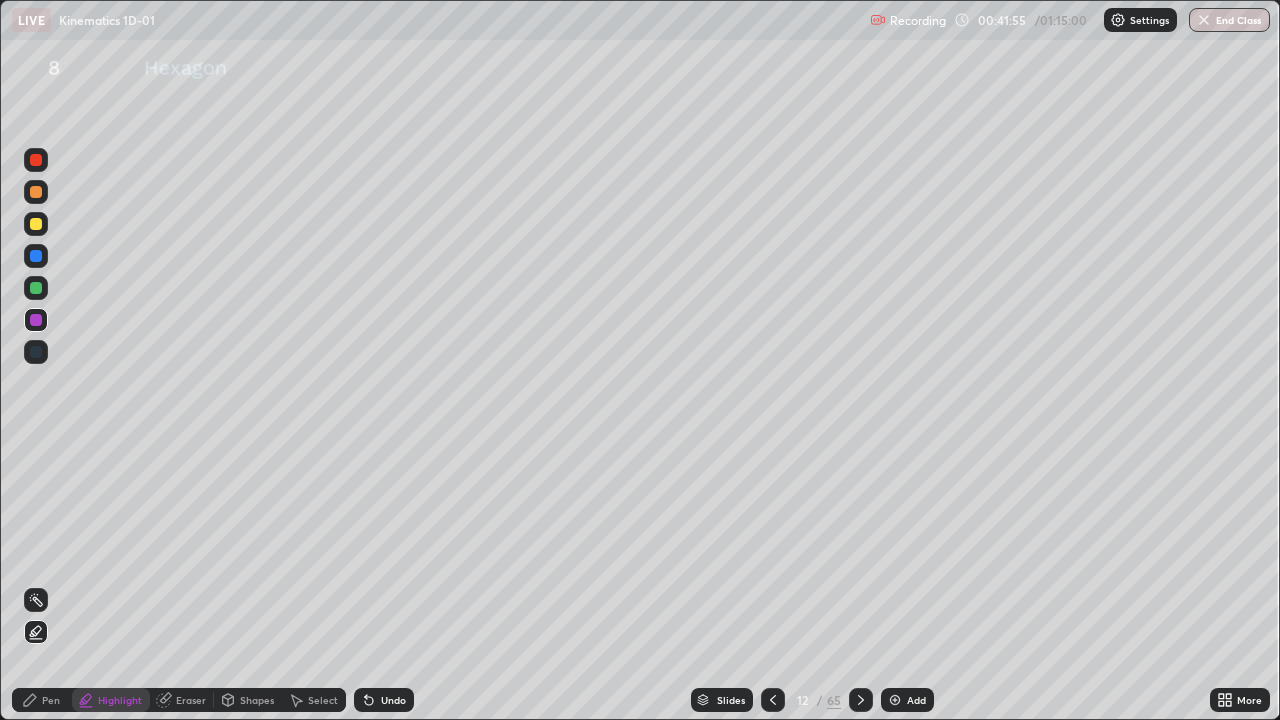 click on "Undo" at bounding box center [384, 700] 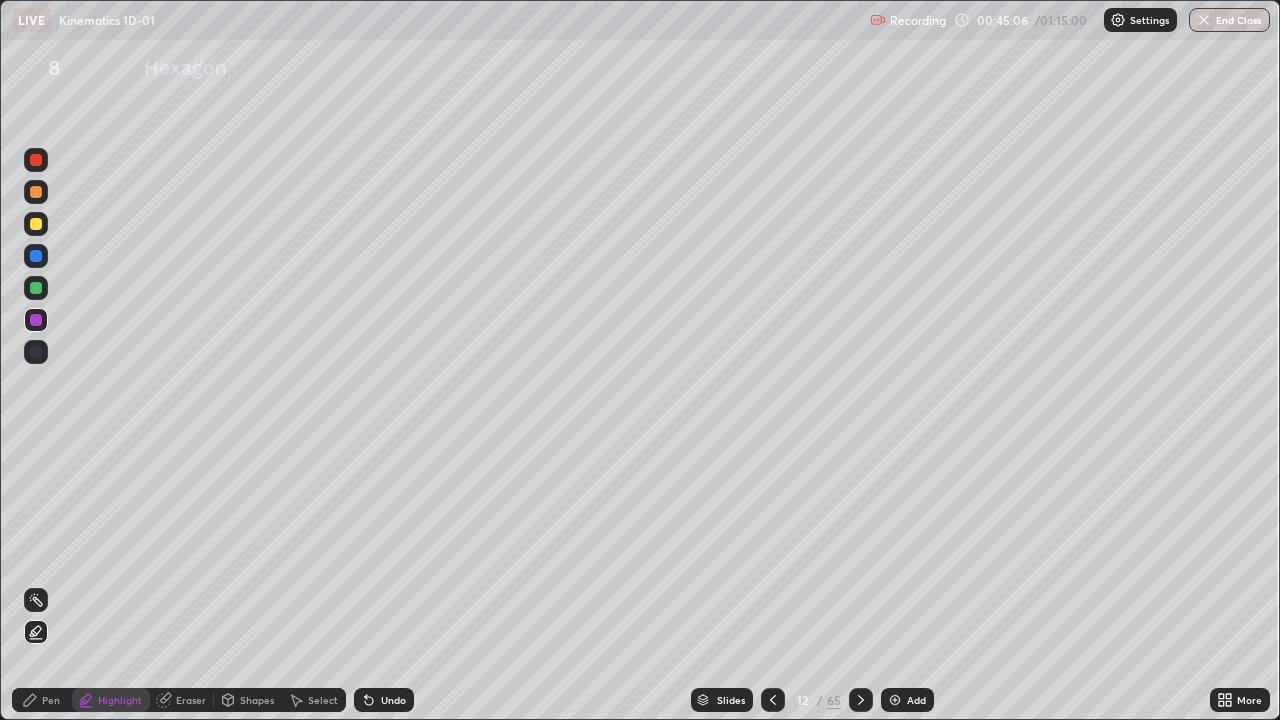 click at bounding box center [36, 256] 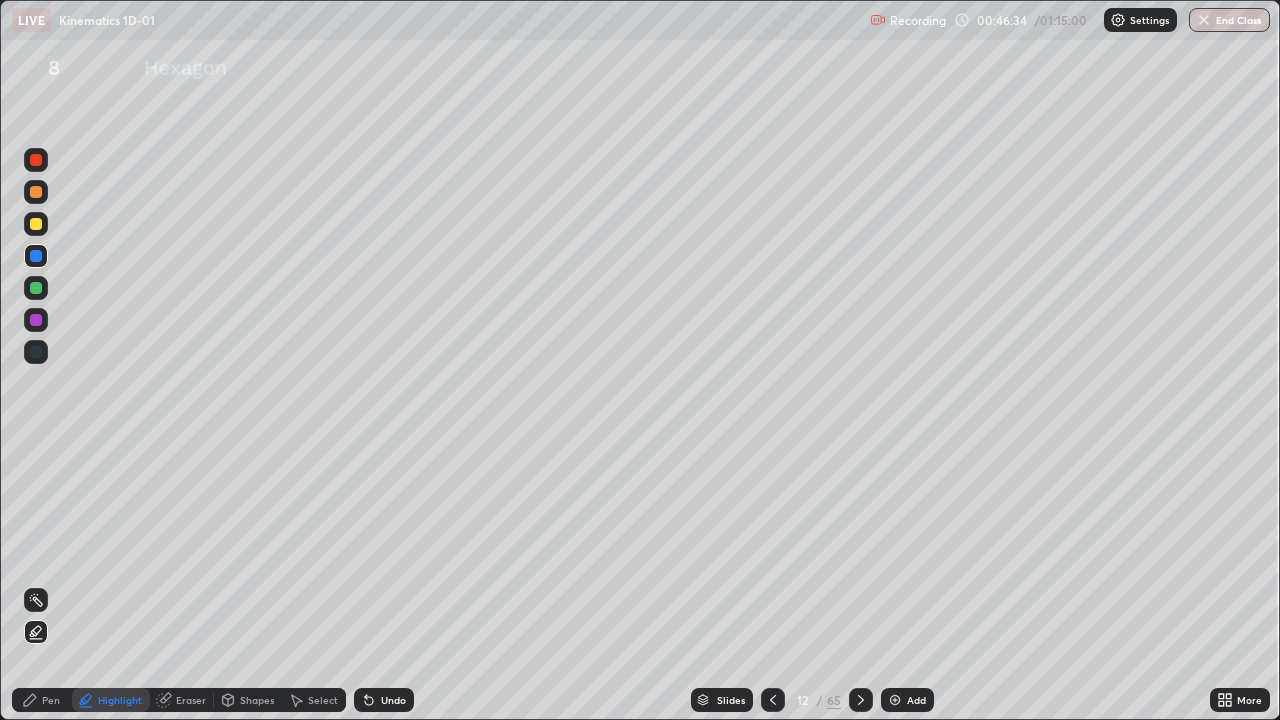 click at bounding box center [861, 700] 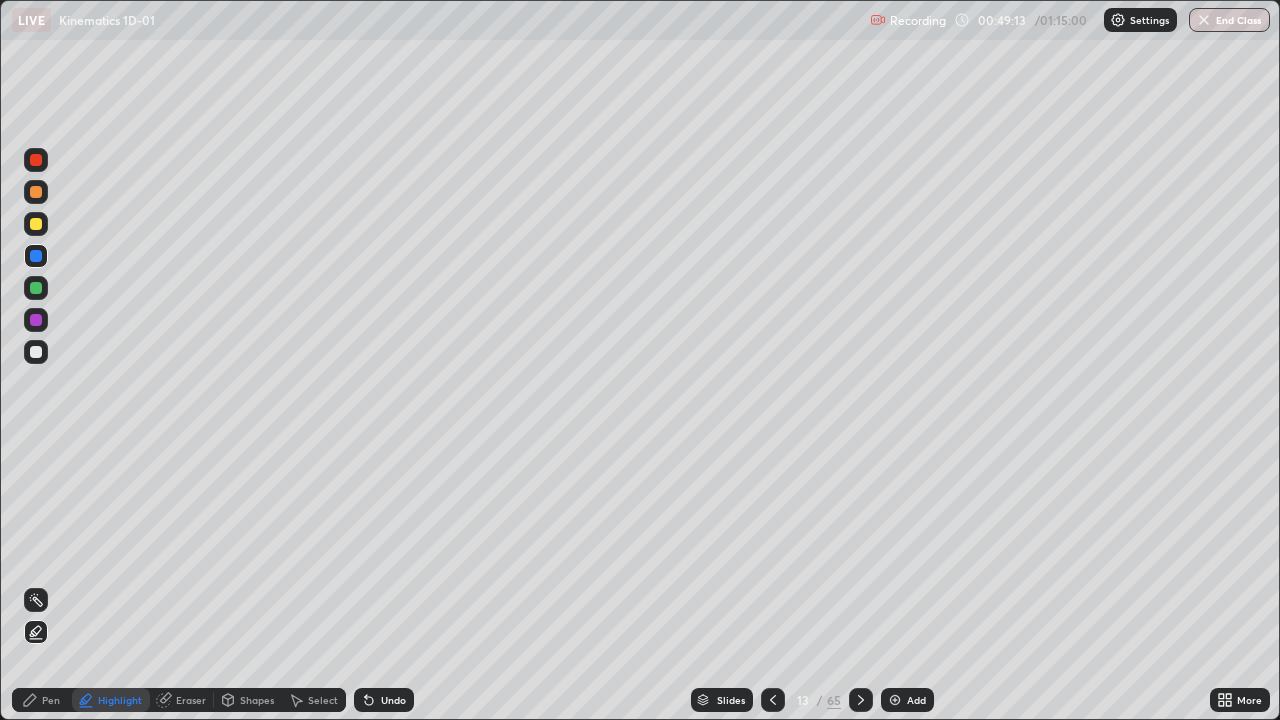 click at bounding box center (36, 288) 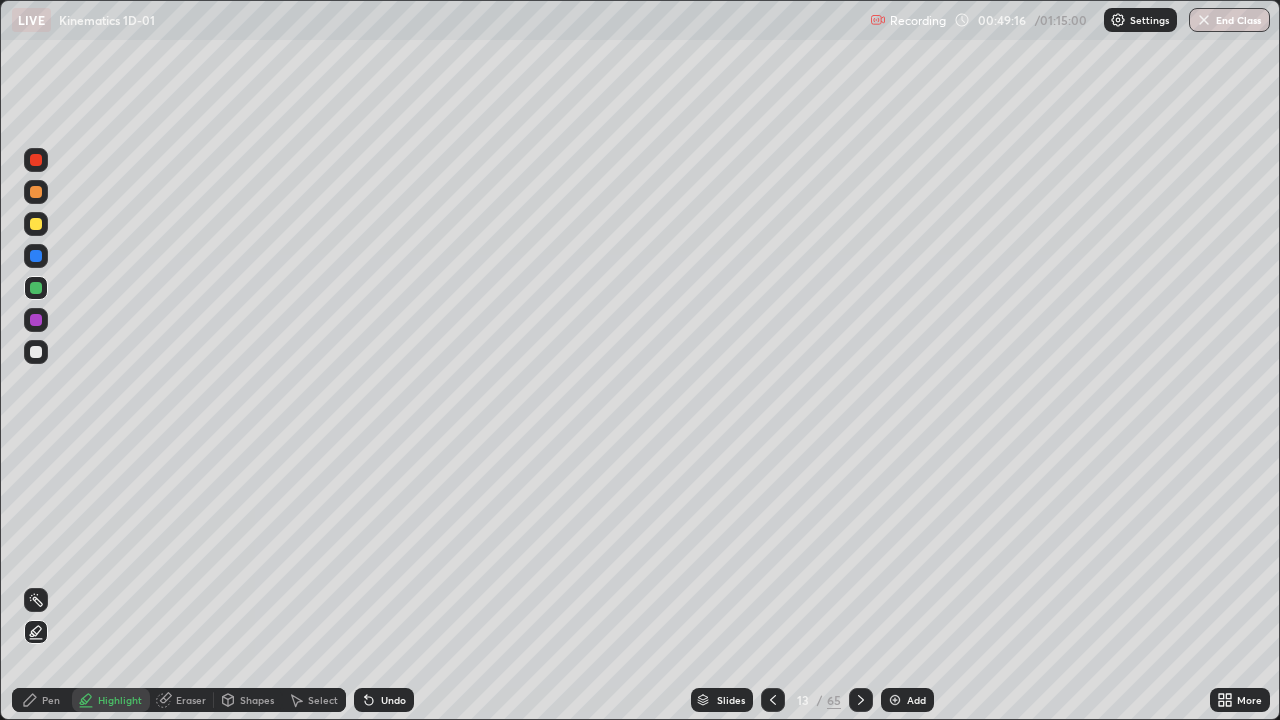 click 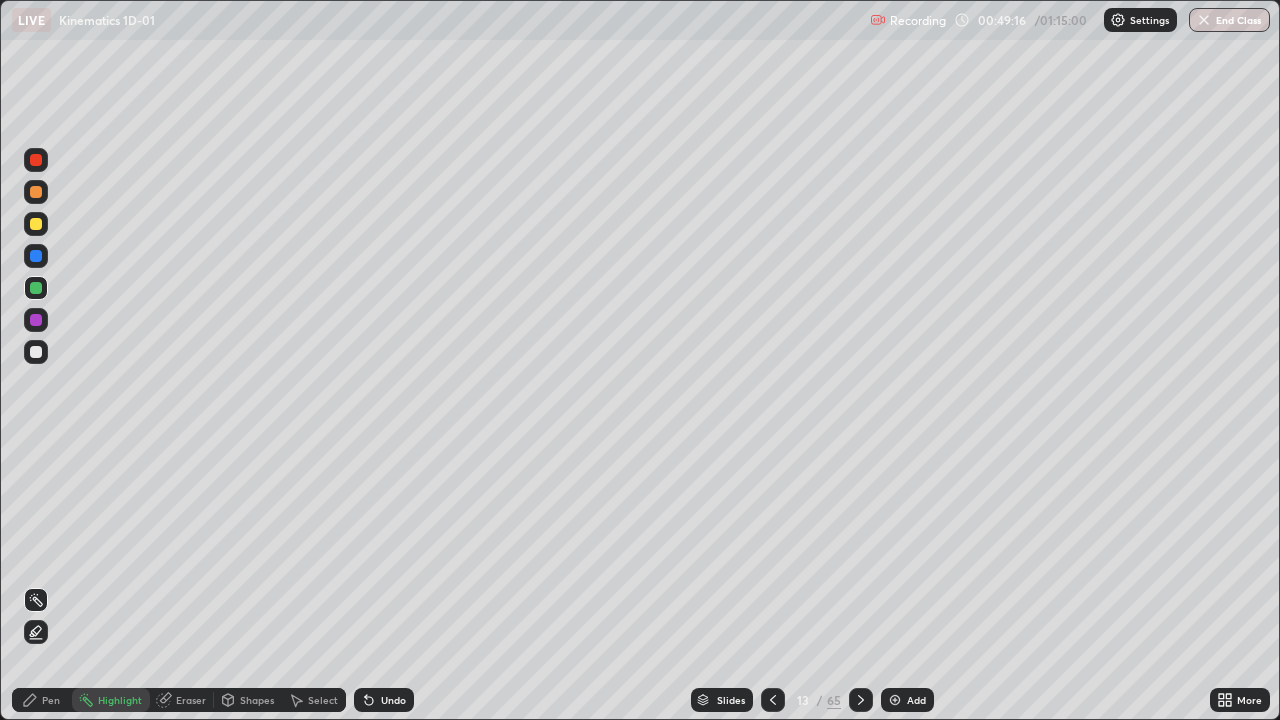 click on "Pen" at bounding box center [51, 700] 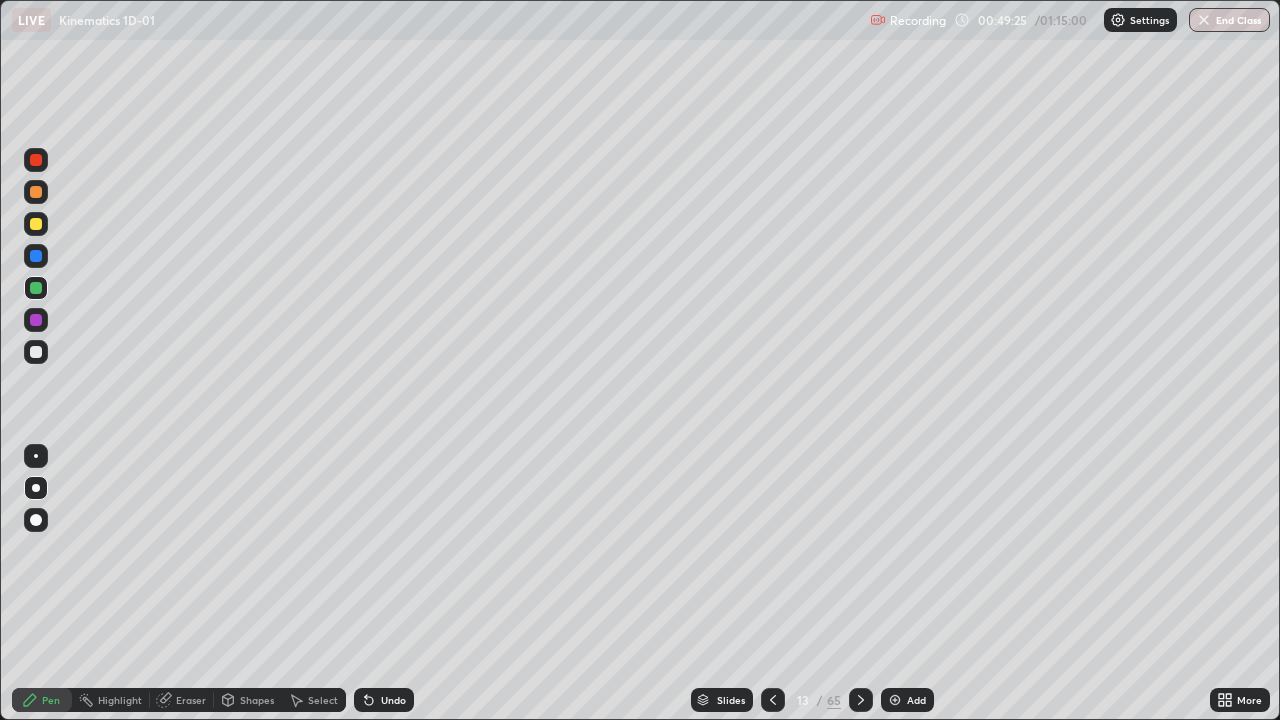 click on "Highlight" at bounding box center (120, 700) 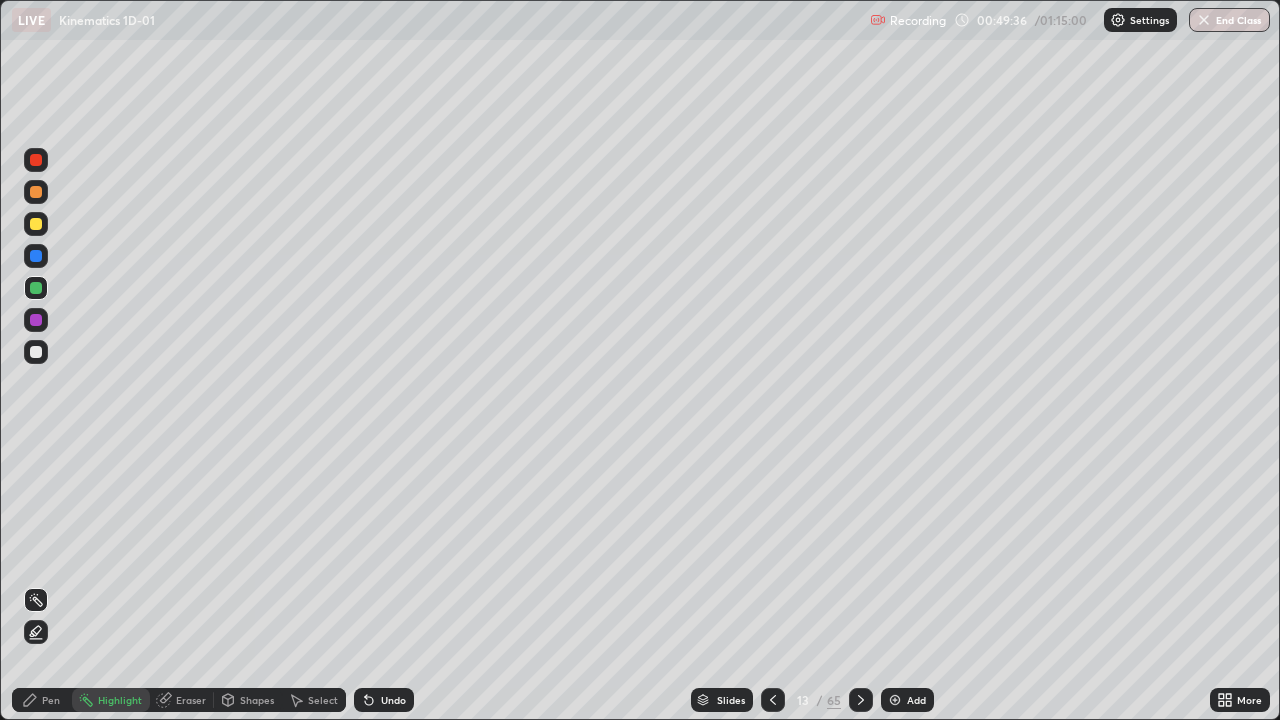 click 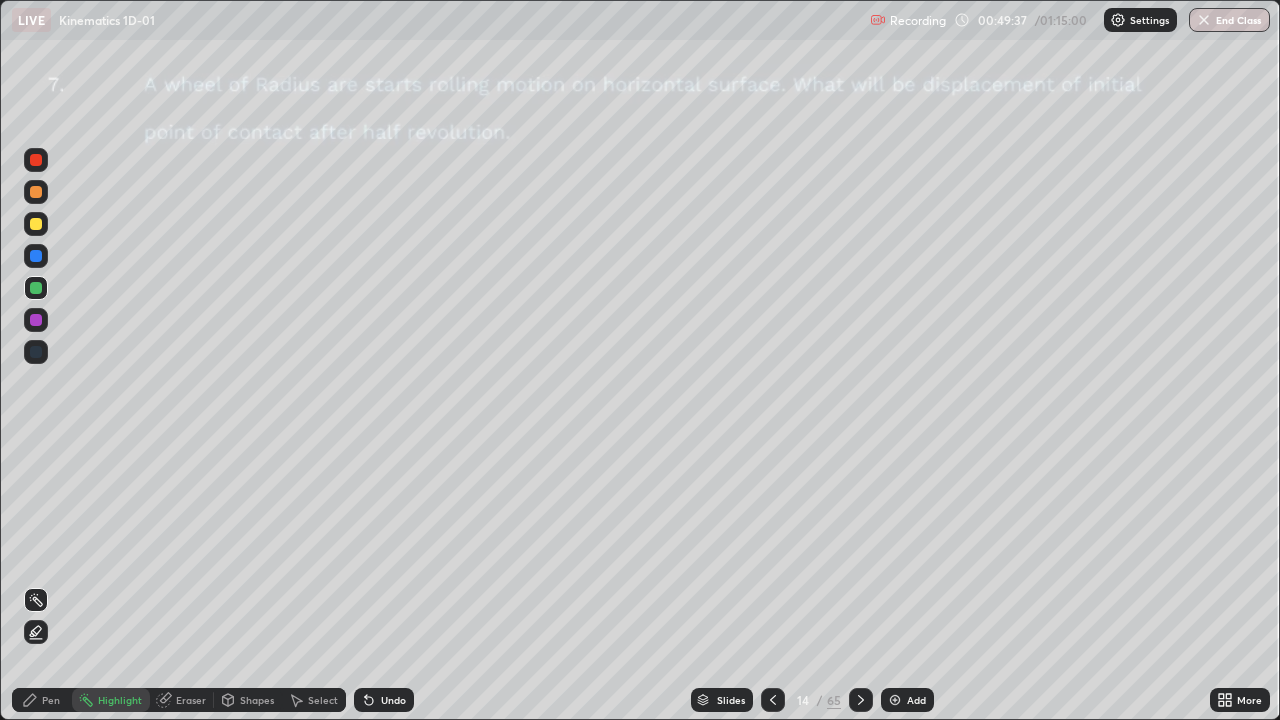 click 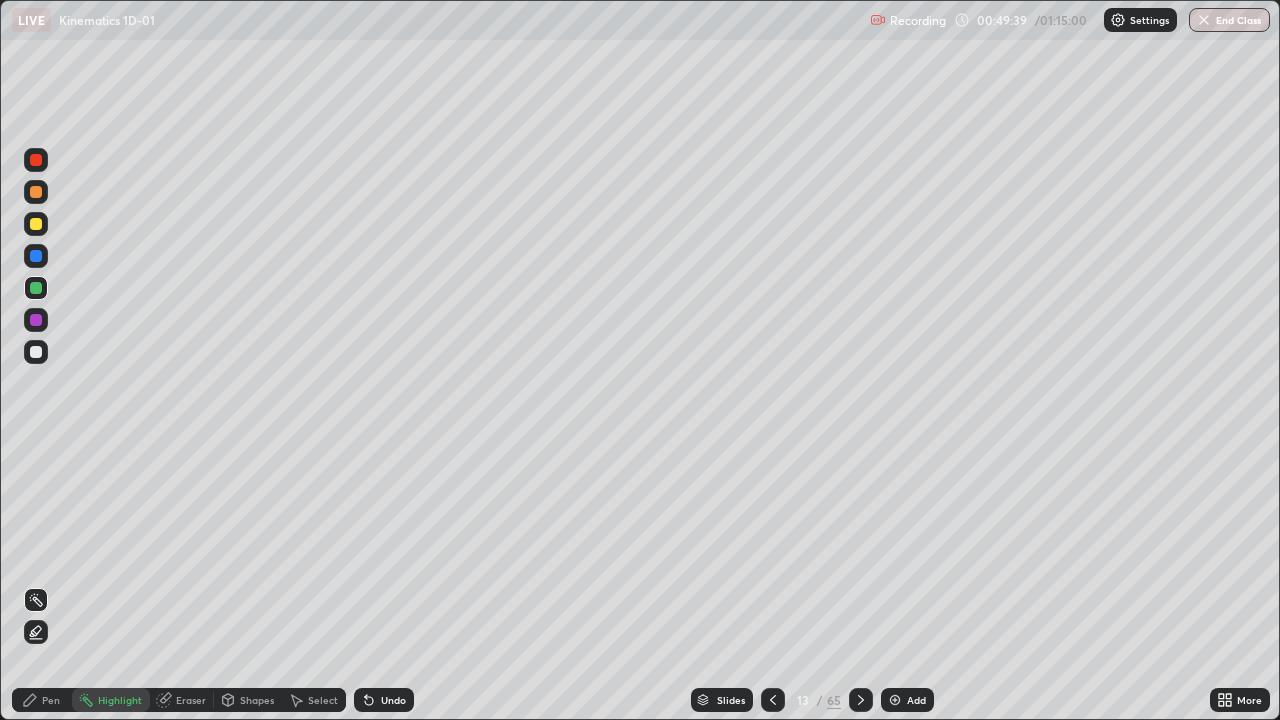 click on "Add" at bounding box center (916, 700) 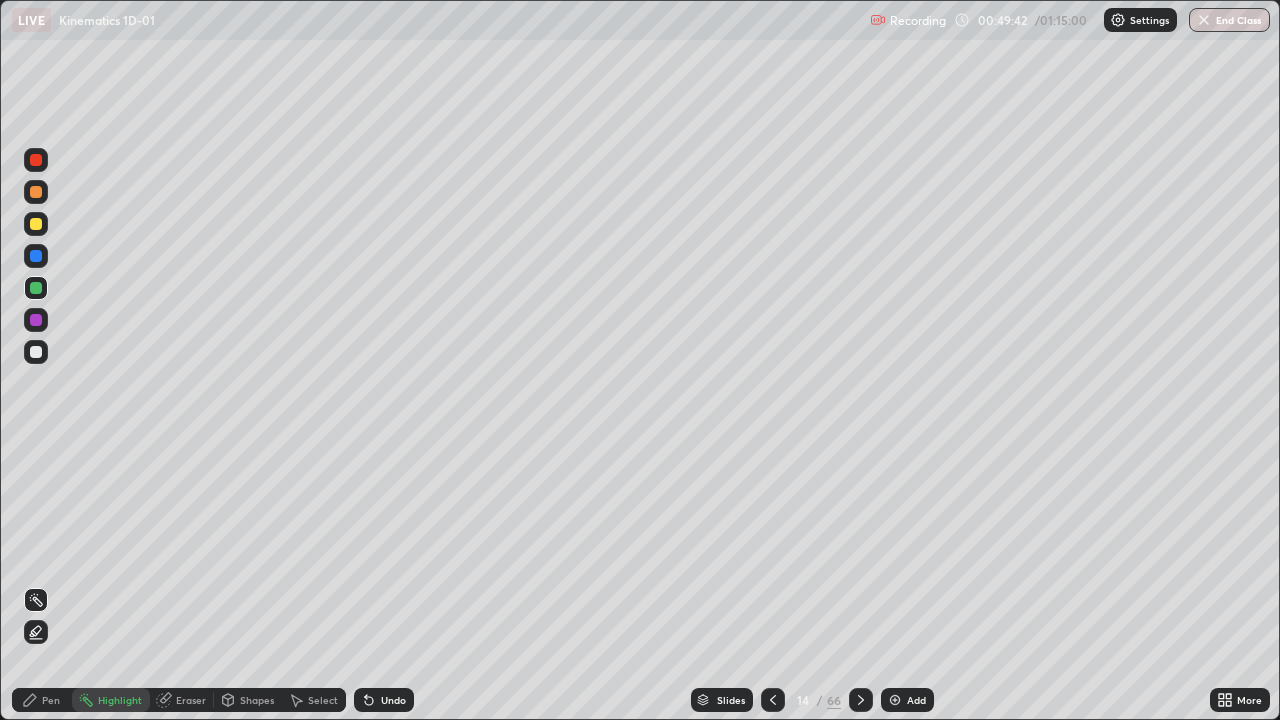 click on "Pen" at bounding box center [42, 700] 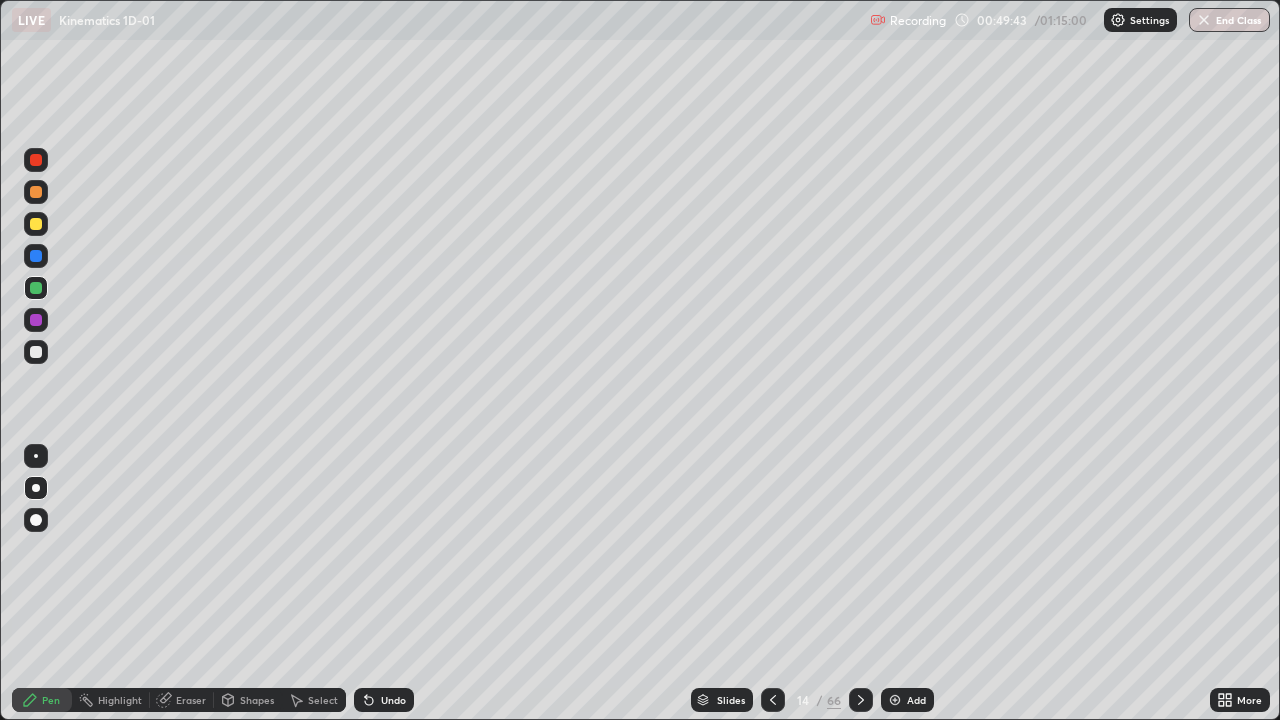 click at bounding box center [36, 352] 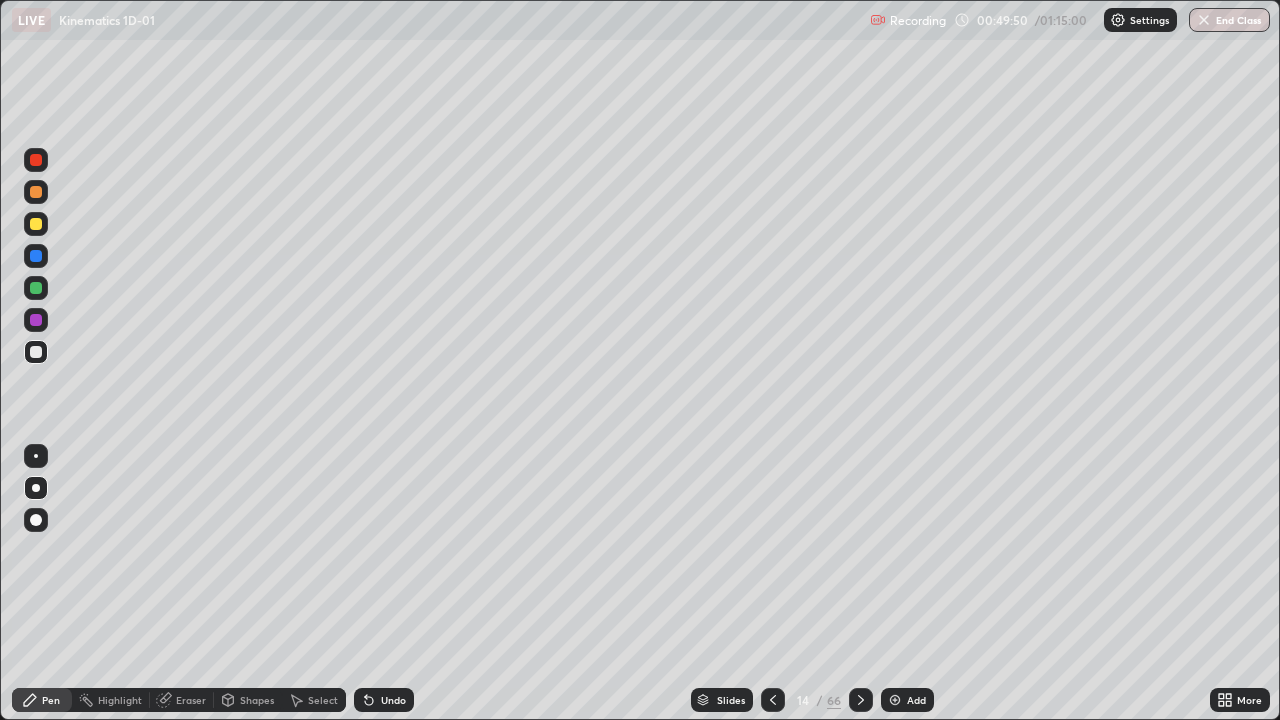 click at bounding box center [36, 320] 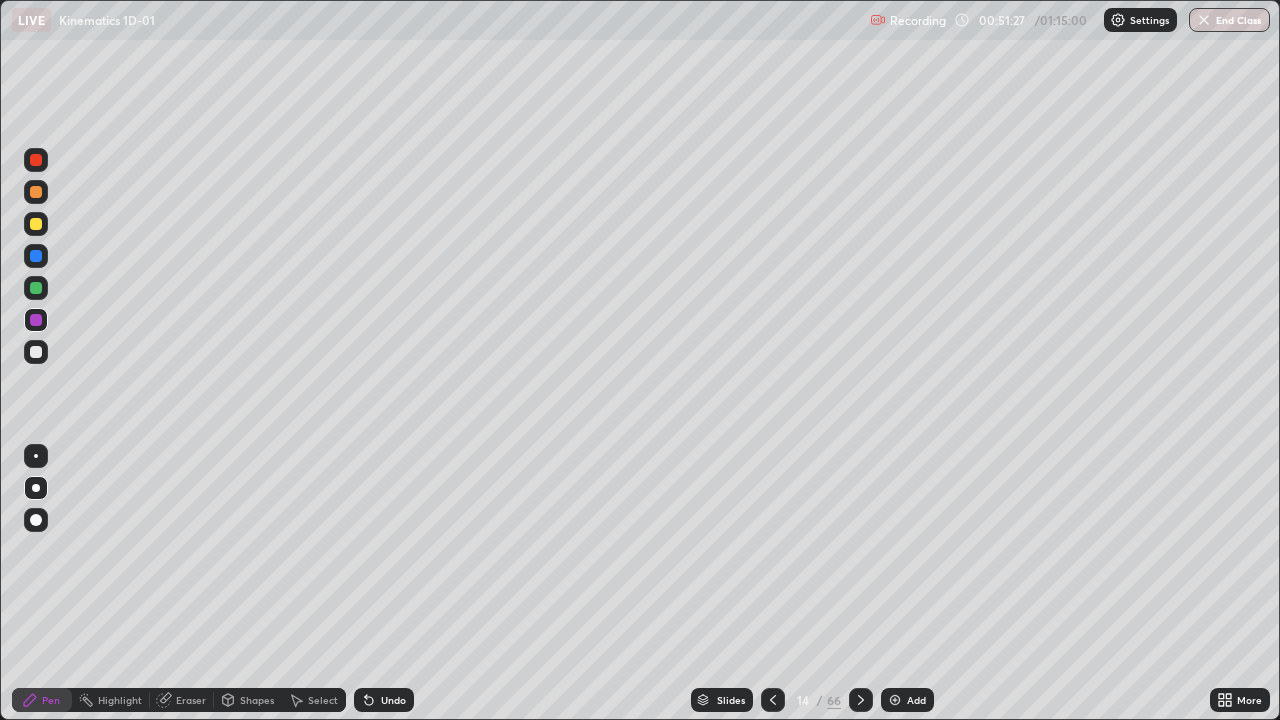 click at bounding box center (36, 256) 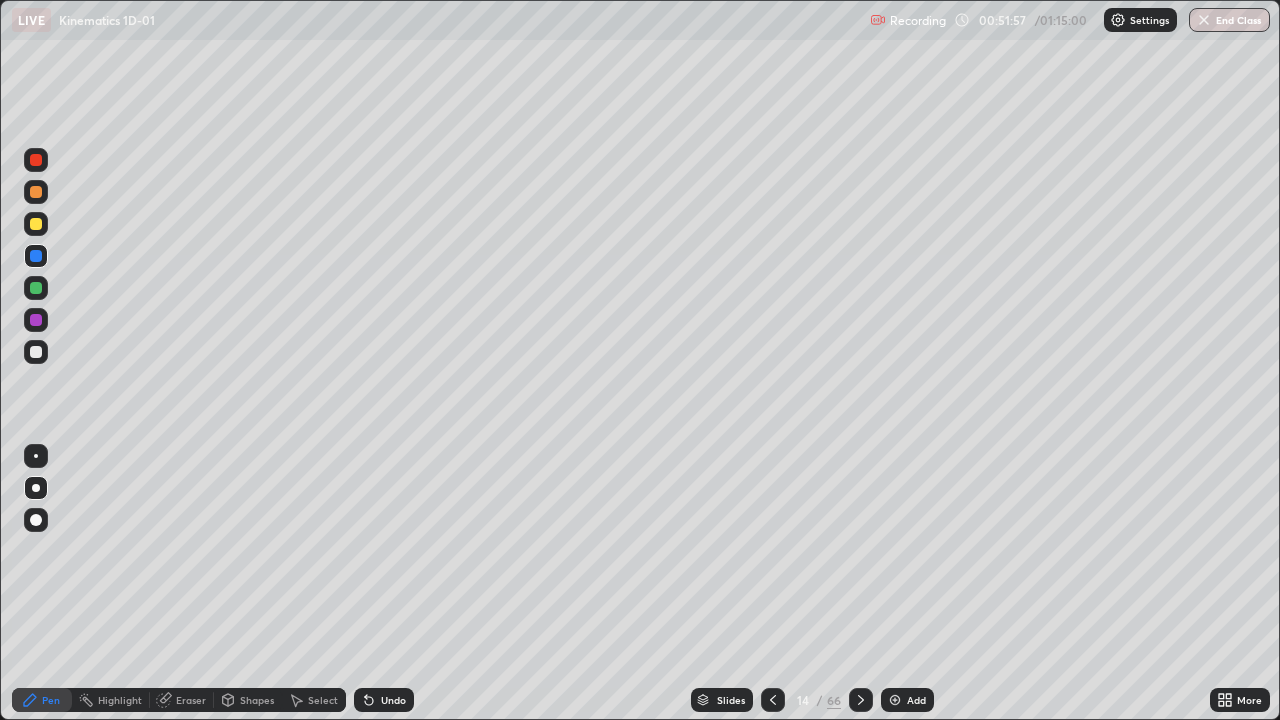 click at bounding box center [895, 700] 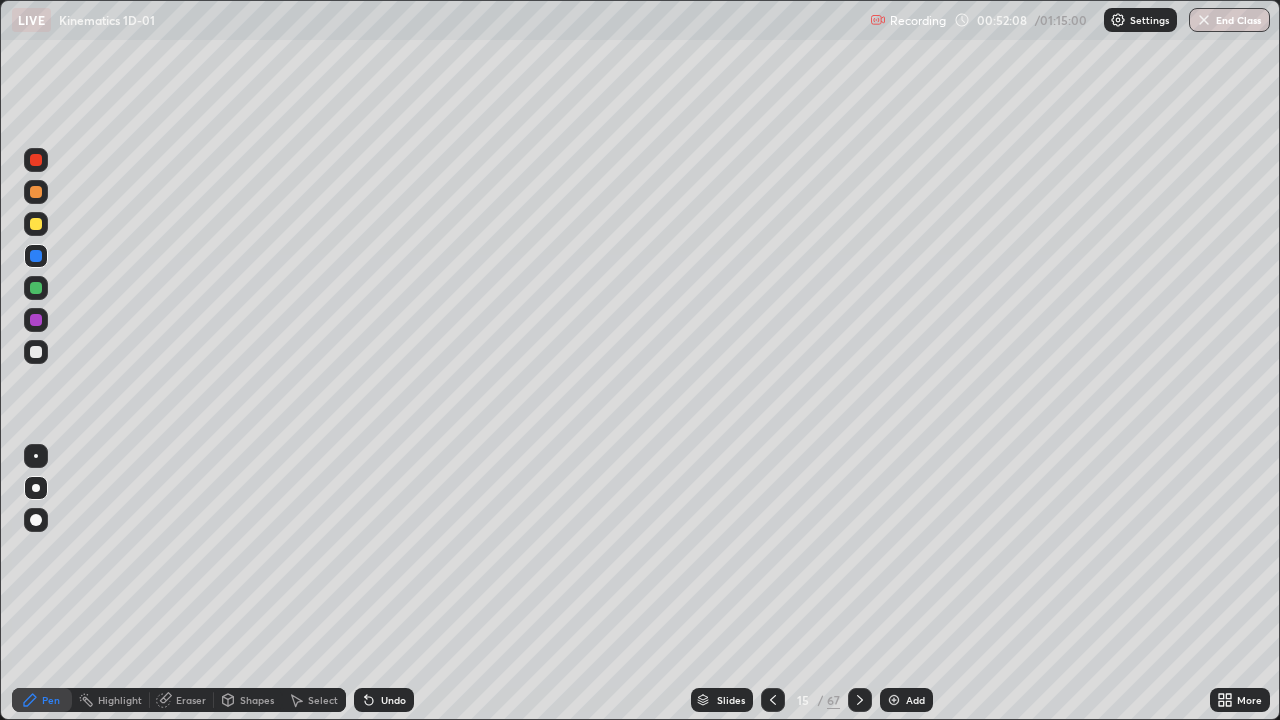 click at bounding box center [36, 288] 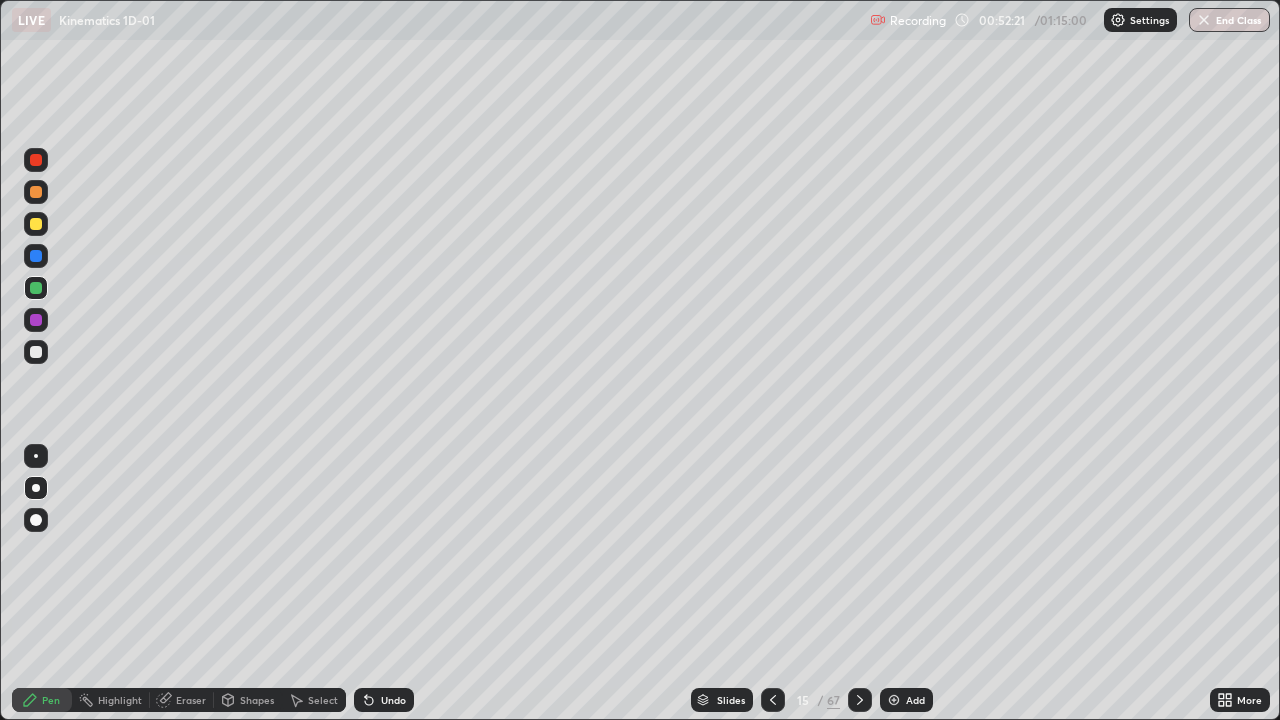 click at bounding box center (36, 320) 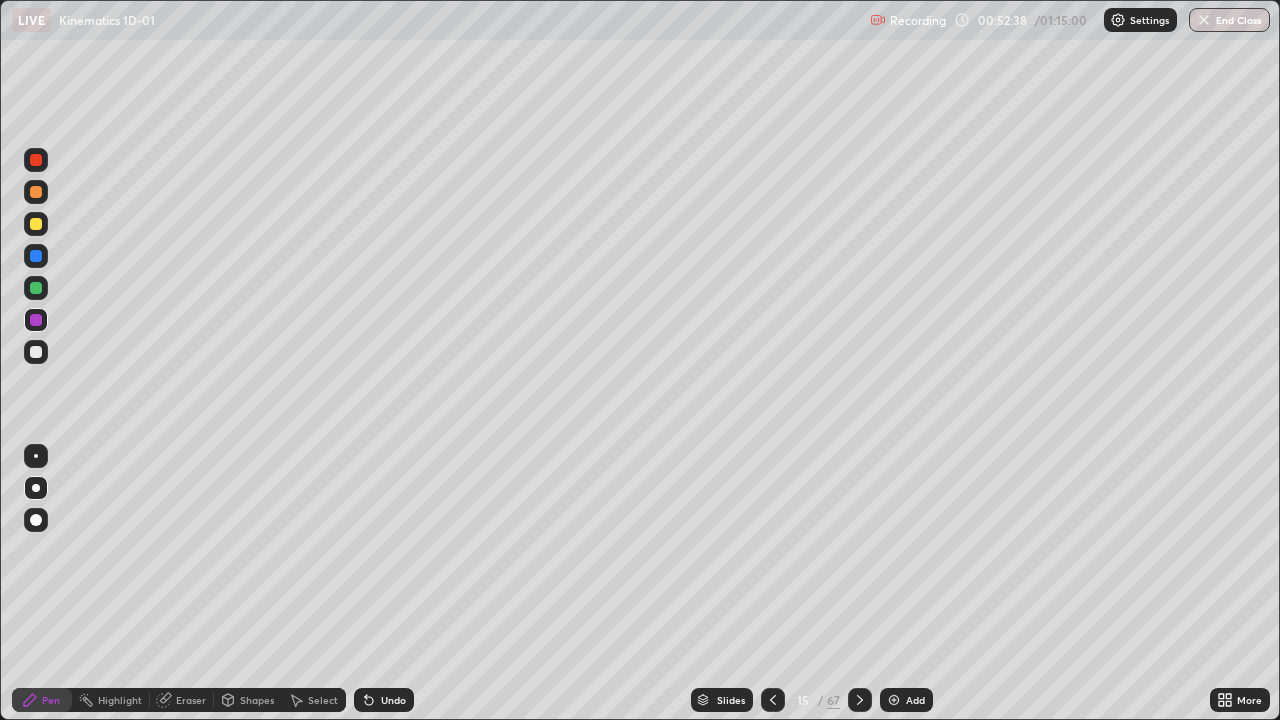click at bounding box center [36, 288] 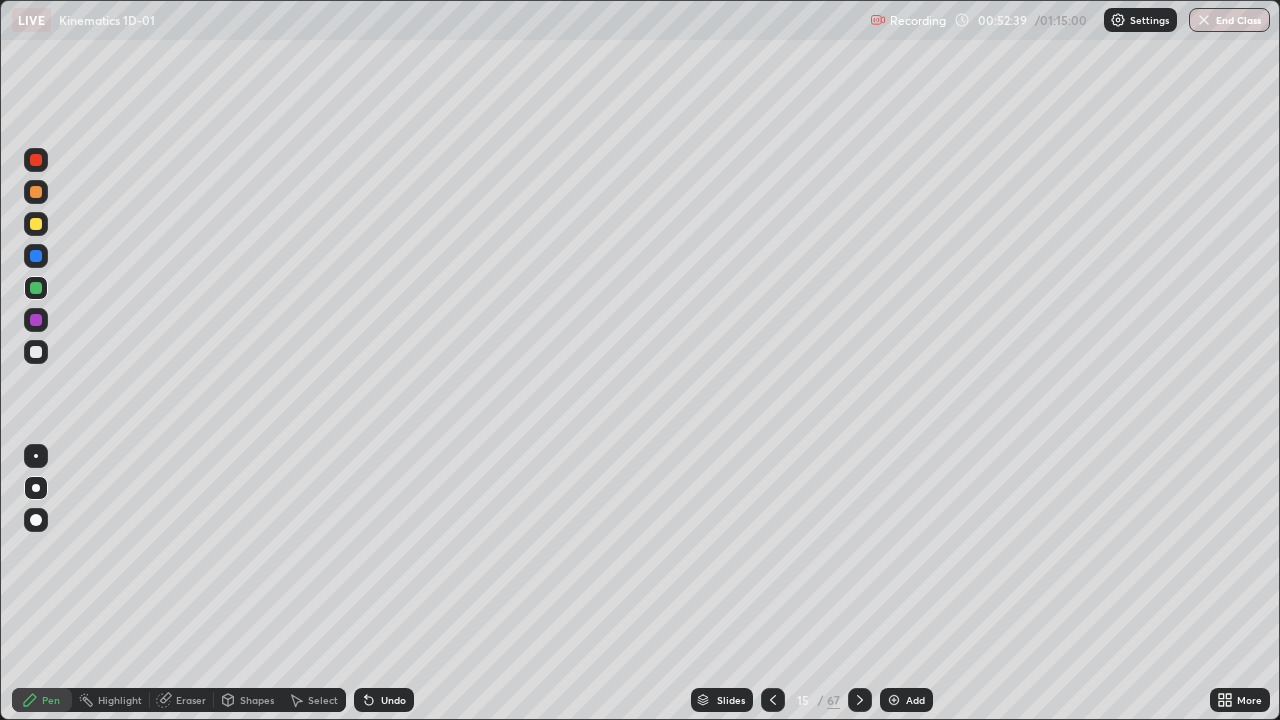 click at bounding box center [36, 160] 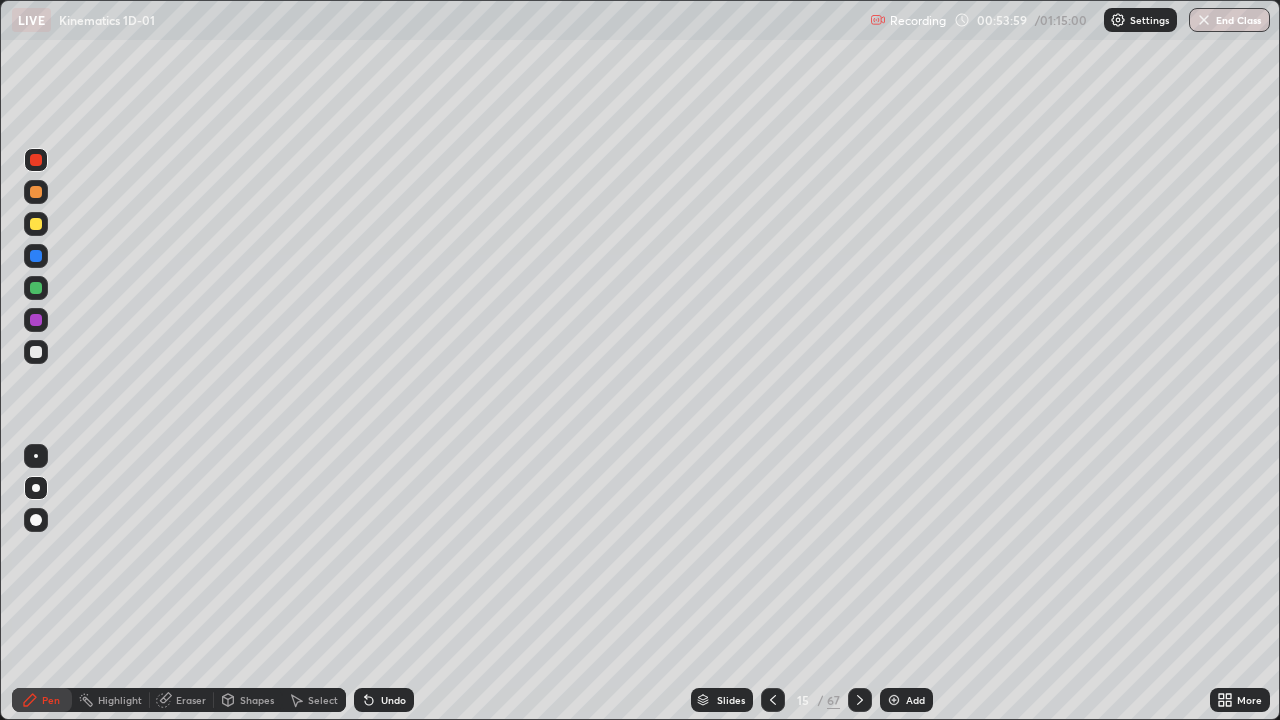 click at bounding box center (36, 352) 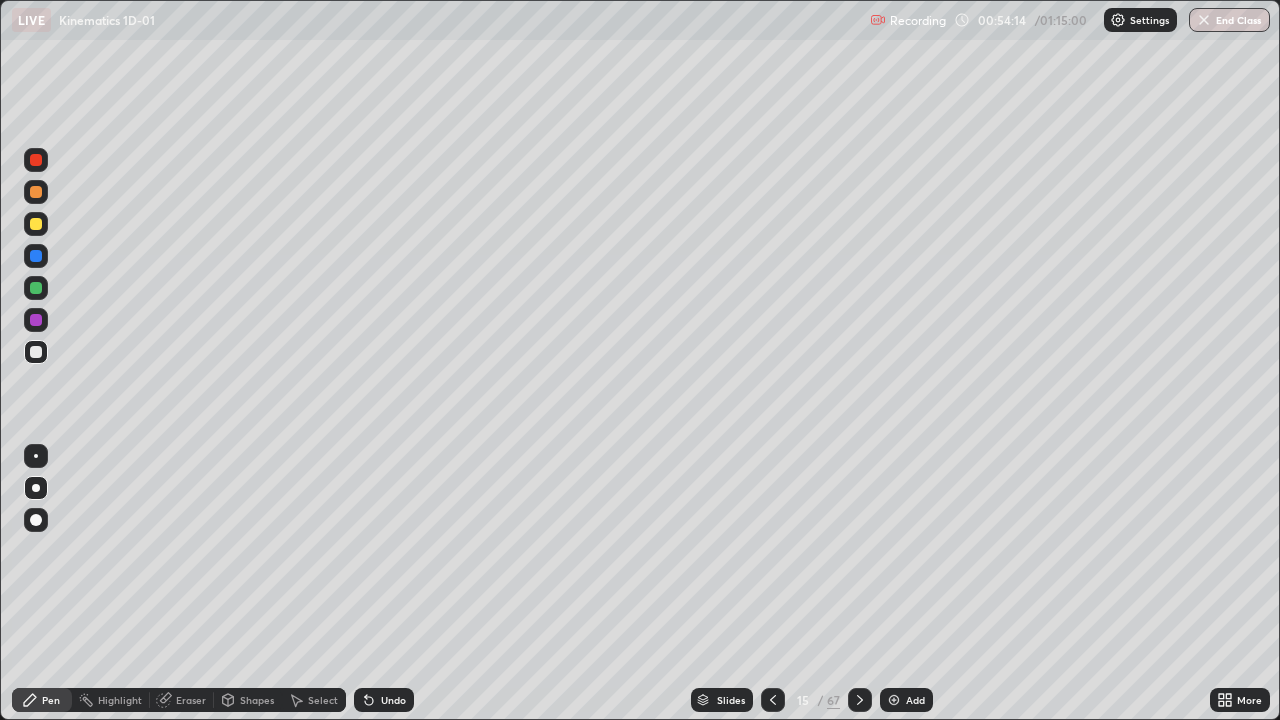 click on "Highlight" at bounding box center [111, 700] 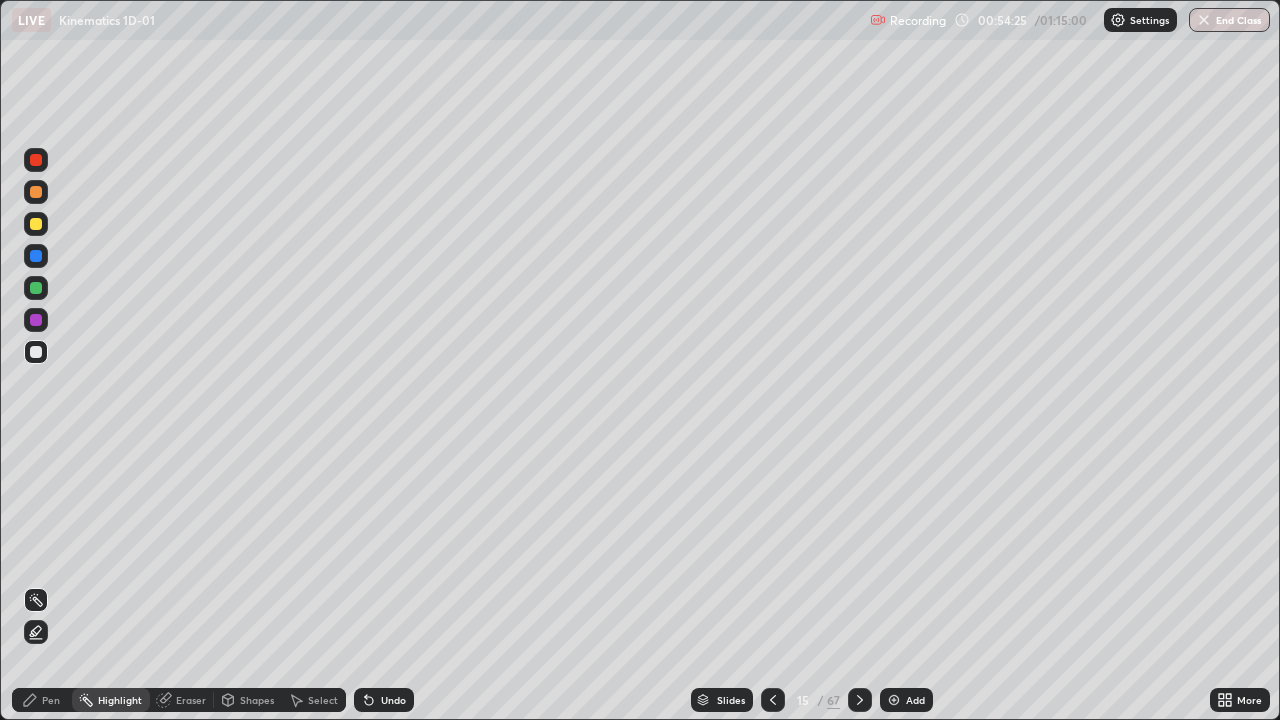 click on "Pen" at bounding box center [51, 700] 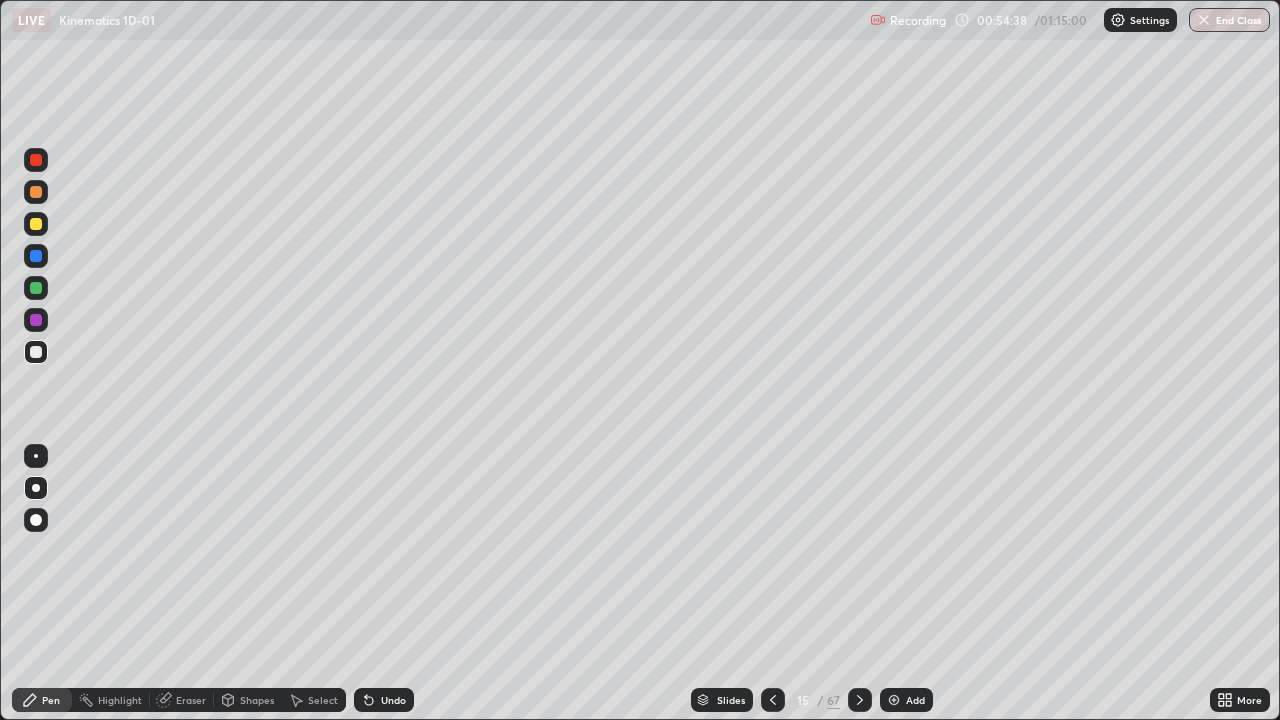 click on "Undo" at bounding box center [393, 700] 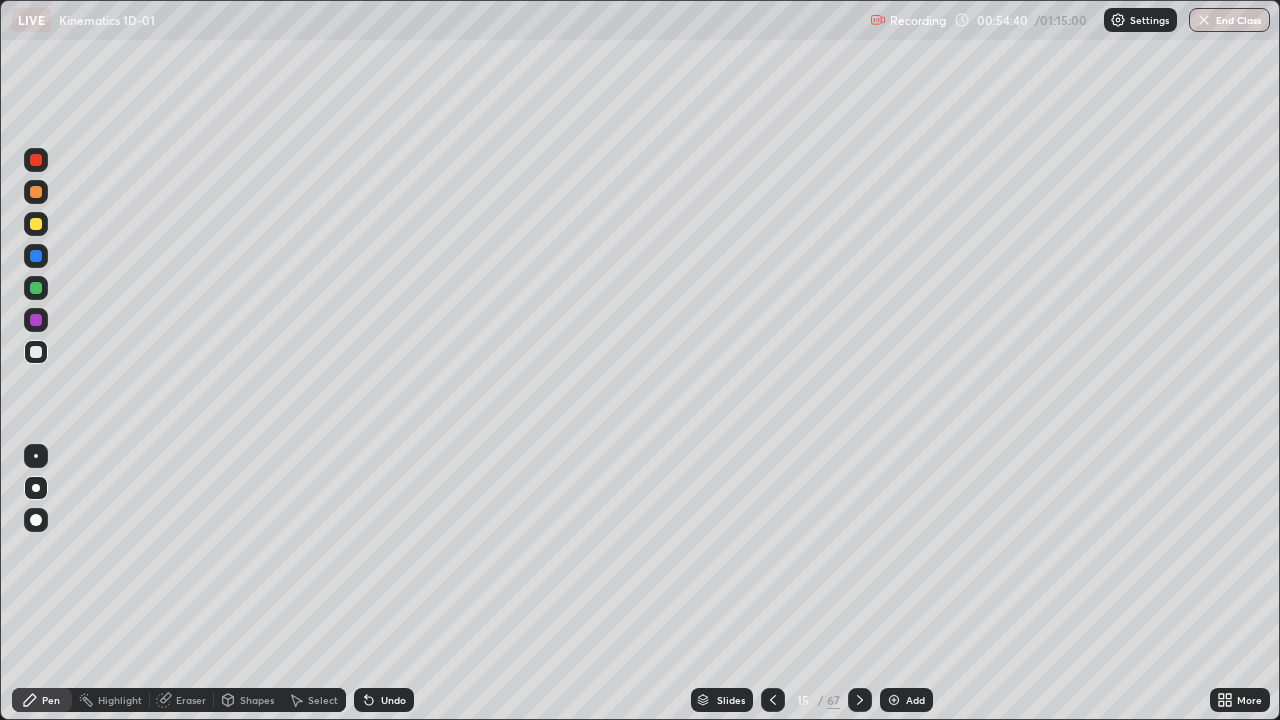 click on "Highlight" at bounding box center [111, 700] 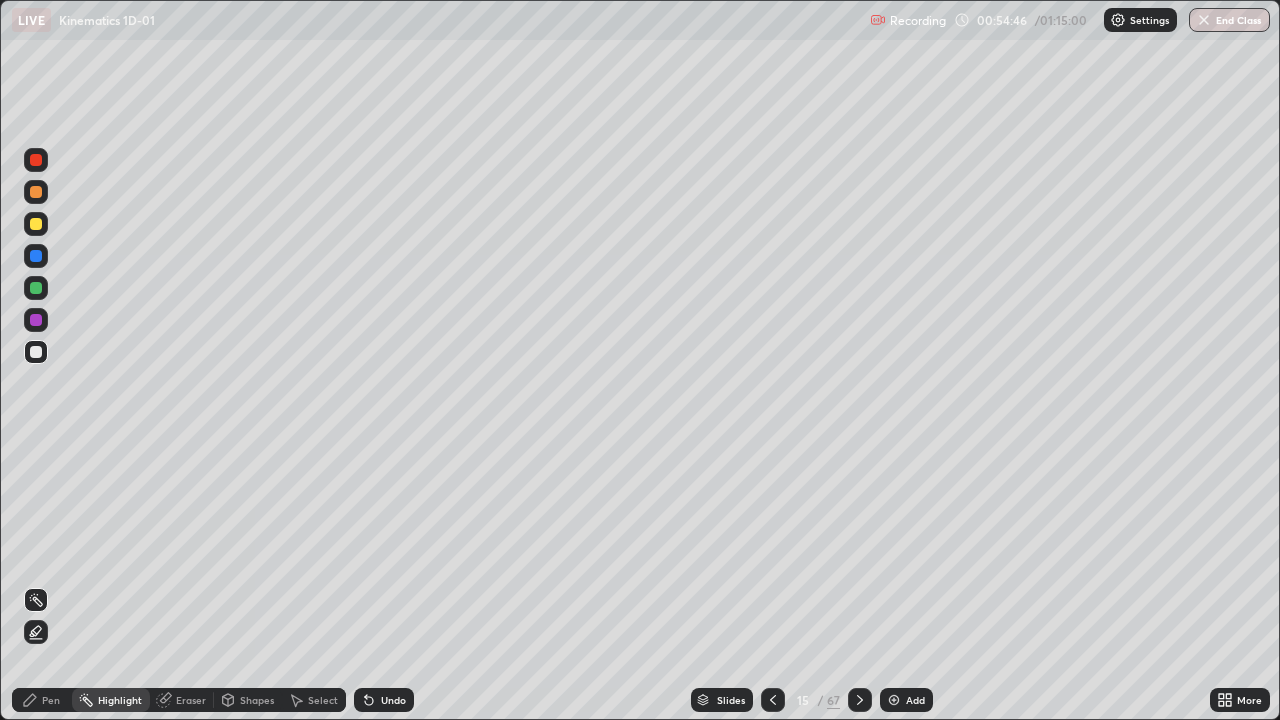 click on "Pen" at bounding box center (51, 700) 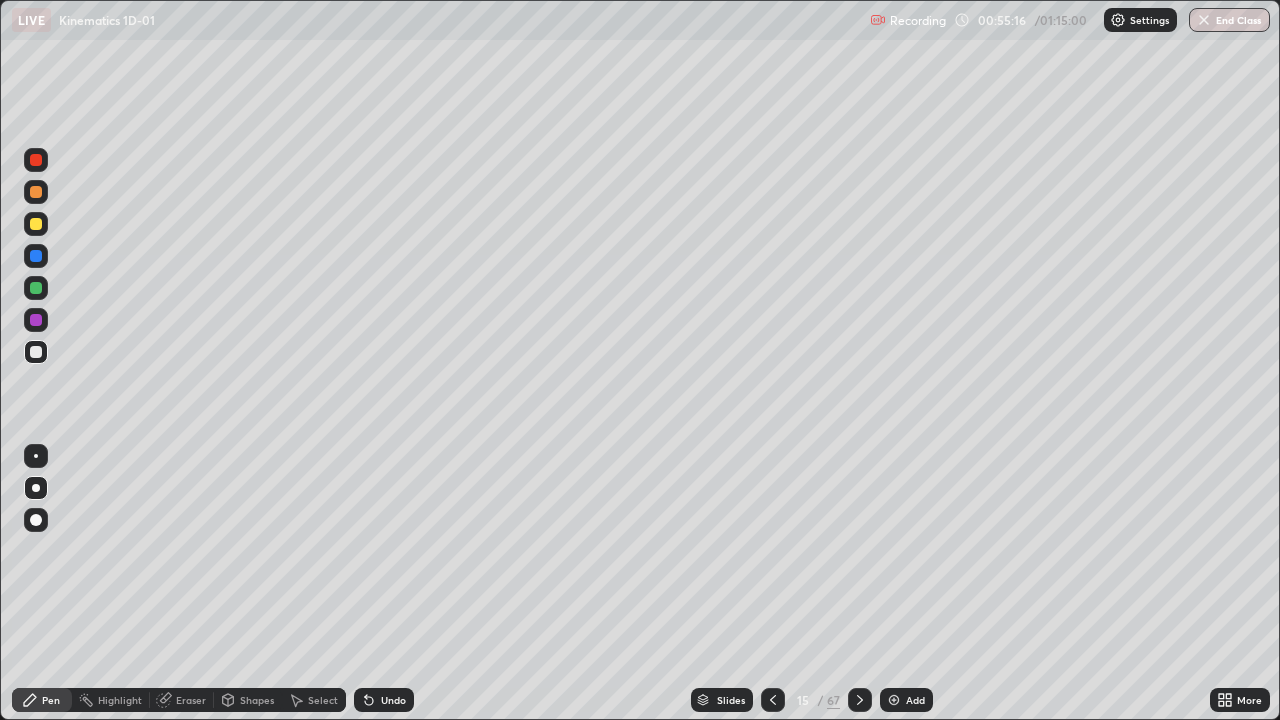 click at bounding box center (36, 160) 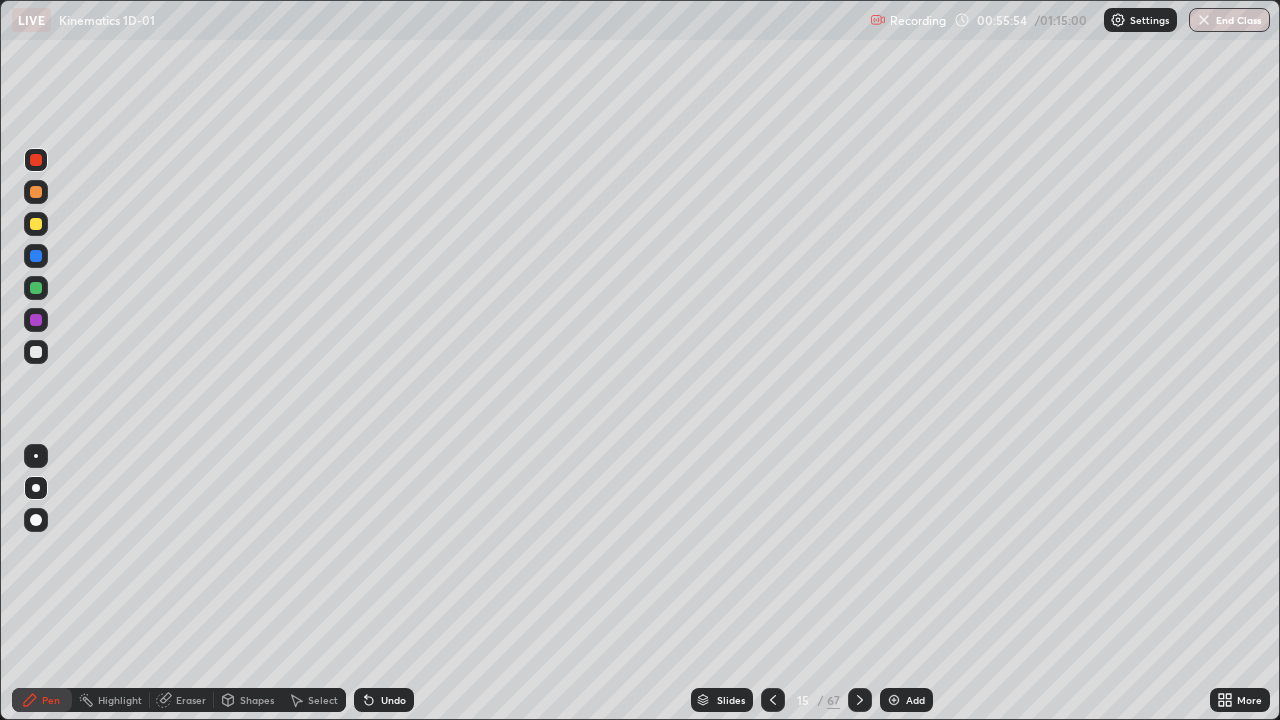 click at bounding box center [36, 320] 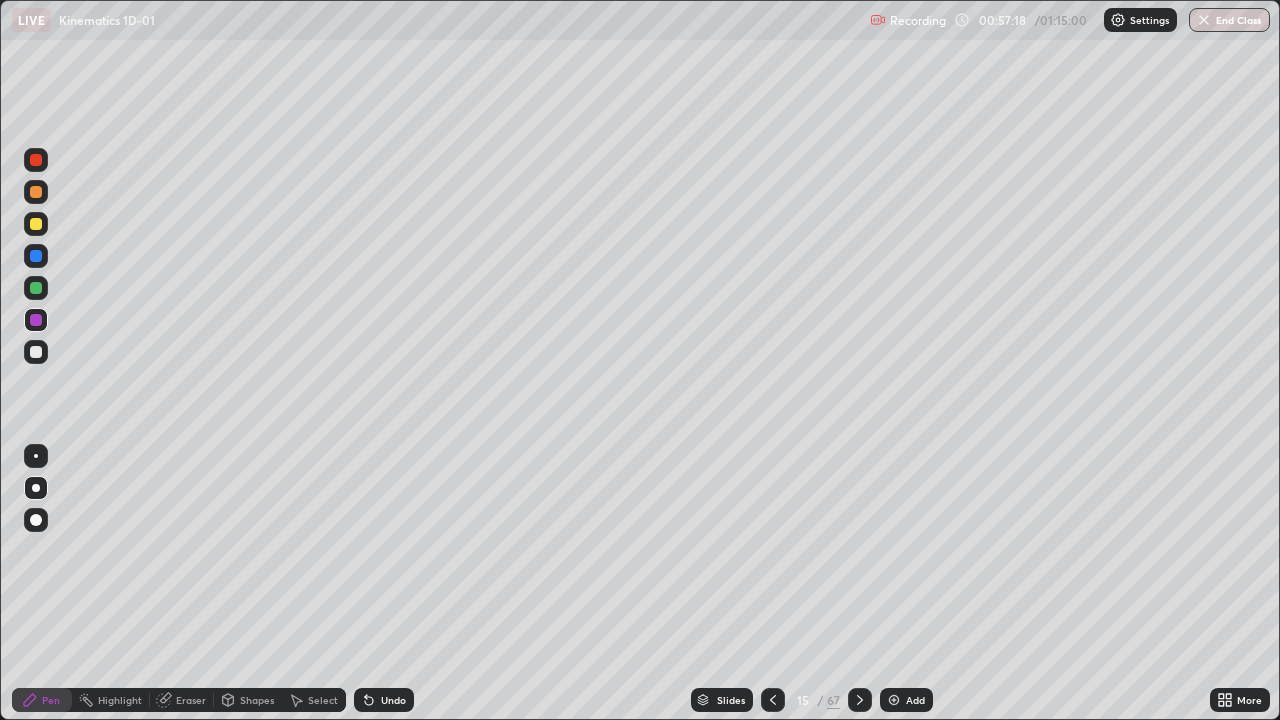 click at bounding box center (36, 288) 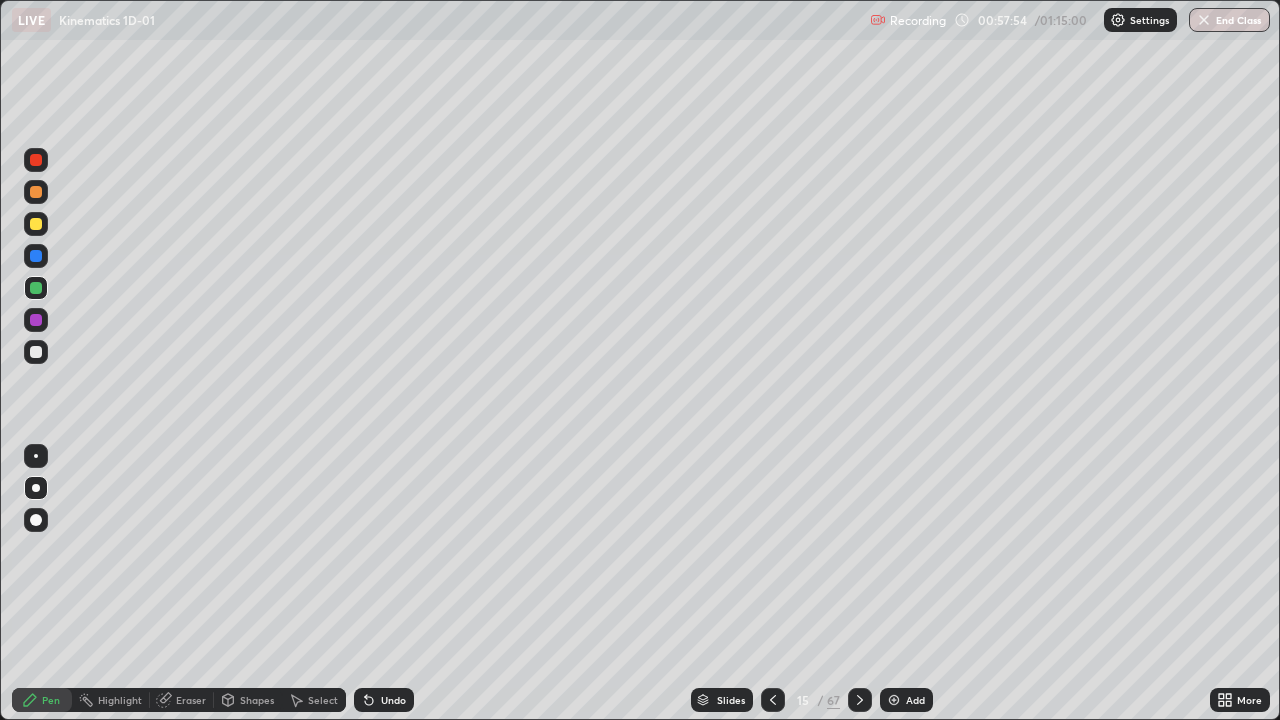 click on "Highlight" at bounding box center [111, 700] 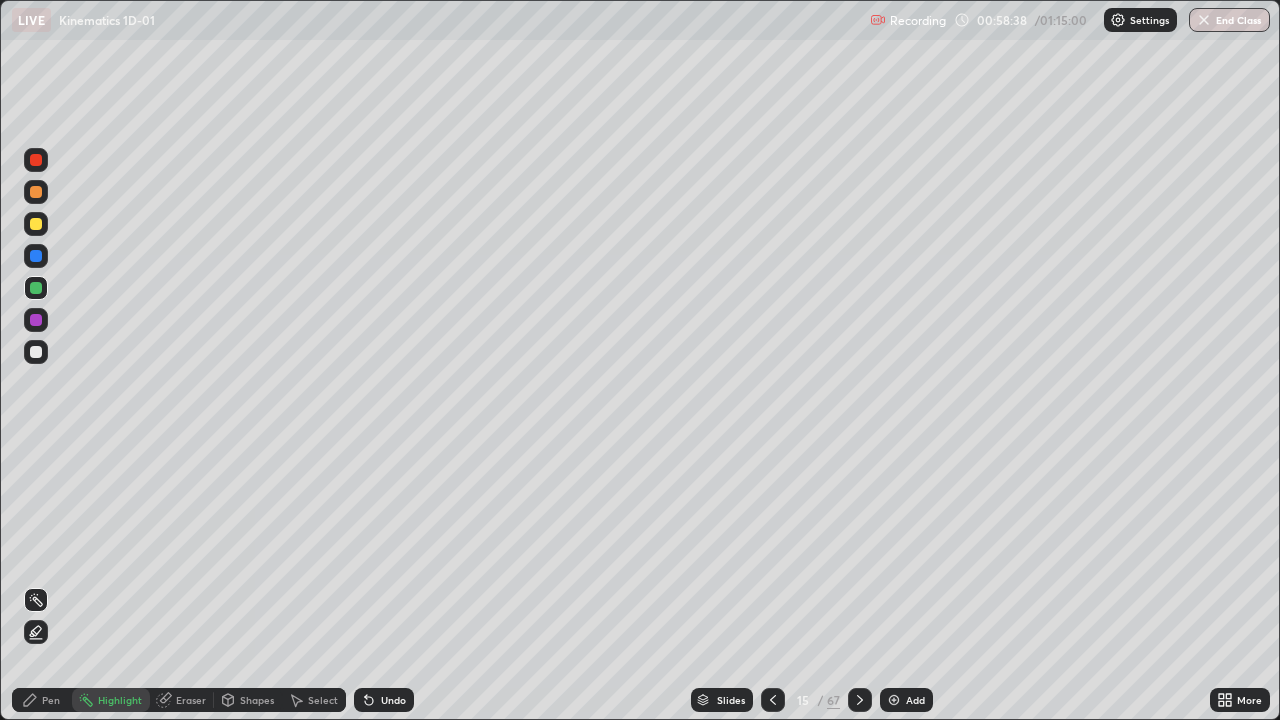 click on "Pen" at bounding box center (51, 700) 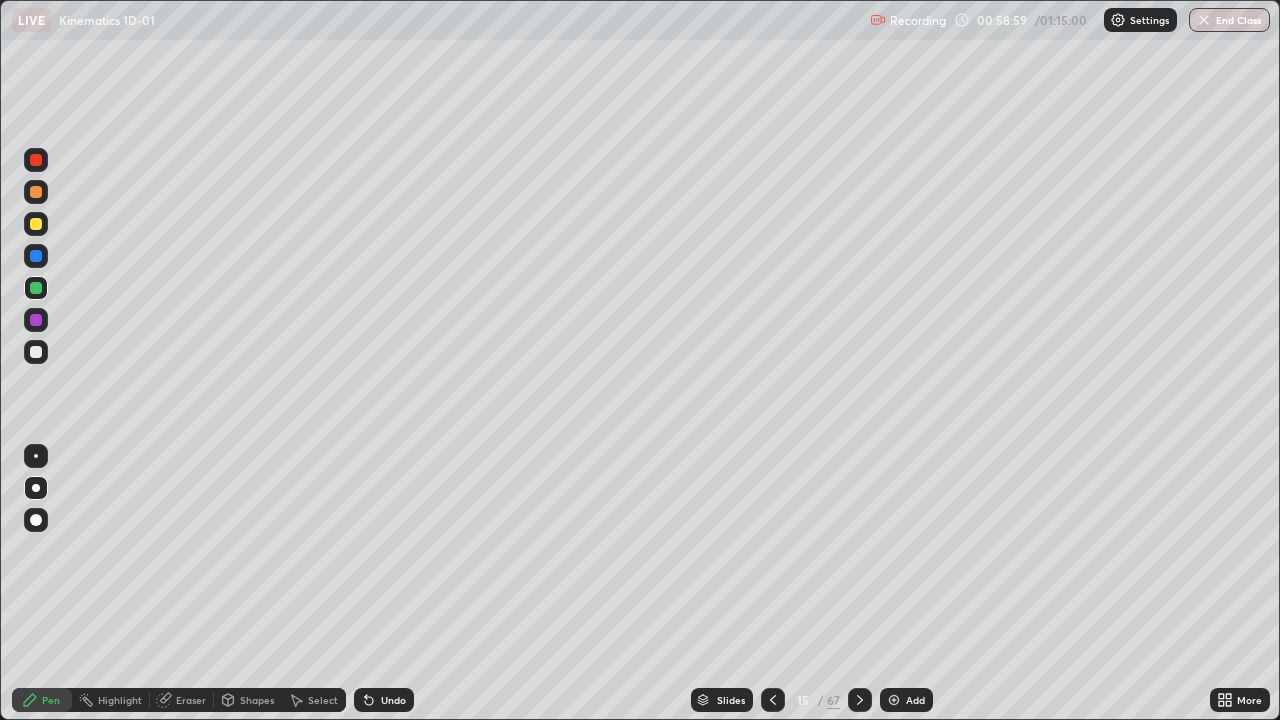 click at bounding box center [36, 320] 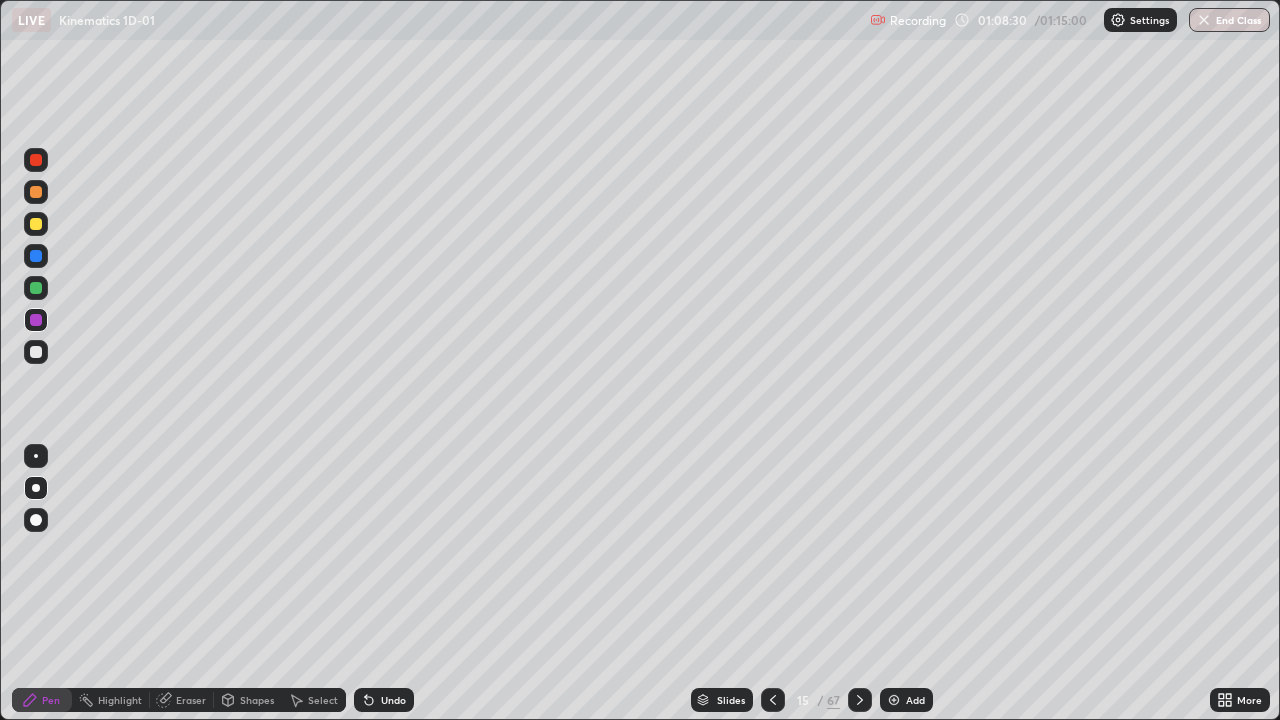 click on "Undo" at bounding box center (393, 700) 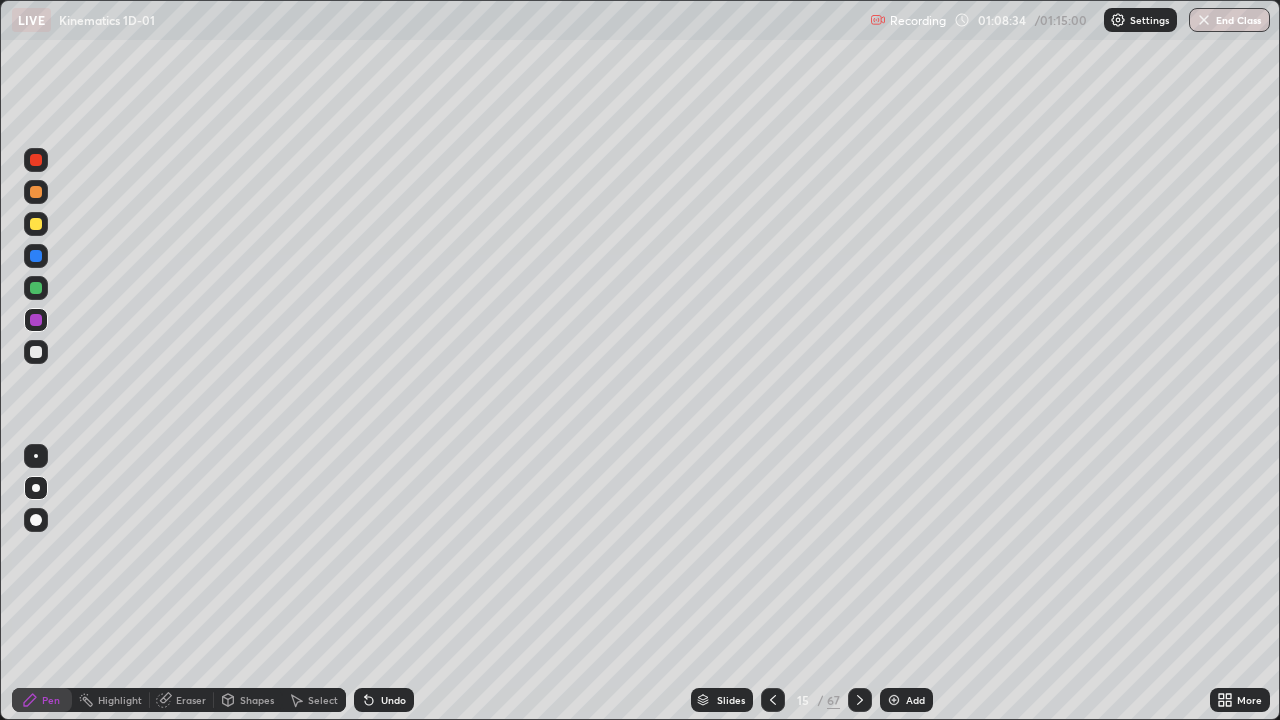 click on "Eraser" at bounding box center (191, 700) 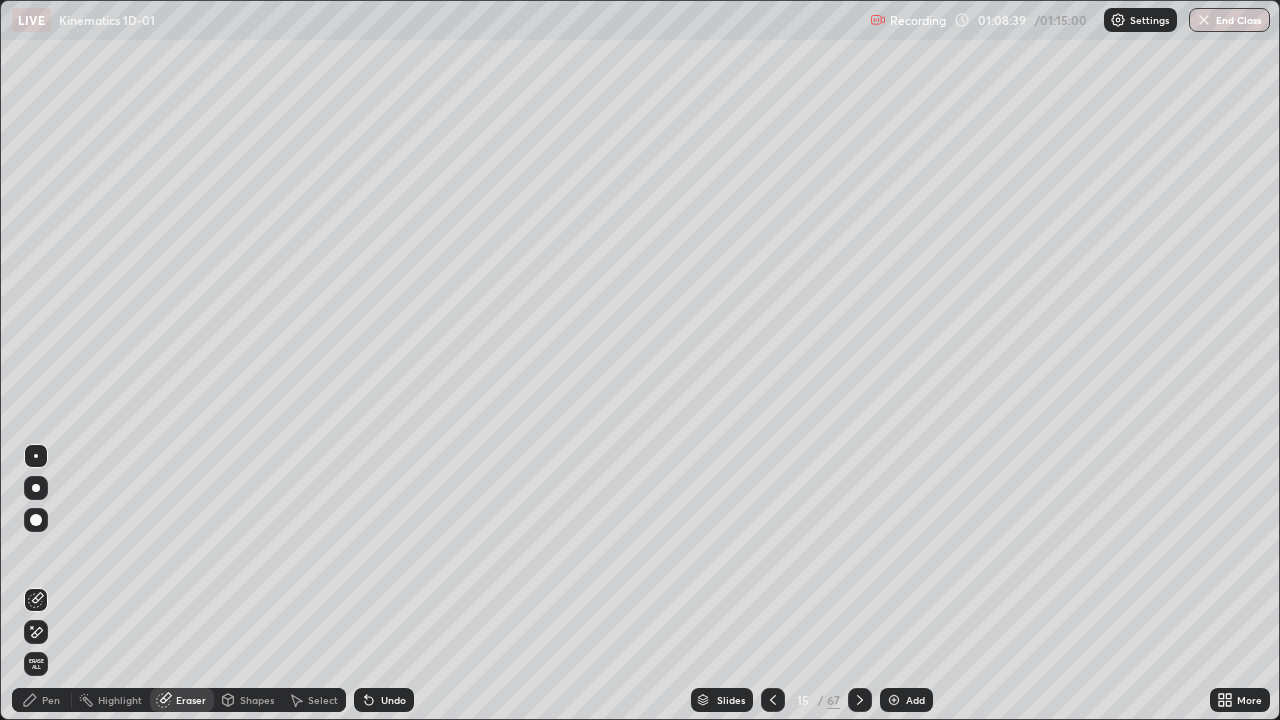 click on "Pen" at bounding box center [42, 700] 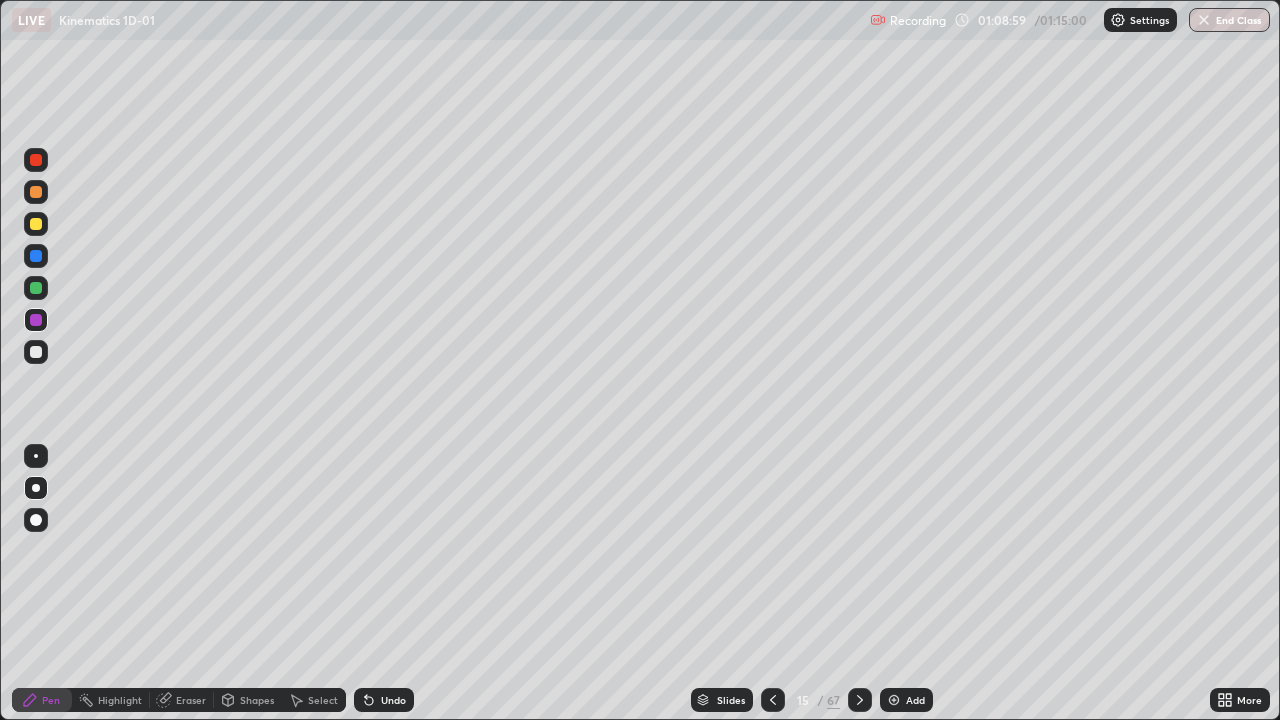 click at bounding box center [36, 352] 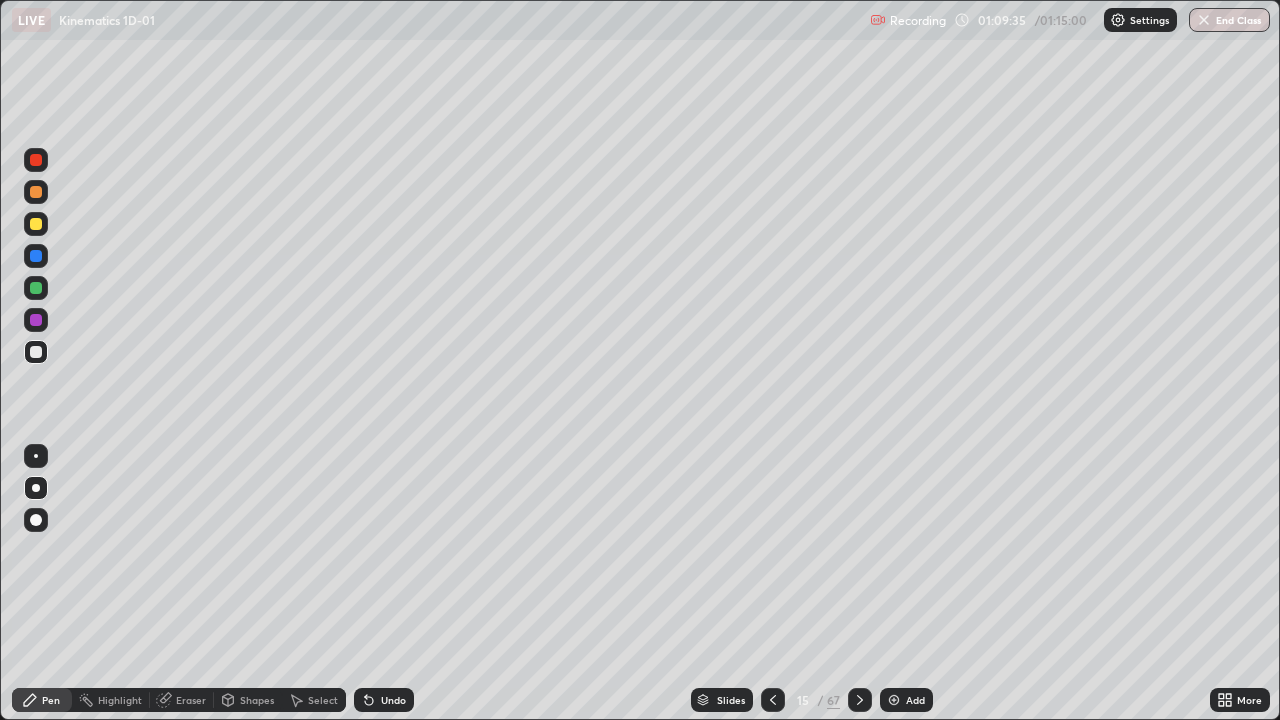 click on "Undo" at bounding box center (384, 700) 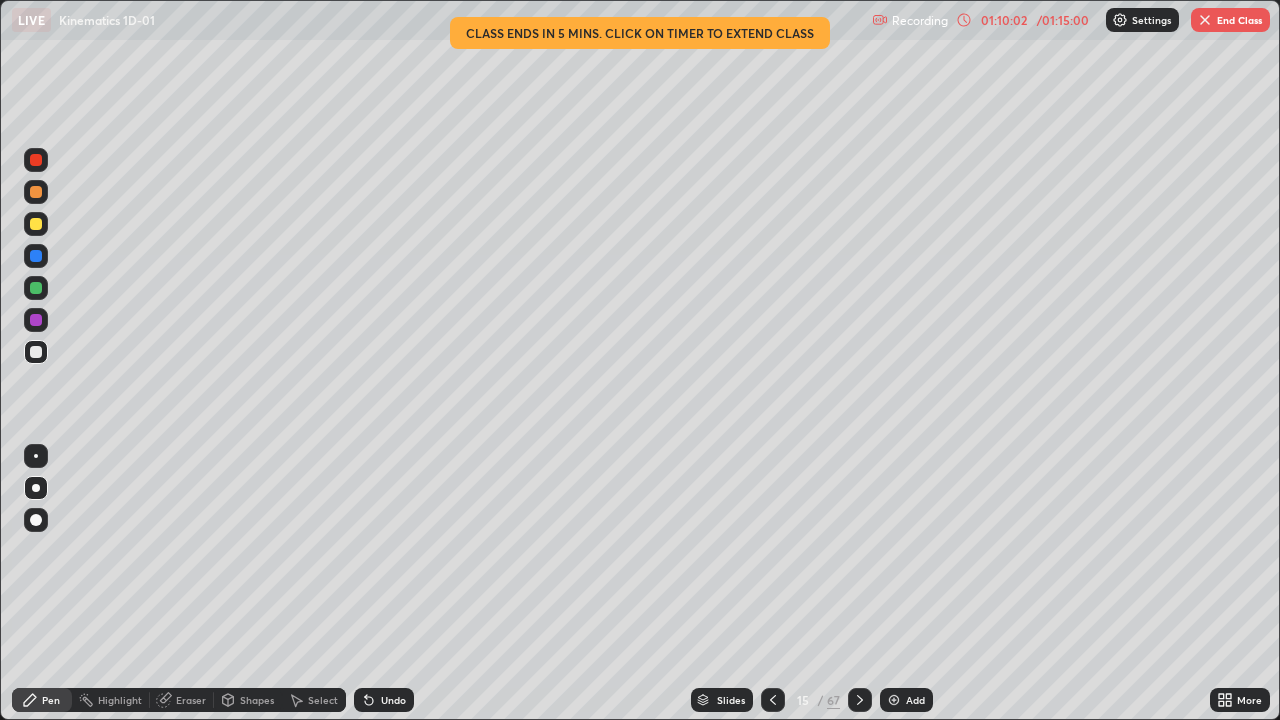 click at bounding box center (36, 320) 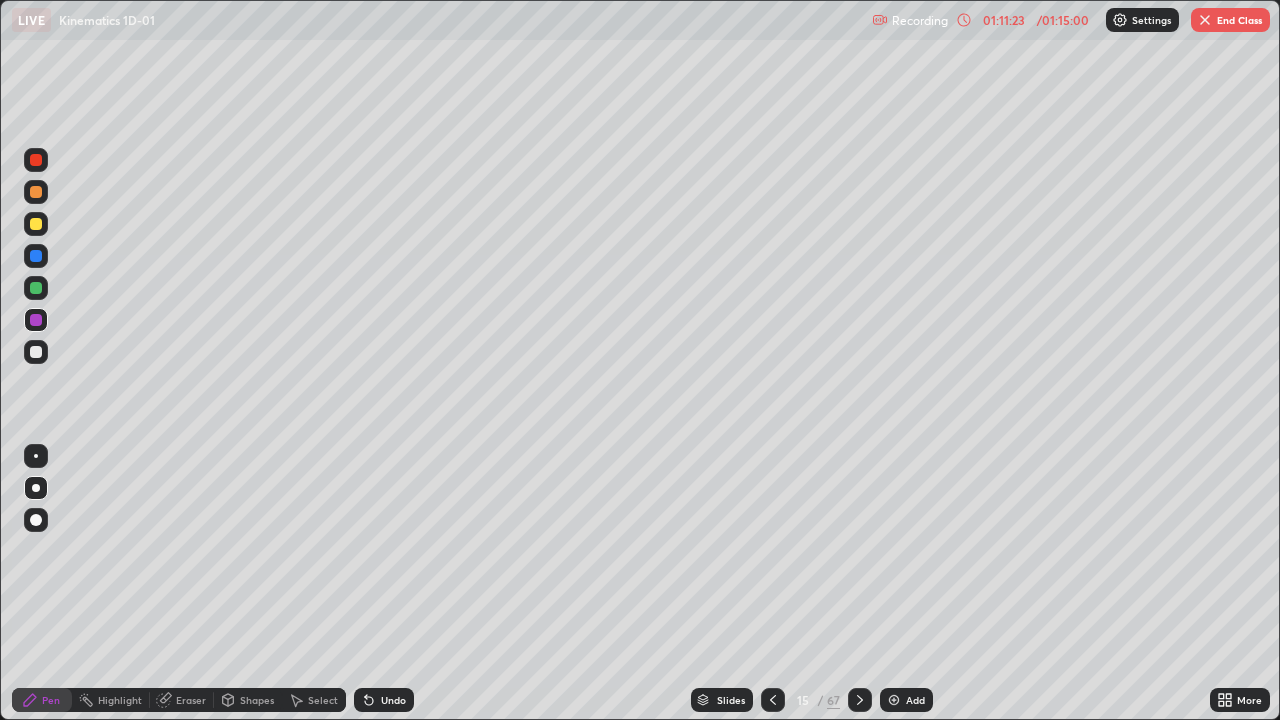 click on "End Class" at bounding box center [1230, 20] 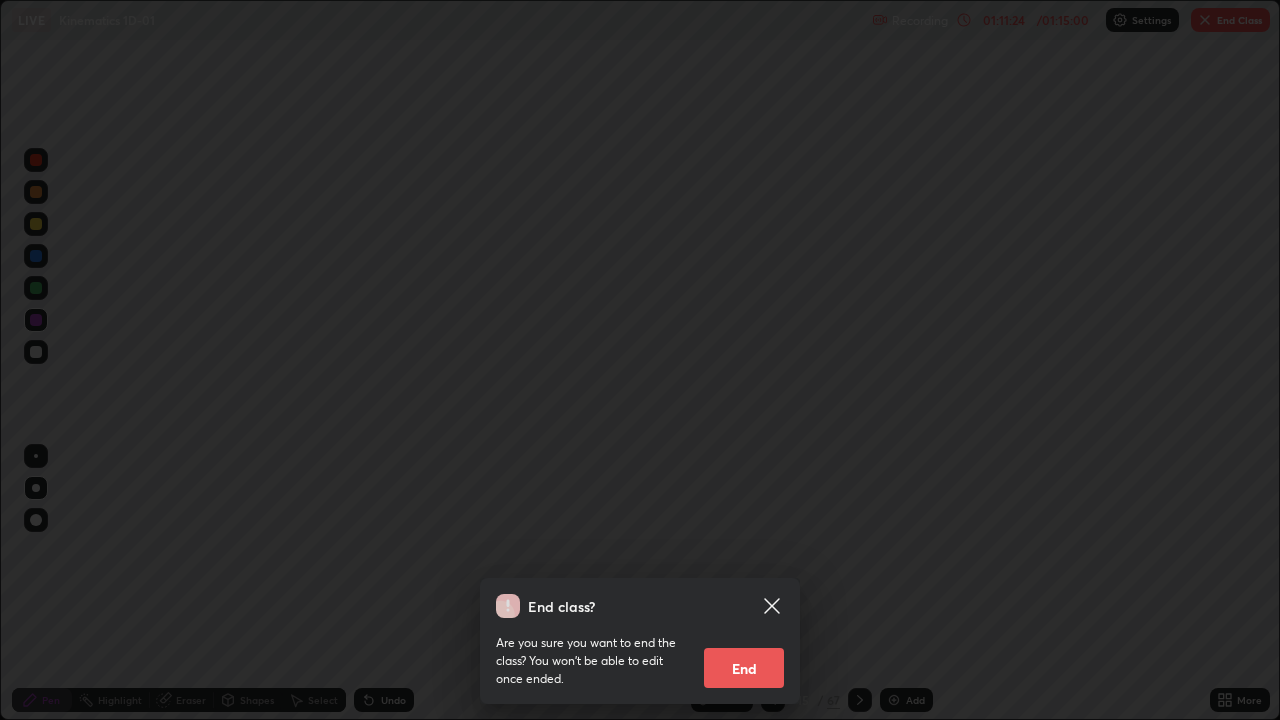 click on "End" at bounding box center [744, 668] 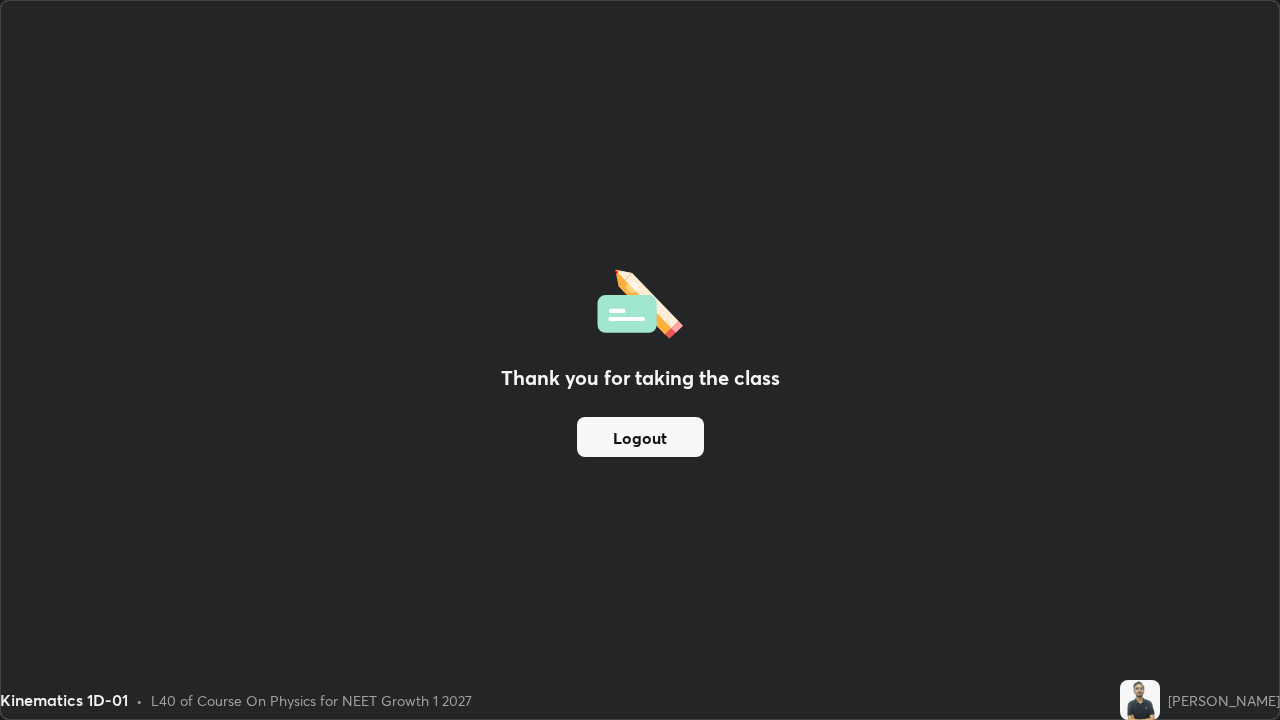 click on "Logout" at bounding box center (640, 437) 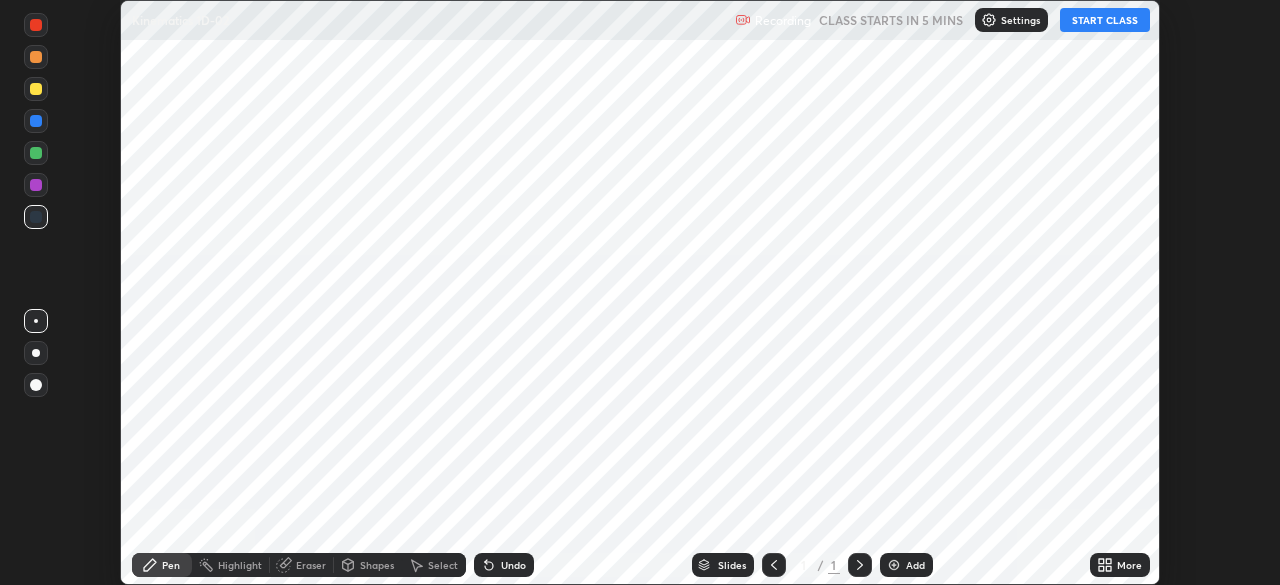 scroll, scrollTop: 0, scrollLeft: 0, axis: both 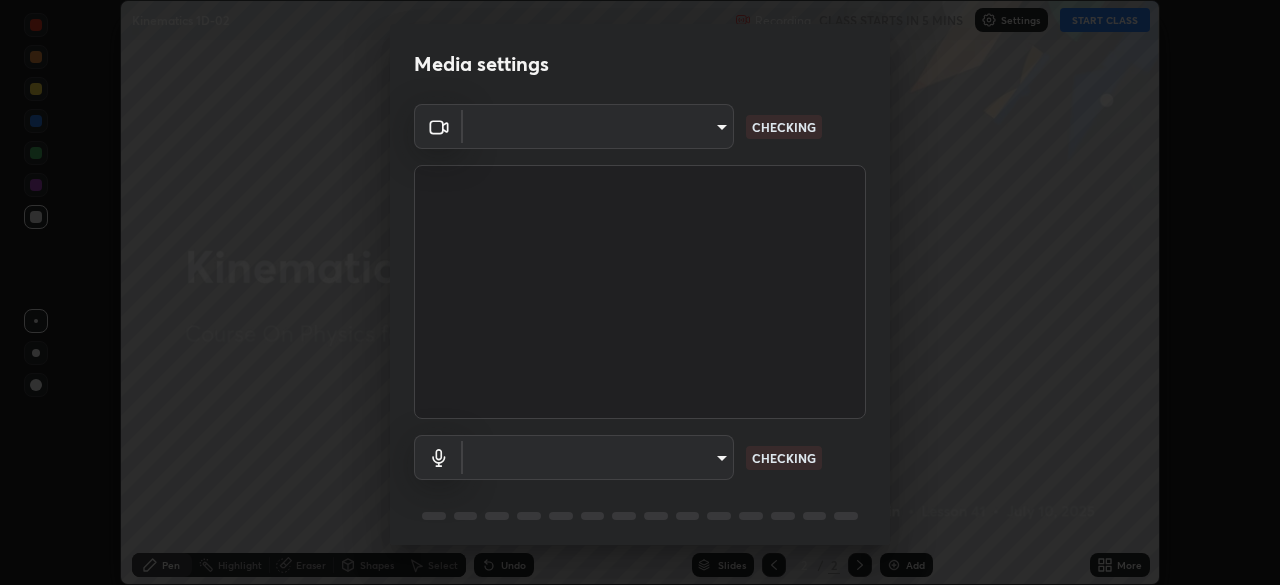 type on "dd96916aedf3b78a490a900e85e9a2a850c1afb513f7b2115321370e88c16110" 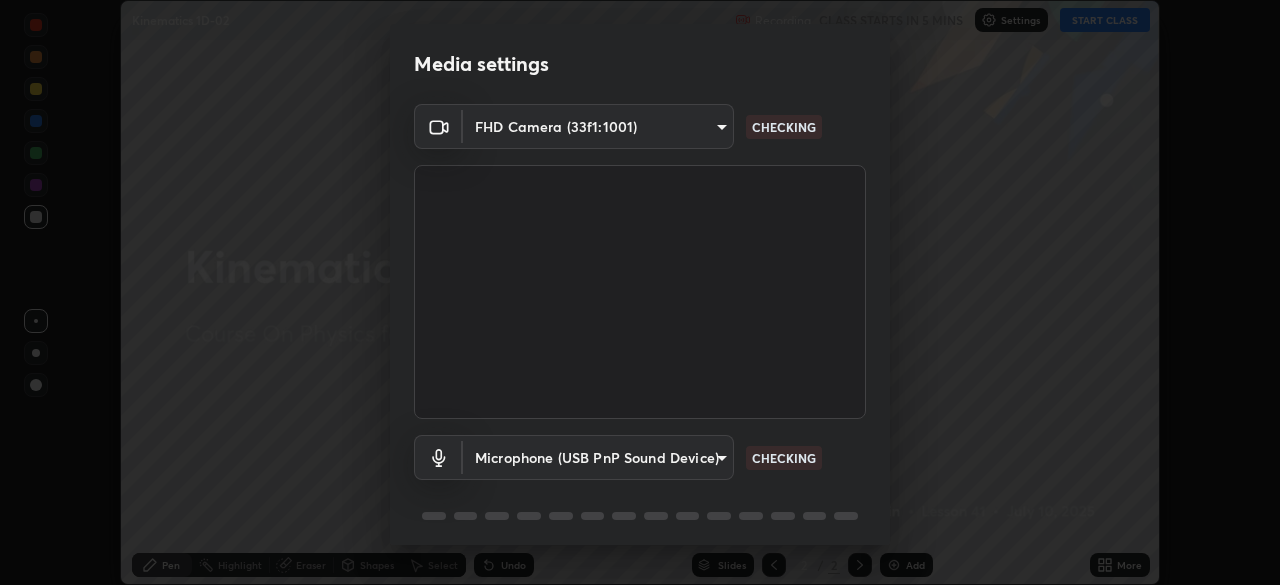 click on "Erase all Kinematics 1D-02 Recording CLASS STARTS IN 5 MINS Settings START CLASS Setting up your live class Kinematics 1D-02 • L41 of Course On Physics for NEET Growth 1 2027 Rahul Jain Pen Highlight Eraser Shapes Select Undo Slides 2 / 2 Add More No doubts shared Encourage your learners to ask a doubt for better clarity Report an issue Reason for reporting Buffering Chat not working Audio - Video sync issue Educator video quality low ​ Attach an image Report Media settings FHD Camera (33f1:1001) dd96916aedf3b78a490a900e85e9a2a850c1afb513f7b2115321370e88c16110 CHECKING Microphone (USB PnP Sound Device) 8944443d8fe7e4c979cdb4515298956fb56d7fc28251e95ff3c3008d10510f63 CHECKING 1 / 5 Next" at bounding box center (640, 292) 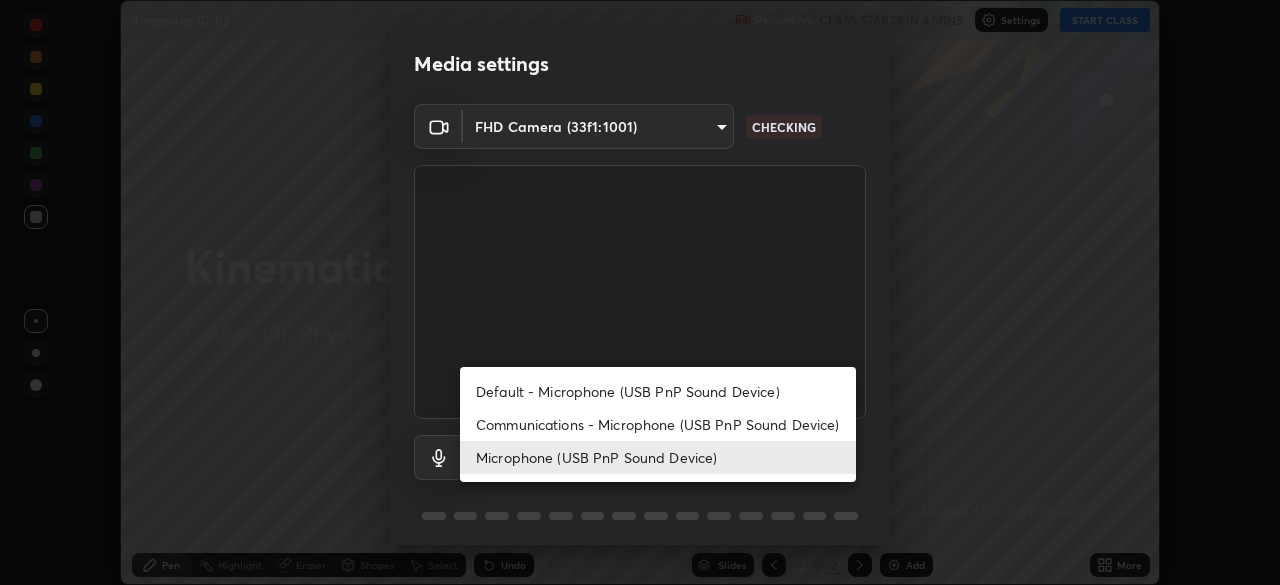 click on "Default - Microphone (USB PnP Sound Device)" at bounding box center (658, 391) 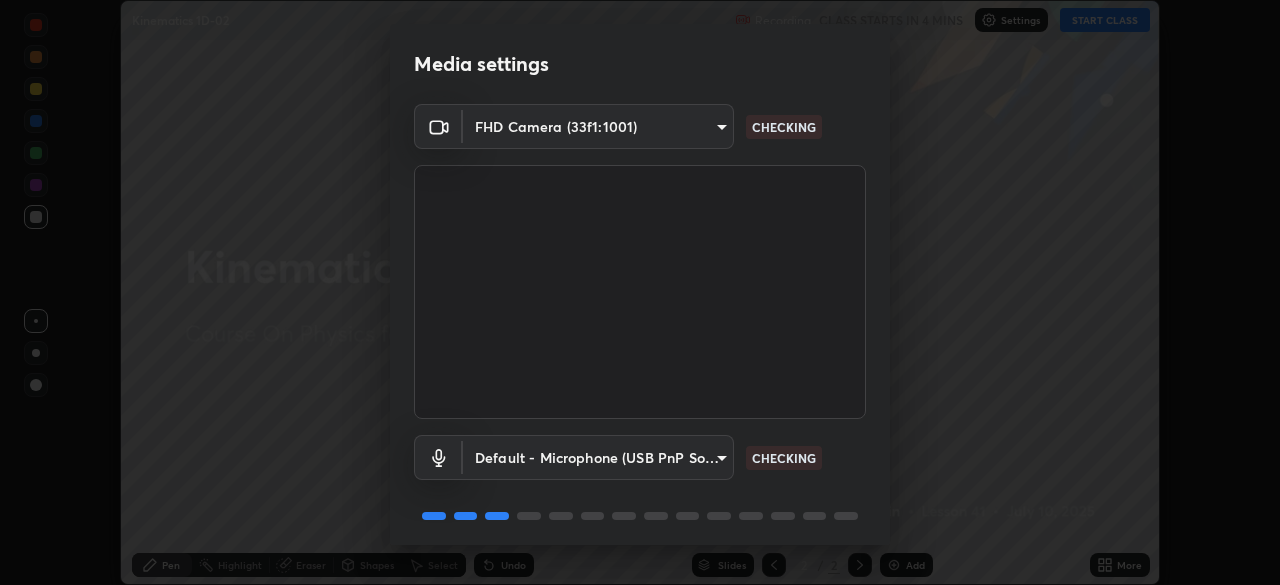 click on "Erase all Kinematics 1D-02 Recording CLASS STARTS IN 4 MINS Settings START CLASS Setting up your live class Kinematics 1D-02 • L41 of Course On Physics for NEET Growth 1 2027 Rahul Jain Pen Highlight Eraser Shapes Select Undo Slides 2 / 2 Add More No doubts shared Encourage your learners to ask a doubt for better clarity Report an issue Reason for reporting Buffering Chat not working Audio - Video sync issue Educator video quality low ​ Attach an image Report Media settings FHD Camera (33f1:1001) dd96916aedf3b78a490a900e85e9a2a850c1afb513f7b2115321370e88c16110 CHECKING Default - Microphone (USB PnP Sound Device) default CHECKING 1 / 5 Next" at bounding box center [640, 292] 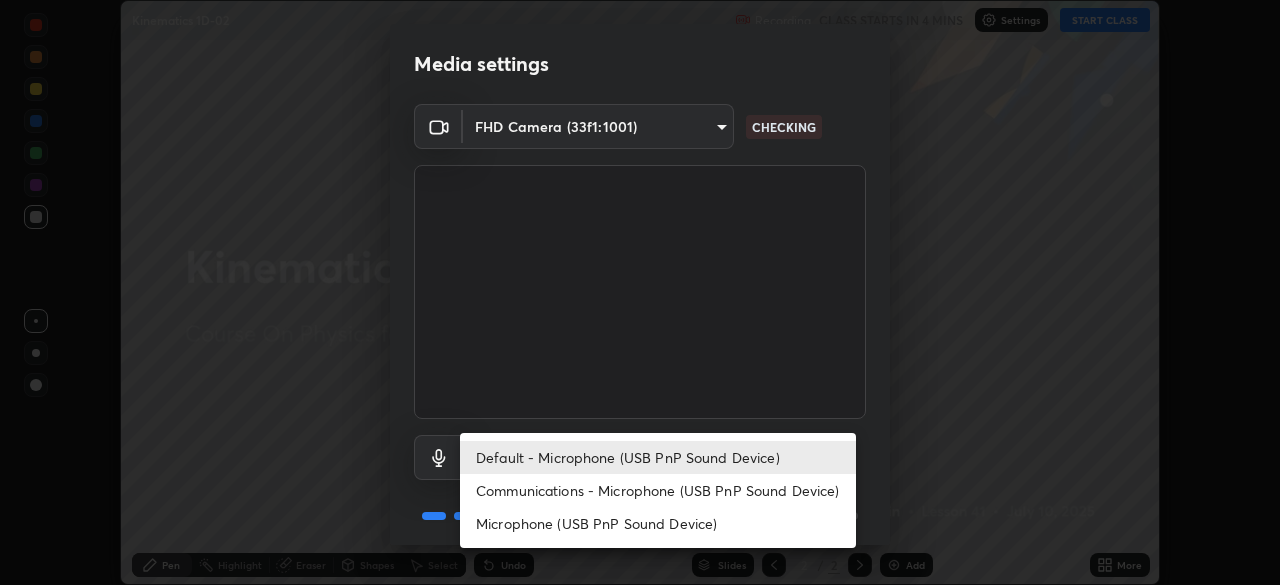 click on "Microphone (USB PnP Sound Device)" at bounding box center [658, 523] 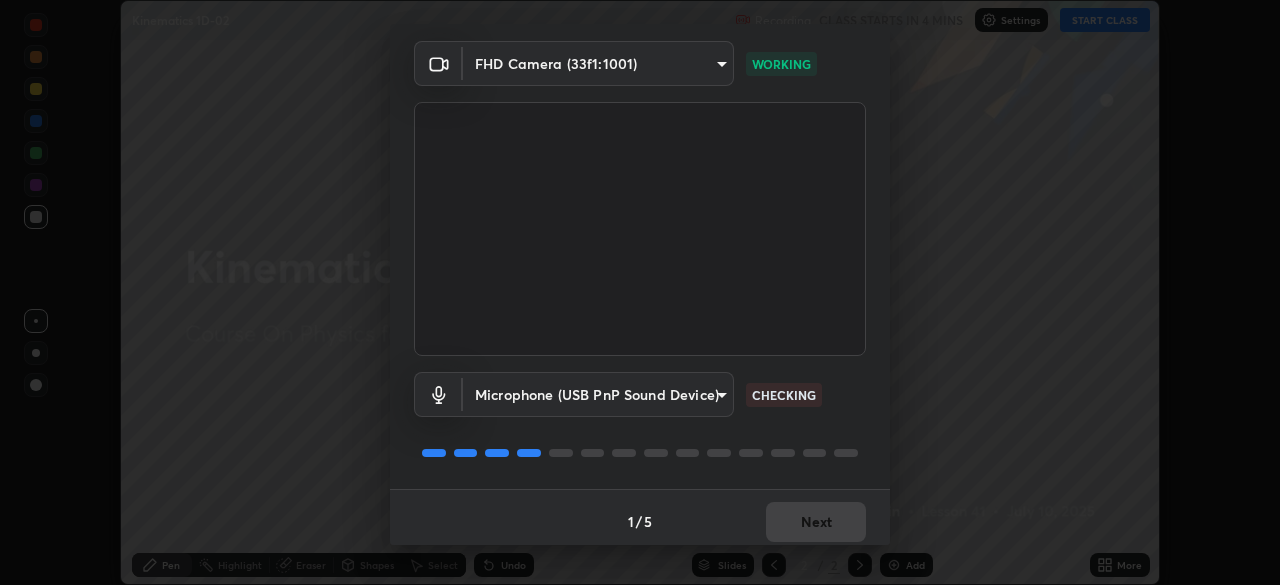 scroll, scrollTop: 71, scrollLeft: 0, axis: vertical 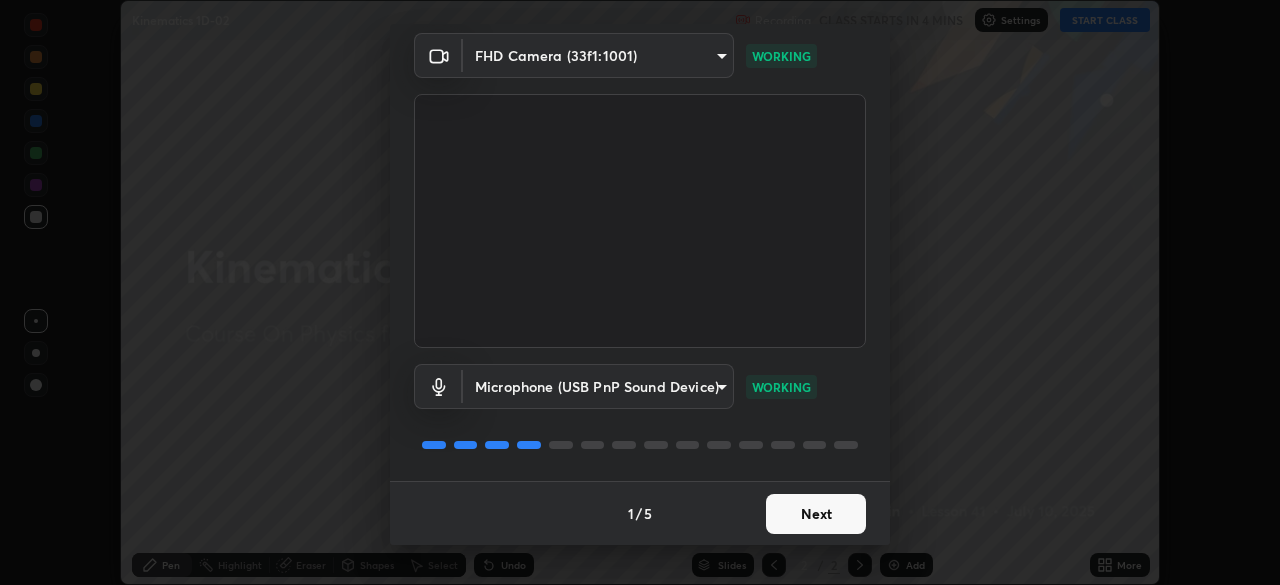 click on "Next" at bounding box center [816, 514] 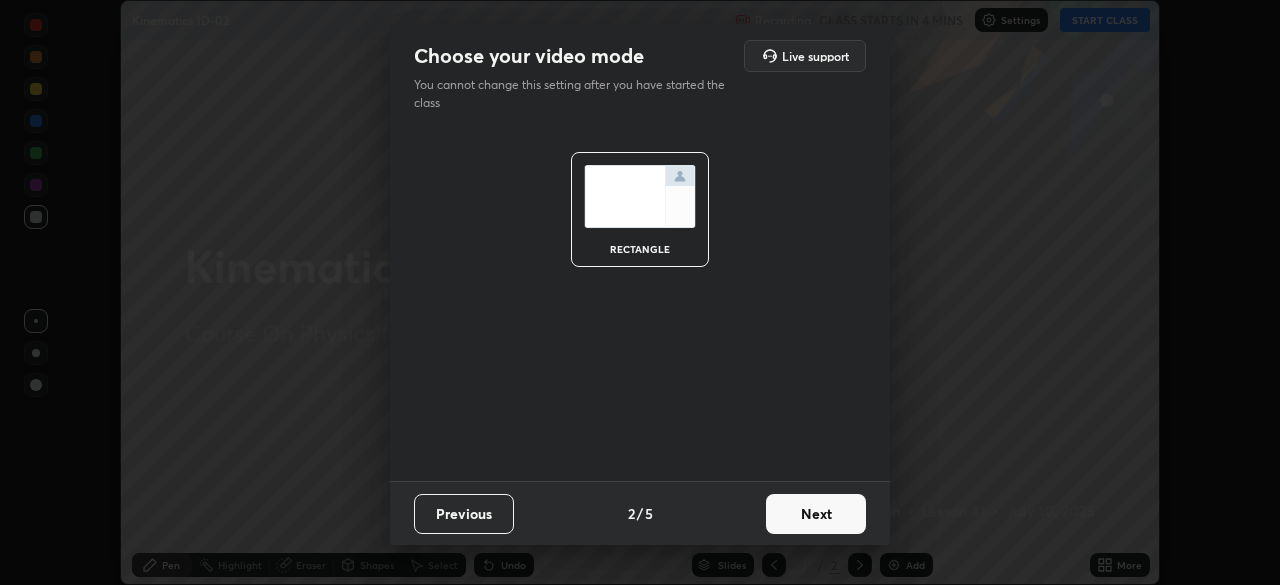 click on "Next" at bounding box center [816, 514] 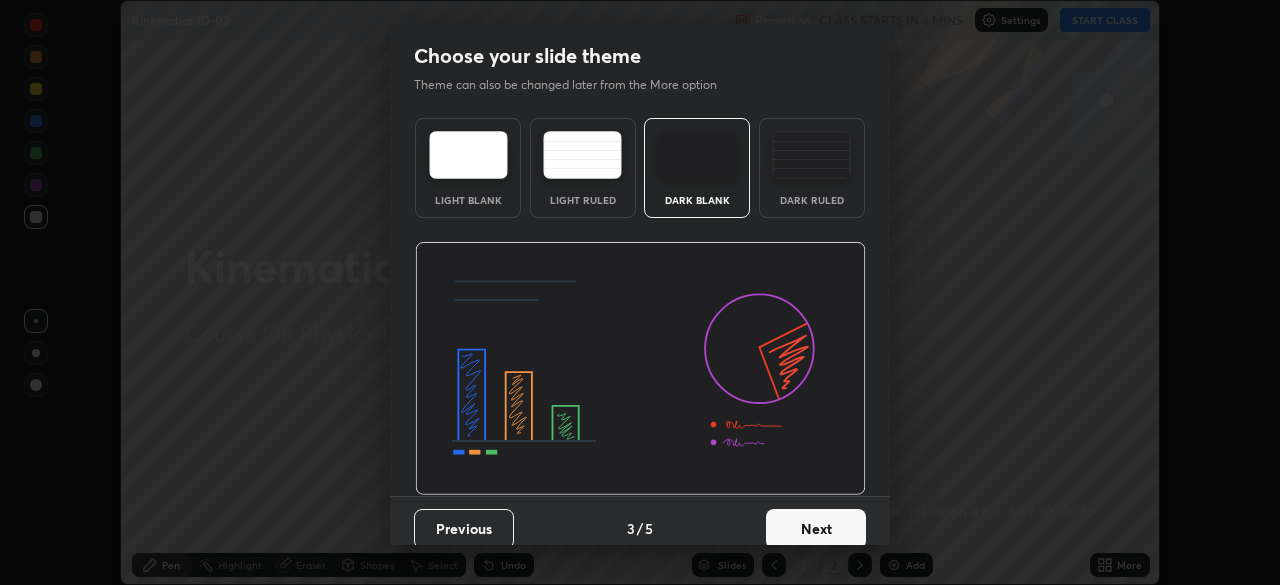 click on "Next" at bounding box center (816, 529) 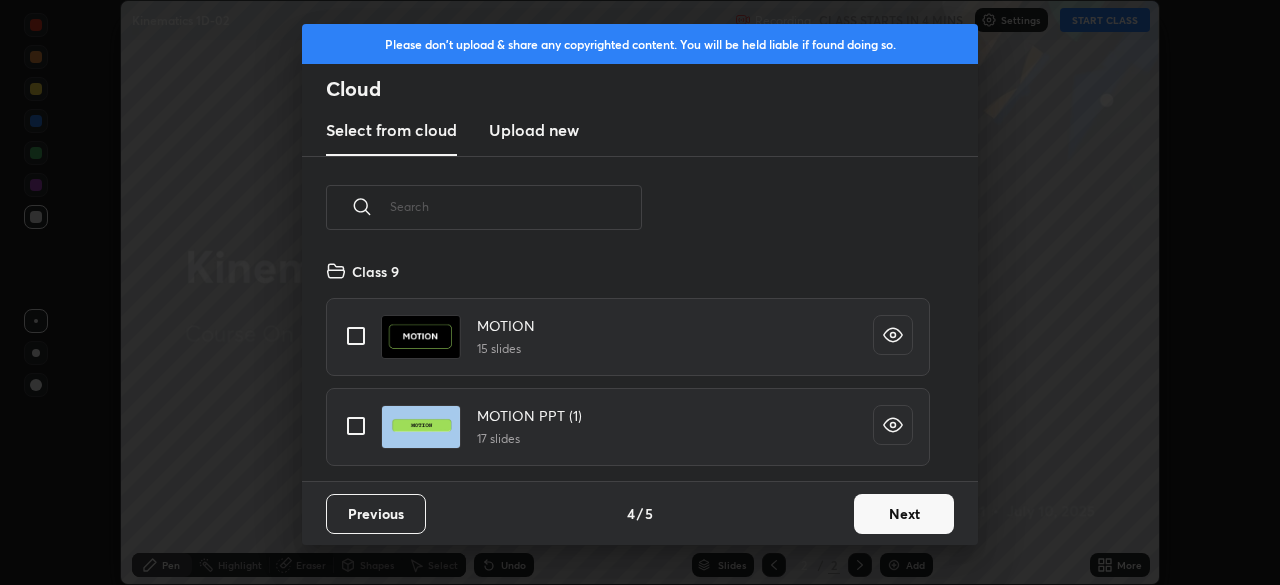 scroll, scrollTop: 7, scrollLeft: 11, axis: both 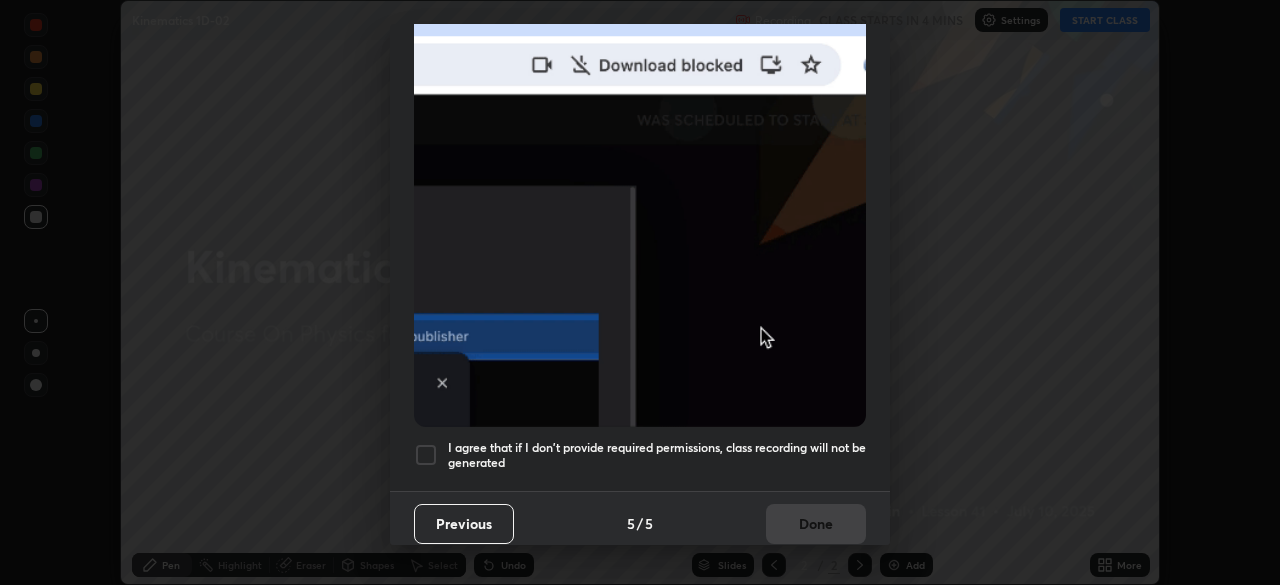 click at bounding box center [426, 455] 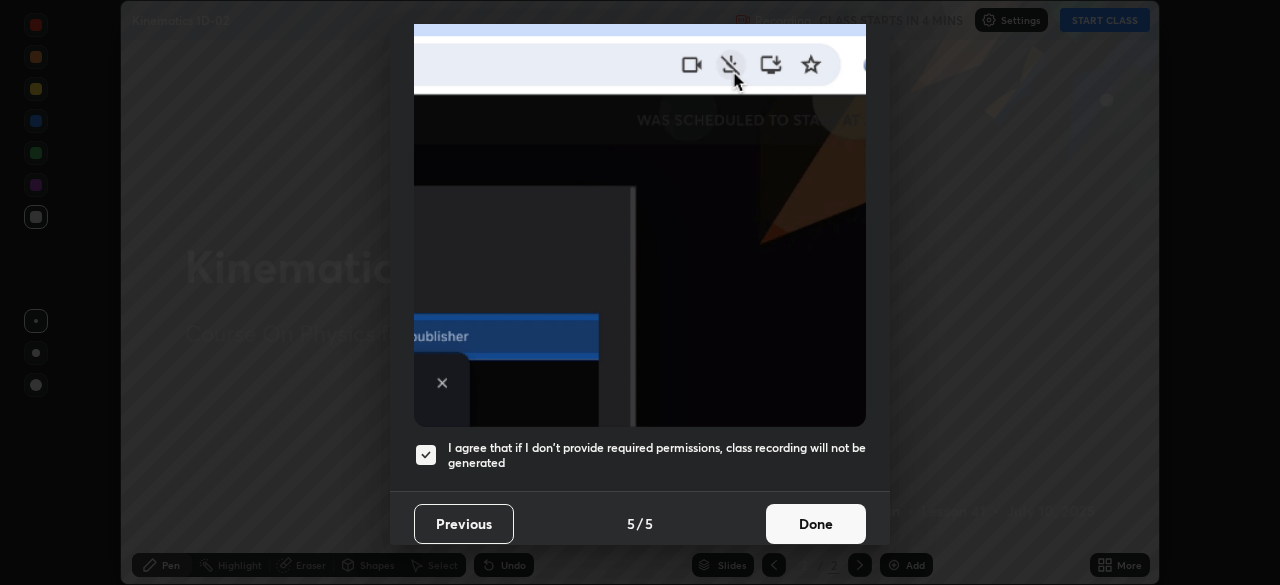 click on "Done" at bounding box center (816, 524) 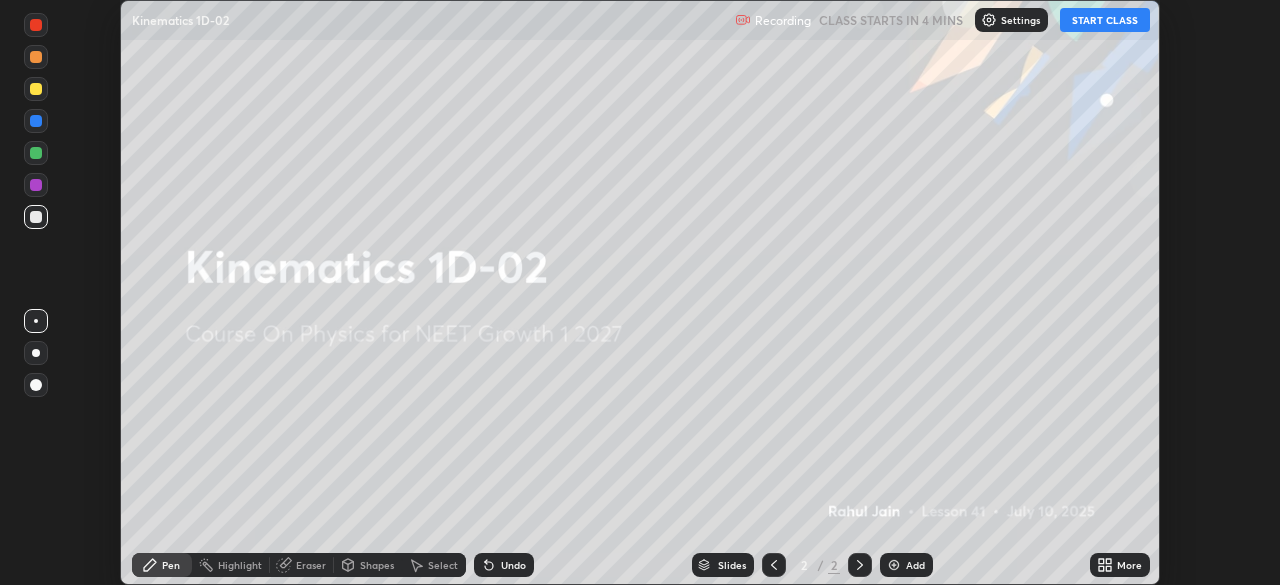 click on "More" at bounding box center [1129, 565] 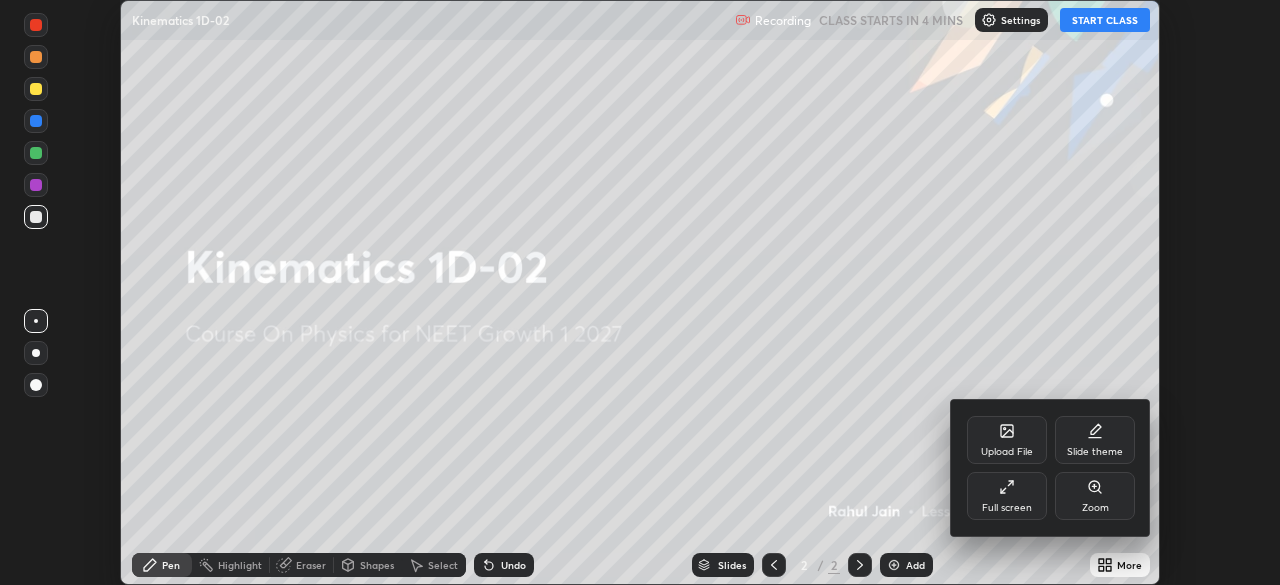click 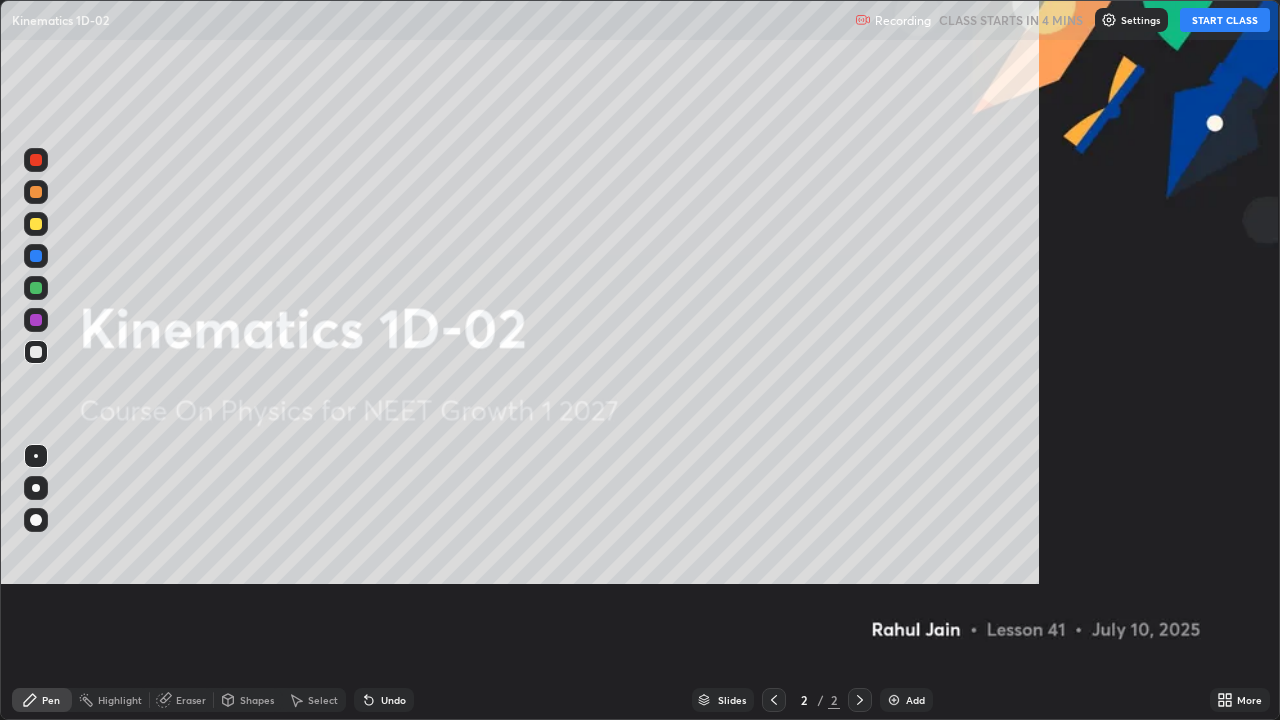 scroll, scrollTop: 99280, scrollLeft: 98720, axis: both 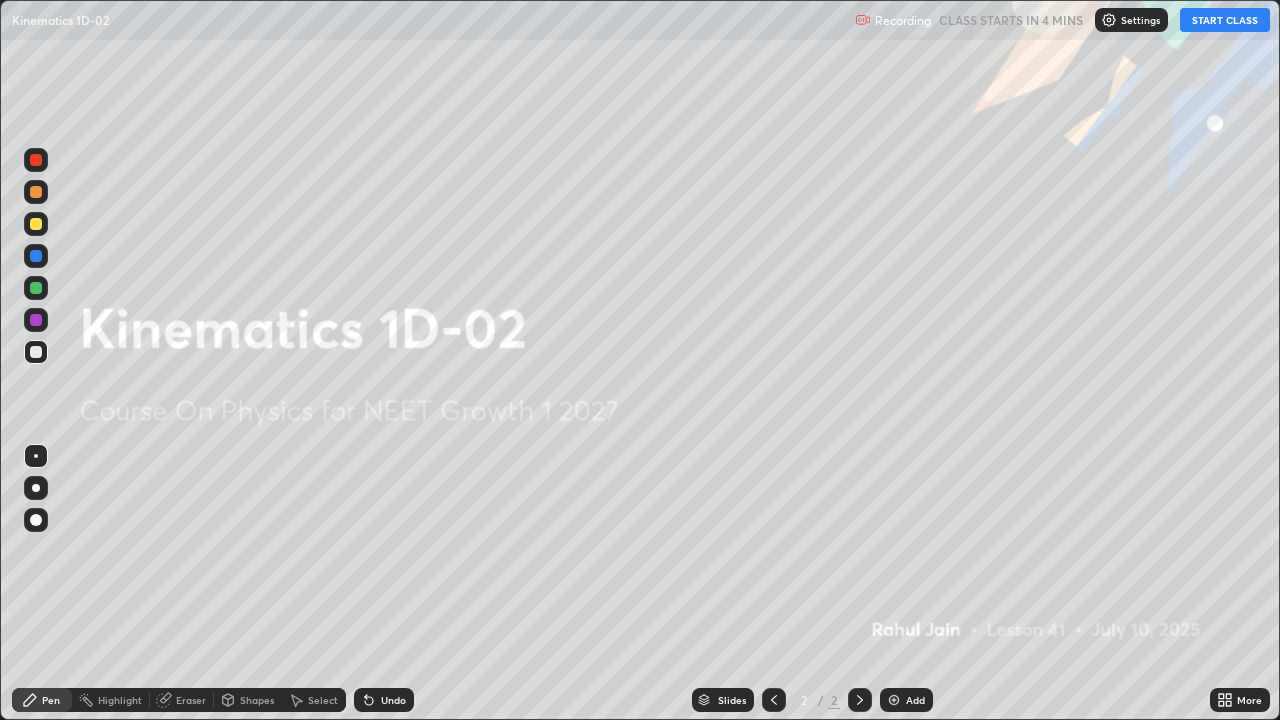 click on "START CLASS" at bounding box center [1225, 20] 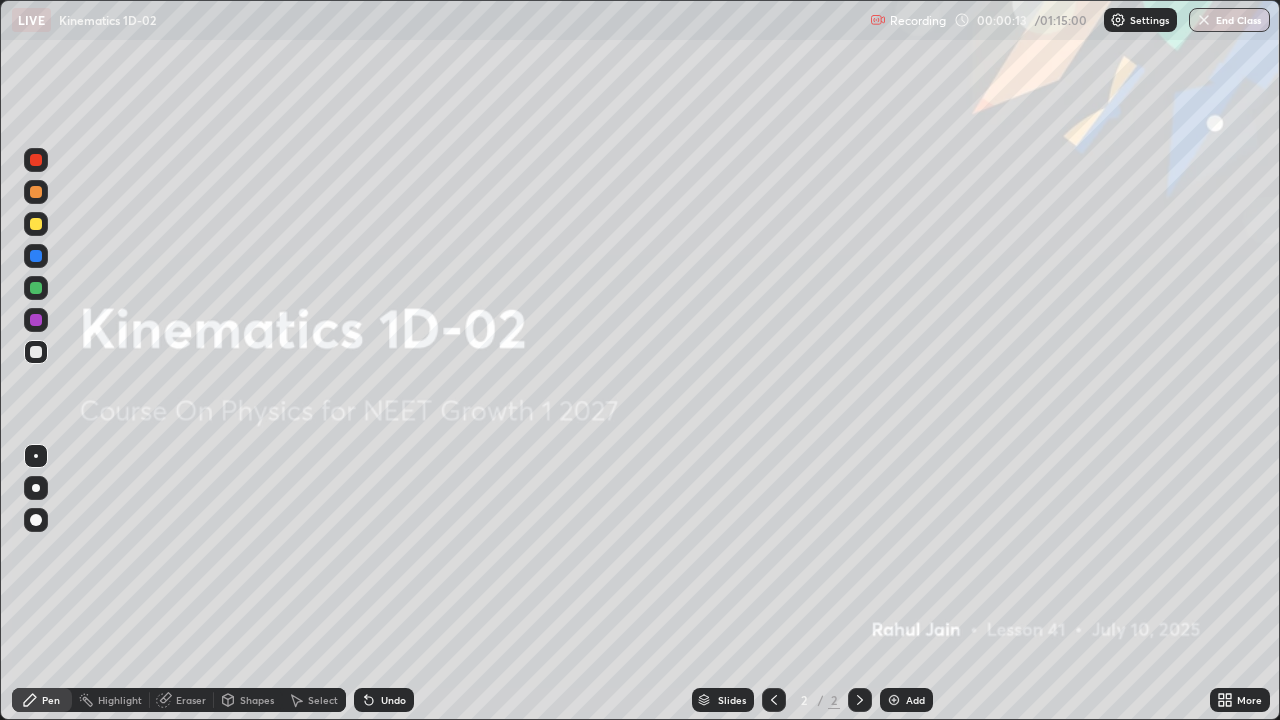 click at bounding box center (894, 700) 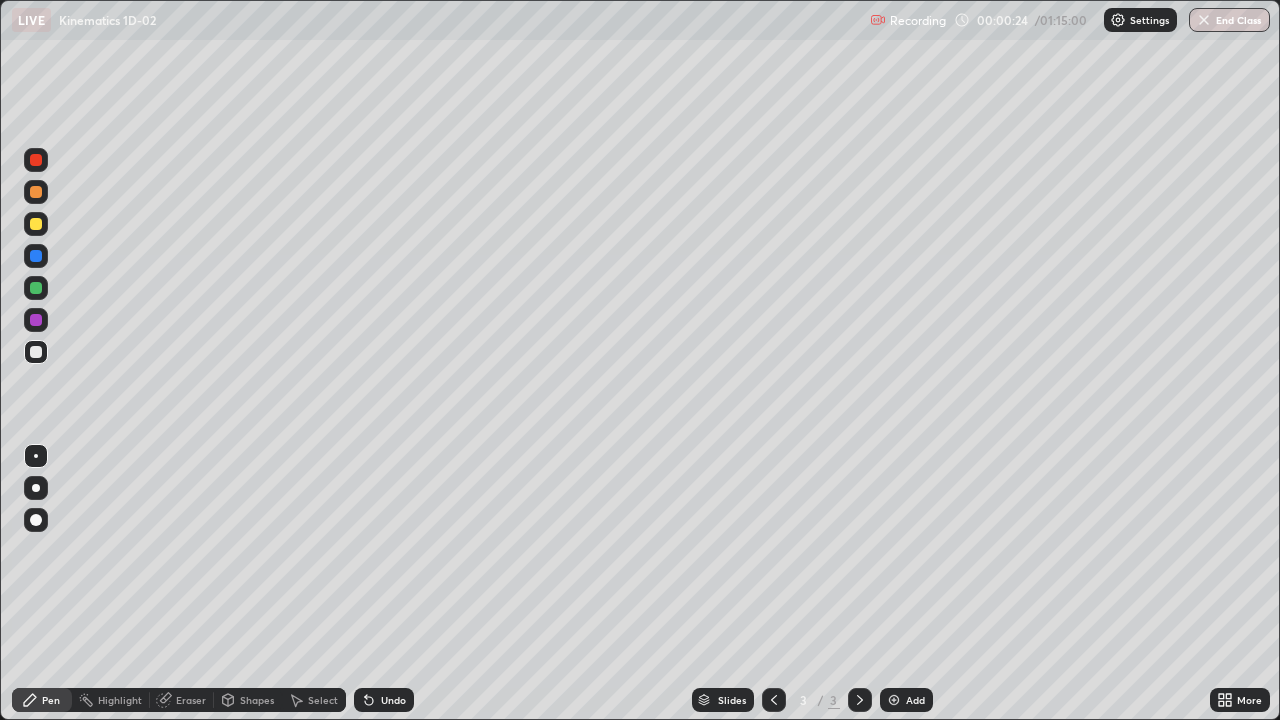 click at bounding box center (36, 320) 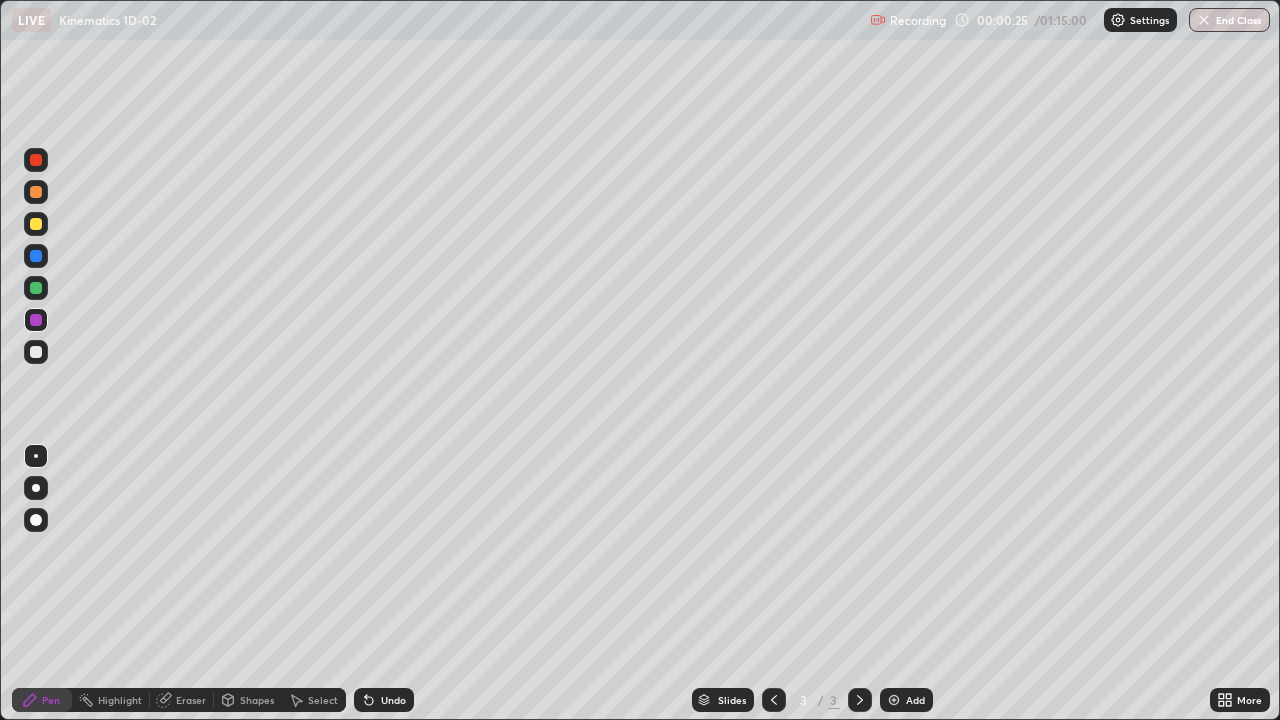 click at bounding box center (36, 488) 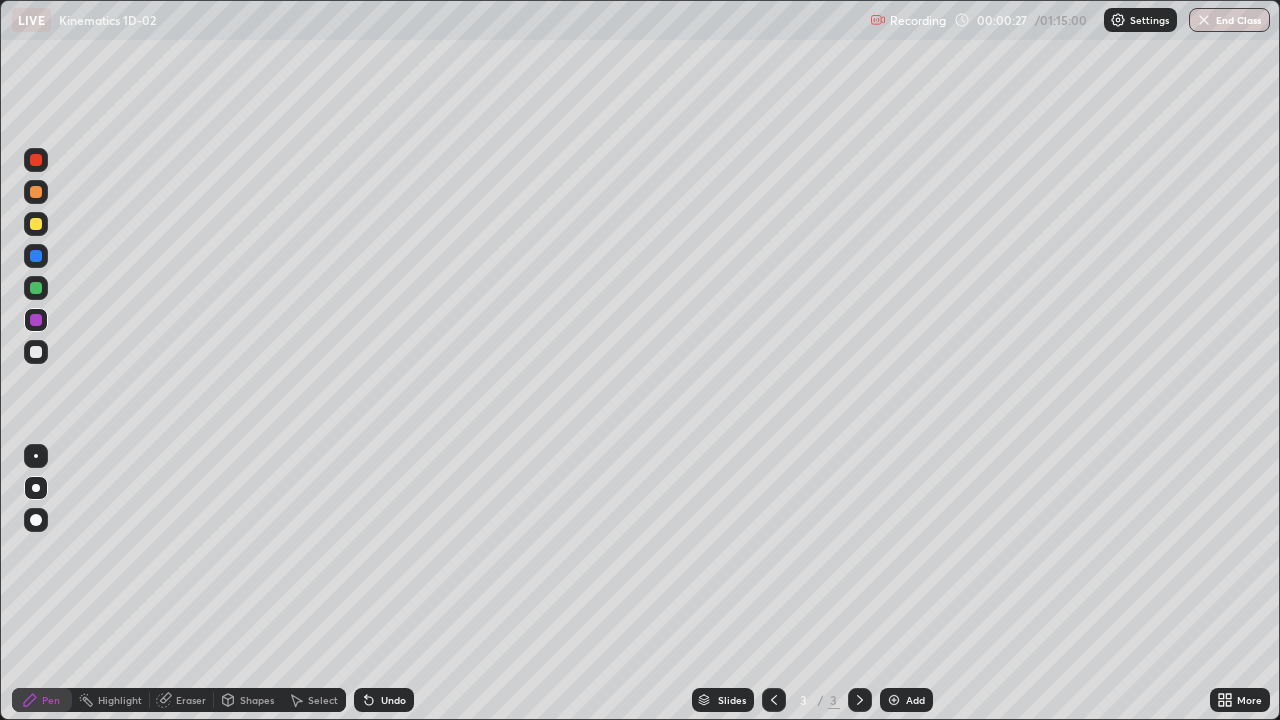 click at bounding box center [36, 160] 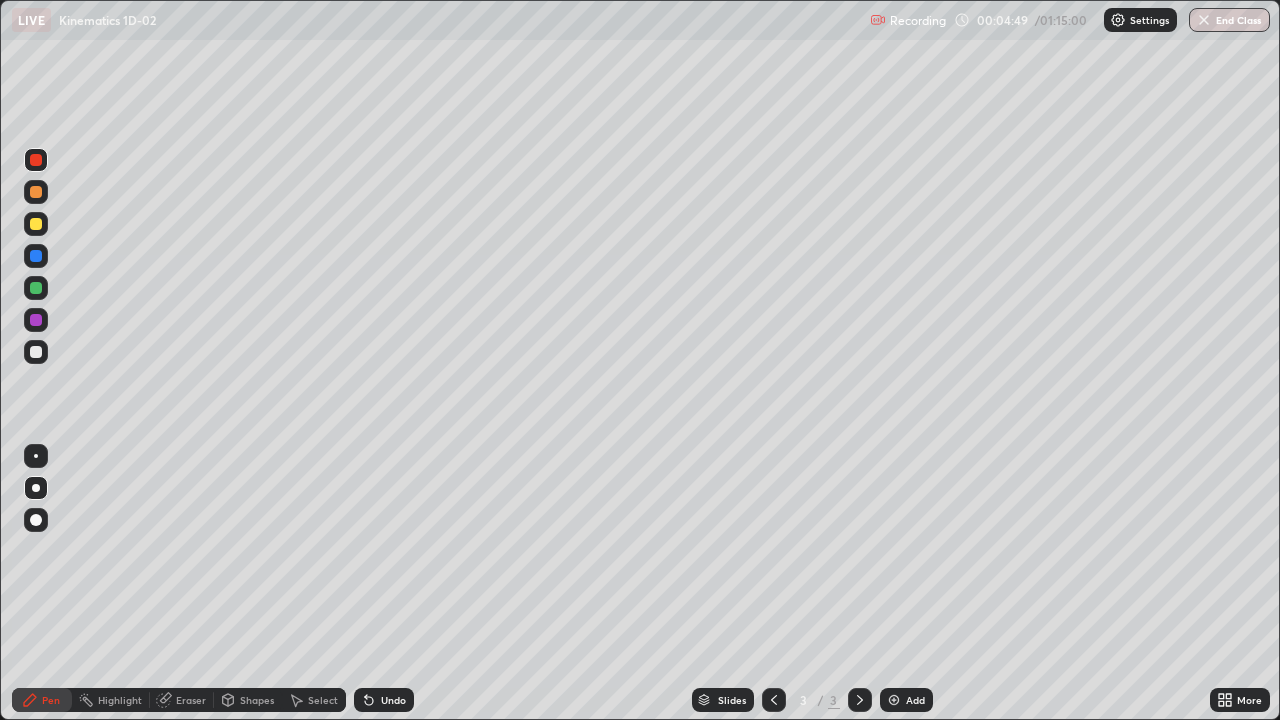 click at bounding box center (36, 288) 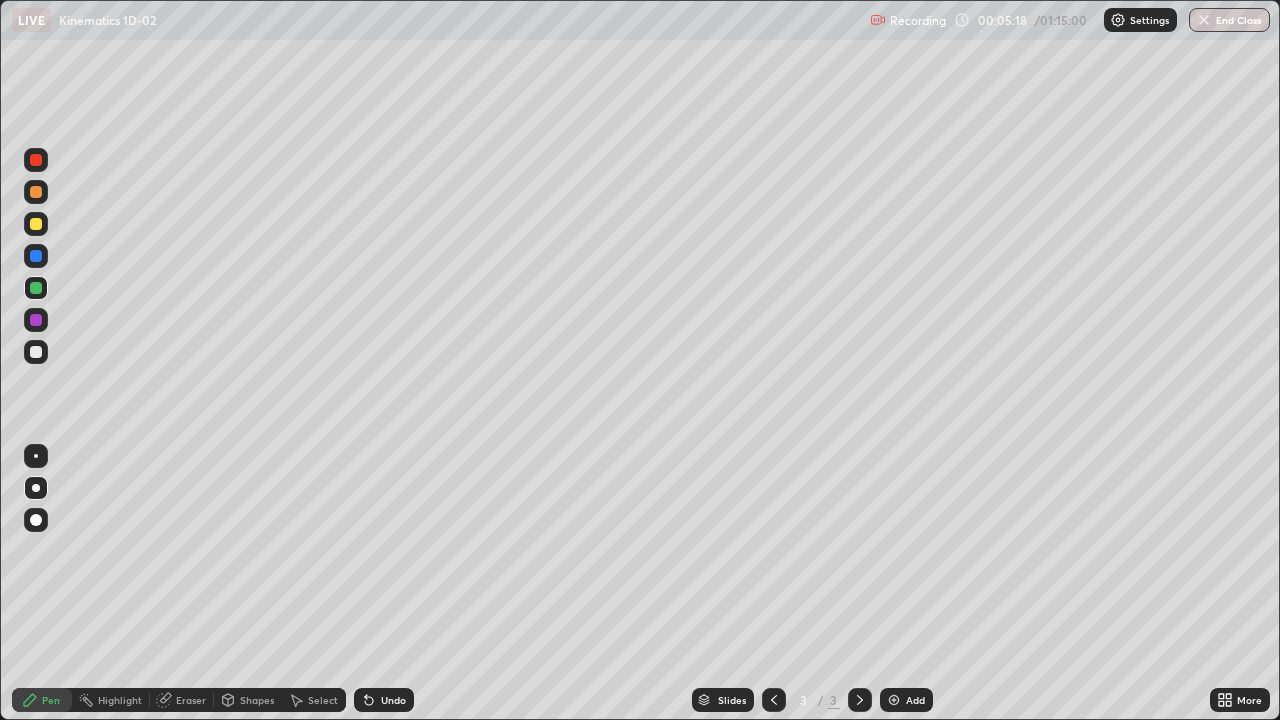 click at bounding box center (36, 320) 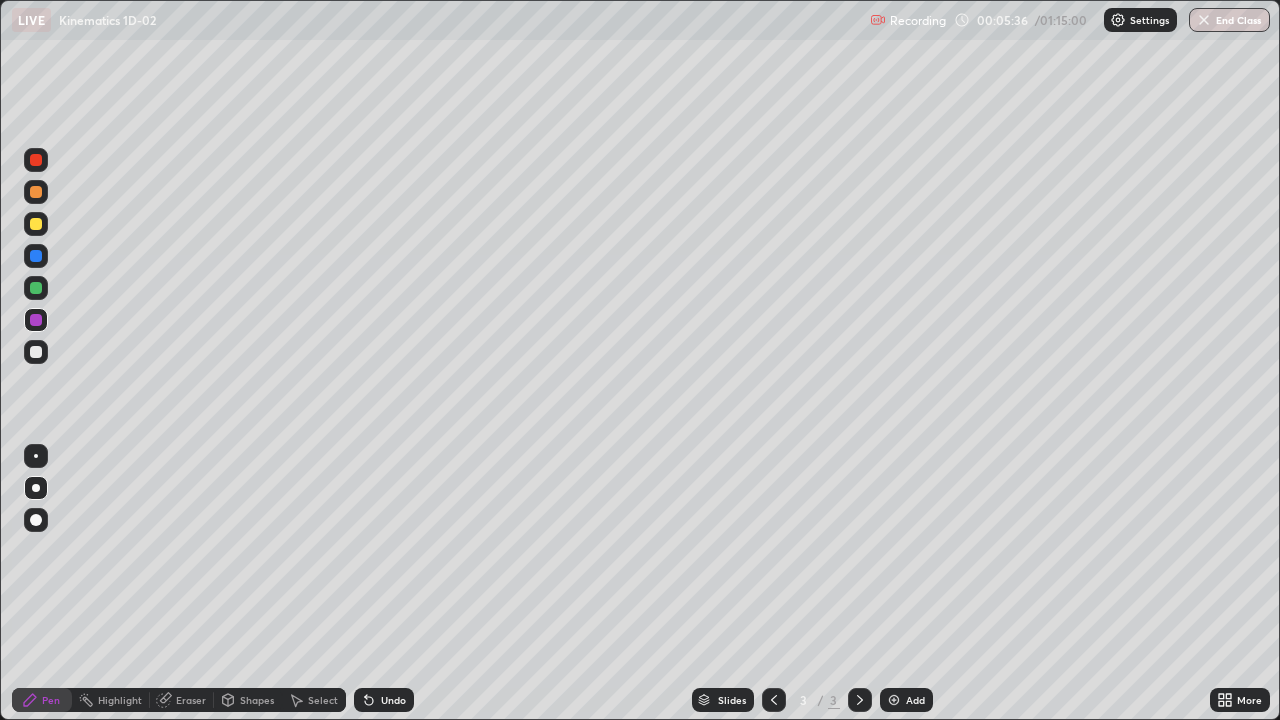 click on "Undo" at bounding box center (384, 700) 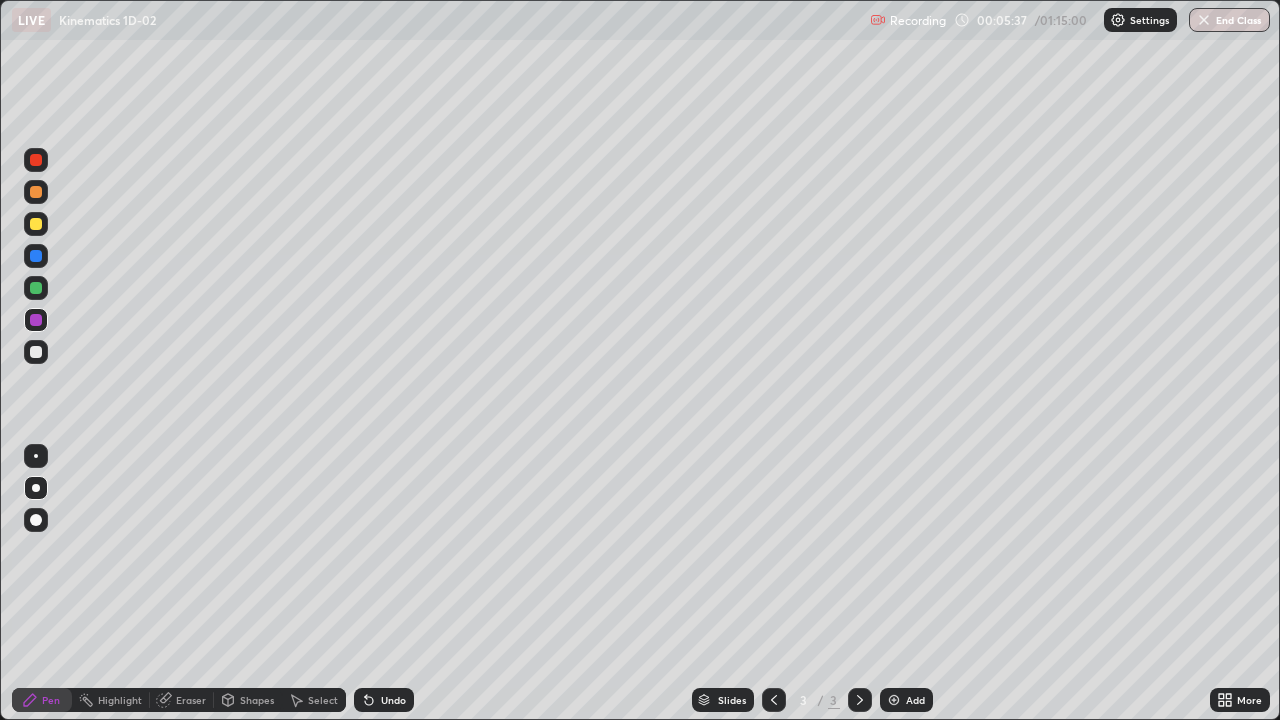 click on "Undo" at bounding box center [384, 700] 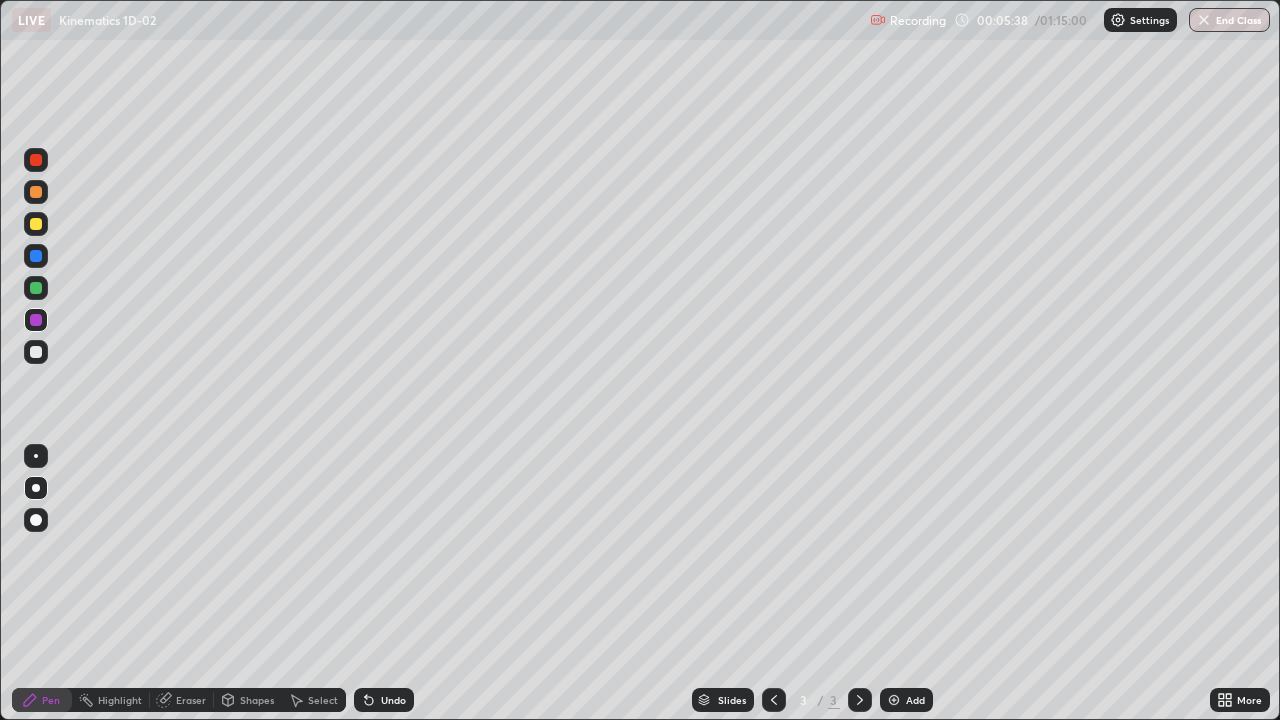click on "Undo" at bounding box center (384, 700) 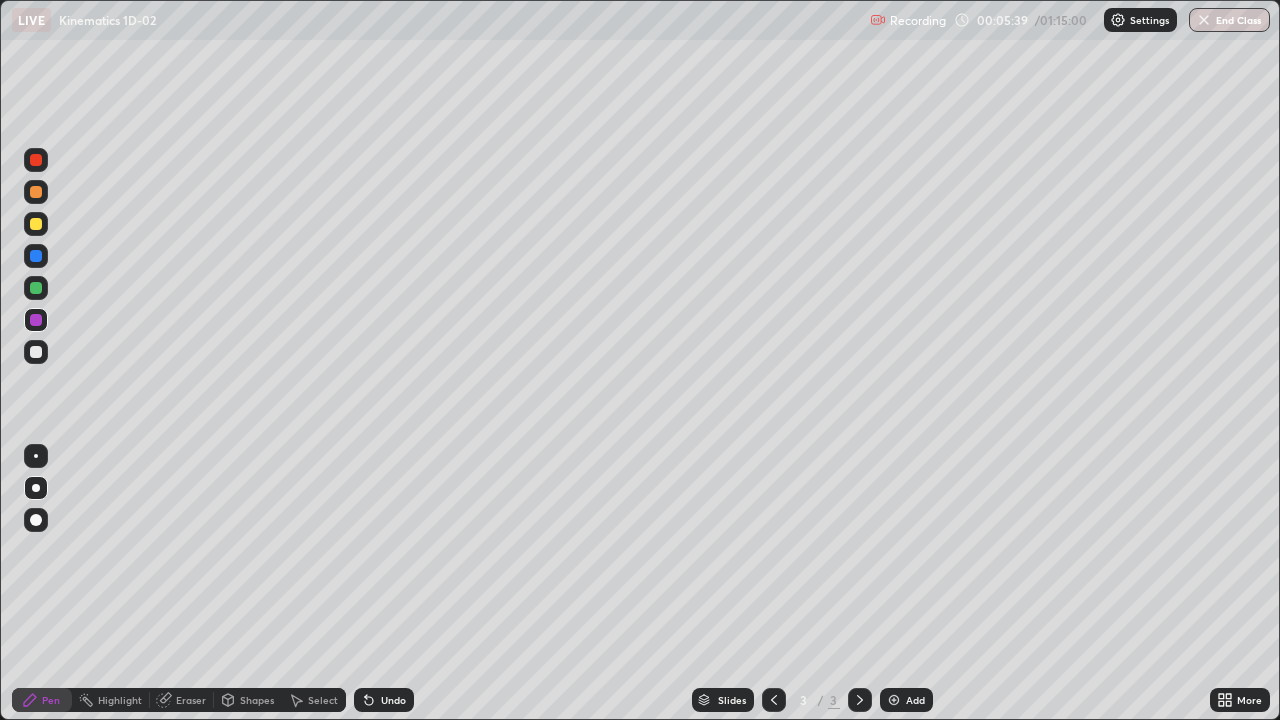 click on "Undo" at bounding box center [393, 700] 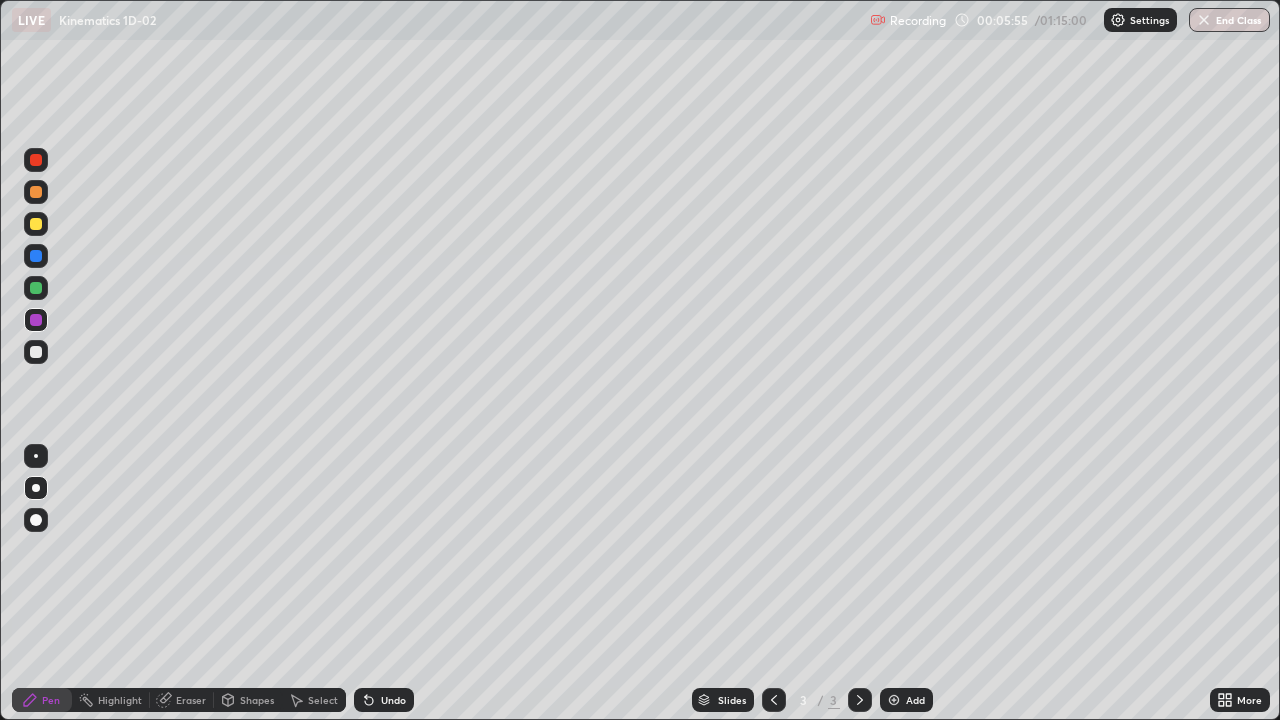 click on "Highlight" at bounding box center (111, 700) 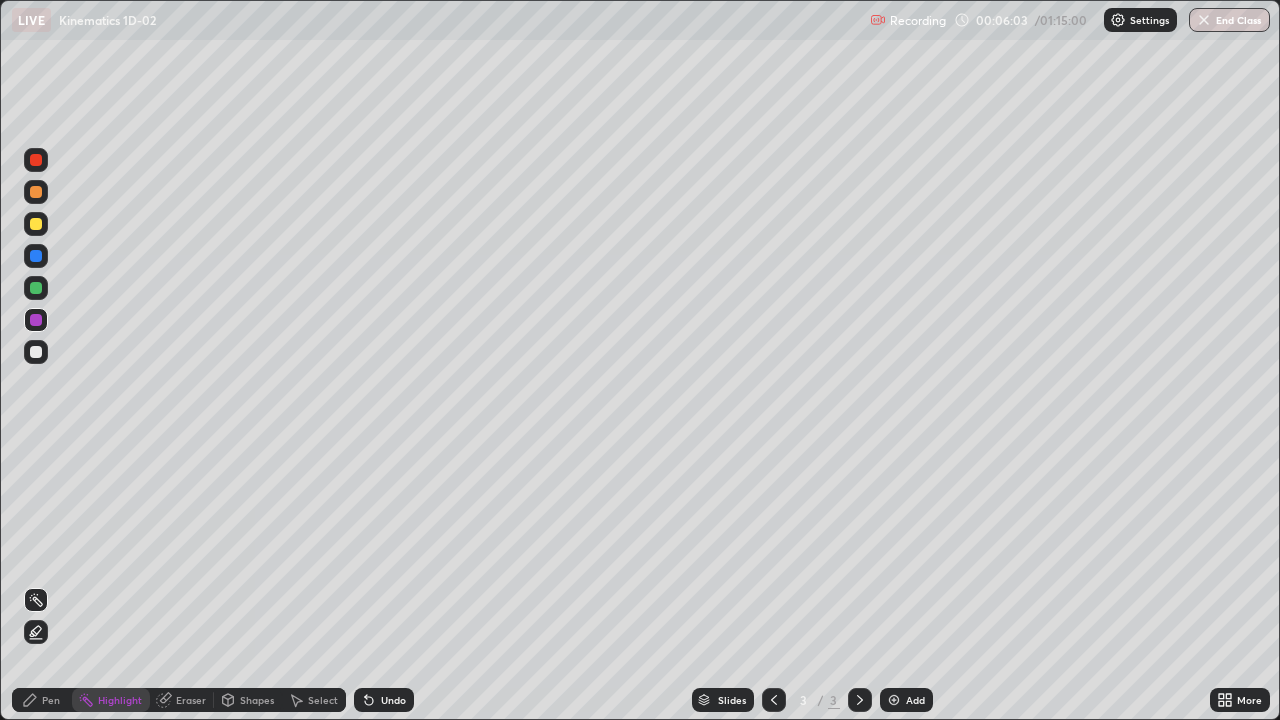 click on "Pen" at bounding box center [42, 700] 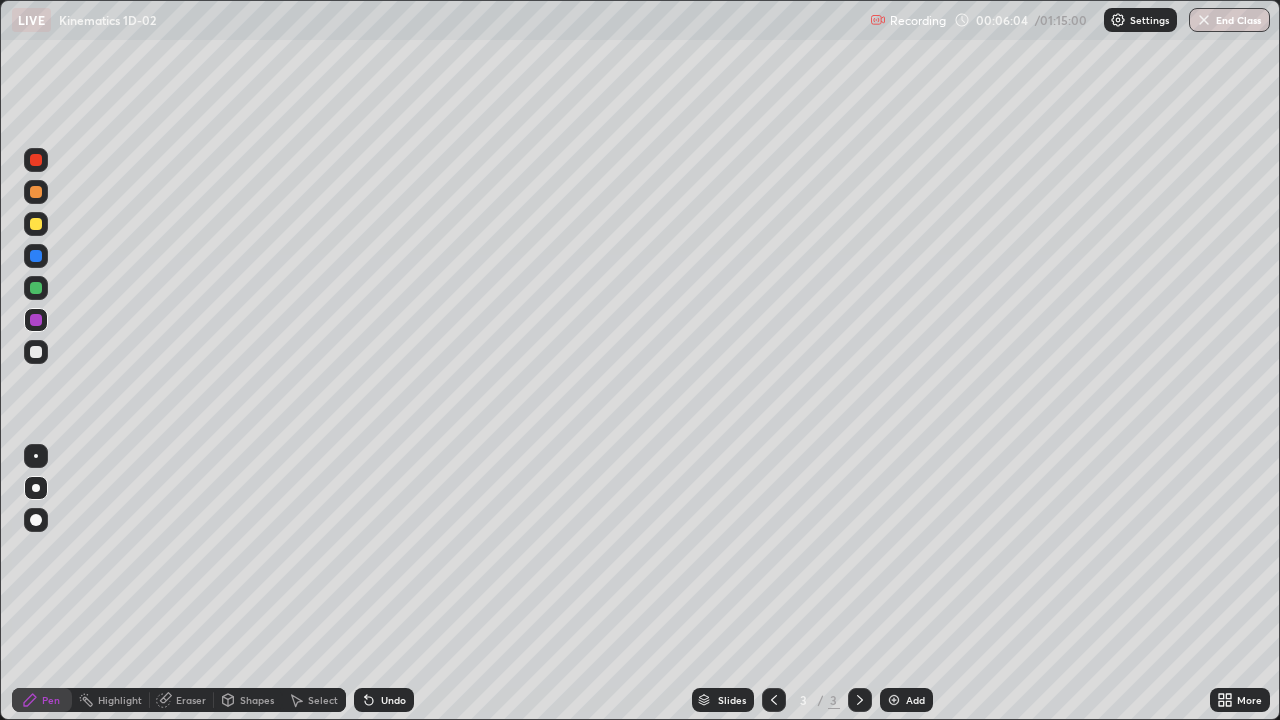 click at bounding box center (36, 160) 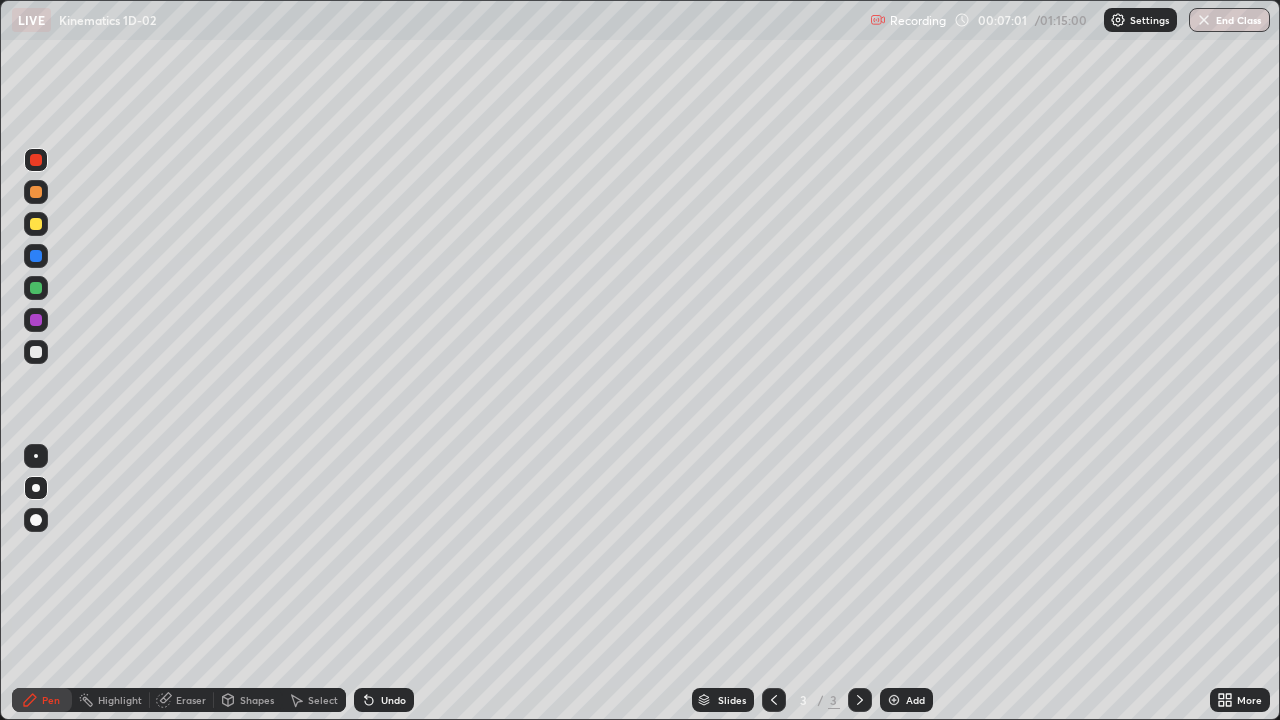 click at bounding box center (36, 320) 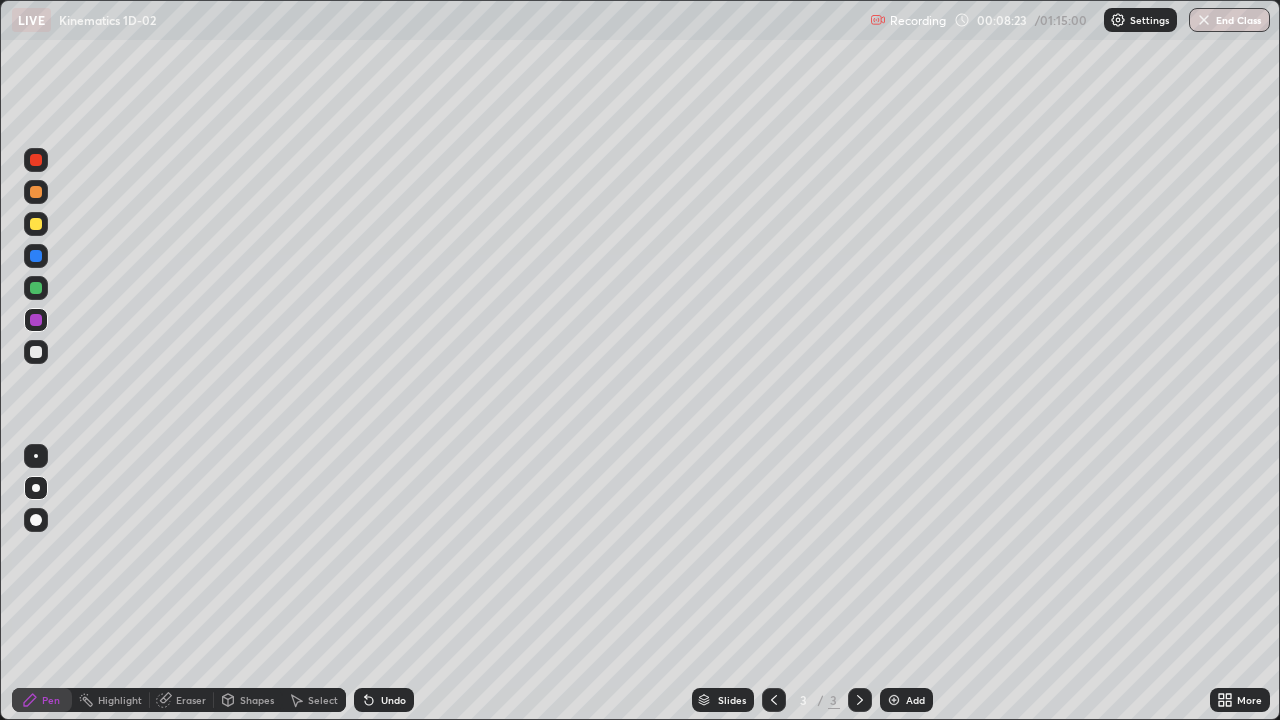 click on "Undo" at bounding box center [393, 700] 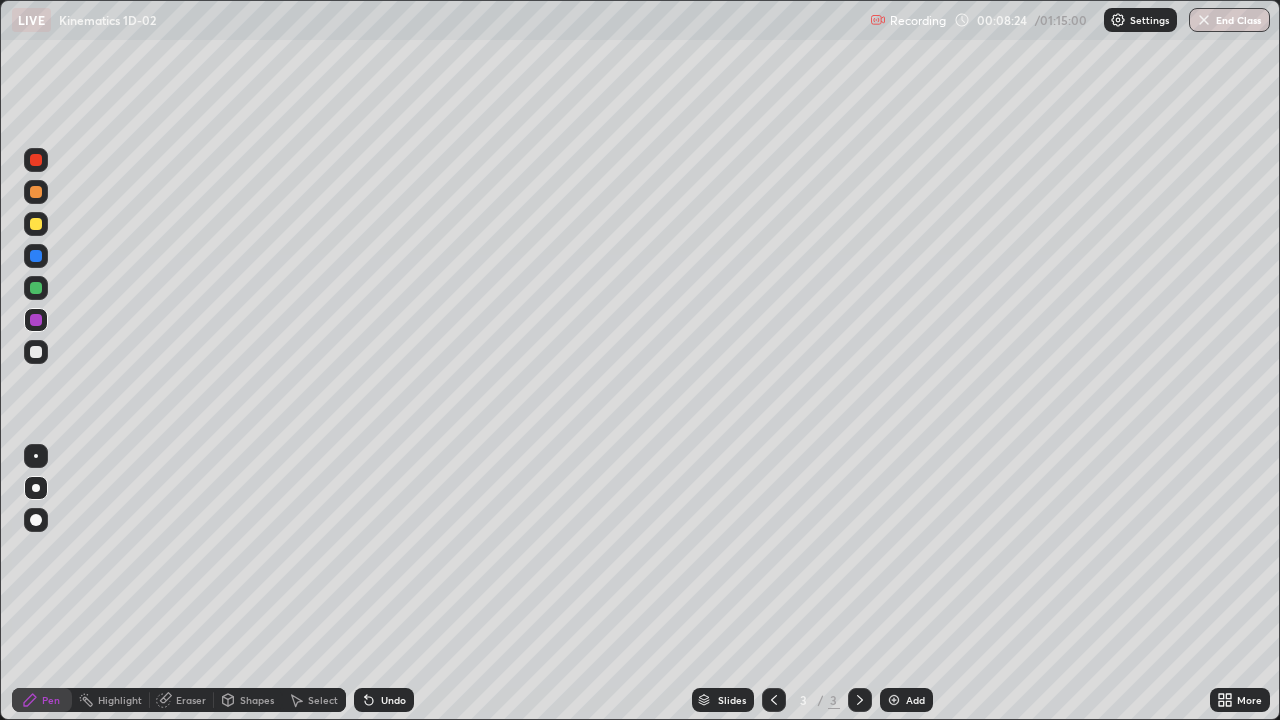 click on "Undo" at bounding box center (384, 700) 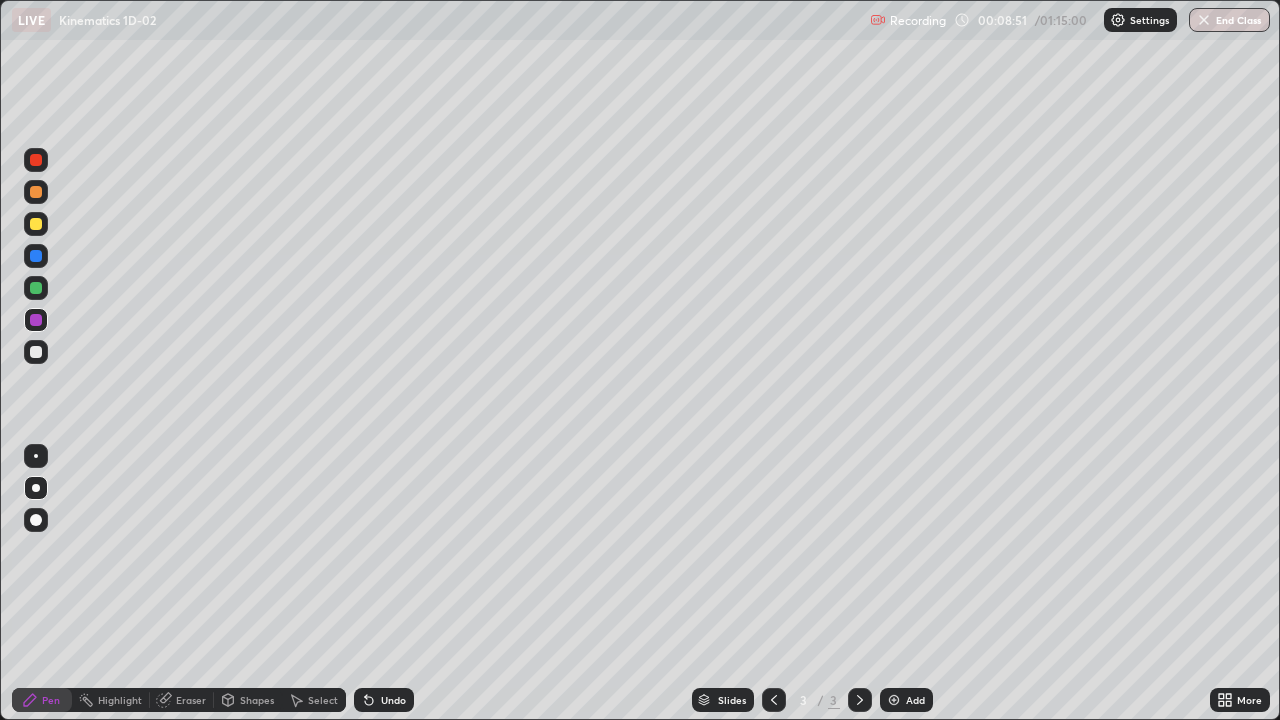click at bounding box center (36, 288) 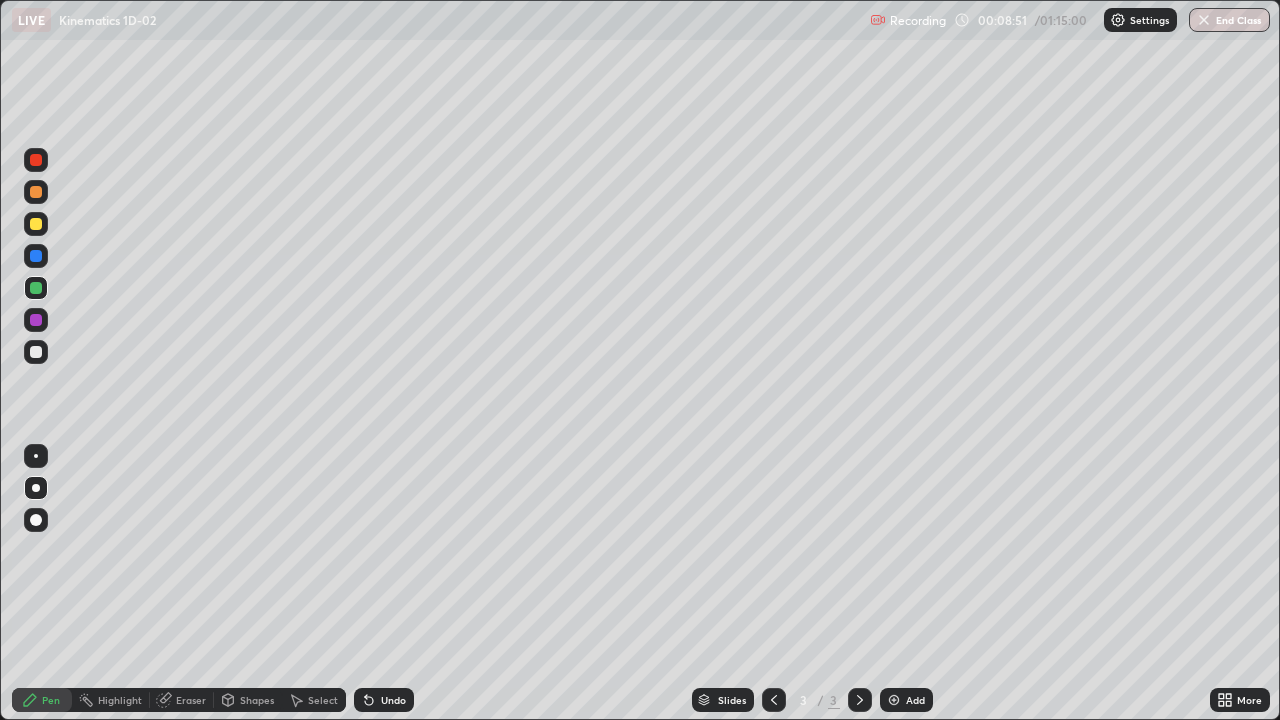 click at bounding box center (36, 256) 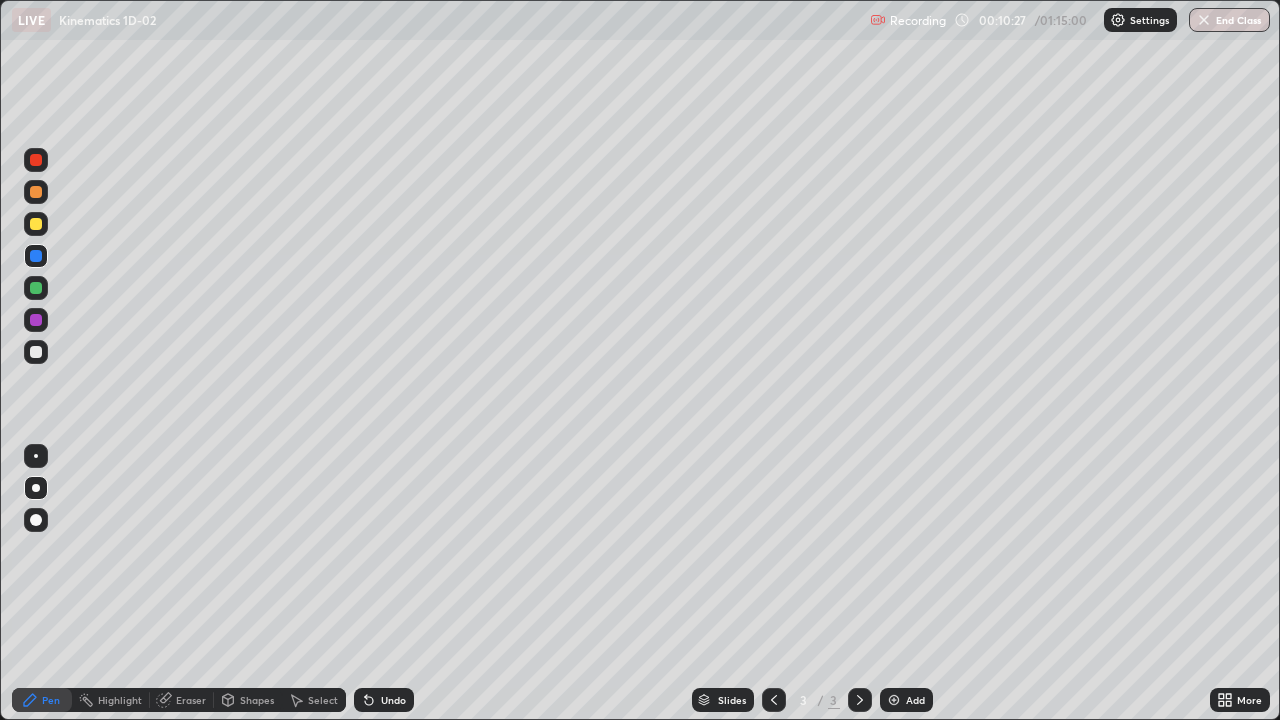 click on "Highlight" at bounding box center (111, 700) 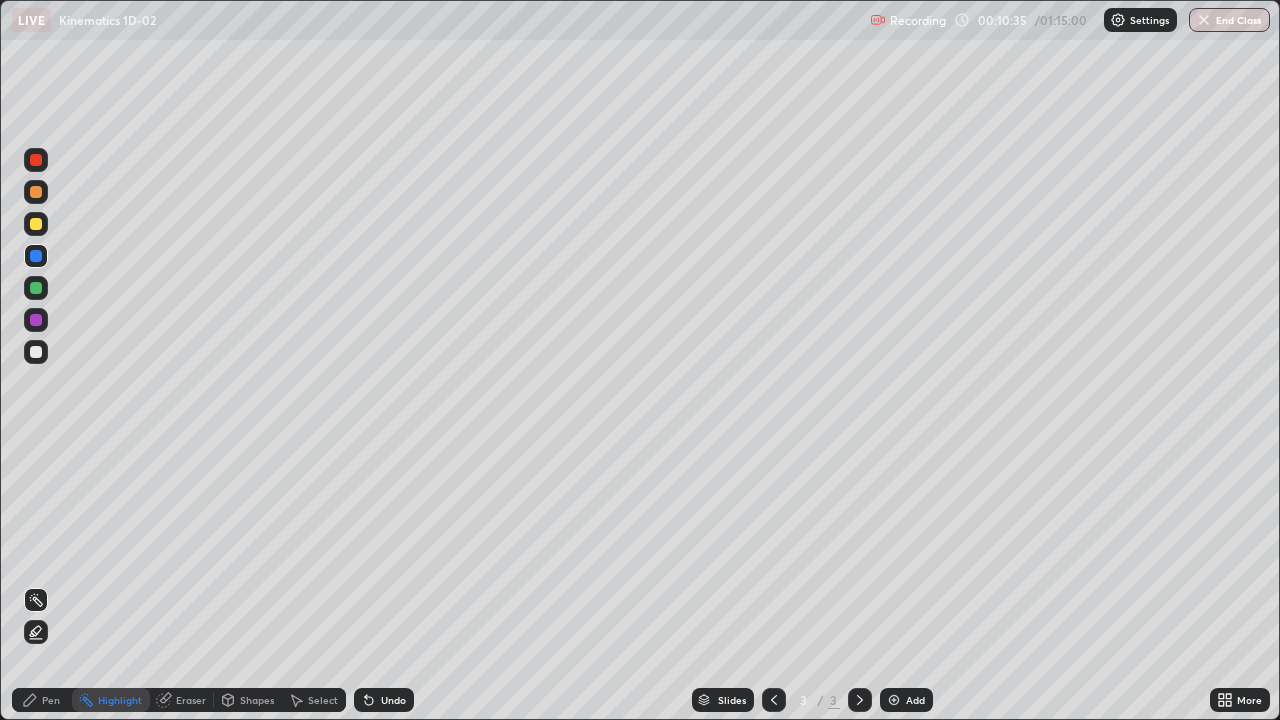 click on "Pen" at bounding box center [42, 700] 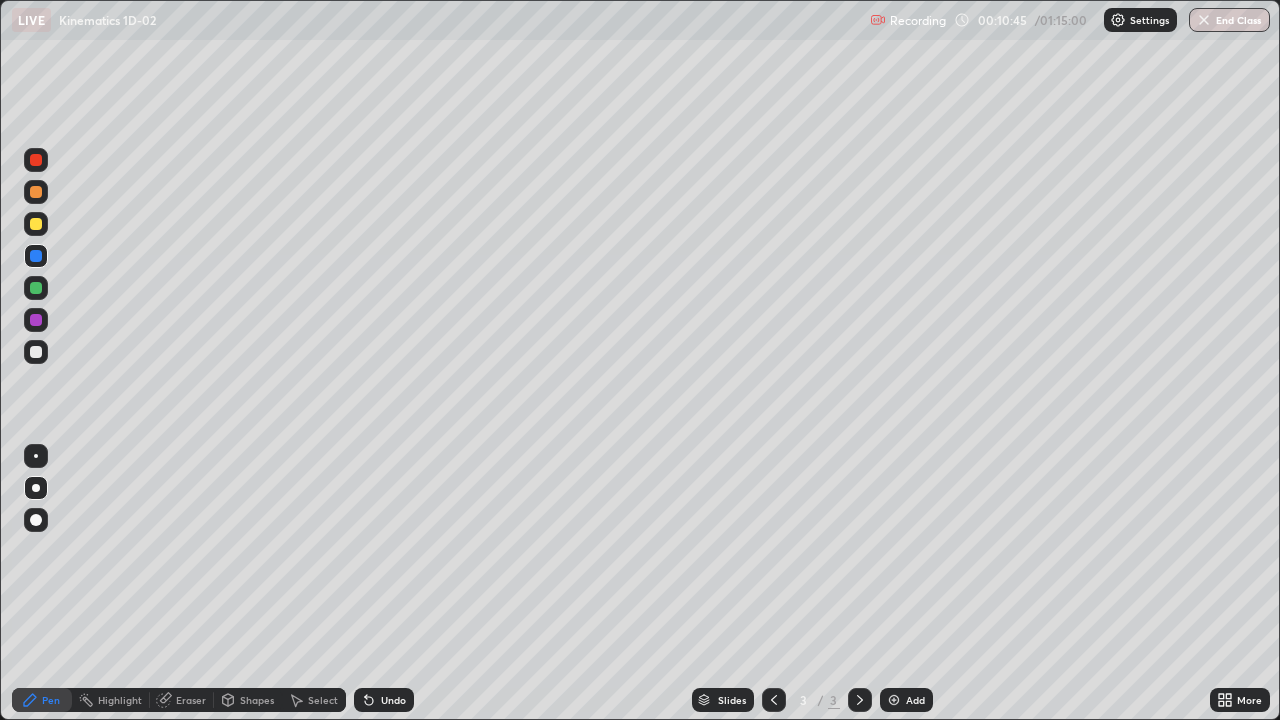 click at bounding box center (36, 352) 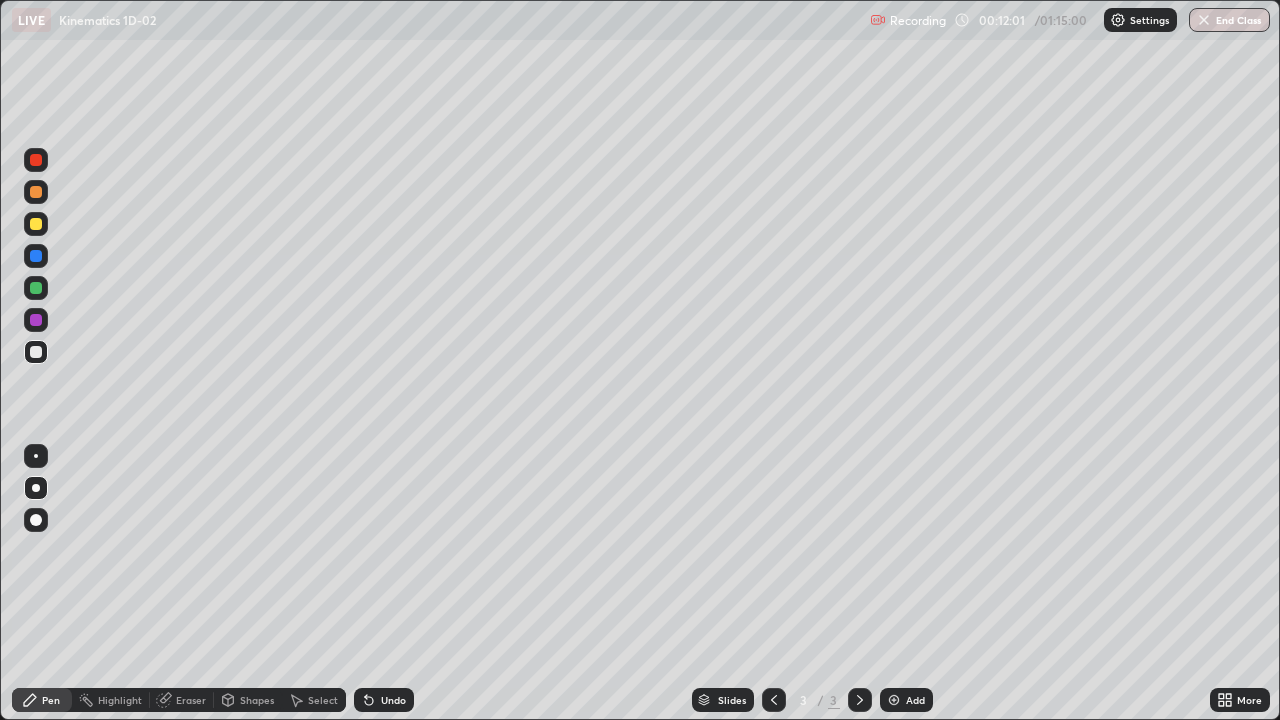click at bounding box center (36, 320) 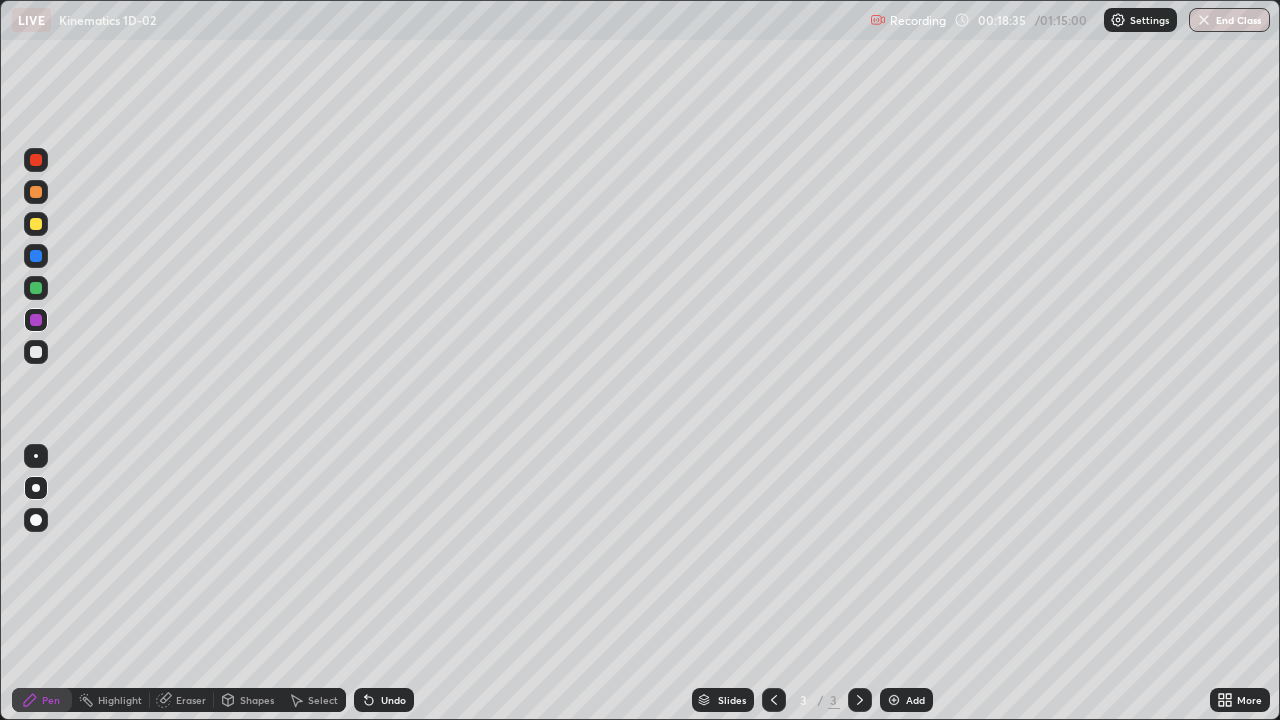 click on "Add" at bounding box center (906, 700) 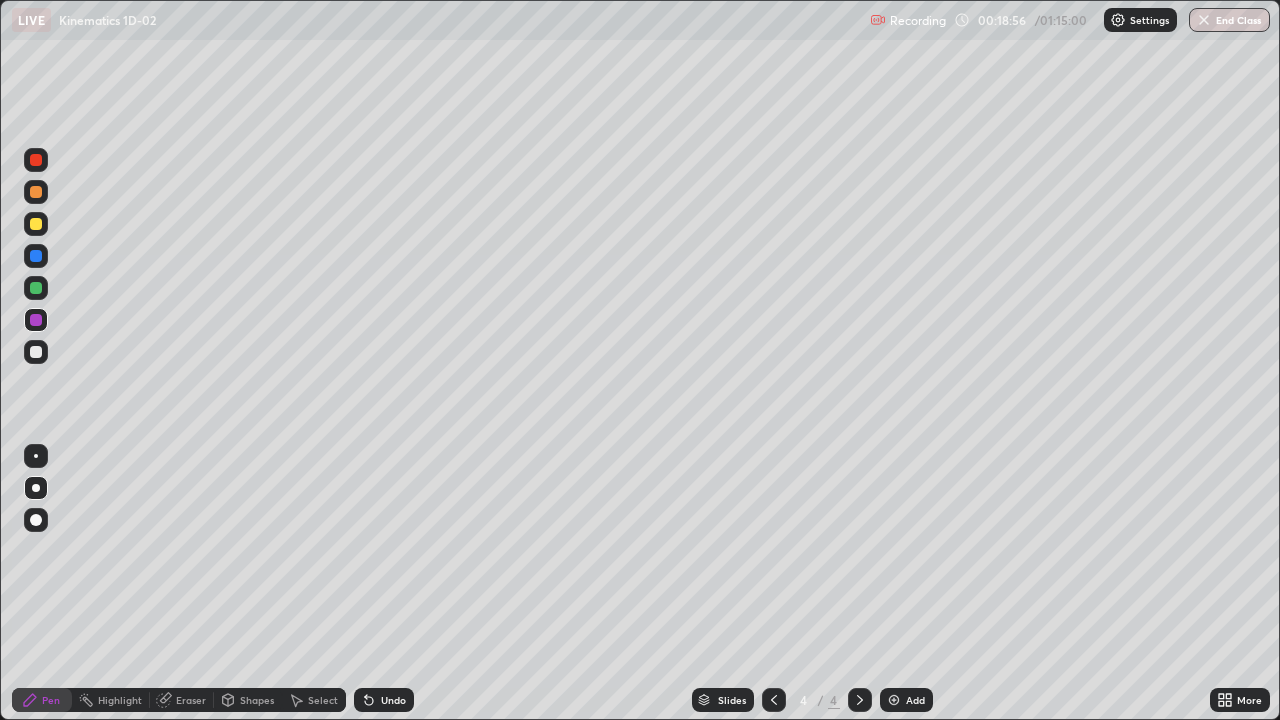 click 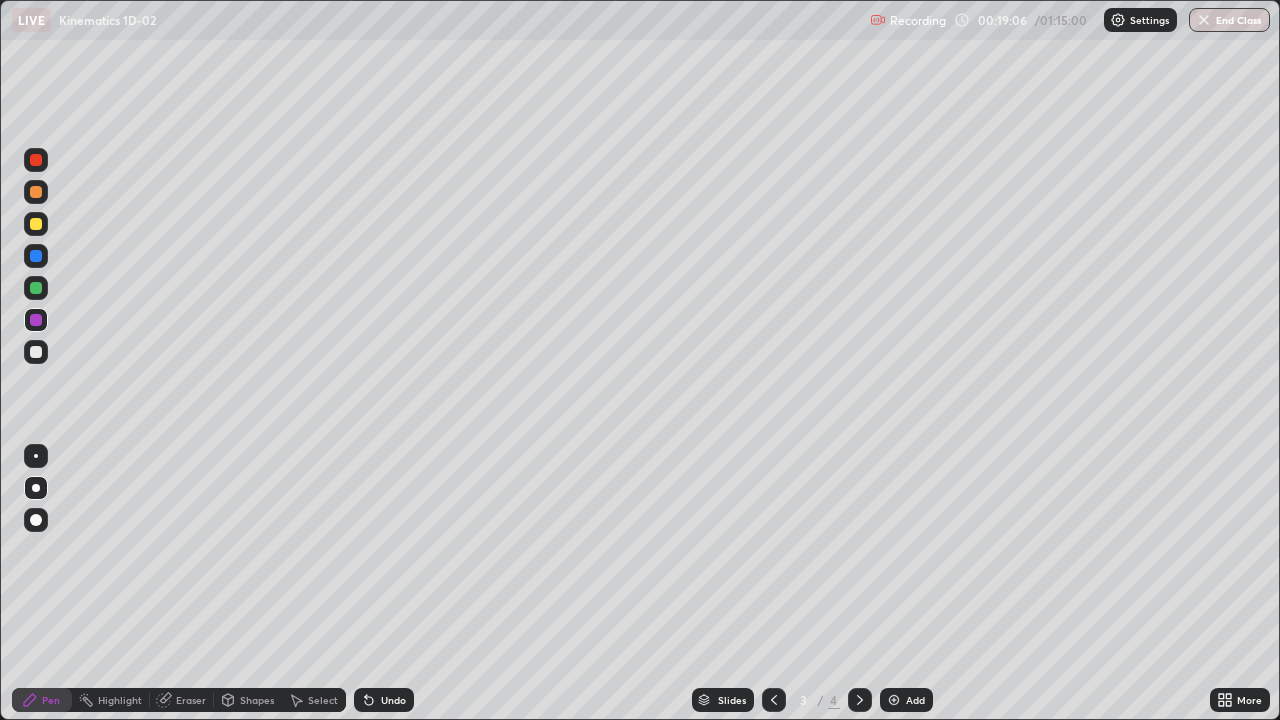 click 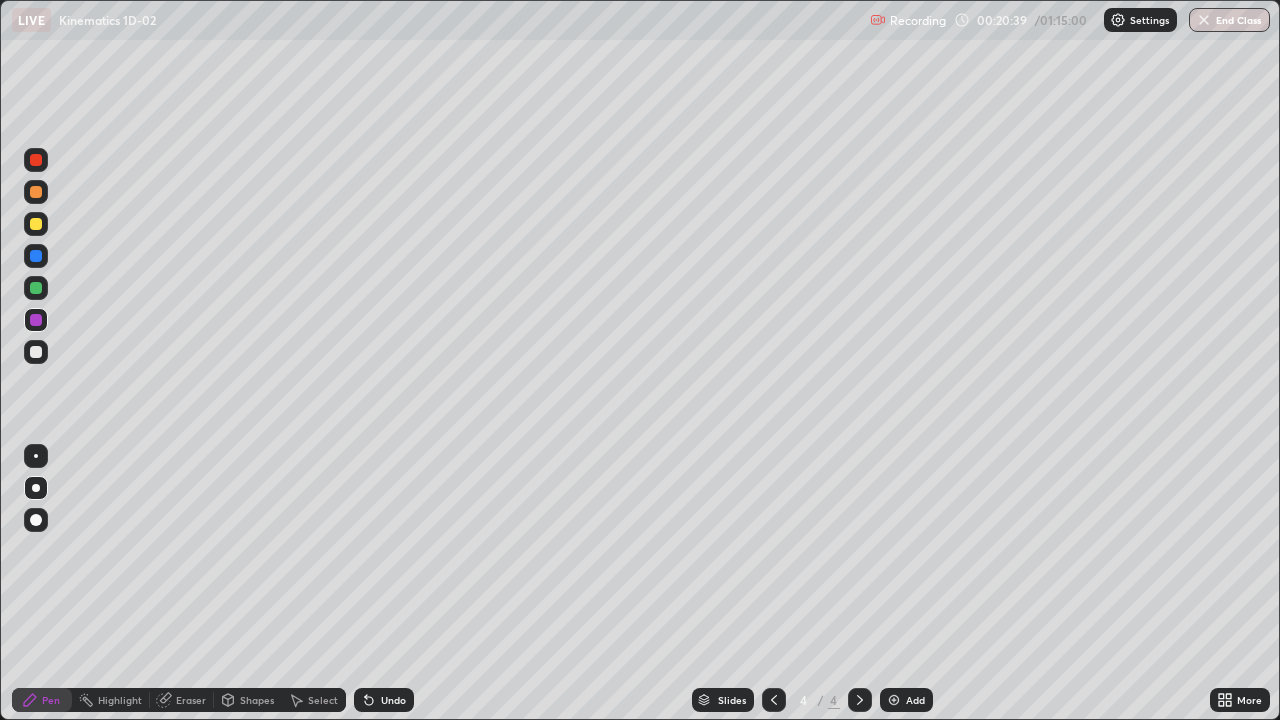 click on "Undo" at bounding box center (393, 700) 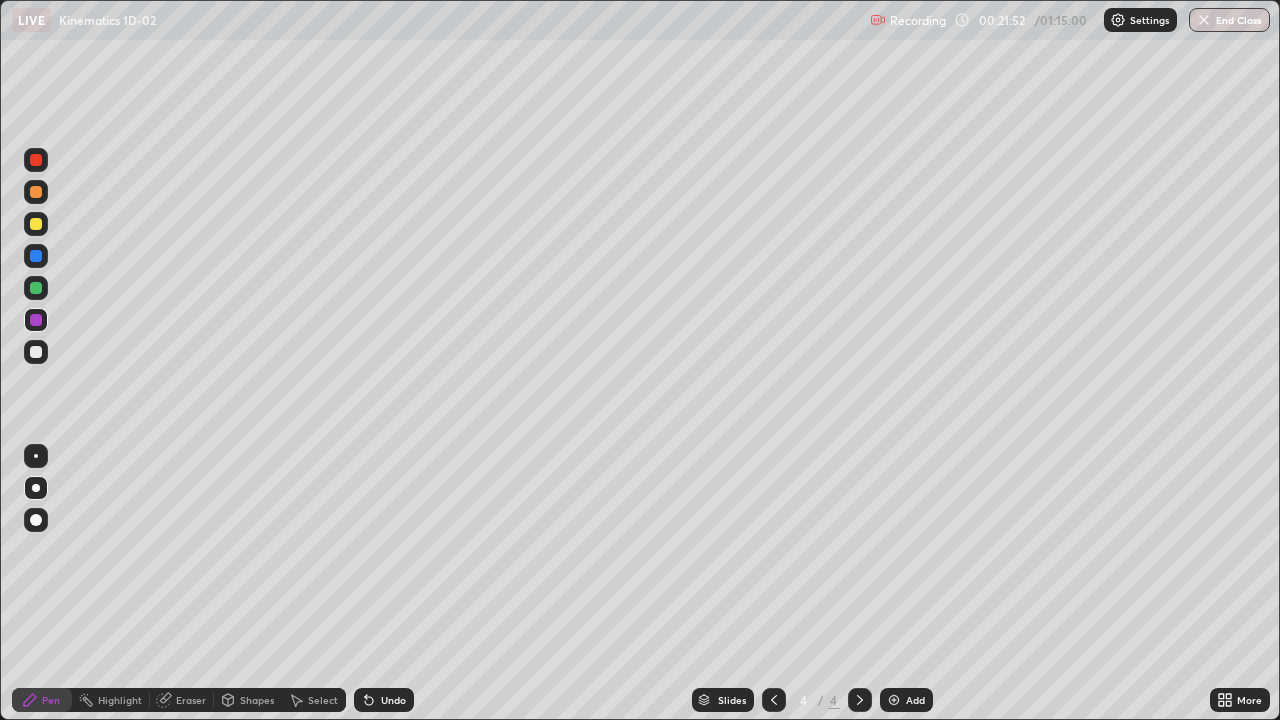 click on "More" at bounding box center (1240, 700) 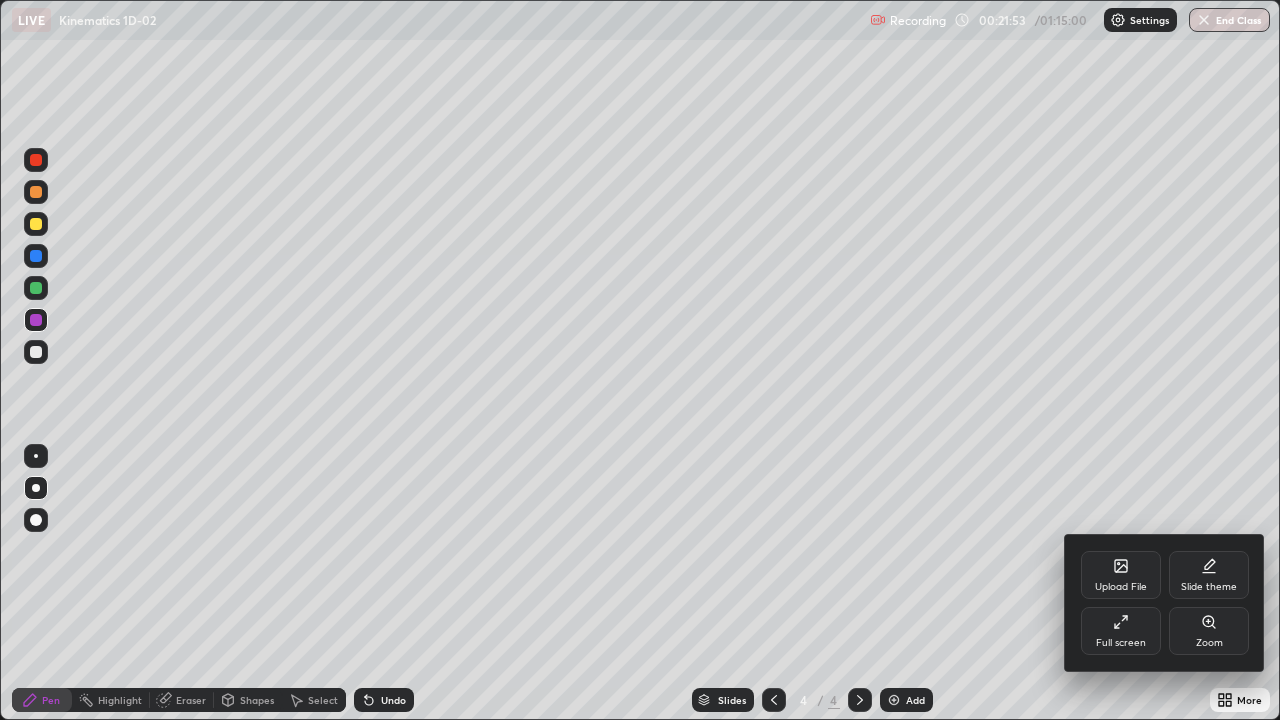 click on "Upload File" at bounding box center [1121, 587] 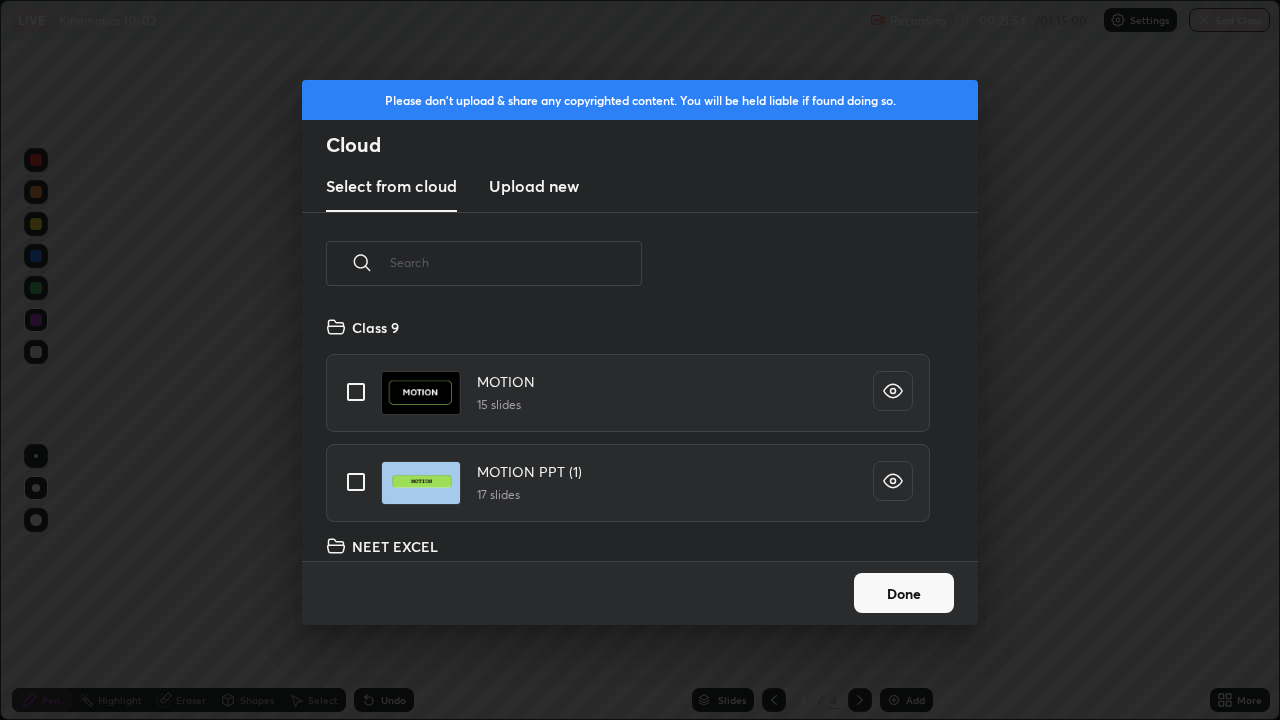 scroll, scrollTop: 7, scrollLeft: 11, axis: both 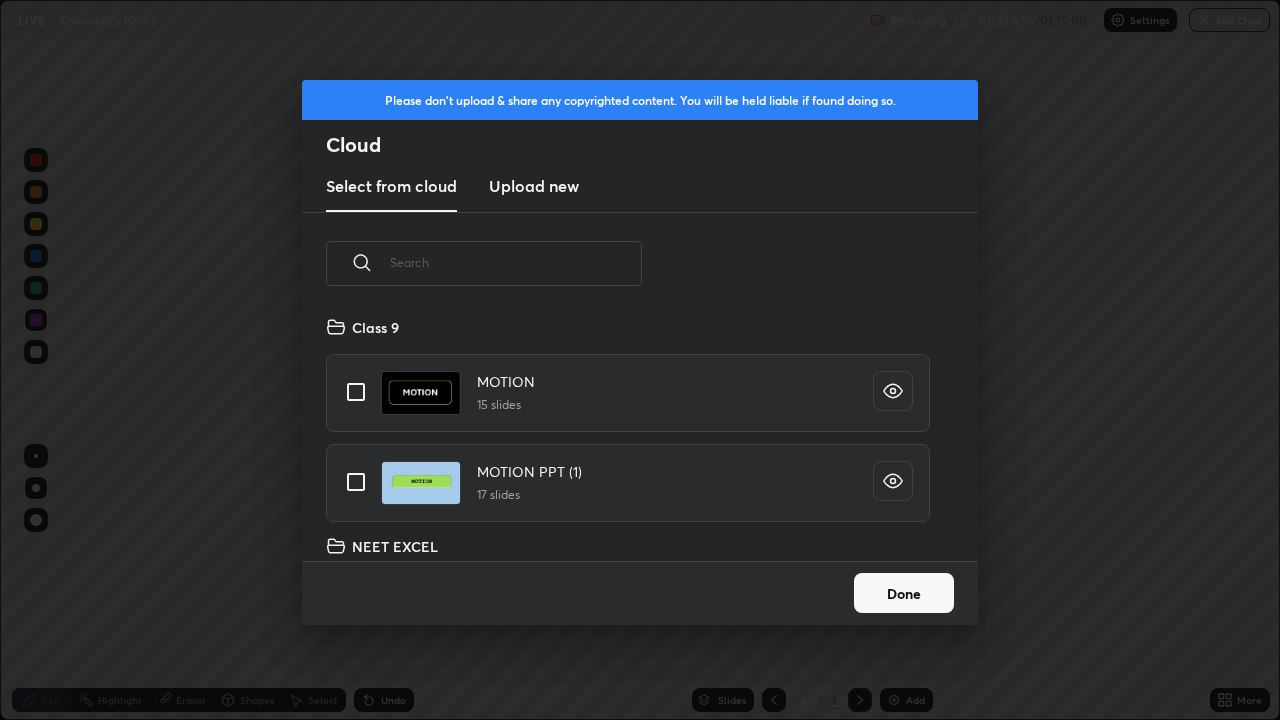 click at bounding box center (516, 262) 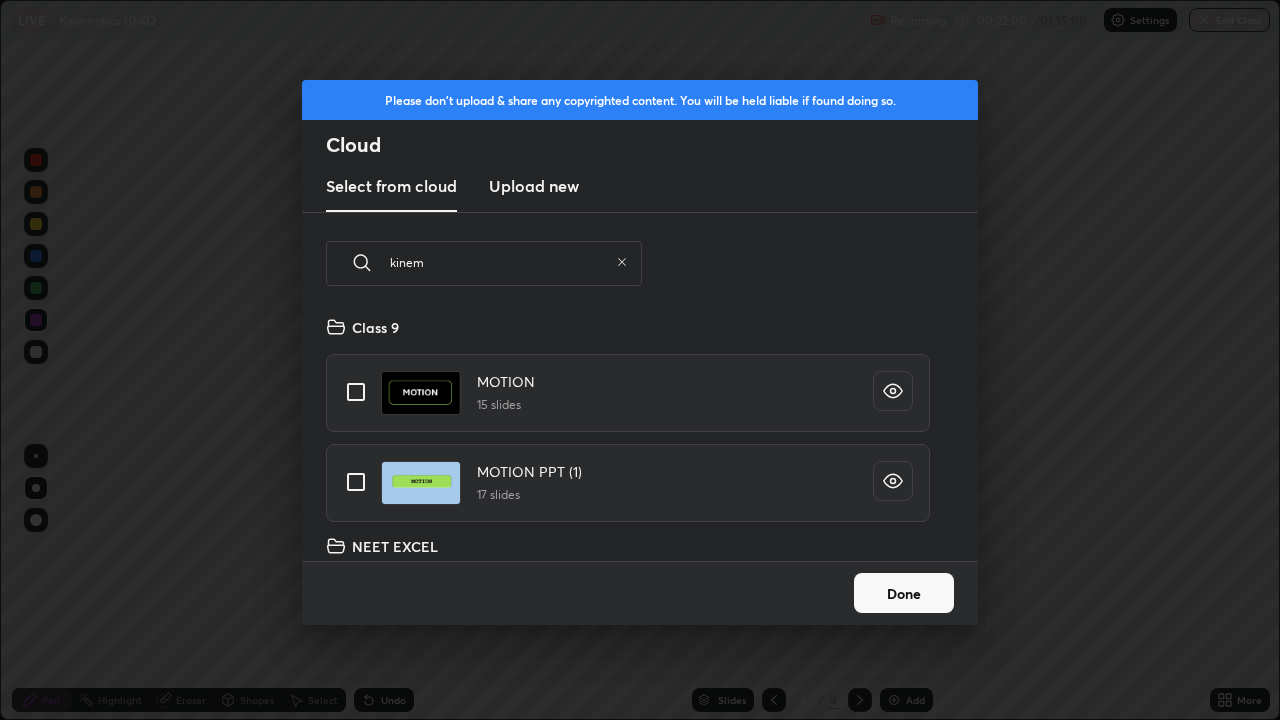 scroll, scrollTop: 246, scrollLeft: 642, axis: both 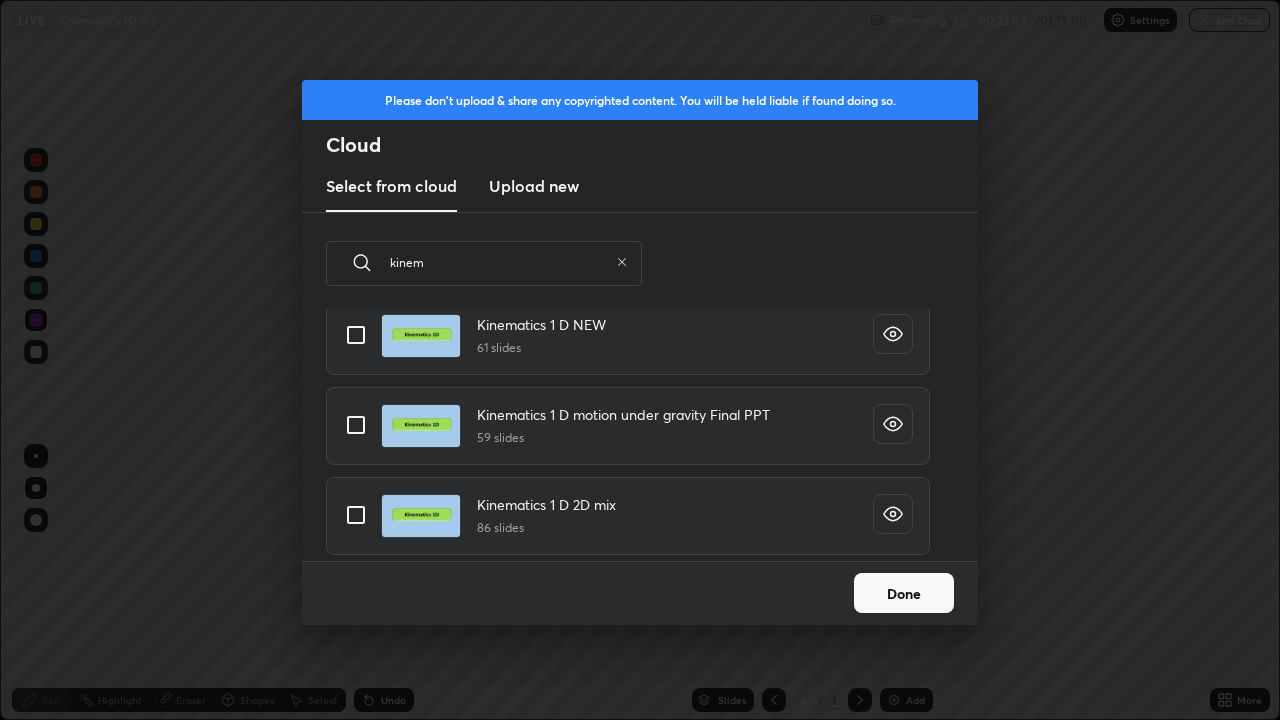 type on "kinem" 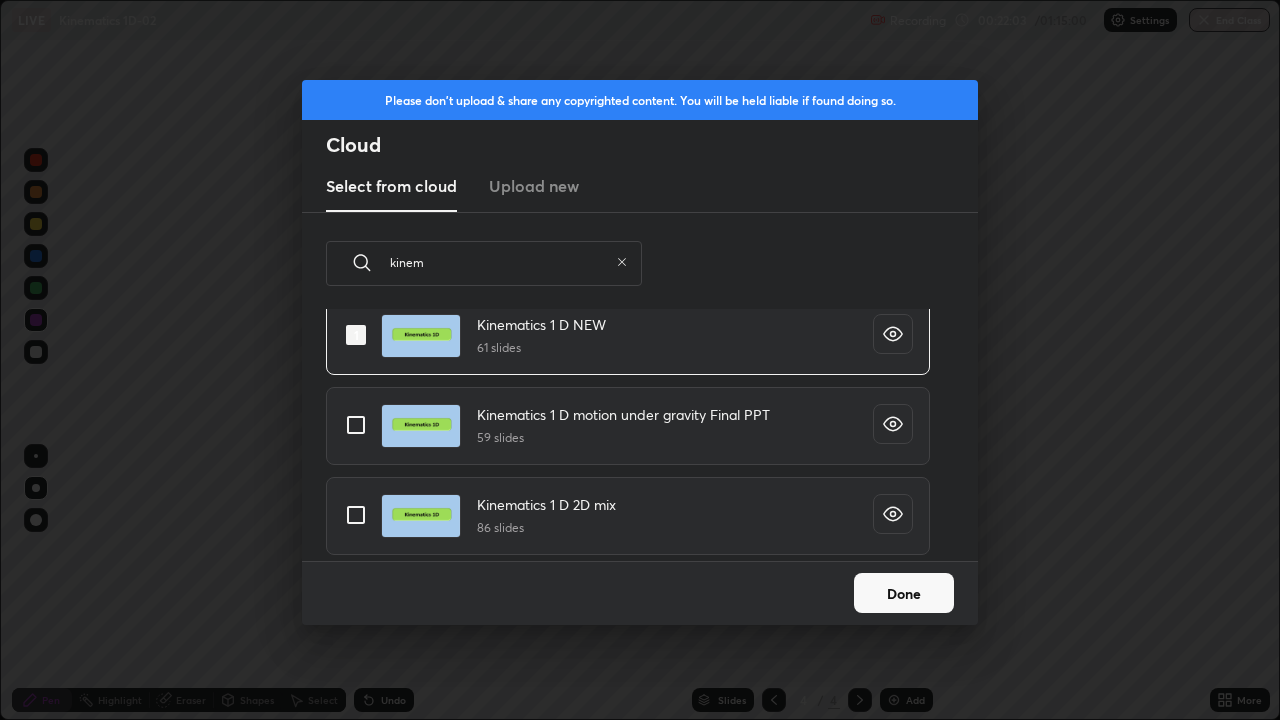 click on "Done" at bounding box center [904, 593] 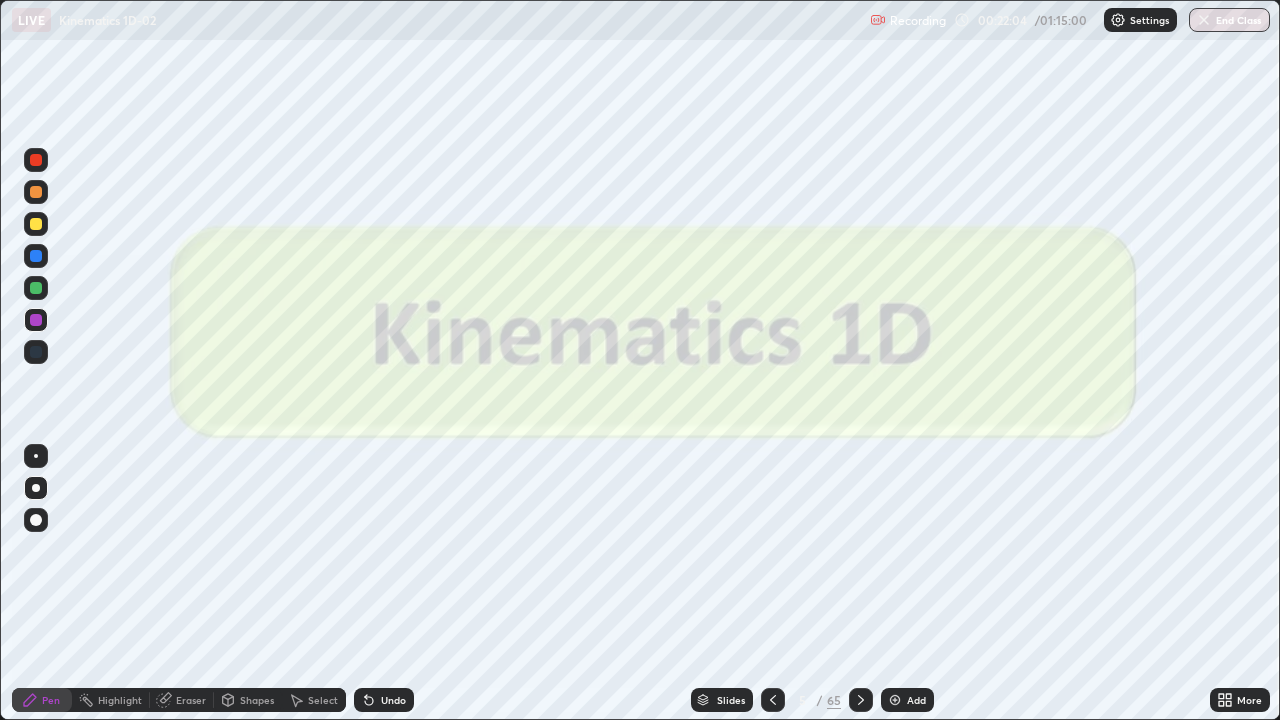 click 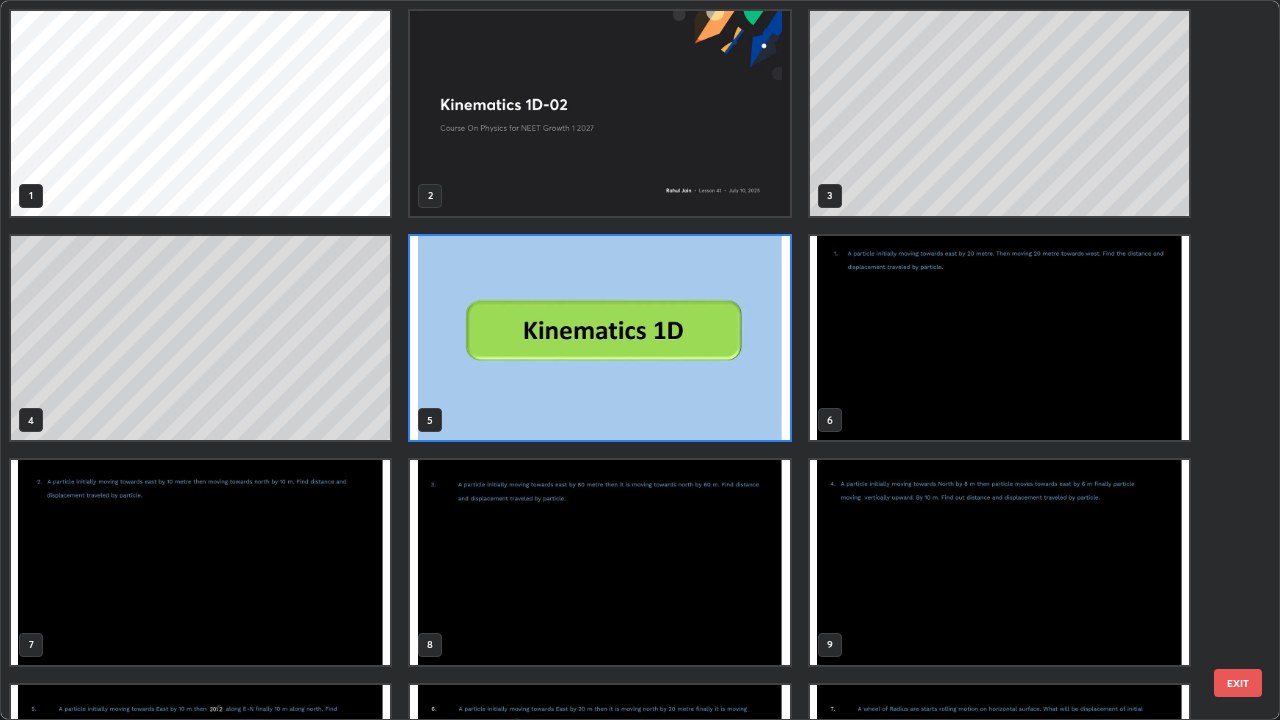 scroll, scrollTop: 7, scrollLeft: 11, axis: both 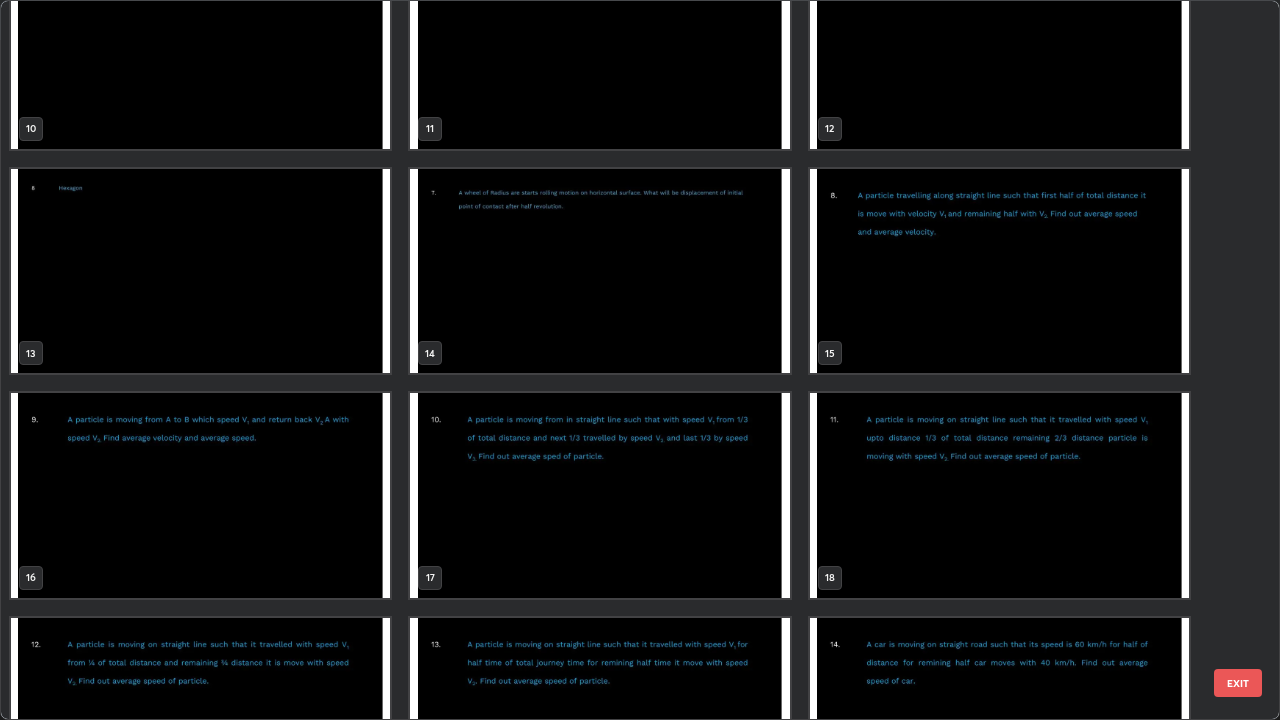 click at bounding box center [999, 271] 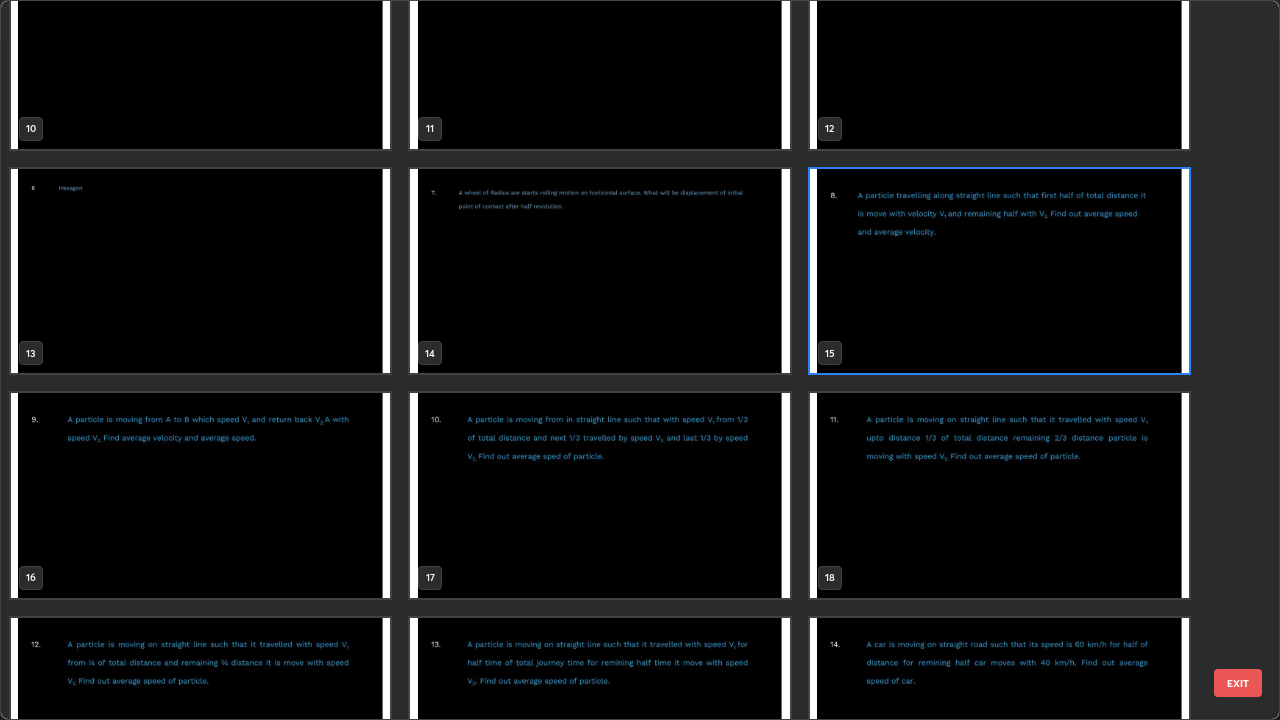 click at bounding box center (999, 271) 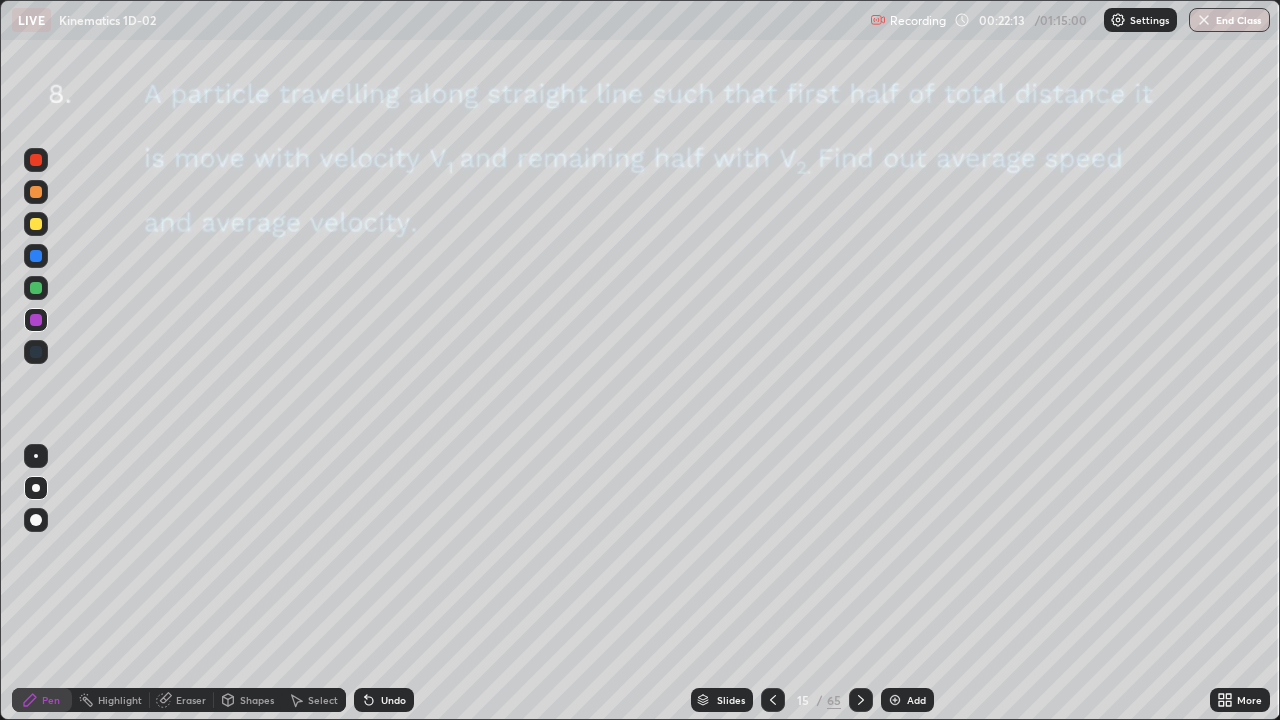 click at bounding box center [999, 271] 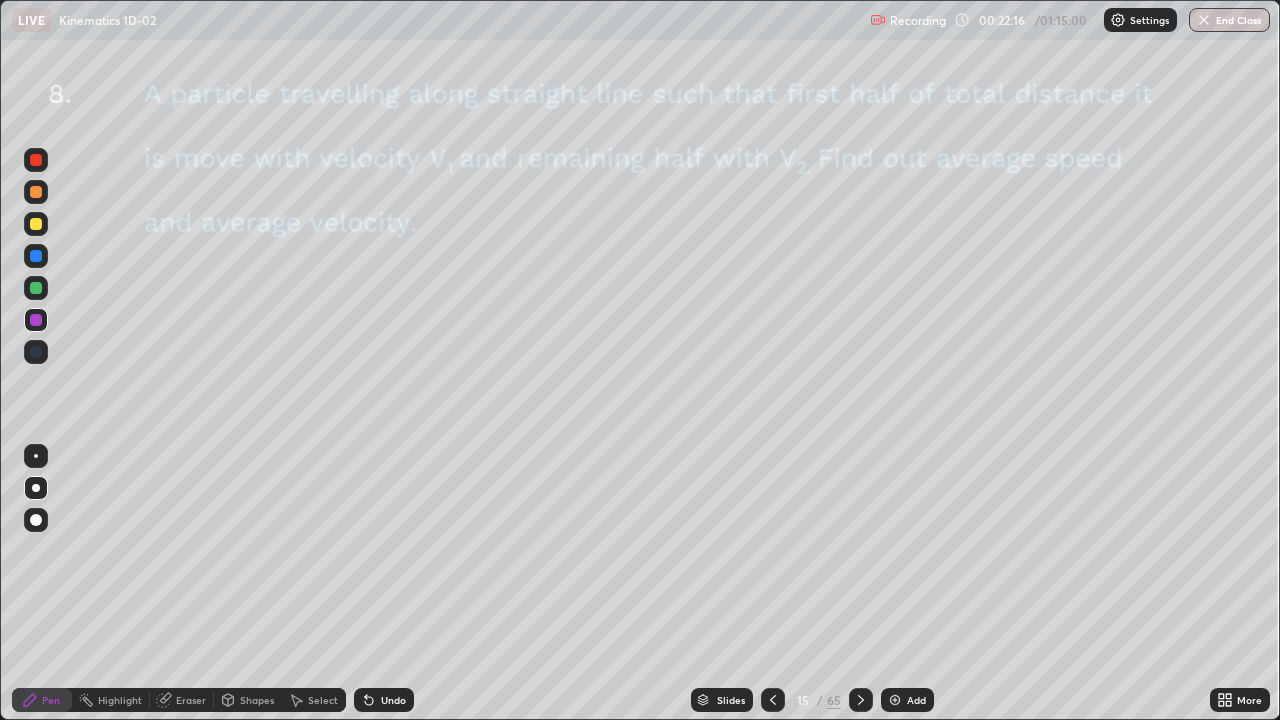 click at bounding box center (36, 160) 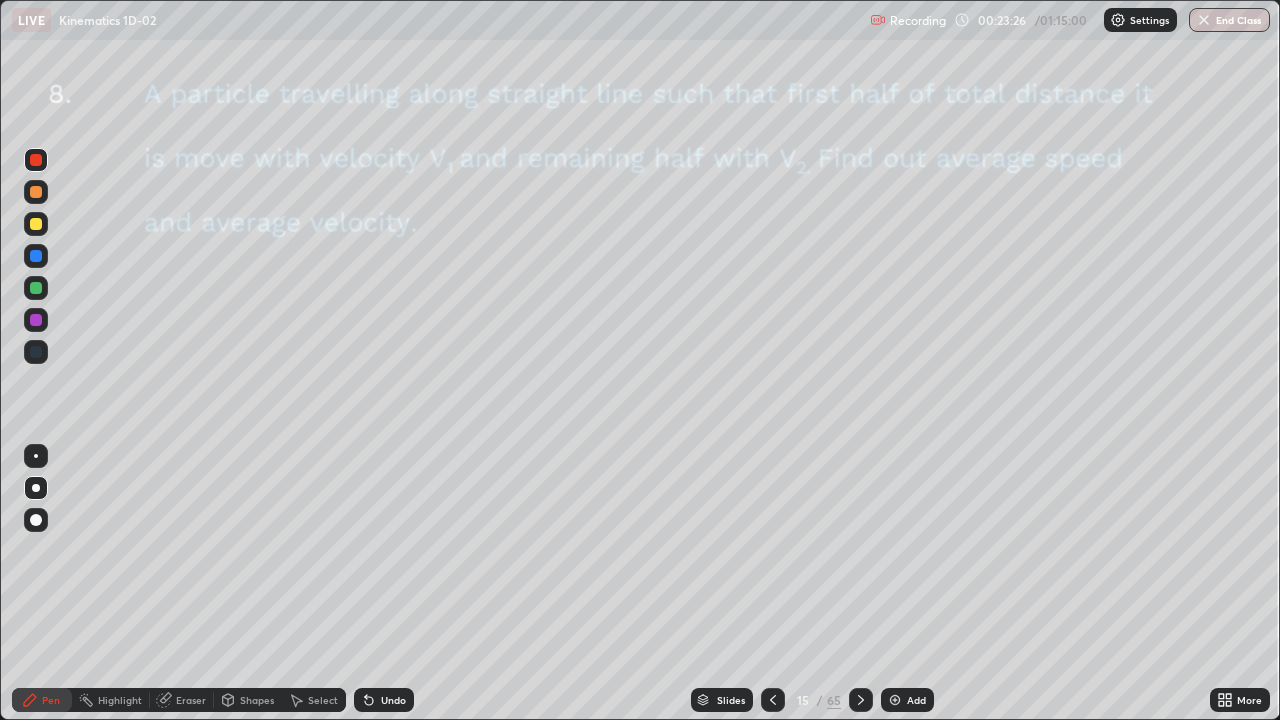 click at bounding box center [36, 320] 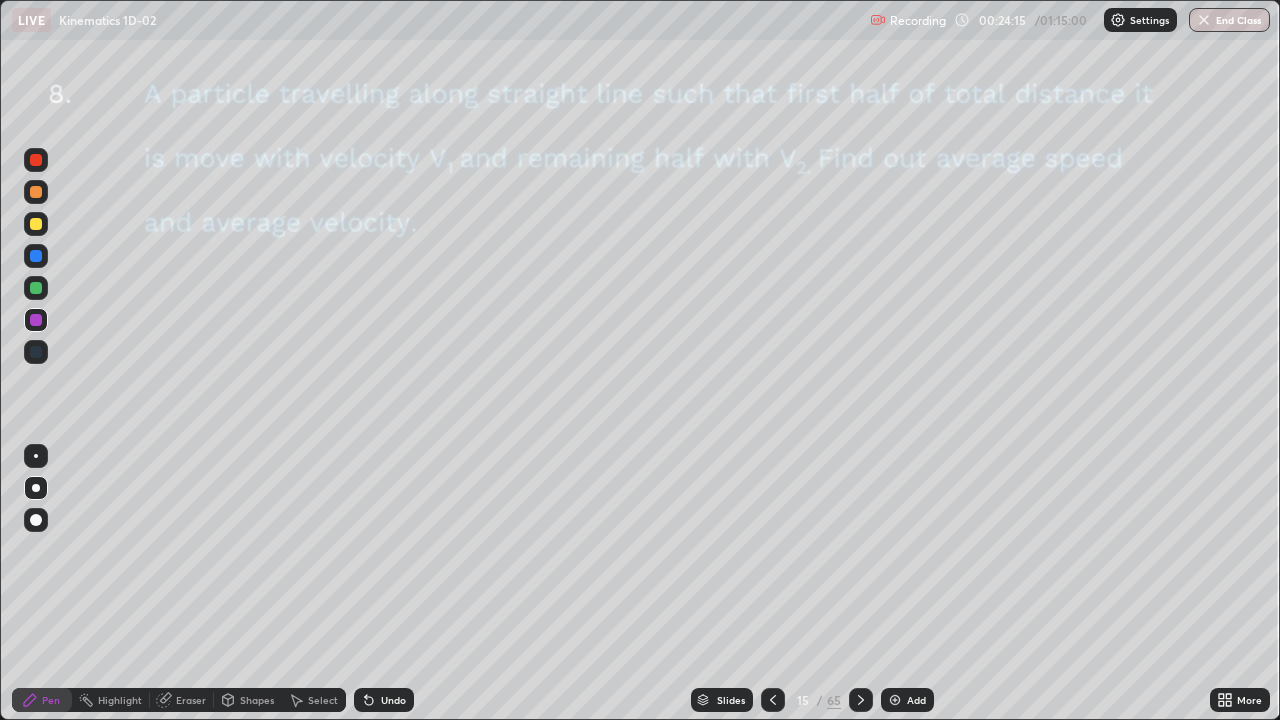 click at bounding box center [36, 288] 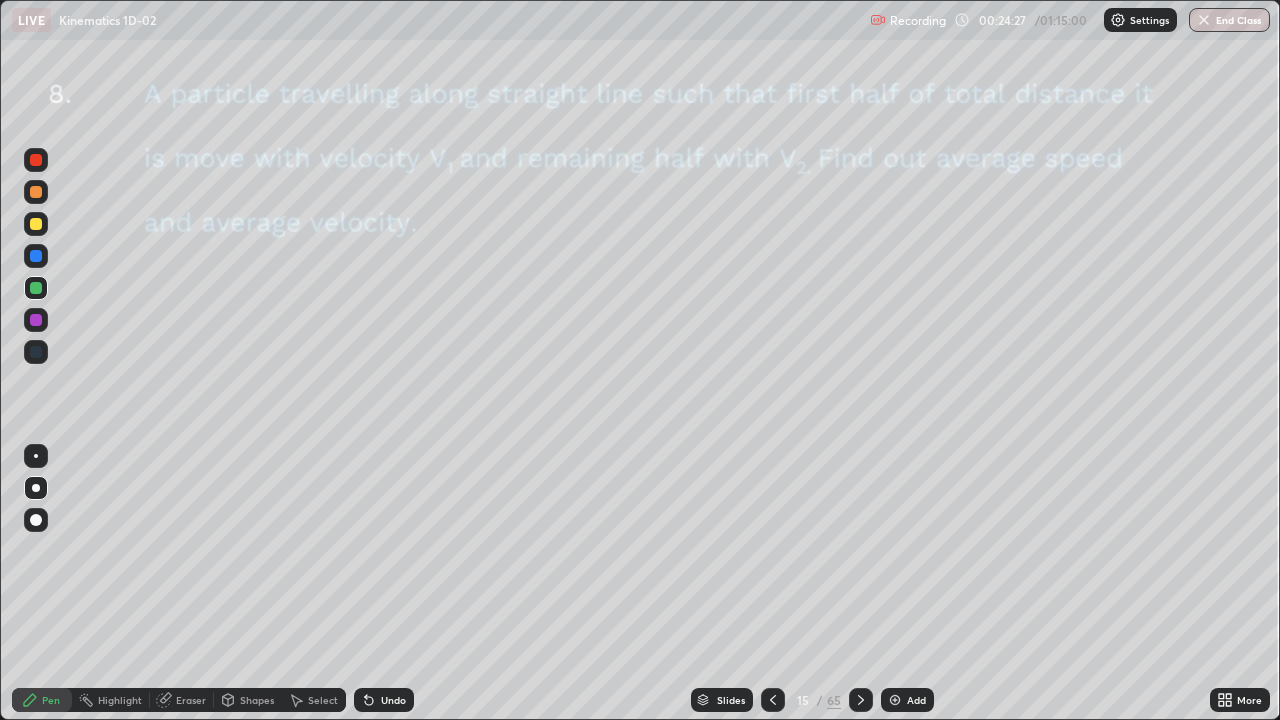 click at bounding box center (36, 320) 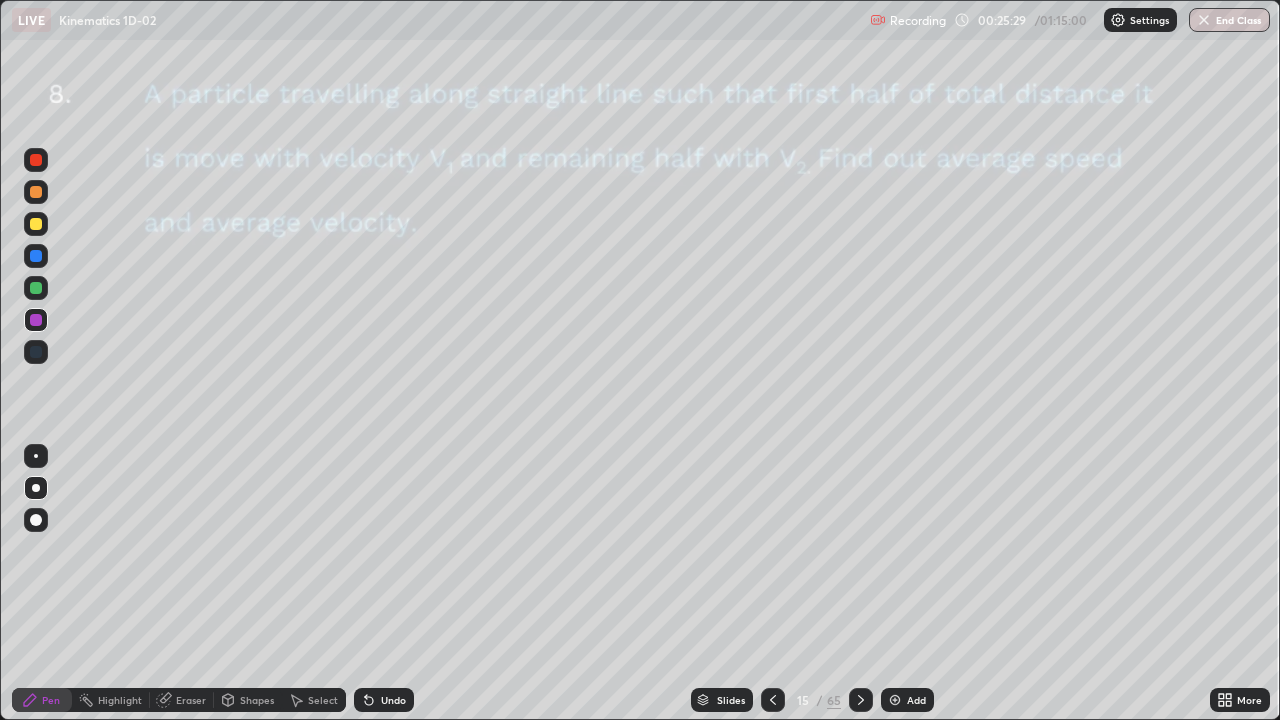 click at bounding box center [36, 320] 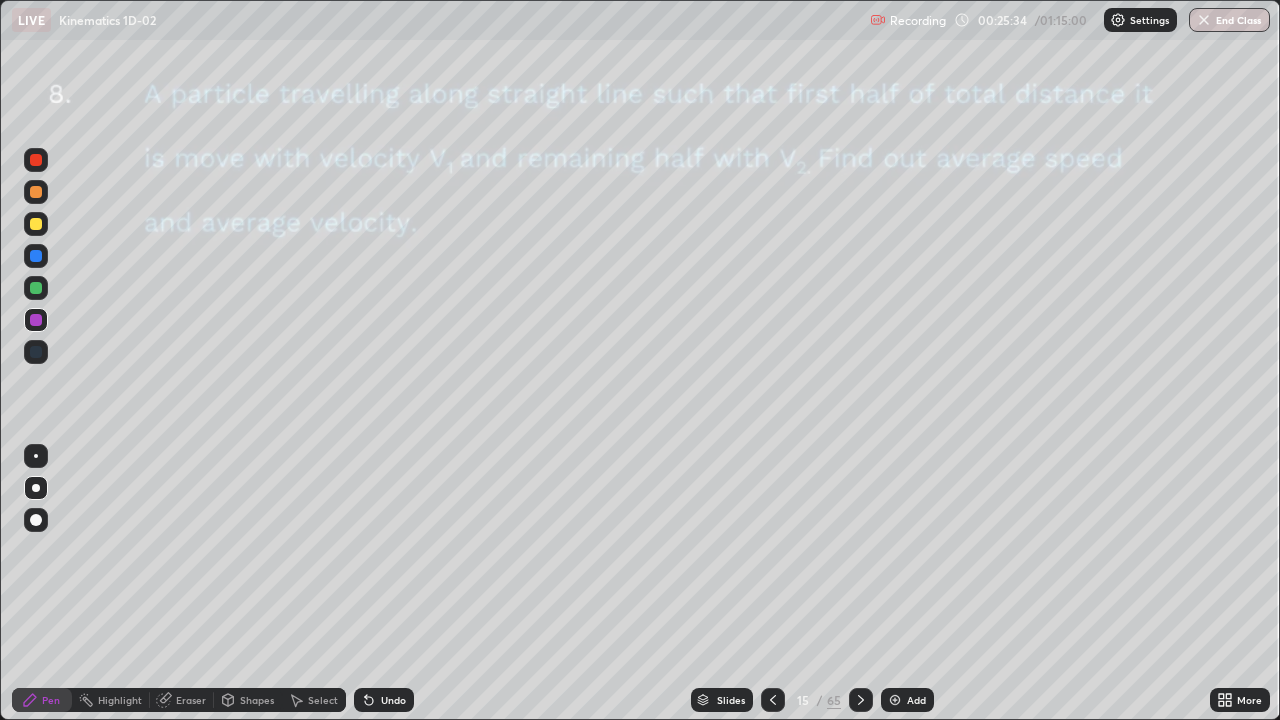 click on "Undo" at bounding box center [384, 700] 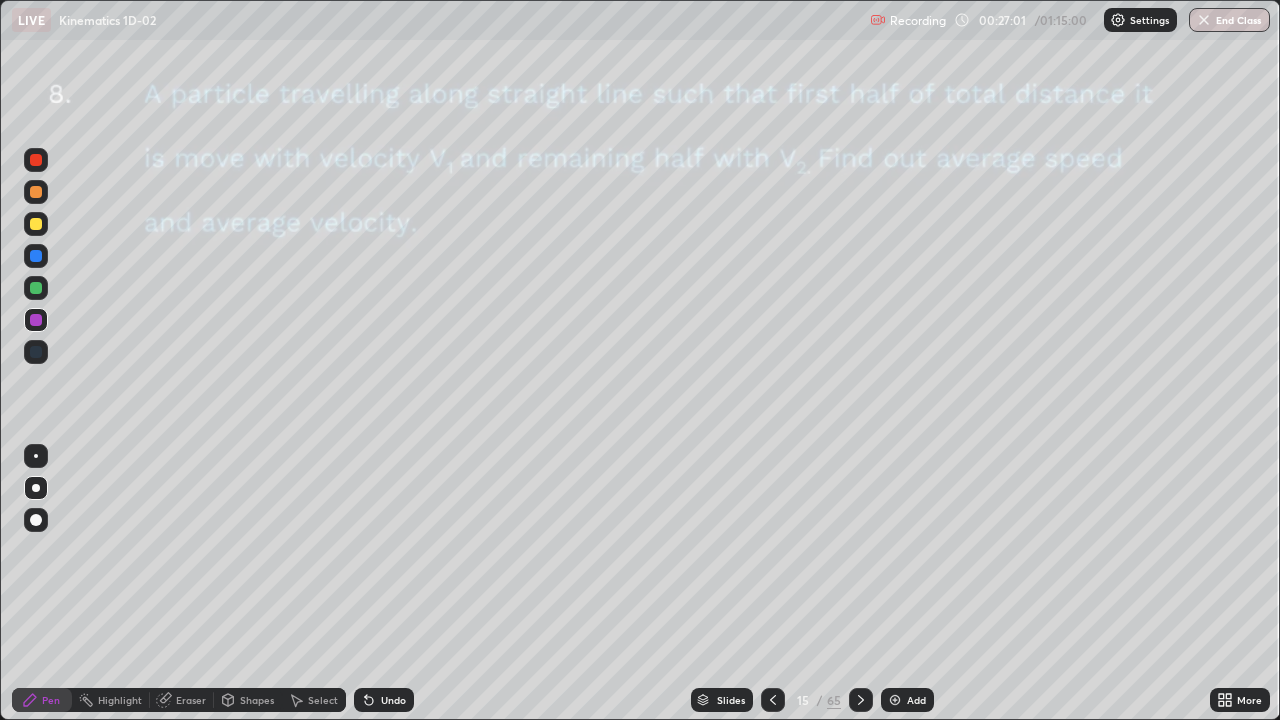 click at bounding box center [36, 288] 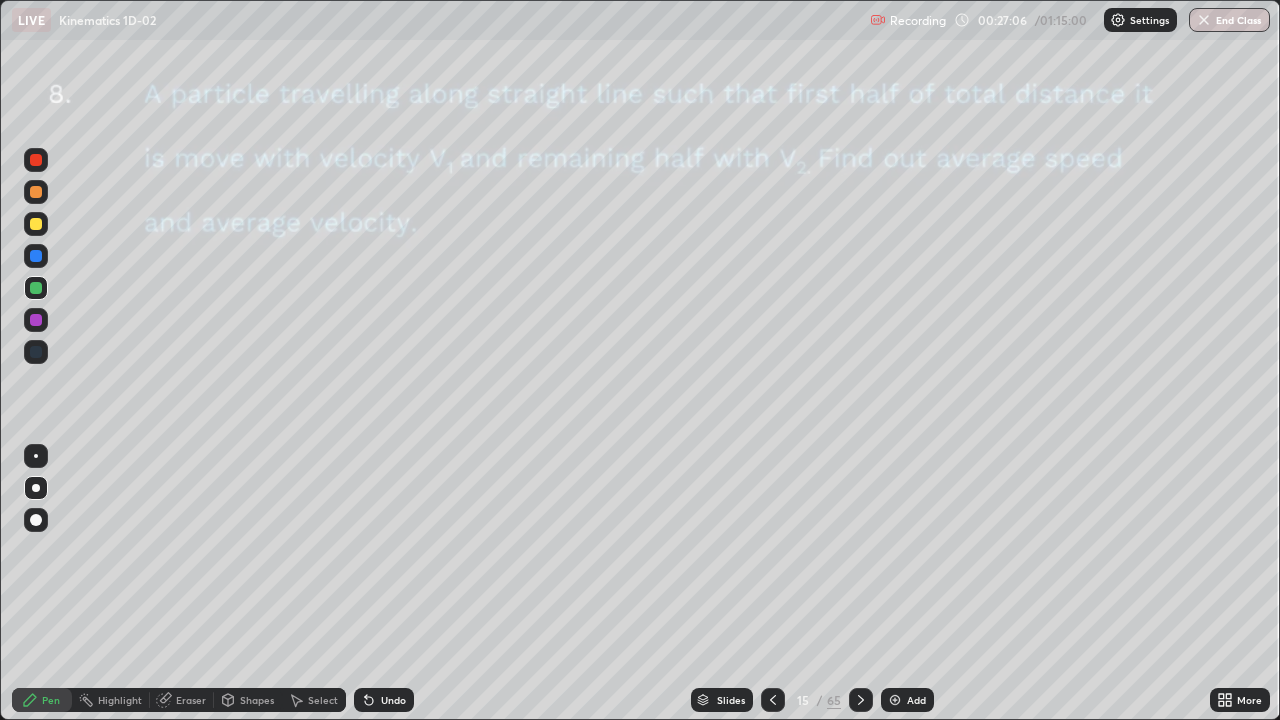 click on "Undo" at bounding box center [384, 700] 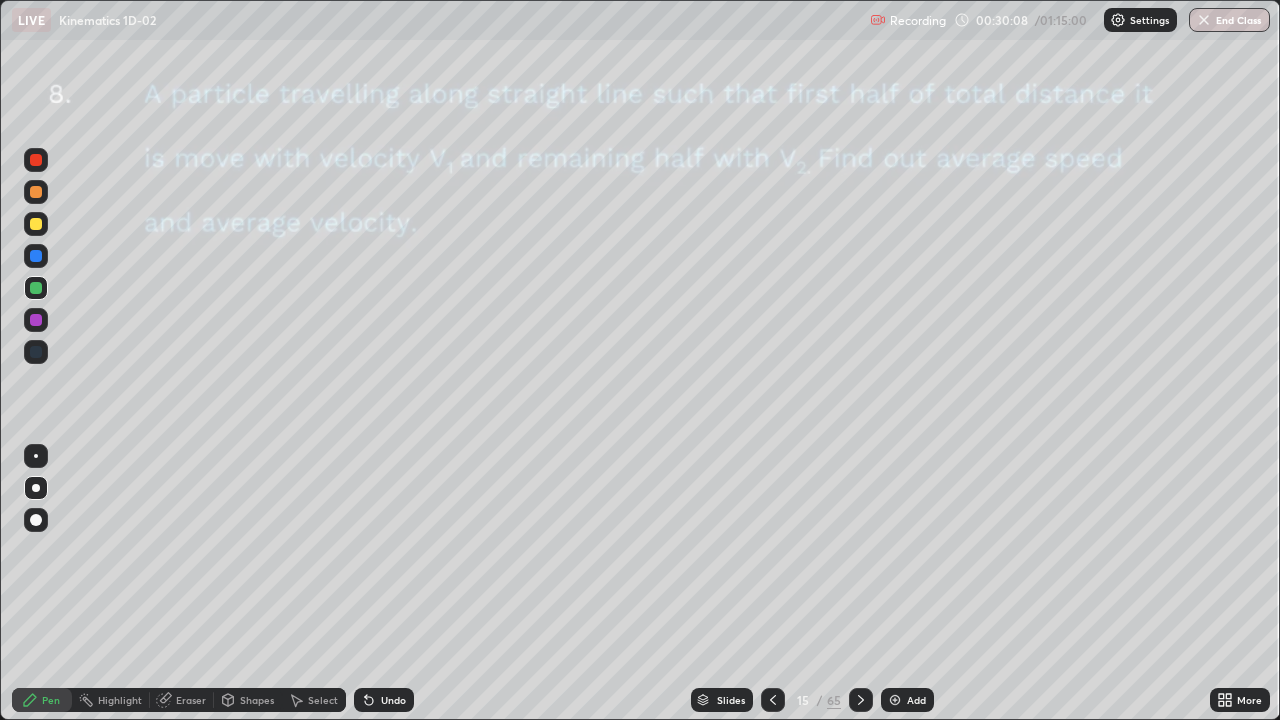 click at bounding box center [36, 320] 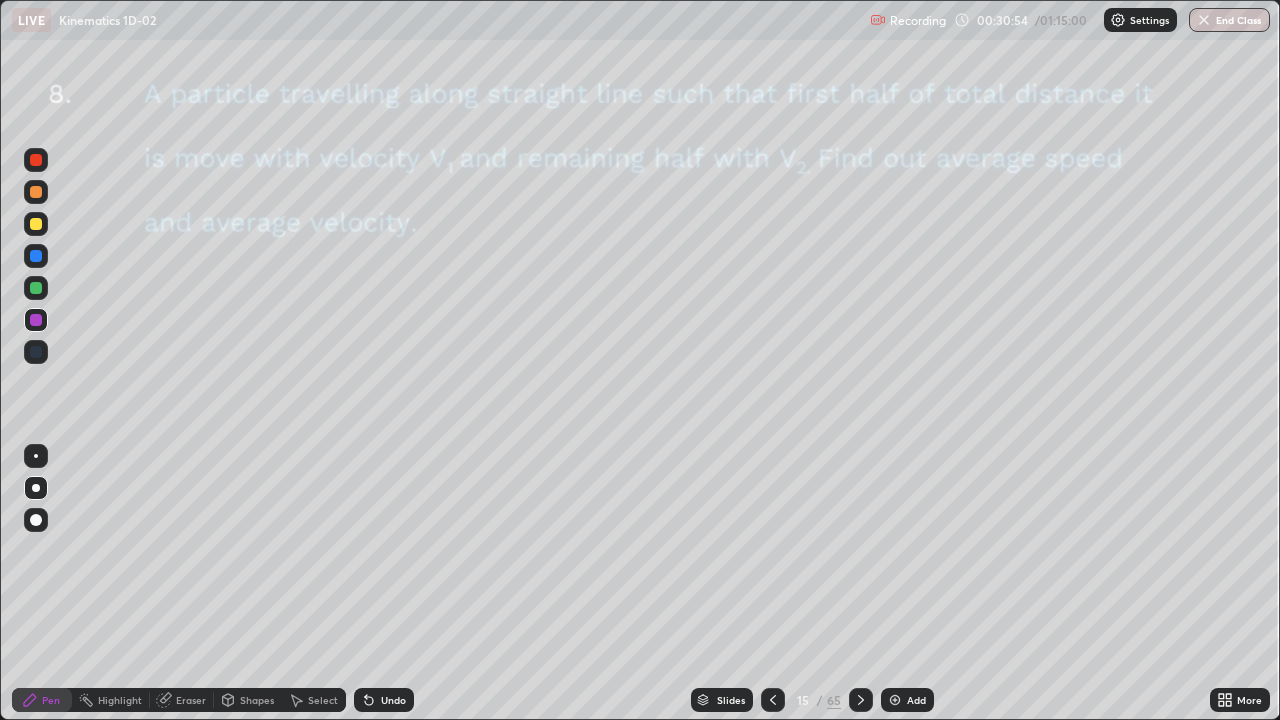 click at bounding box center (861, 700) 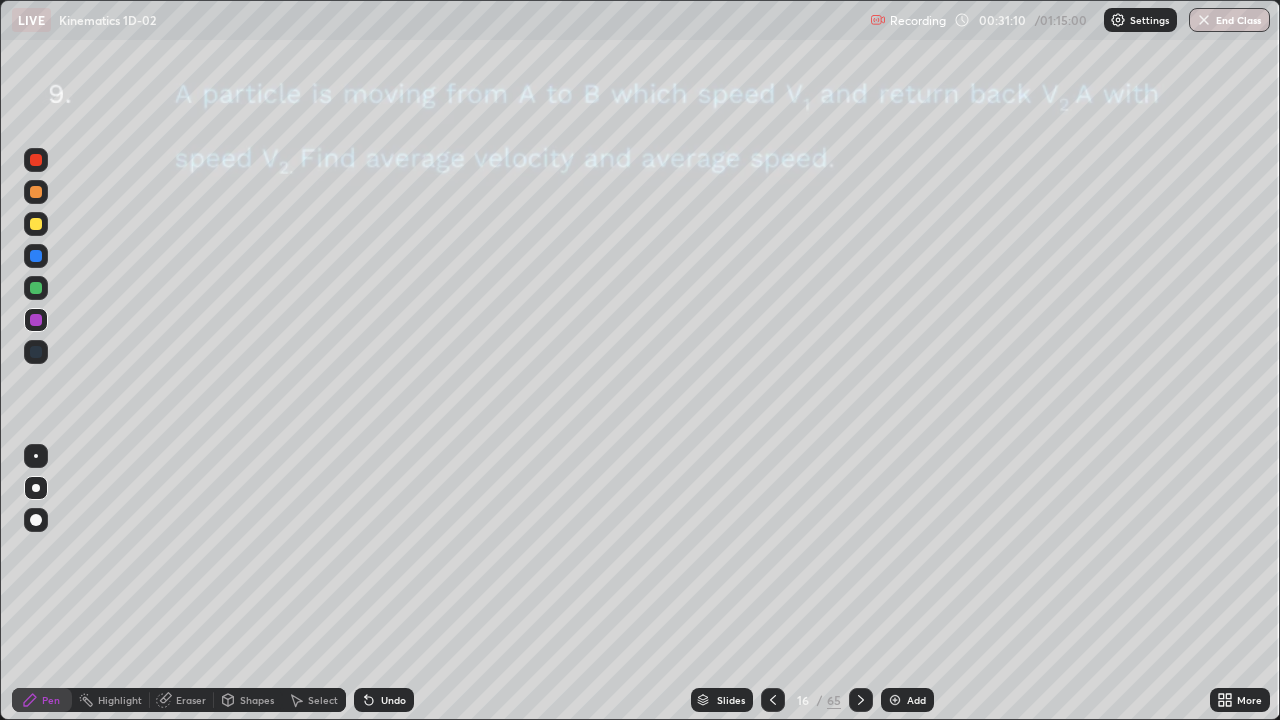 click 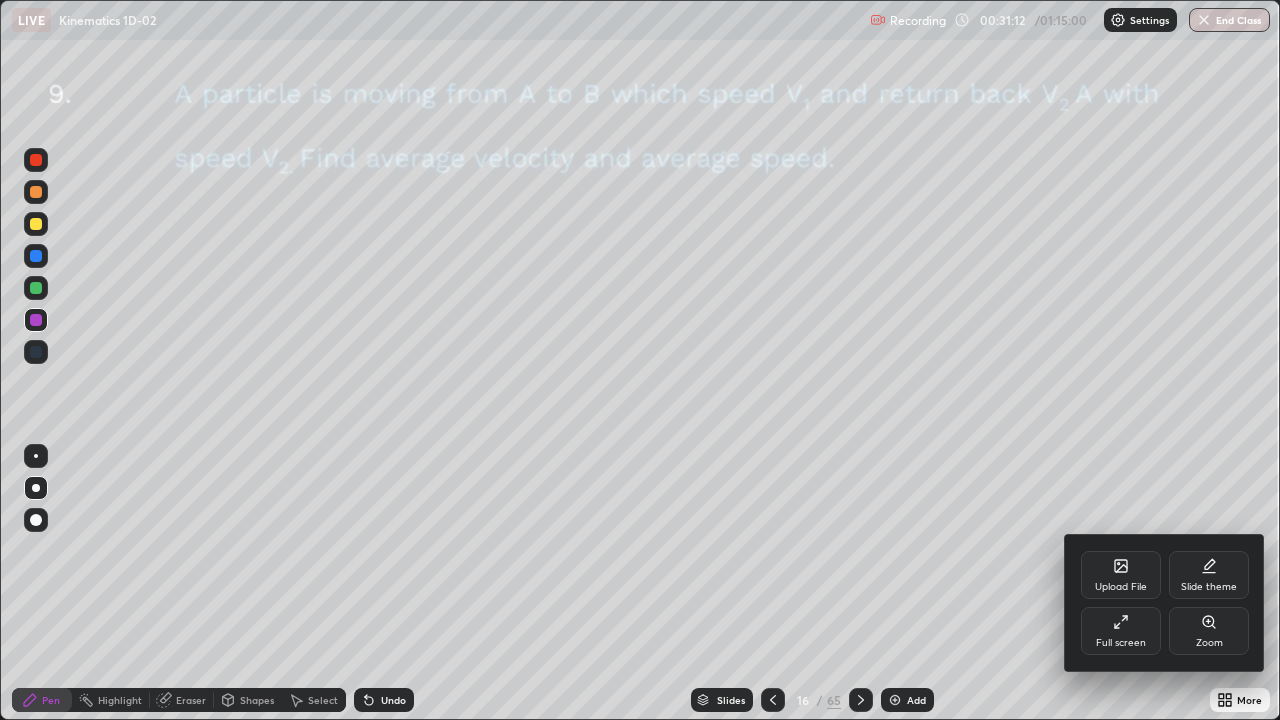 click on "Zoom" at bounding box center (1209, 631) 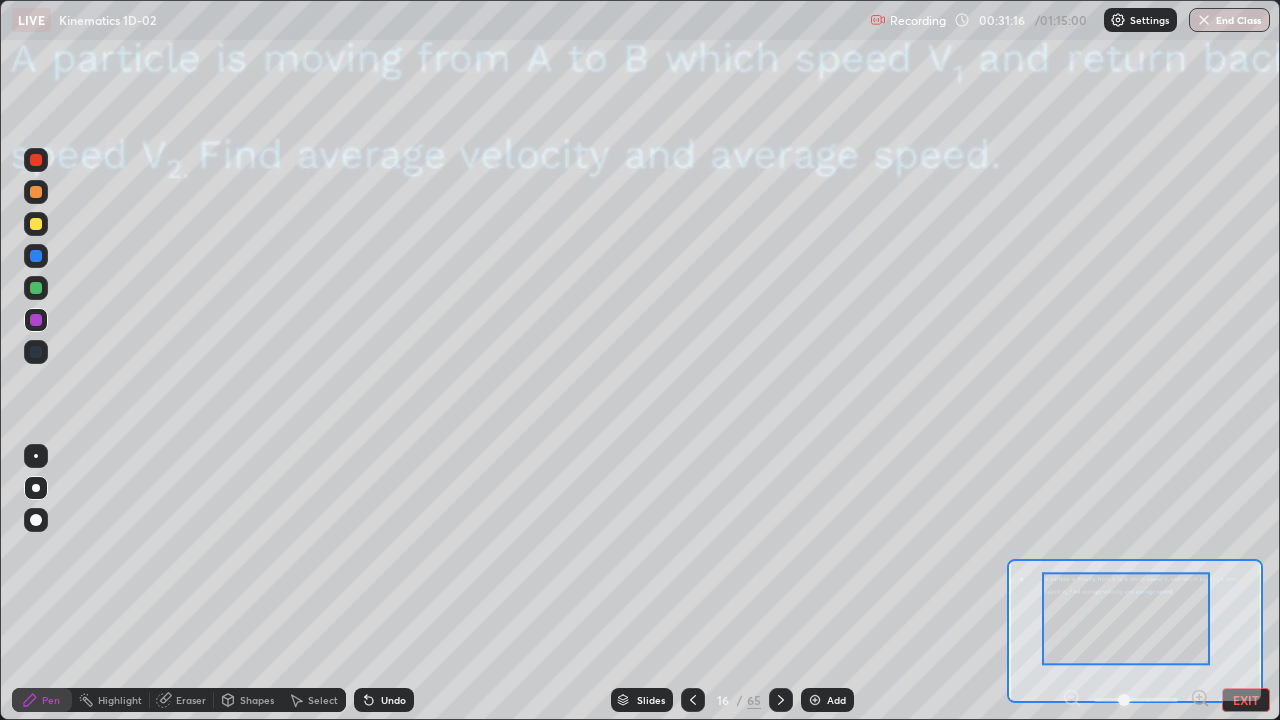 click on "EXIT" at bounding box center [1246, 700] 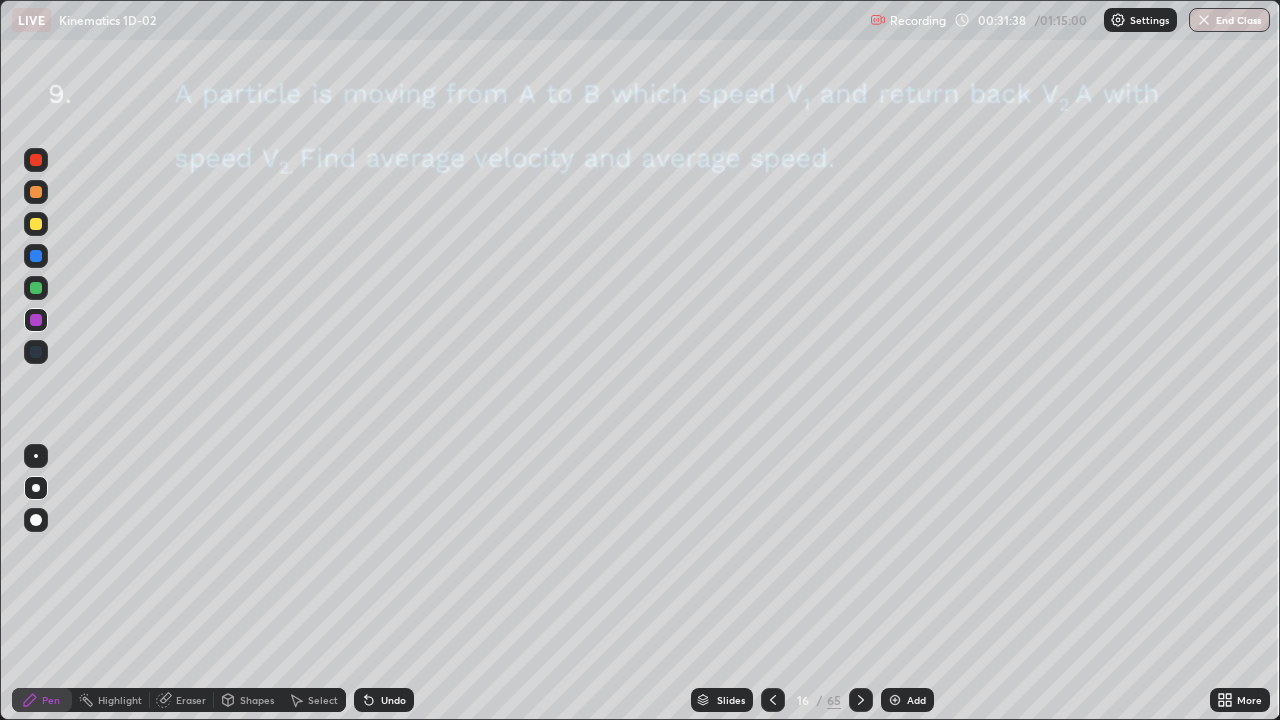 click at bounding box center [36, 160] 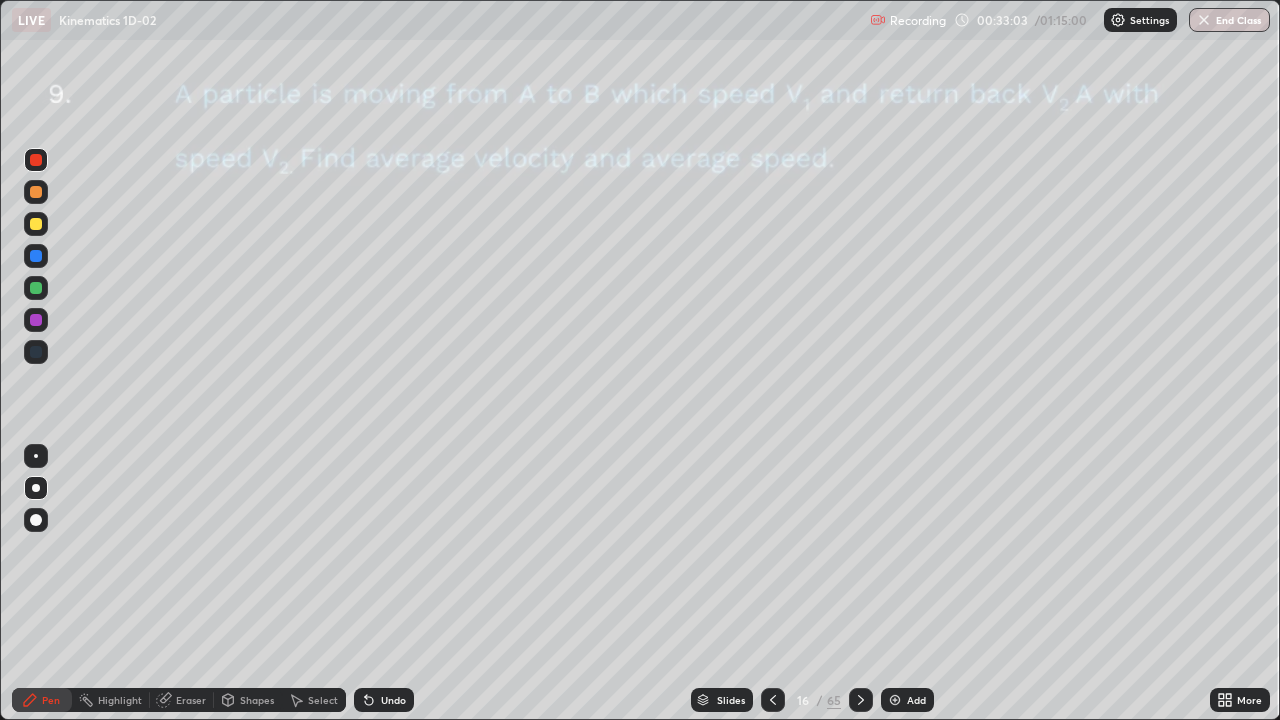 click at bounding box center [36, 320] 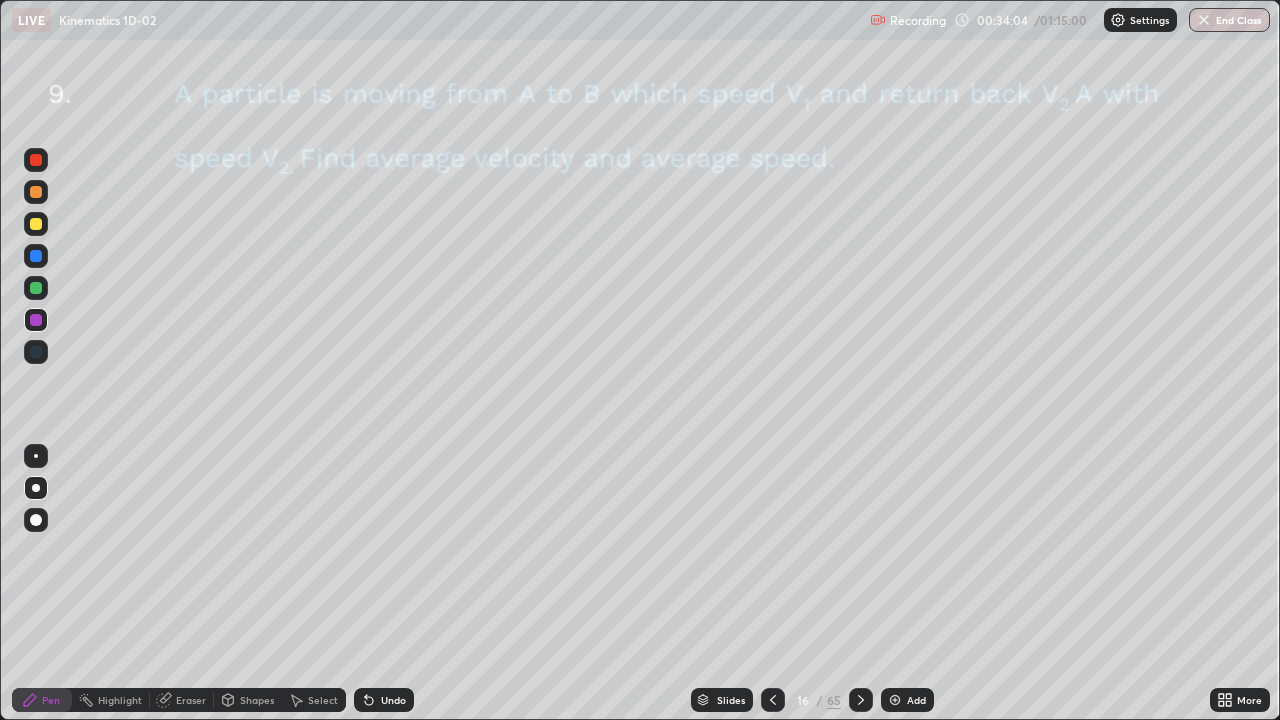 click at bounding box center (36, 288) 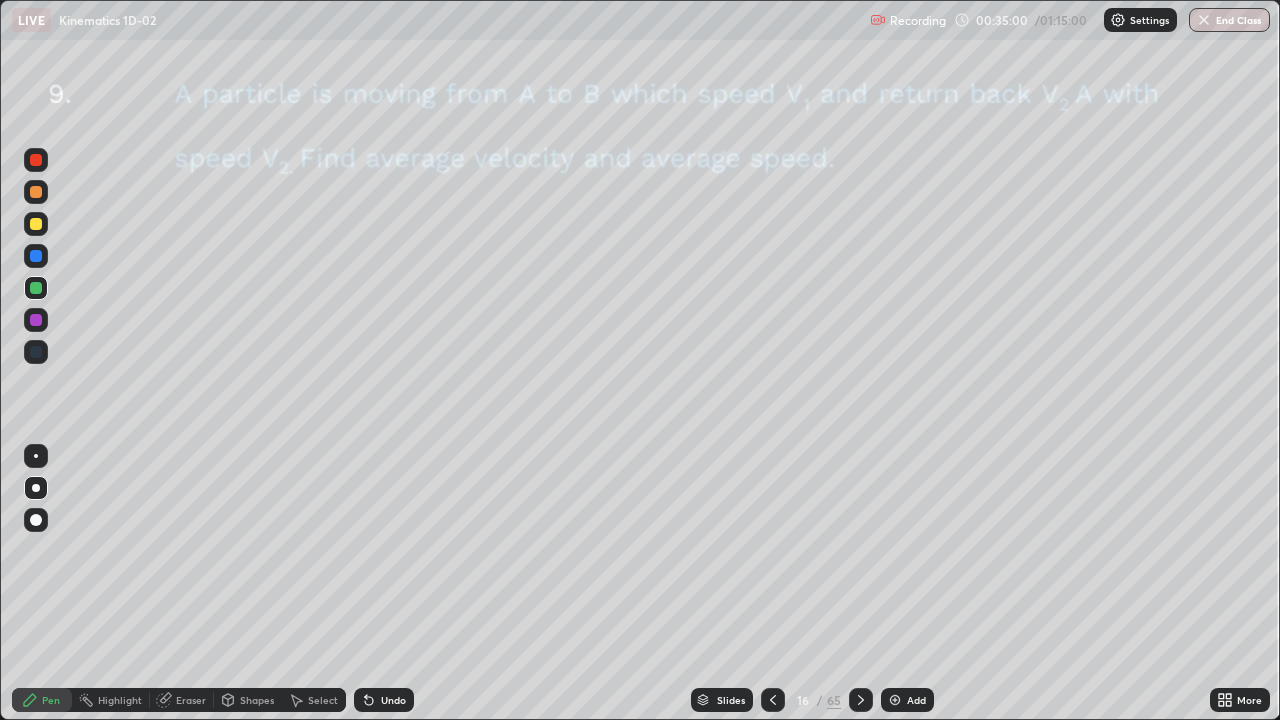 click at bounding box center [861, 700] 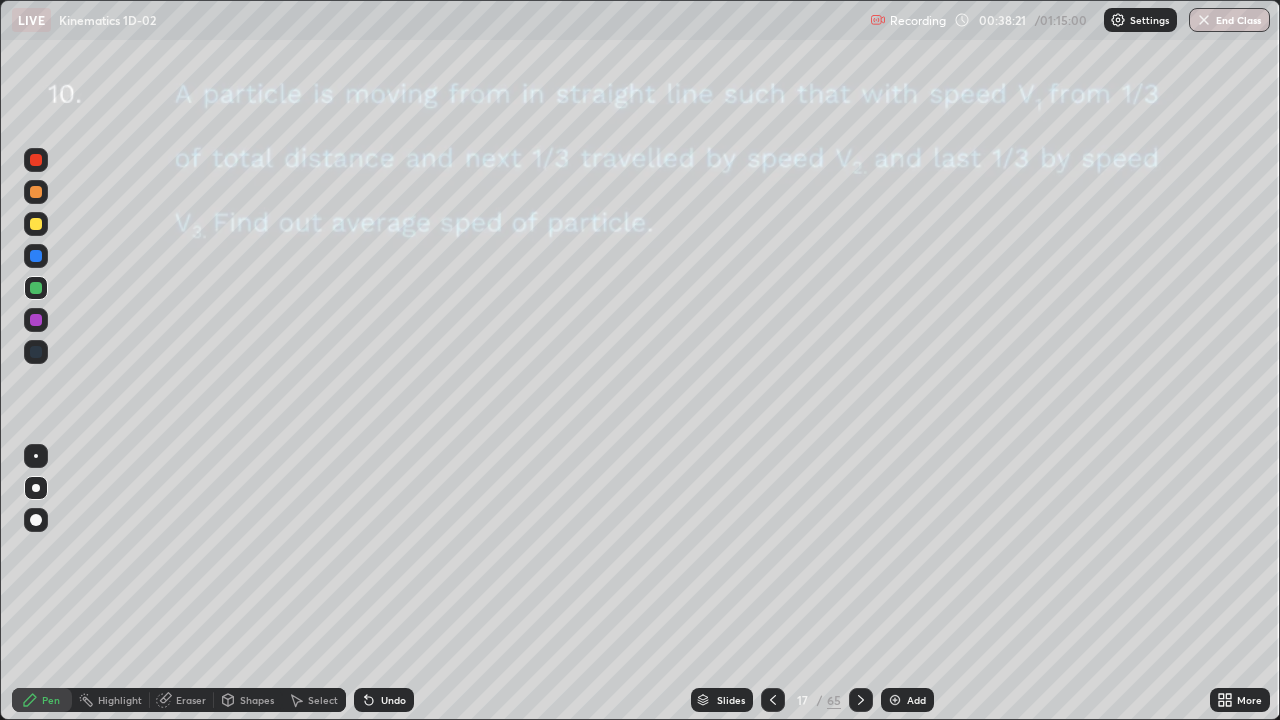 click at bounding box center (36, 160) 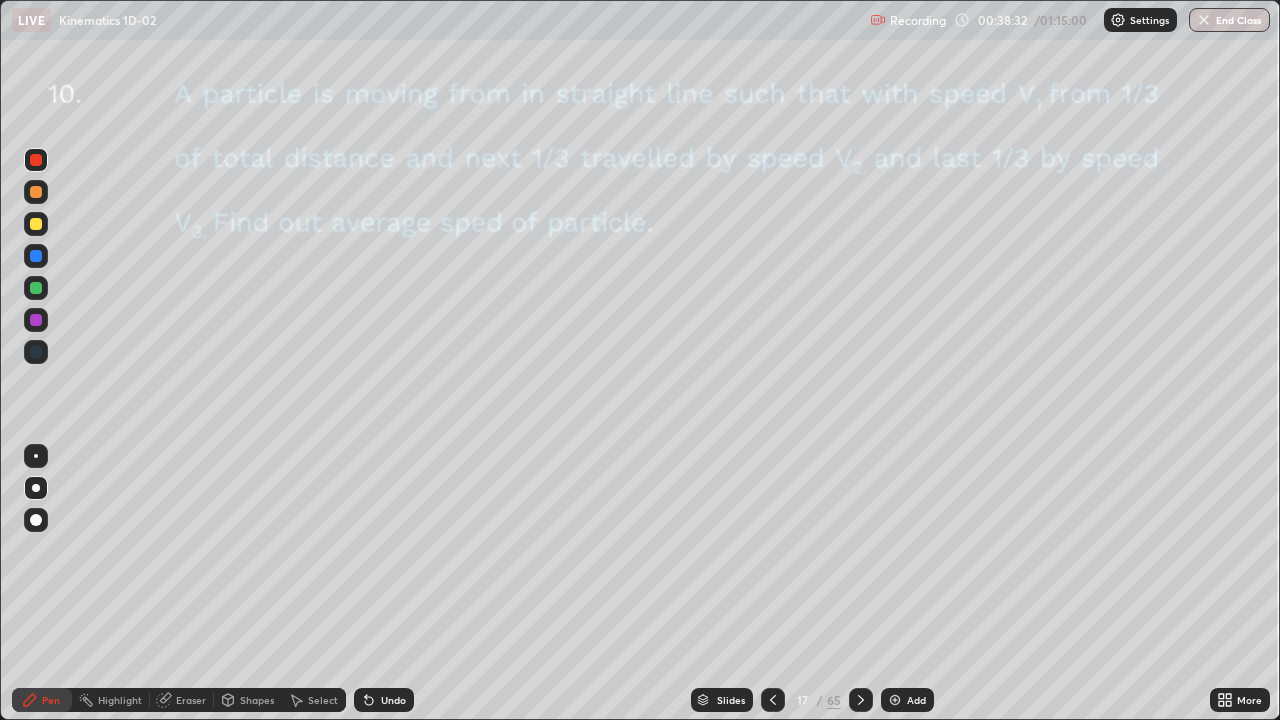 click at bounding box center [36, 288] 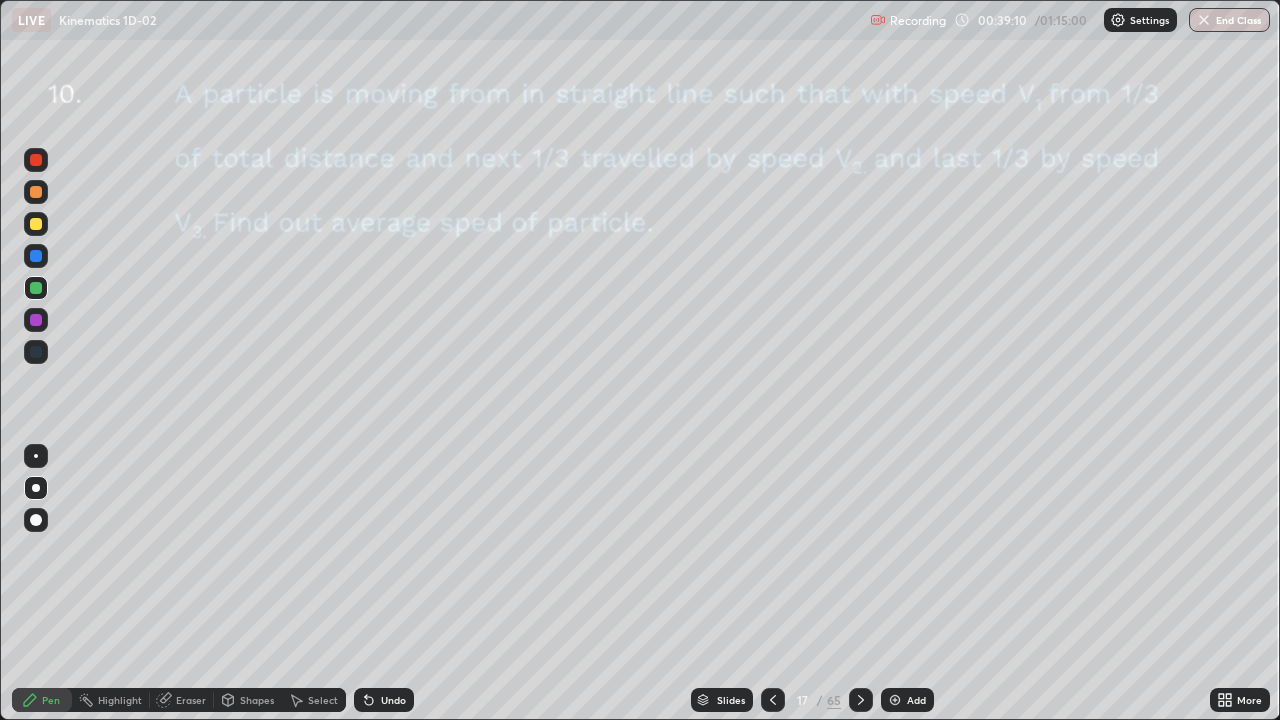 click at bounding box center [36, 320] 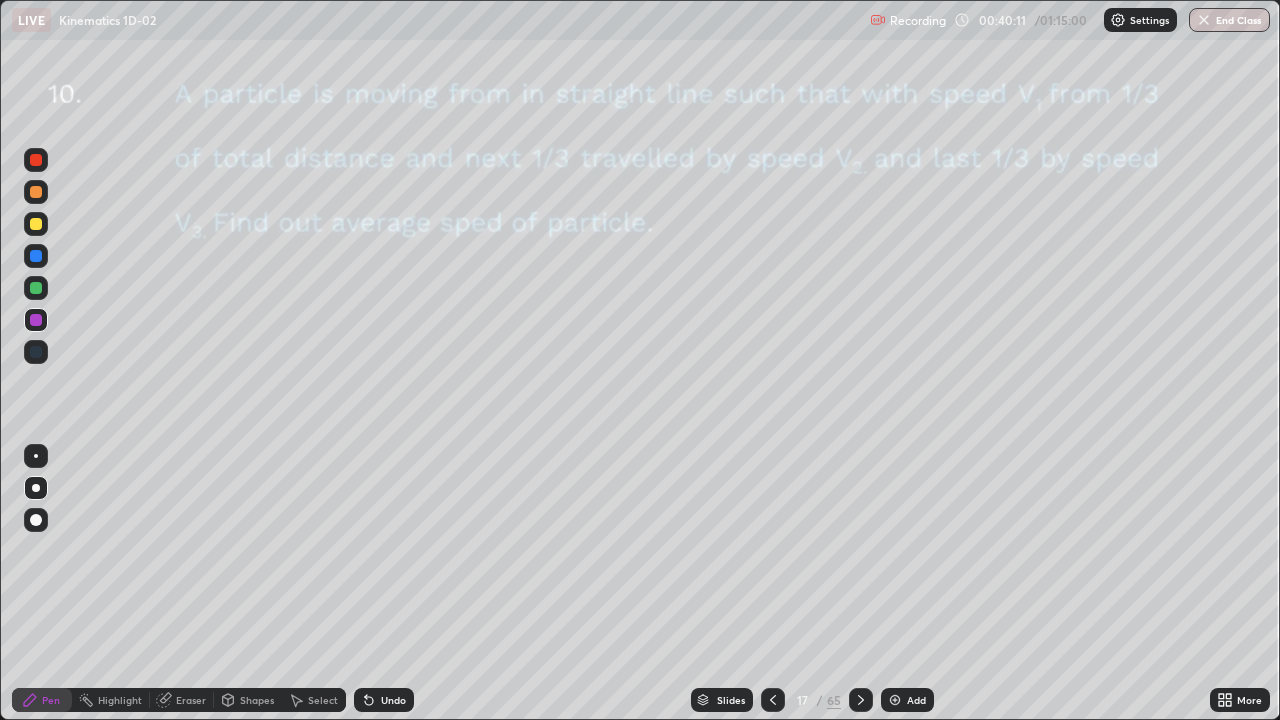 click at bounding box center [36, 192] 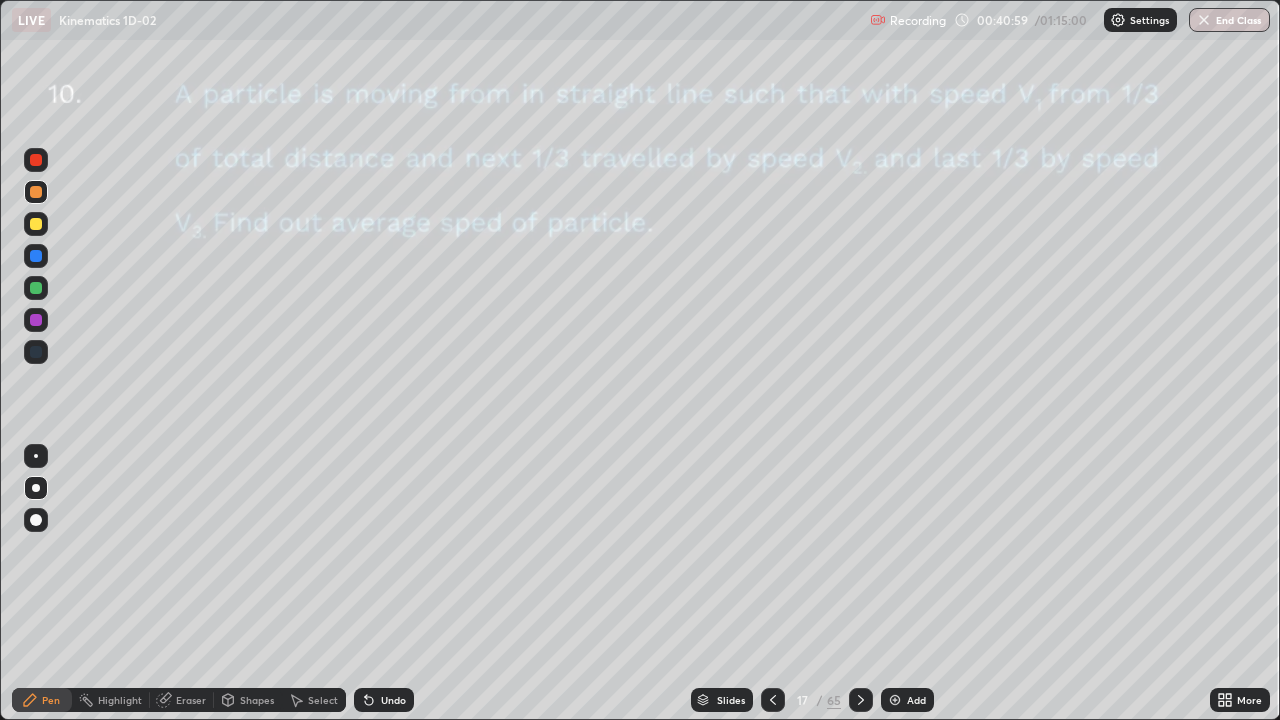 click on "Add" at bounding box center [907, 700] 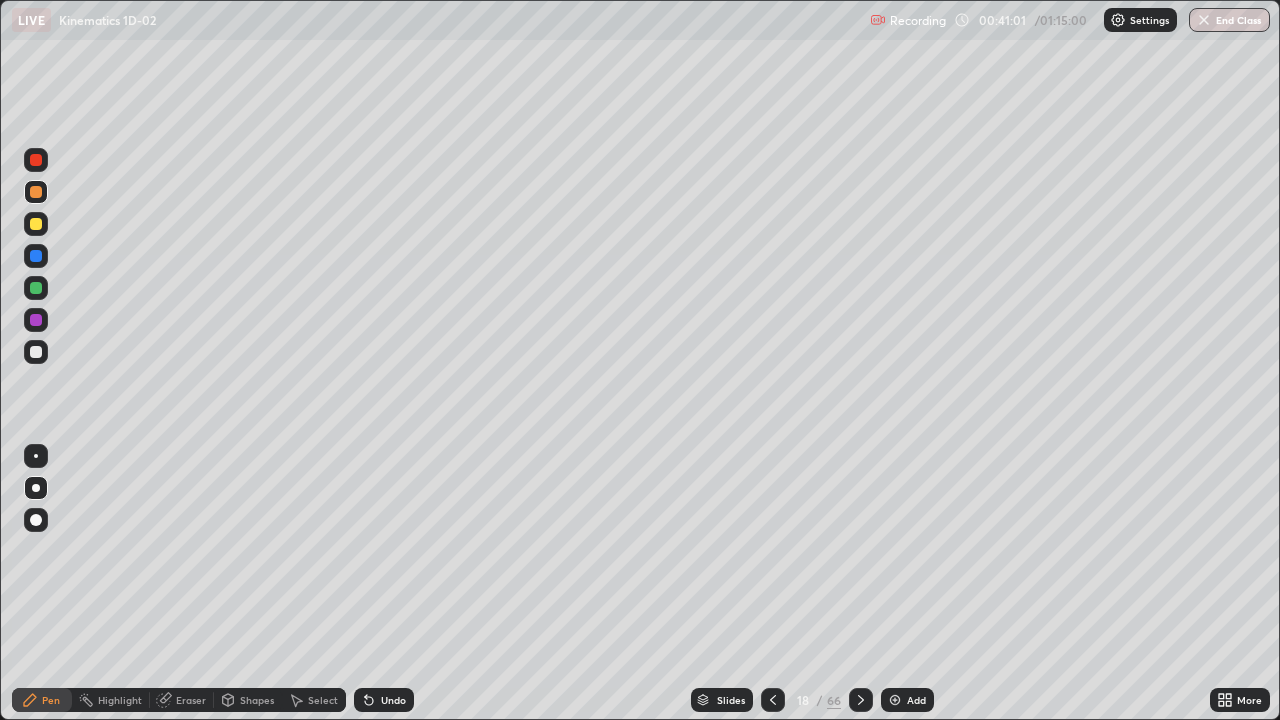 click 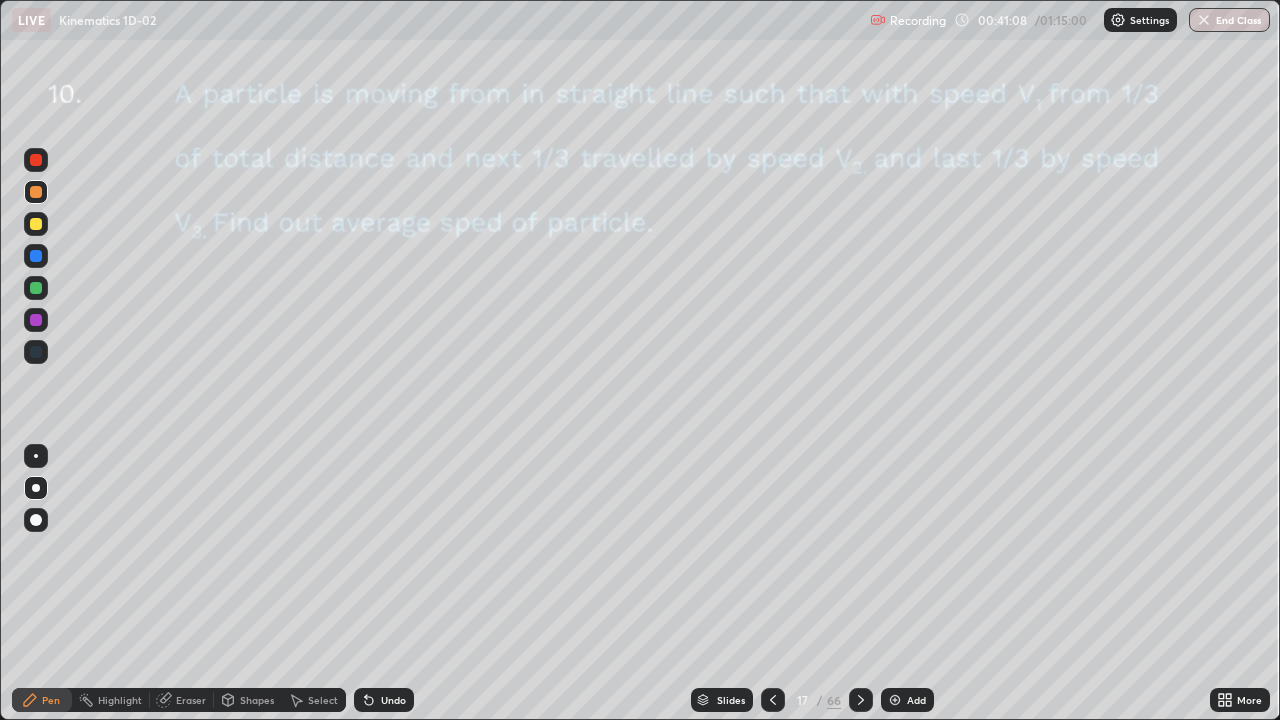 click at bounding box center [36, 456] 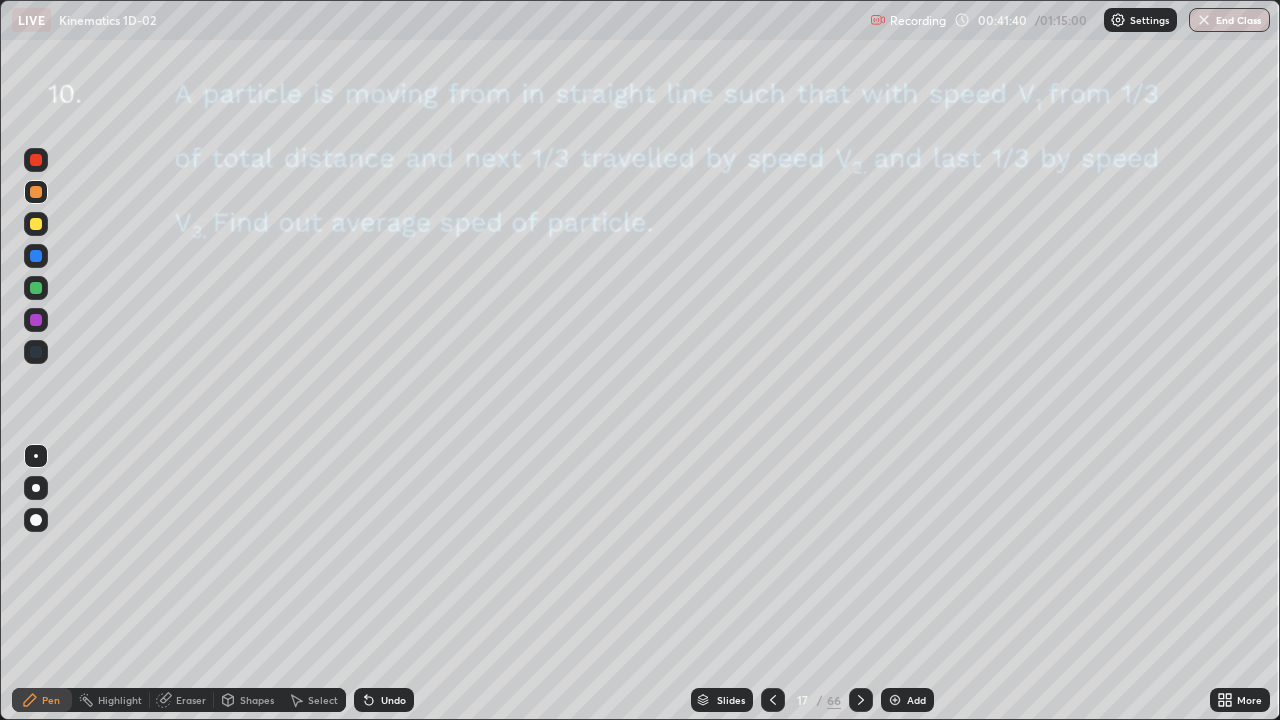 click on "Undo" at bounding box center (384, 700) 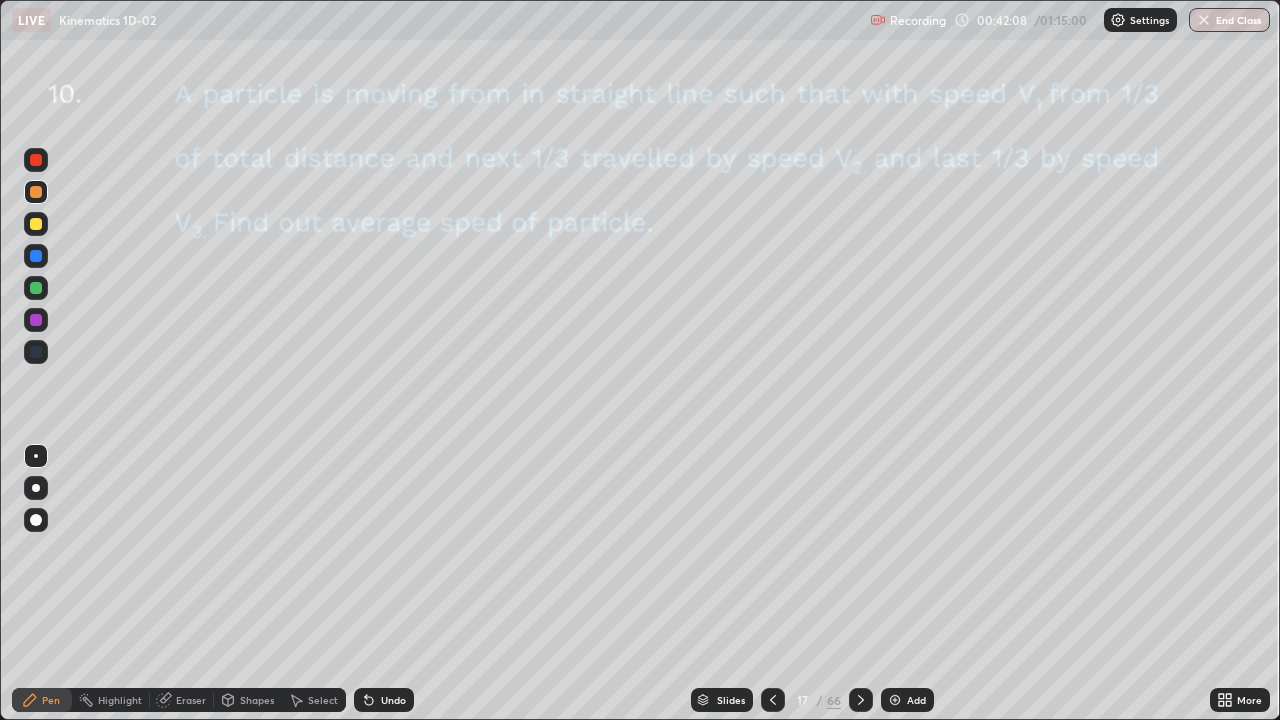 click 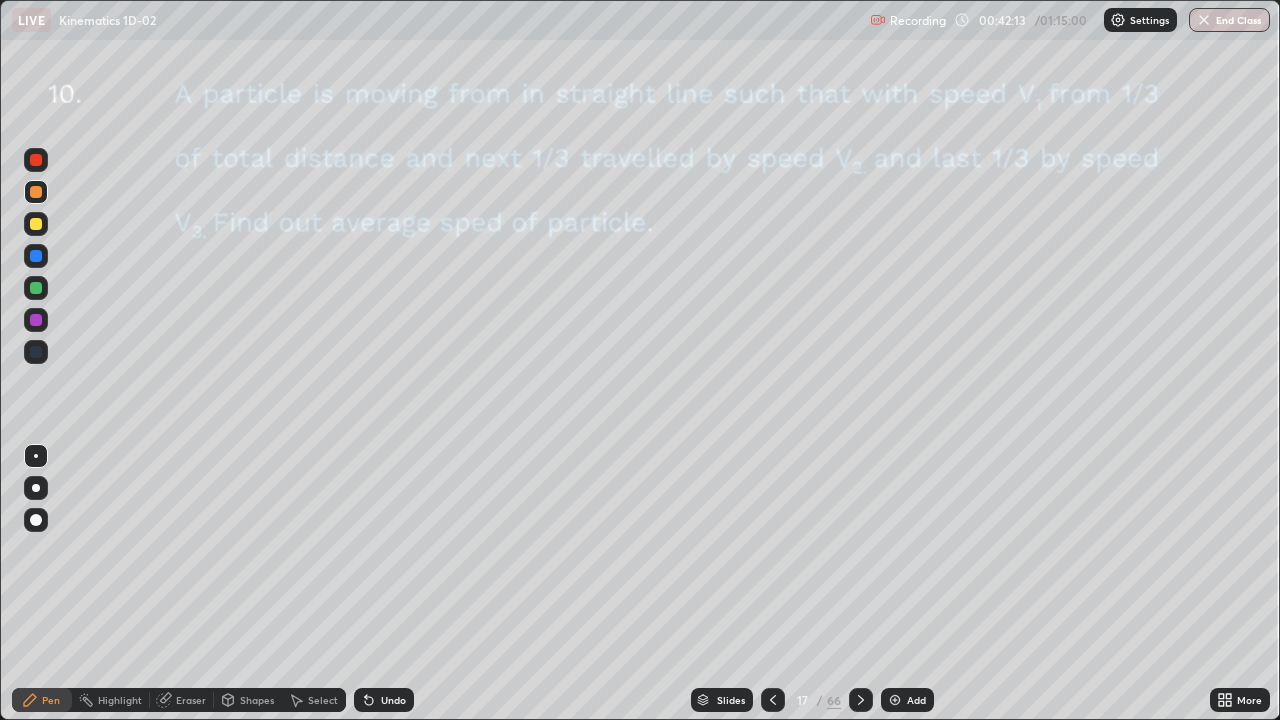 click on "Eraser" at bounding box center [191, 700] 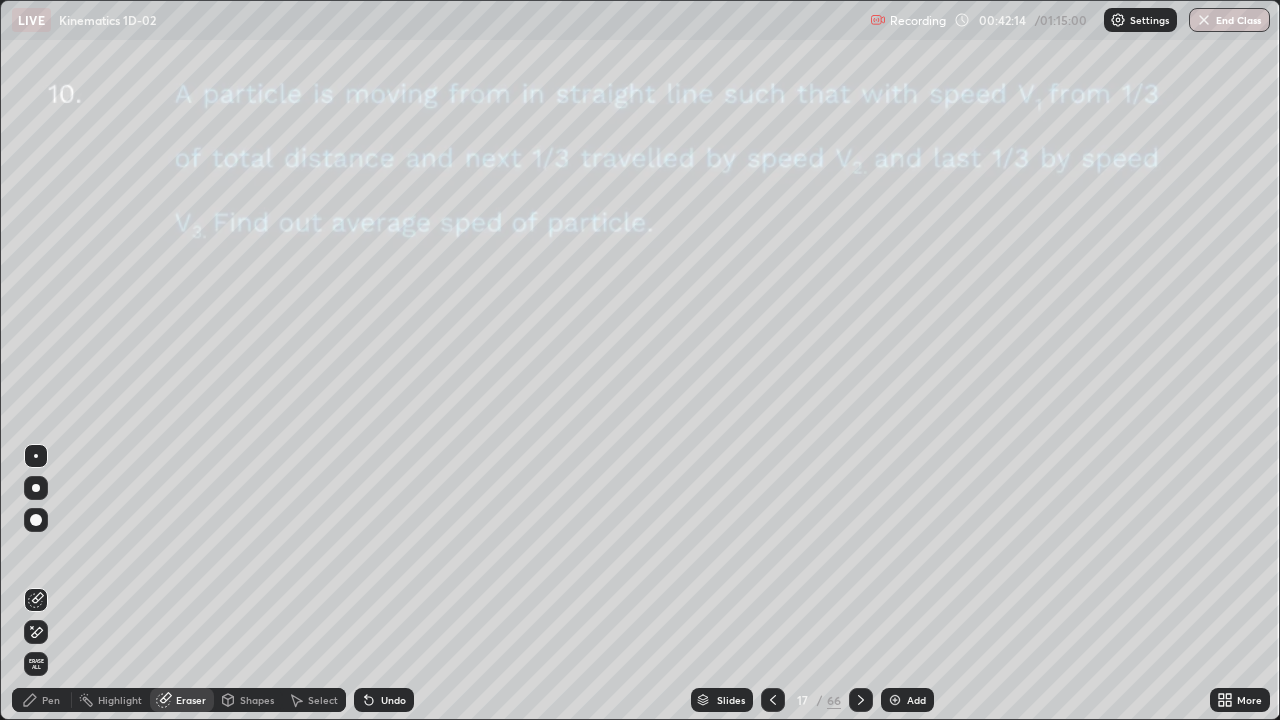 click 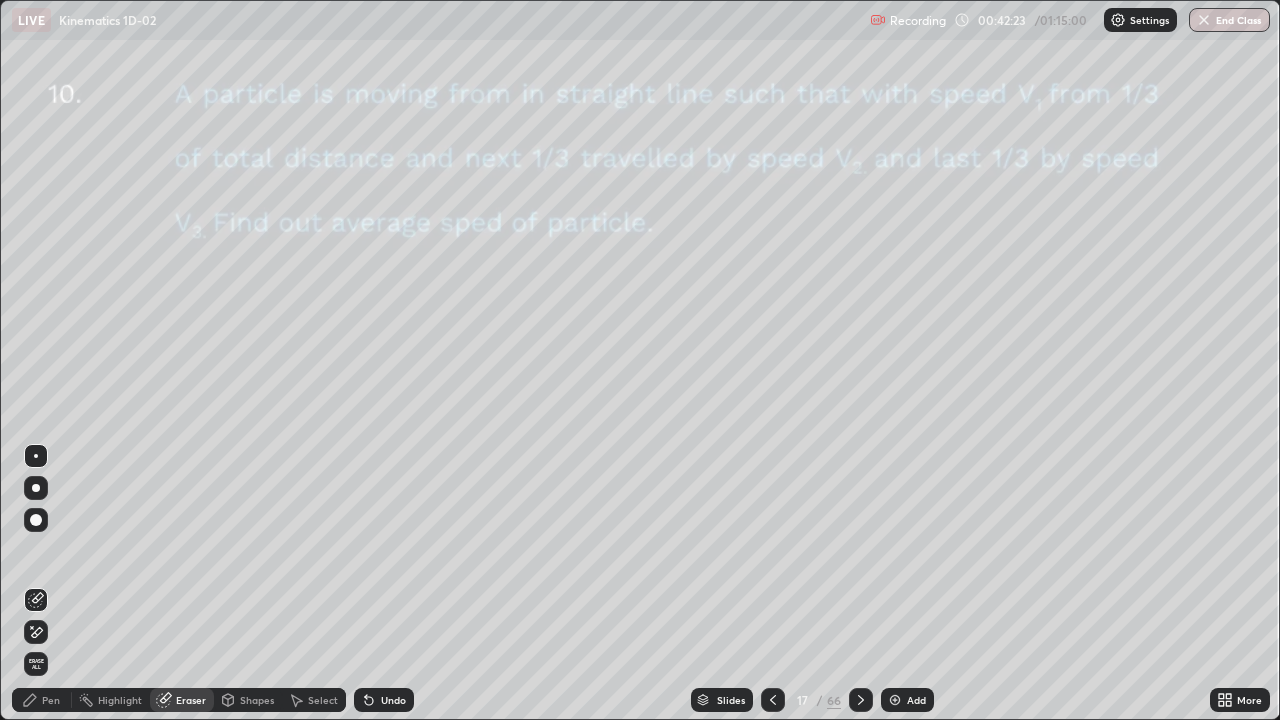 click on "Pen" at bounding box center (42, 700) 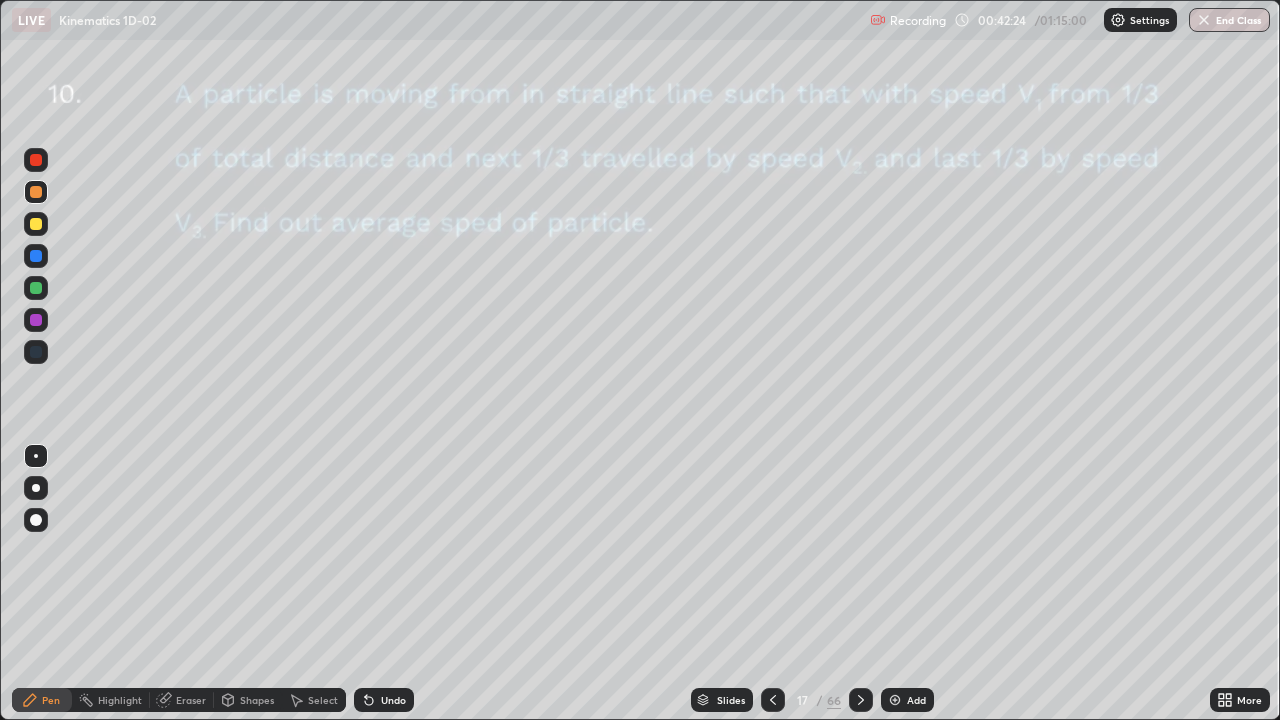 click at bounding box center (36, 288) 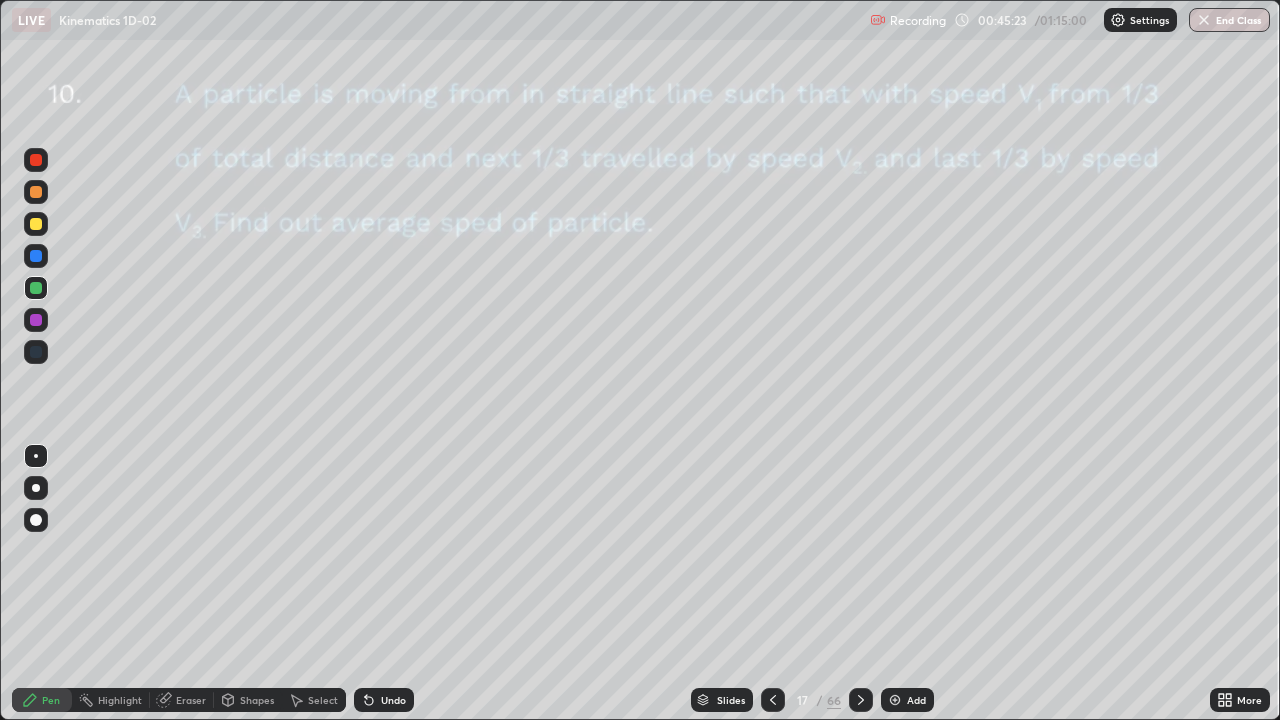click at bounding box center (895, 700) 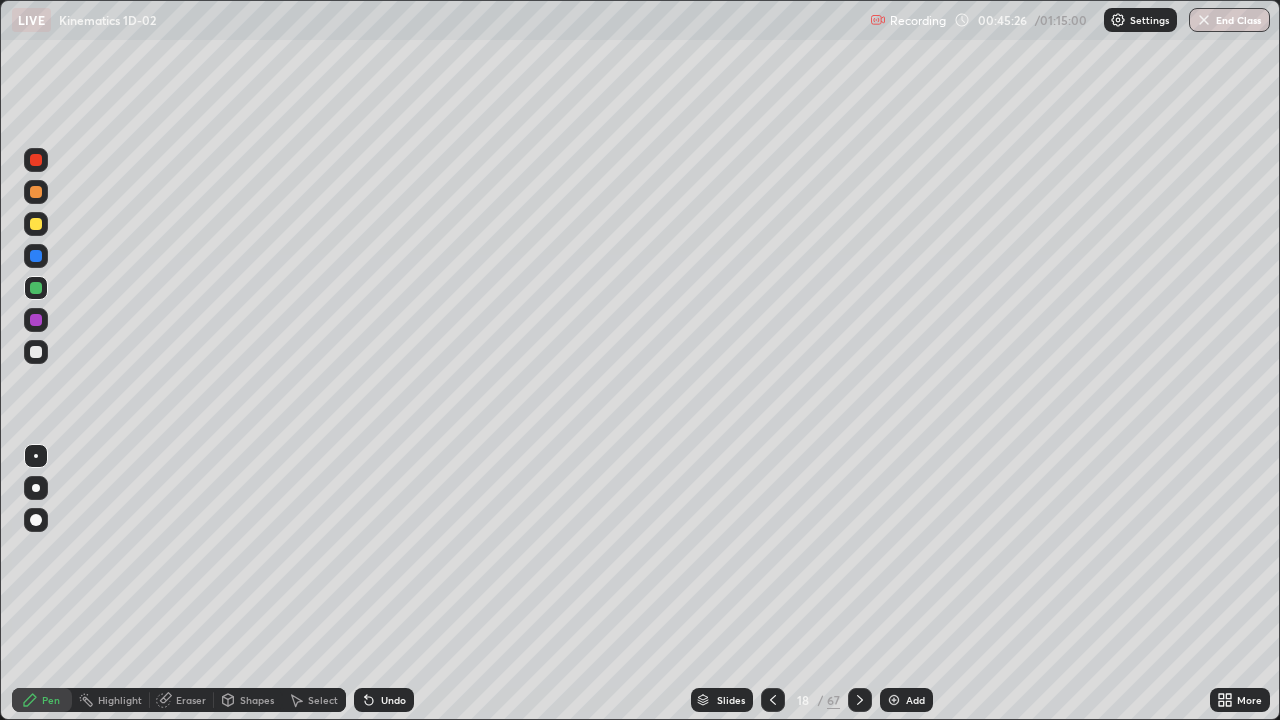 click at bounding box center [36, 320] 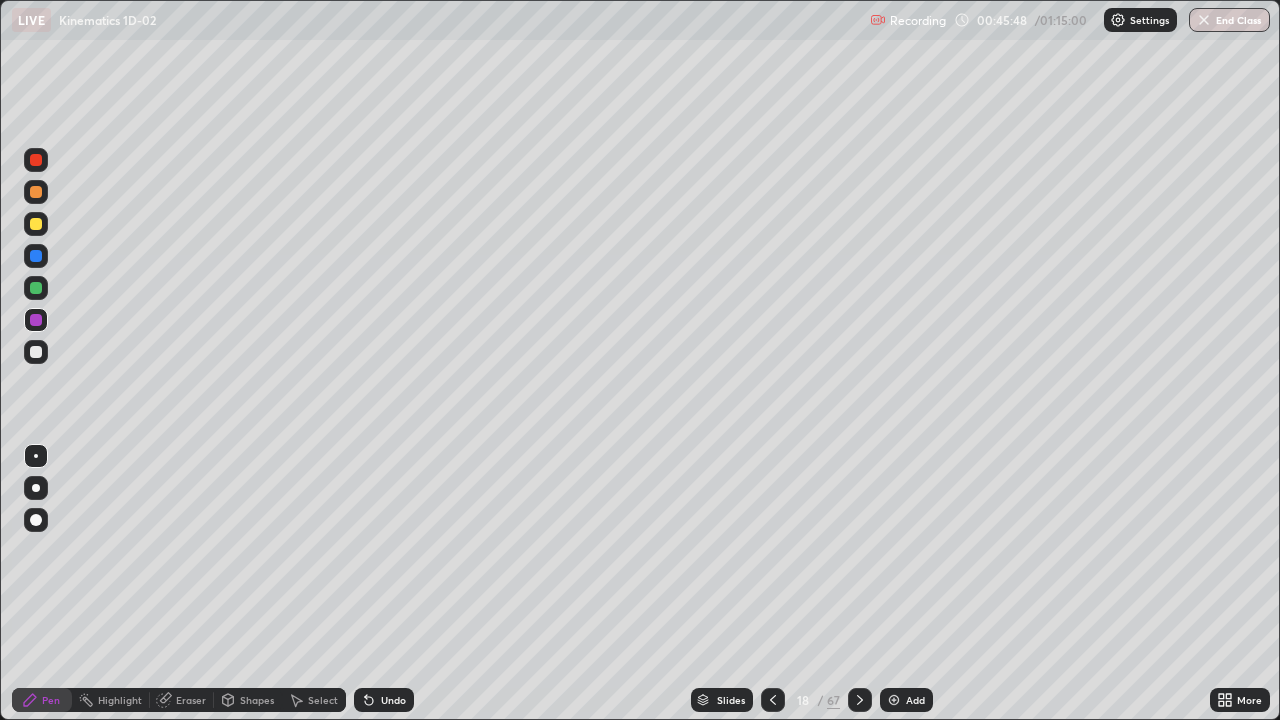 click at bounding box center [36, 488] 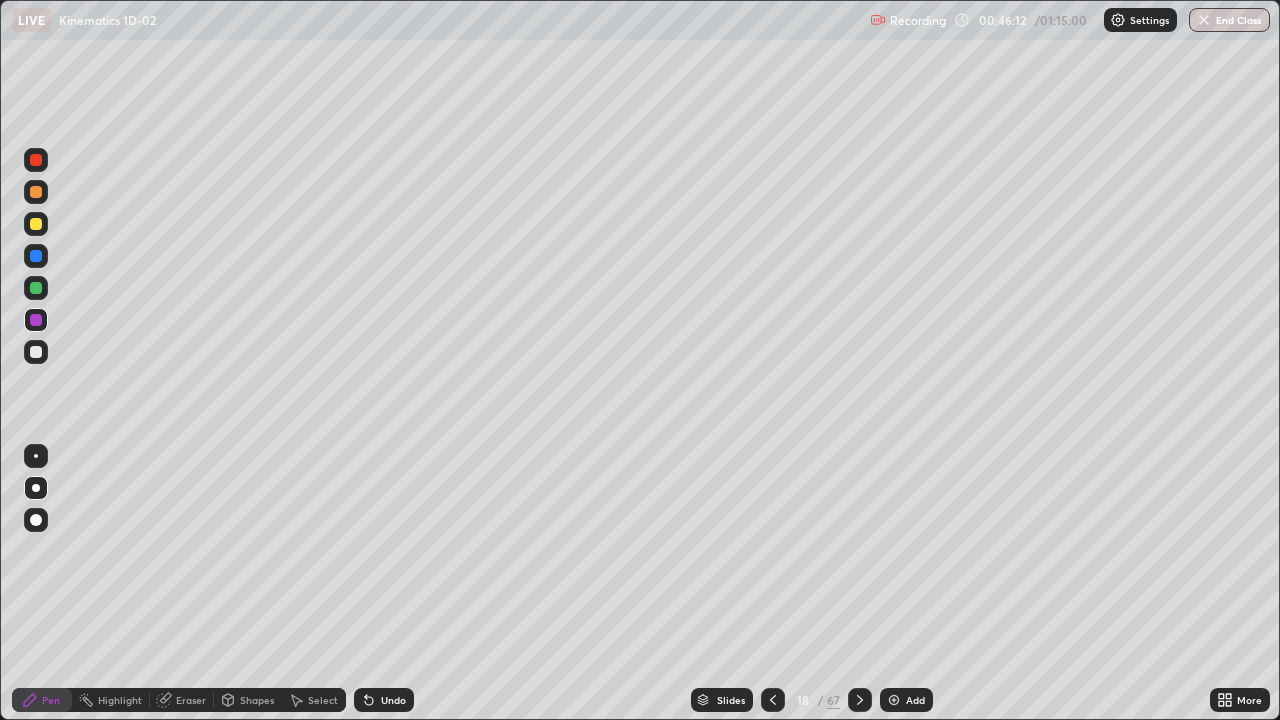 click at bounding box center (36, 288) 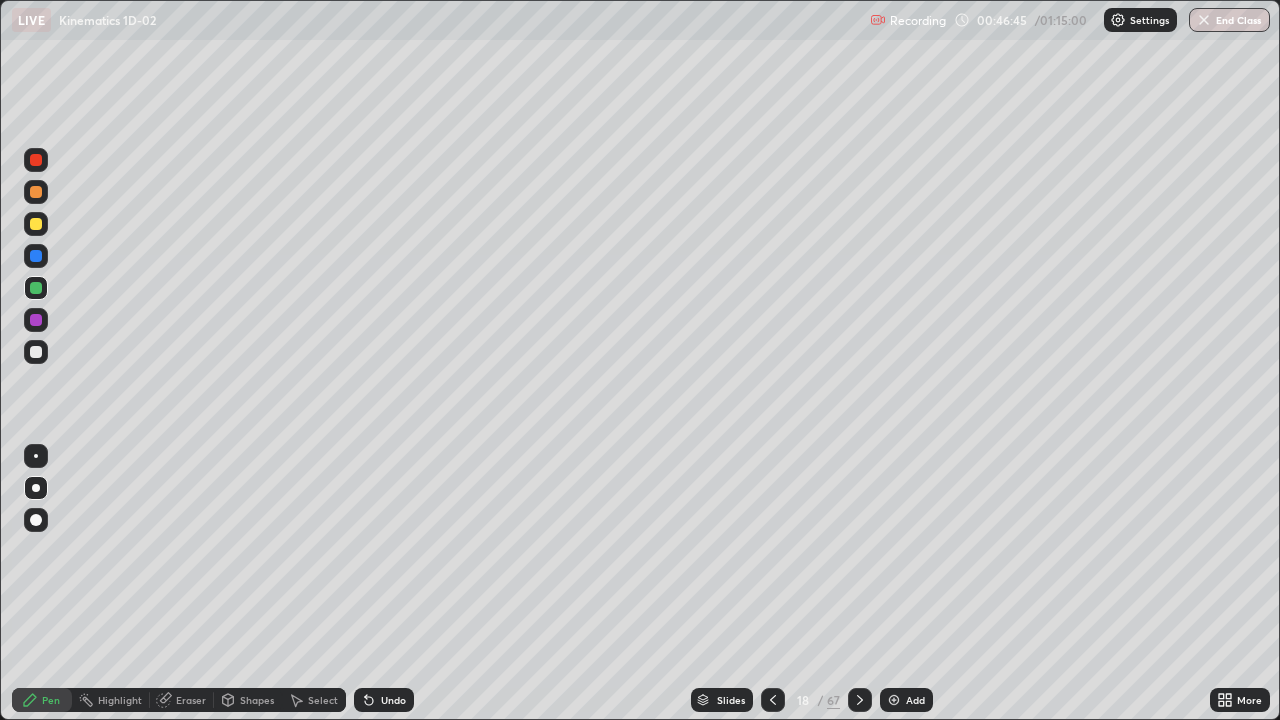 click at bounding box center (773, 700) 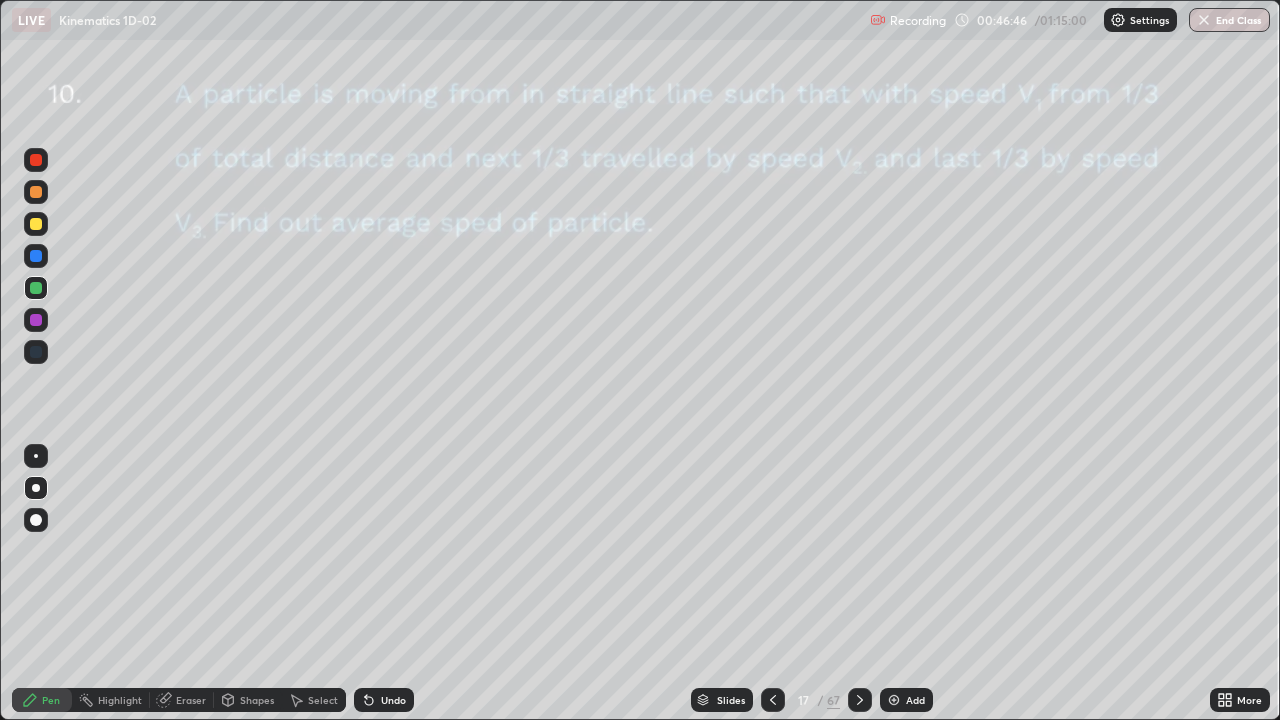 click at bounding box center [860, 700] 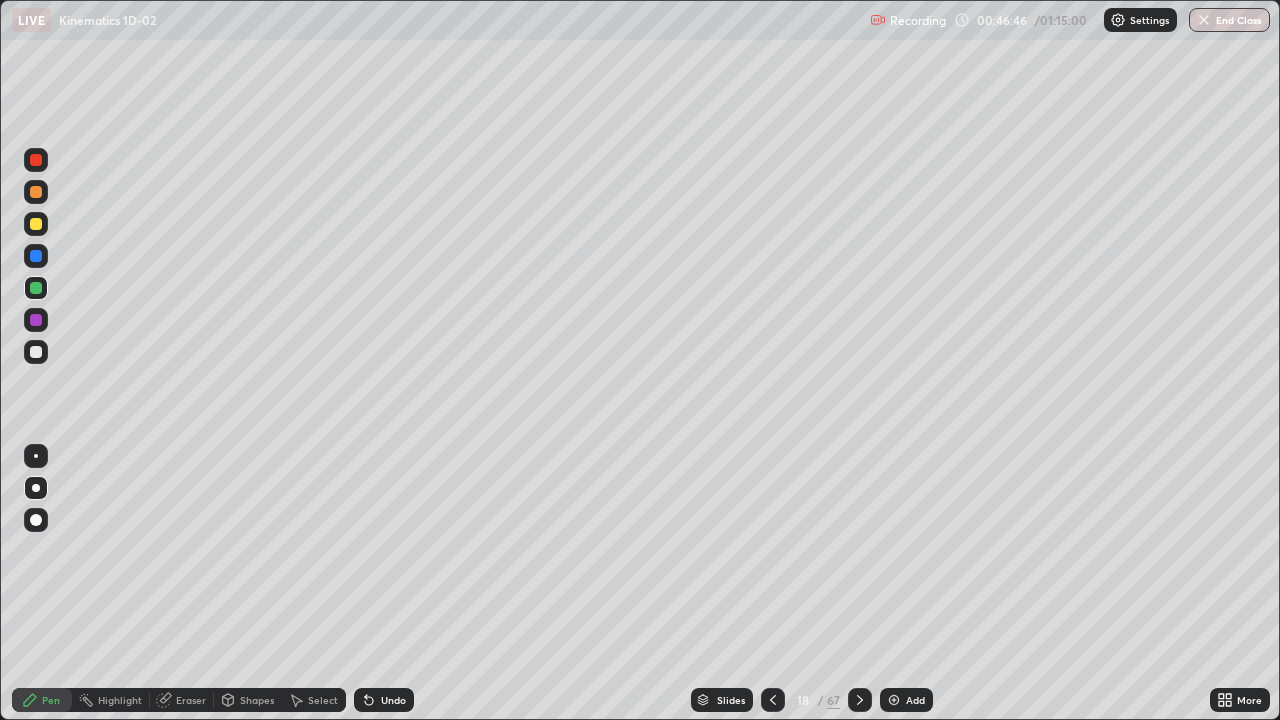 click 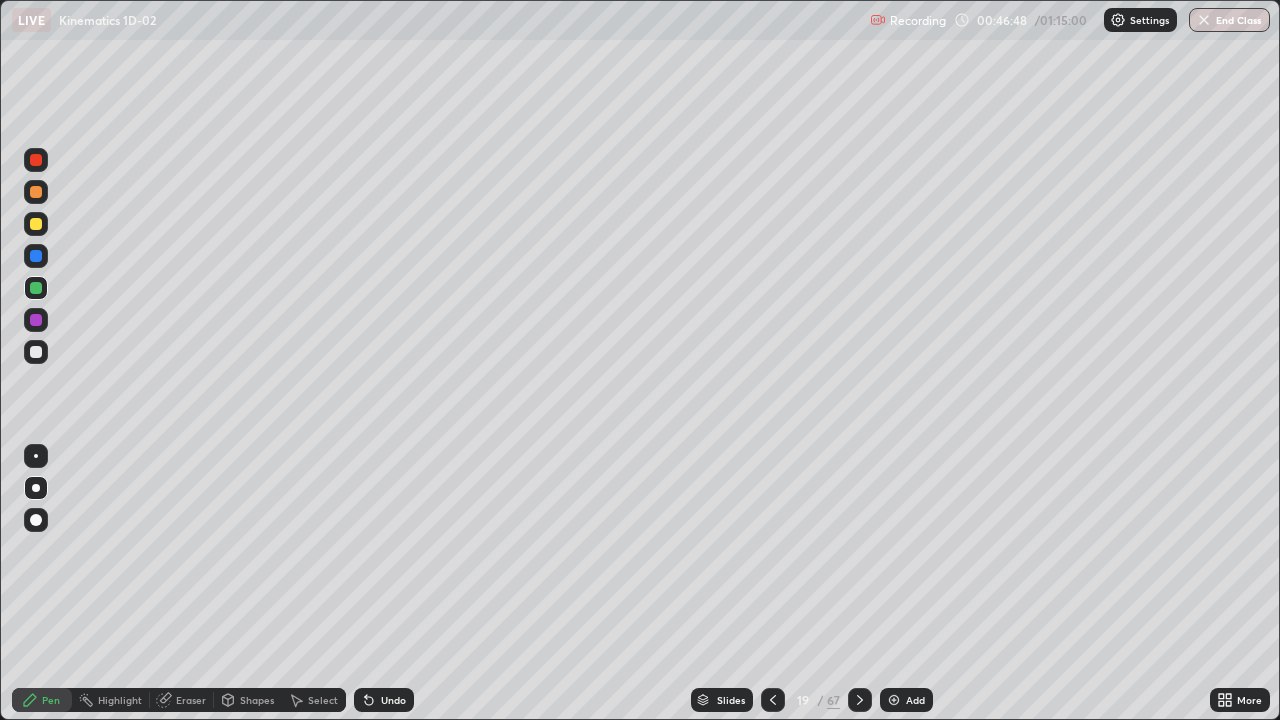 click on "Slides" at bounding box center [731, 700] 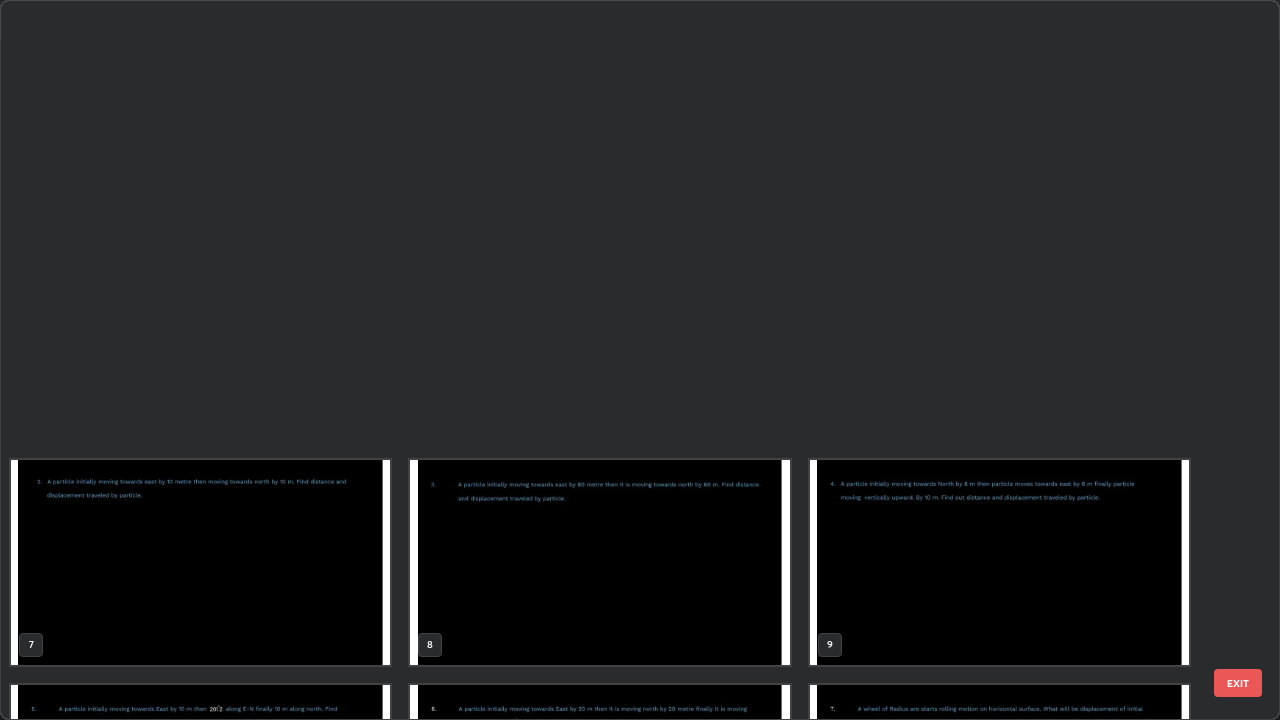 scroll, scrollTop: 854, scrollLeft: 0, axis: vertical 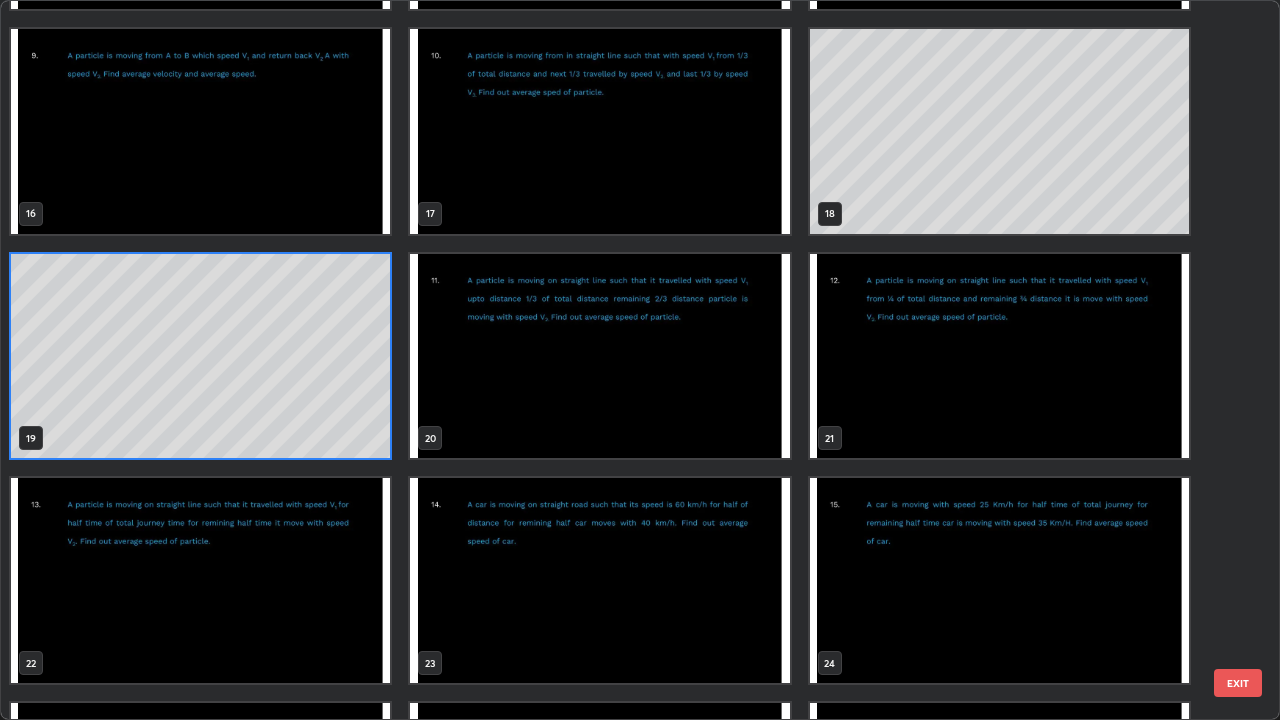 click at bounding box center (599, 356) 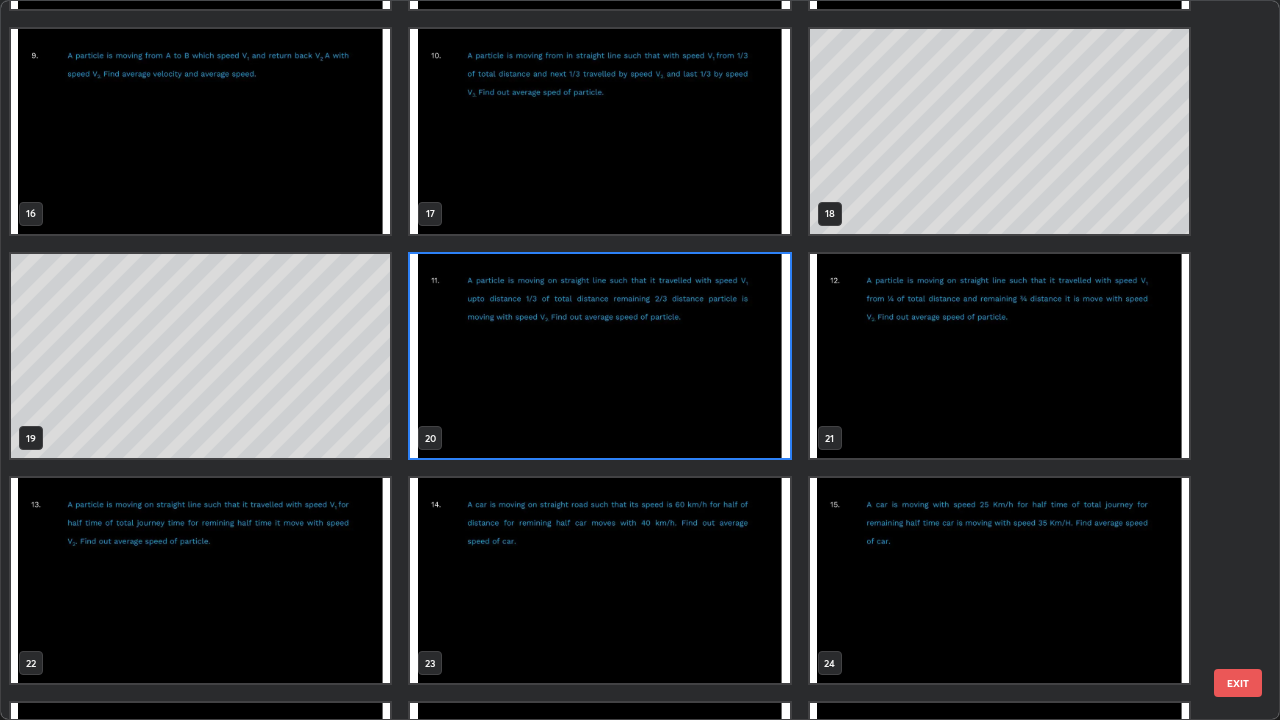 click at bounding box center (599, 356) 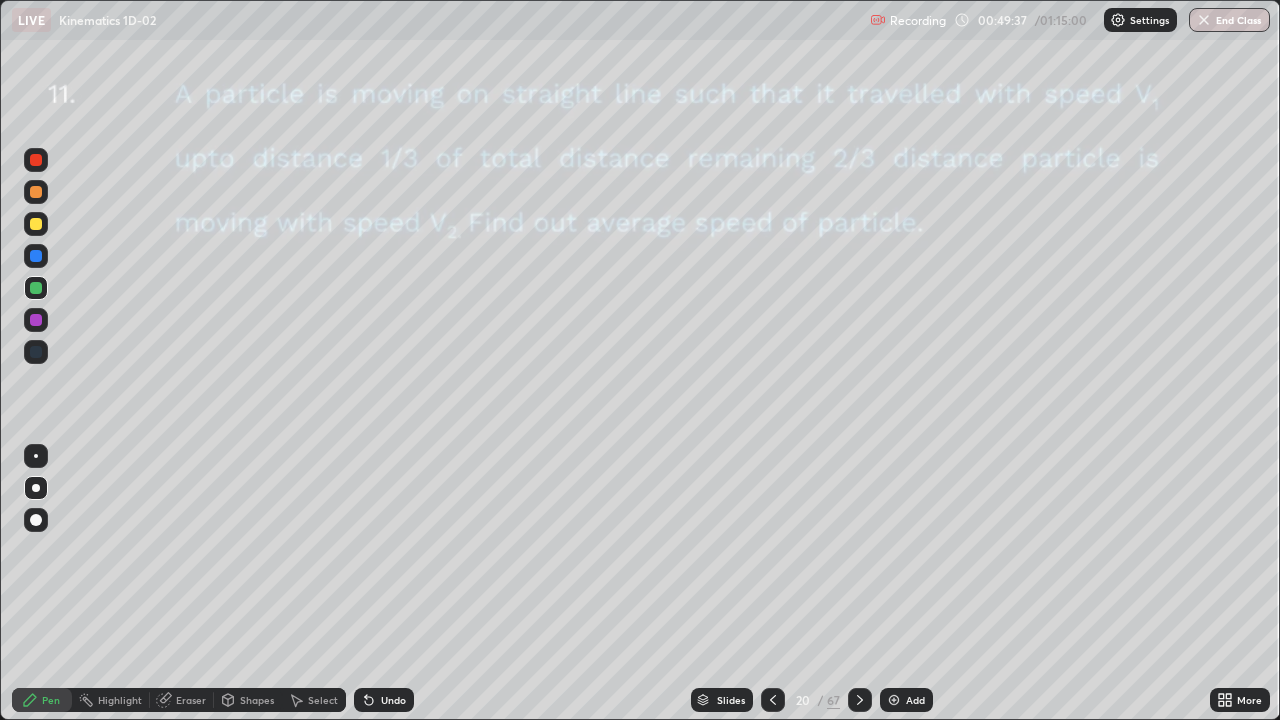 click at bounding box center [36, 320] 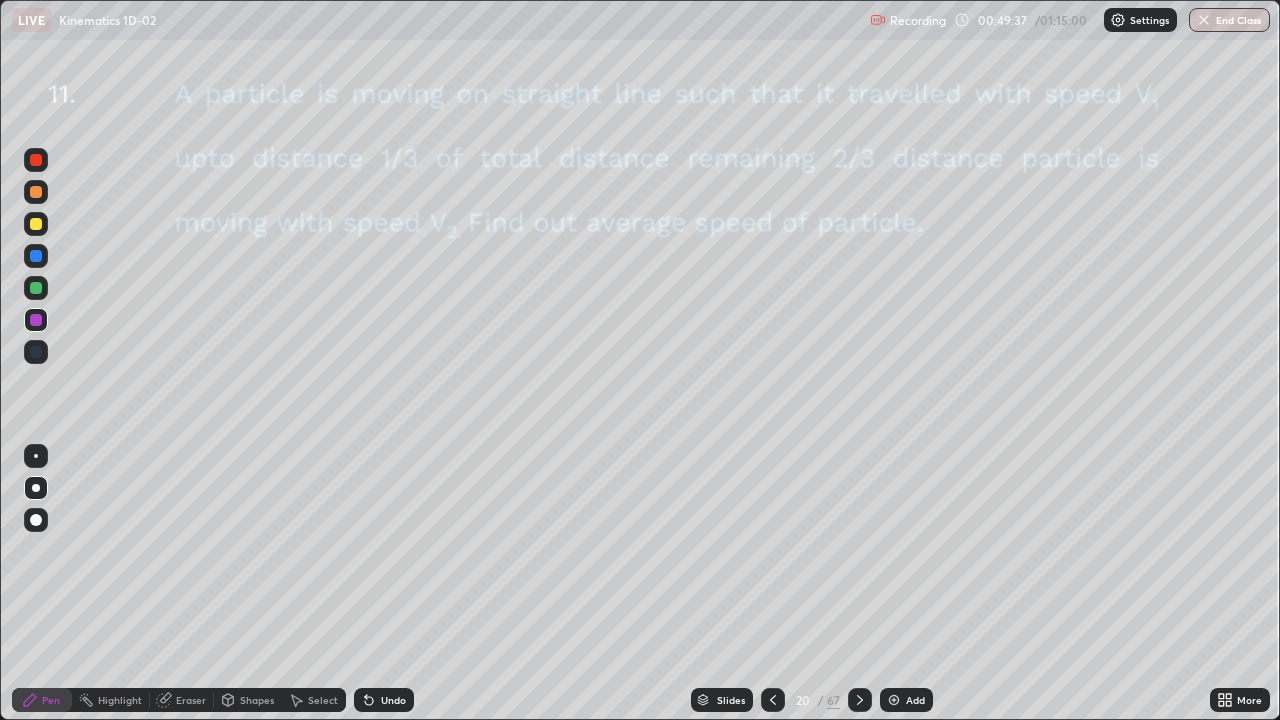 click at bounding box center (36, 192) 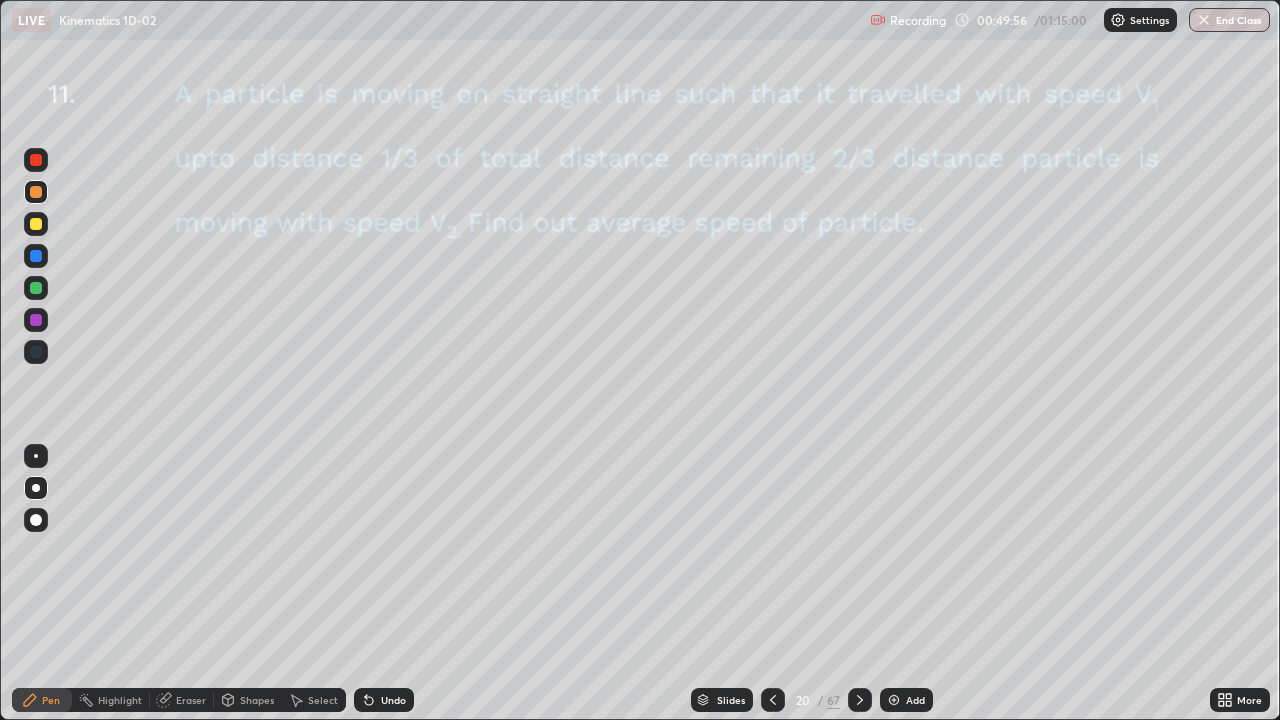 click at bounding box center [36, 320] 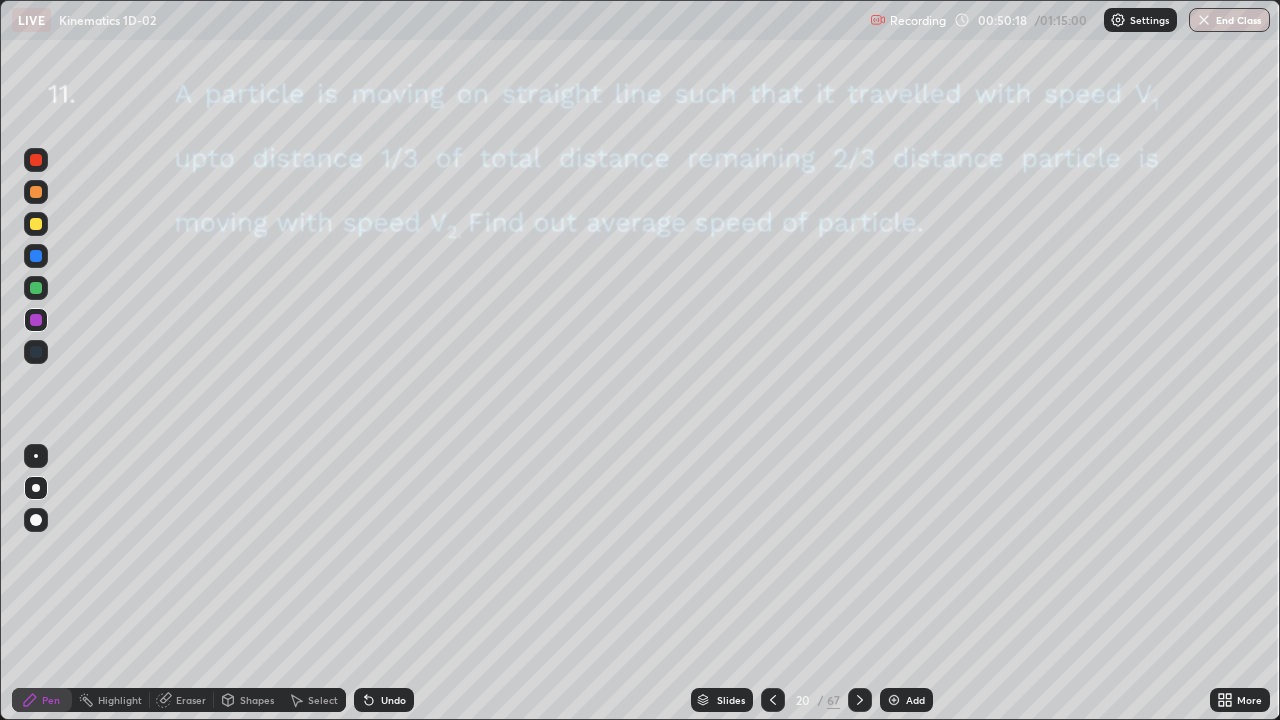 click at bounding box center (36, 320) 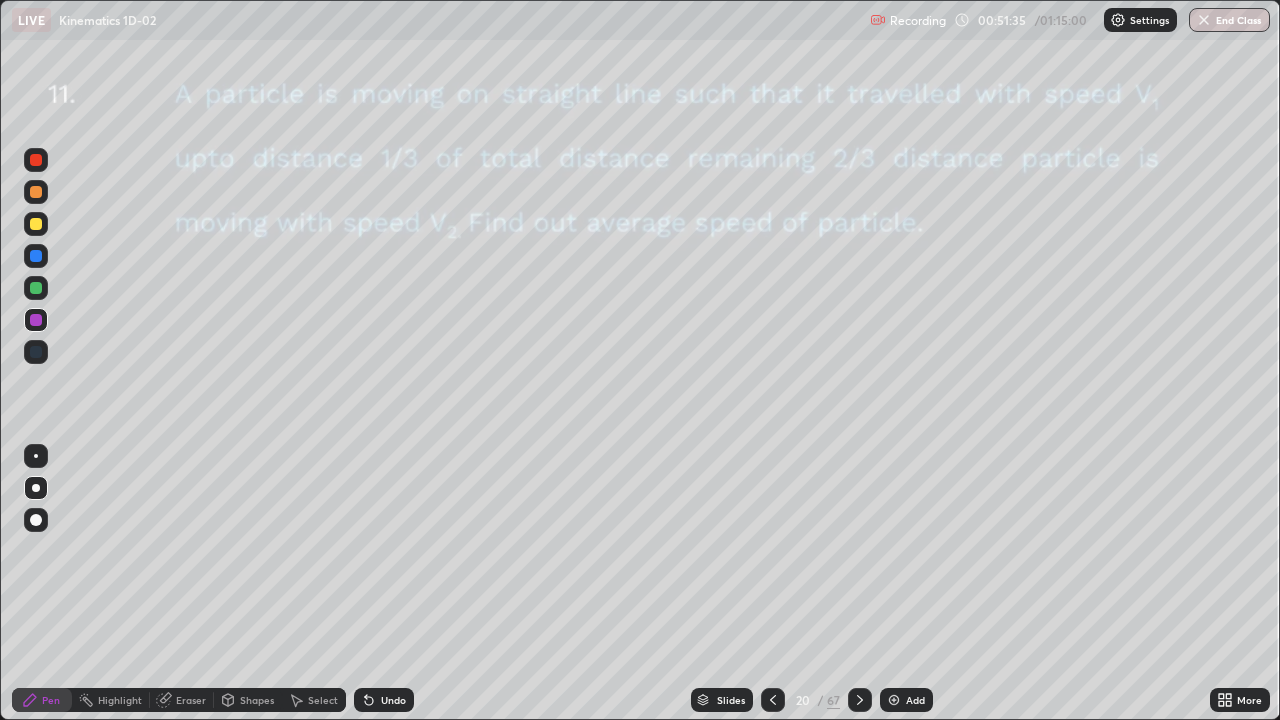 click at bounding box center [36, 288] 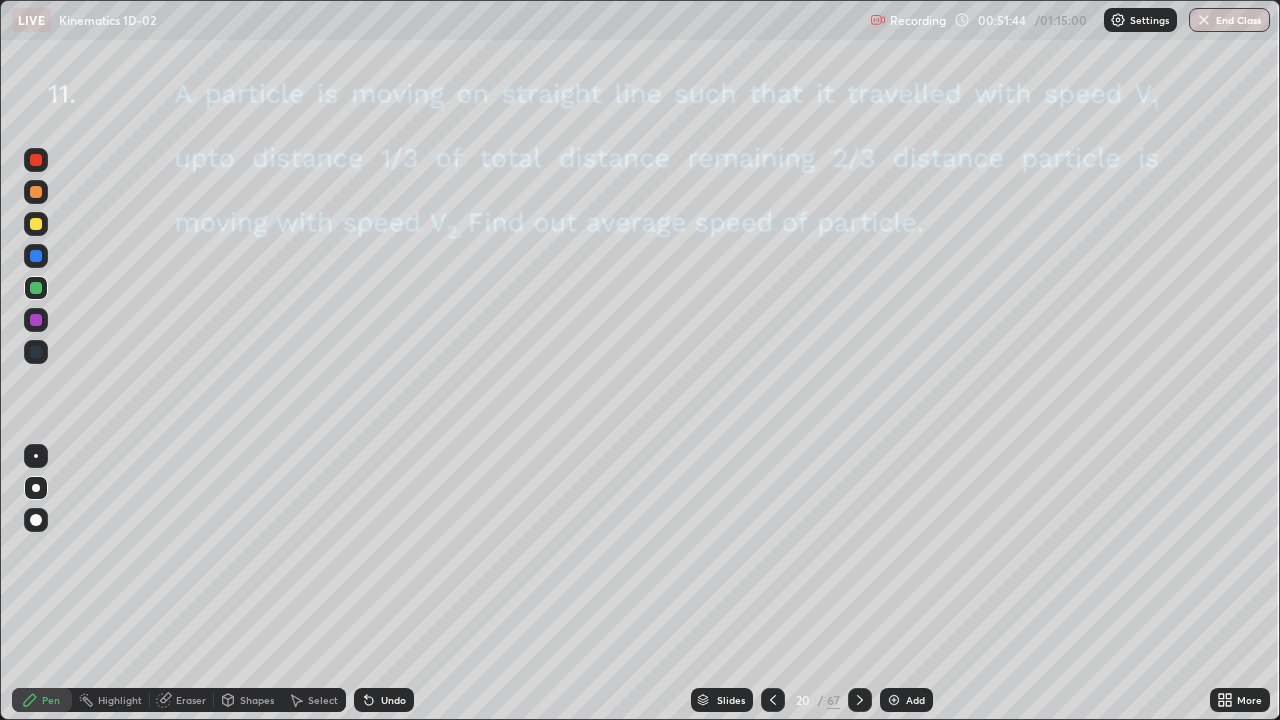 click at bounding box center (36, 256) 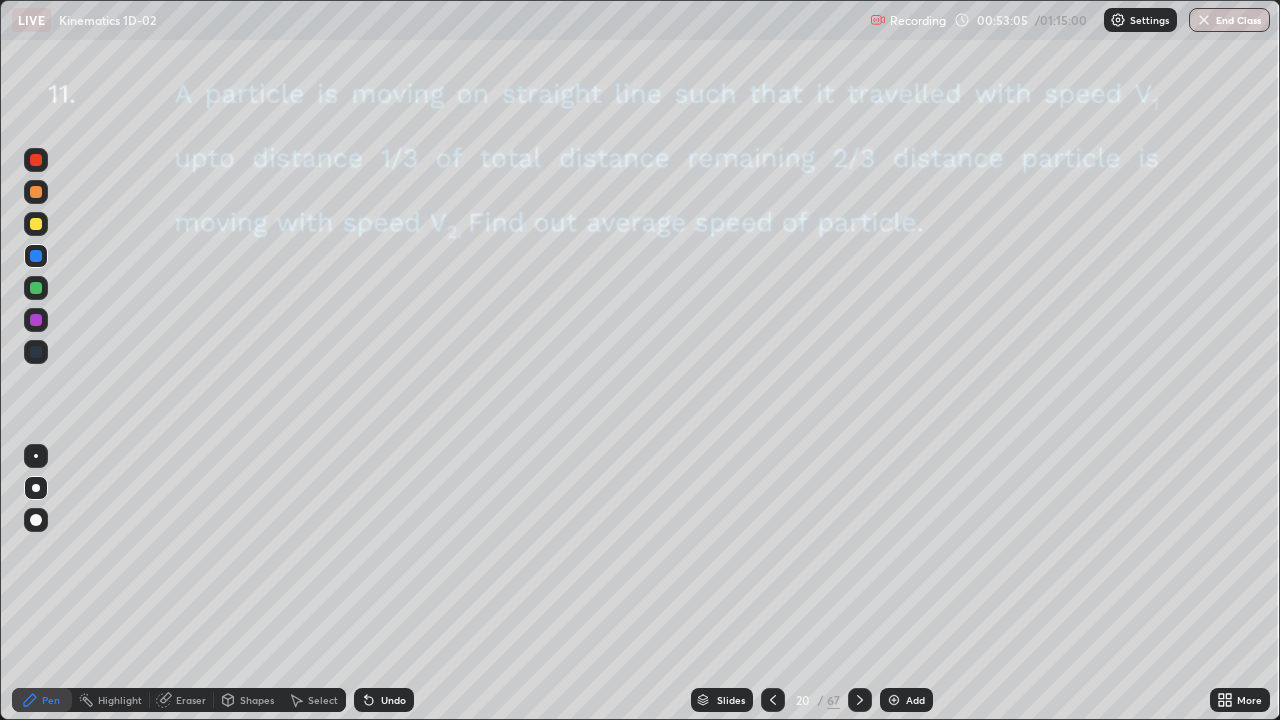 click 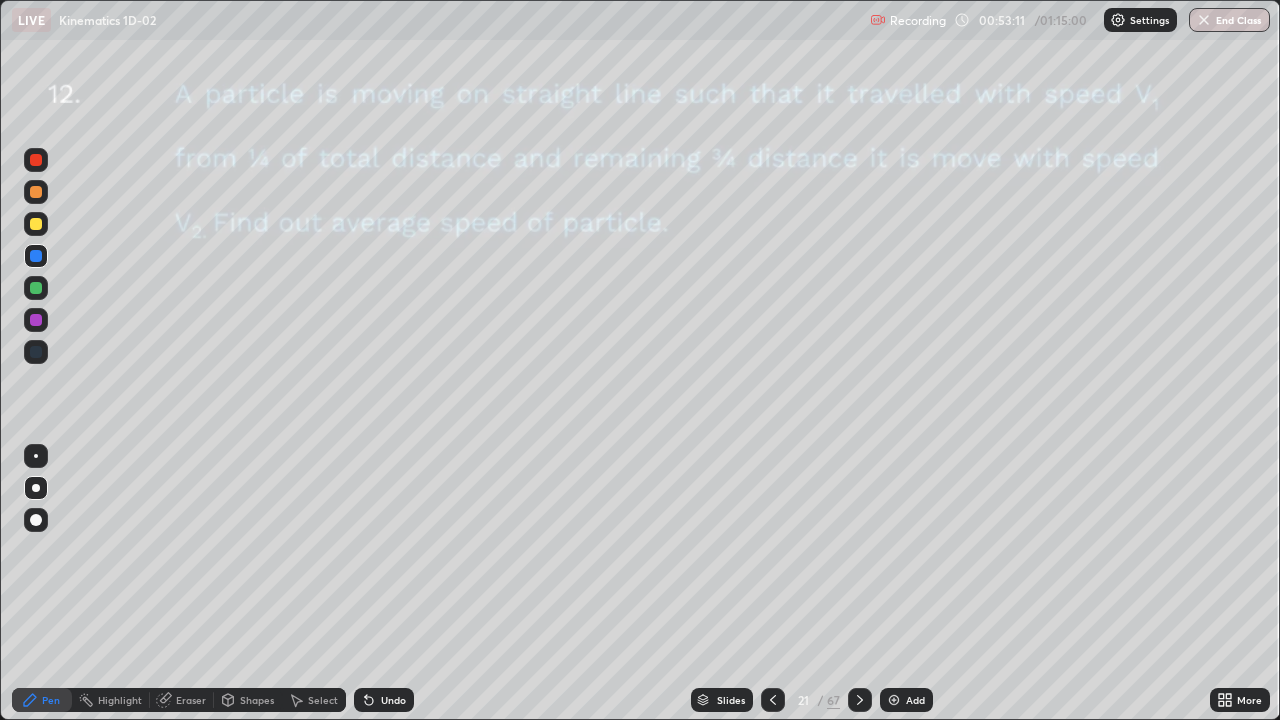 click at bounding box center [36, 320] 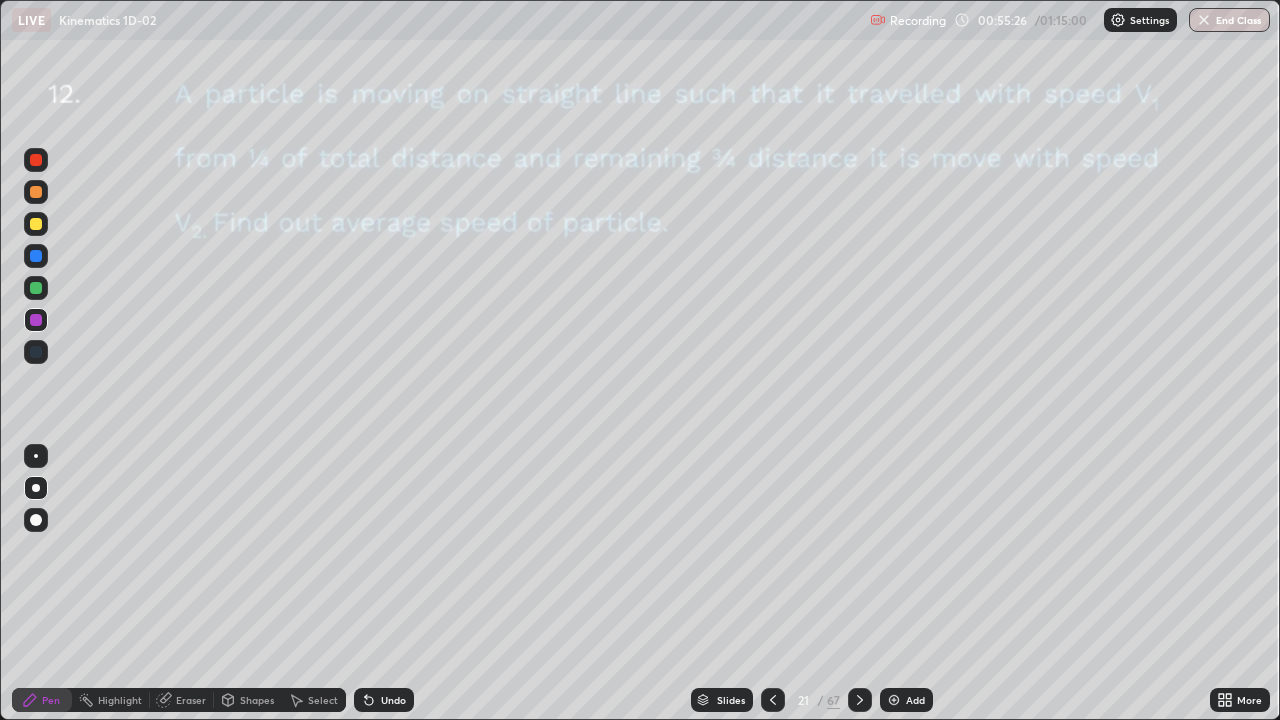 click at bounding box center (36, 160) 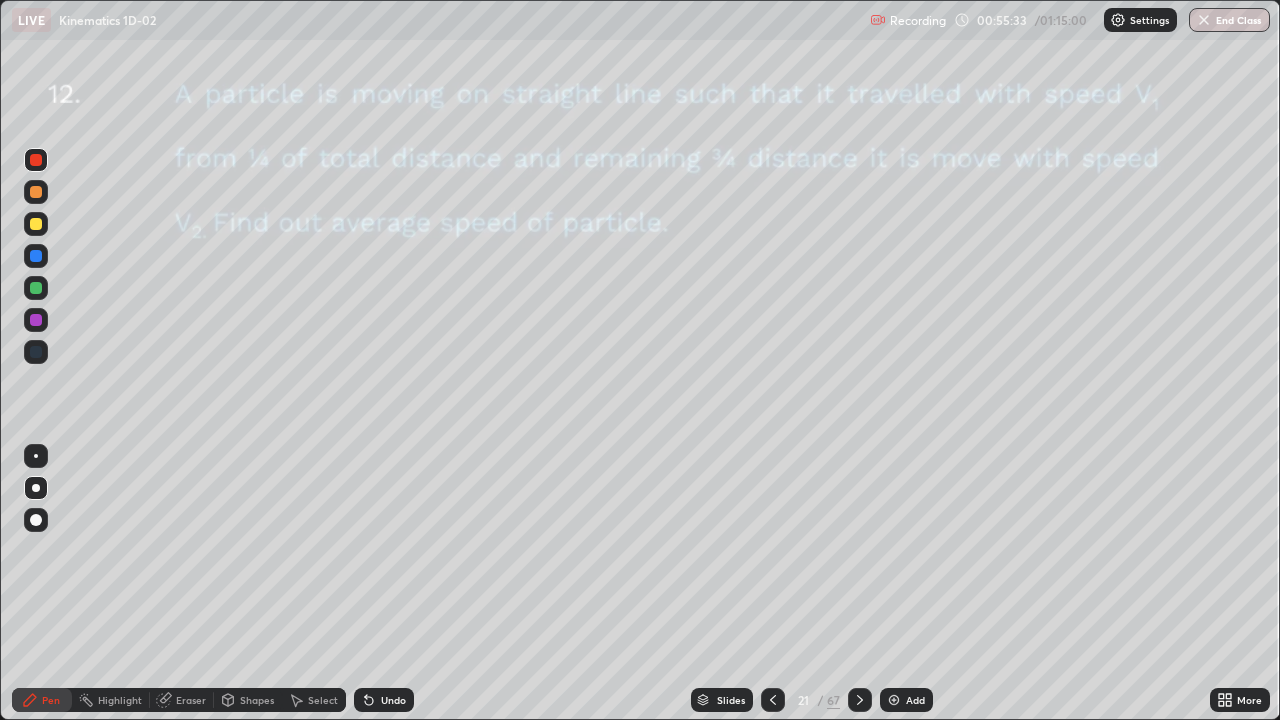click at bounding box center (36, 320) 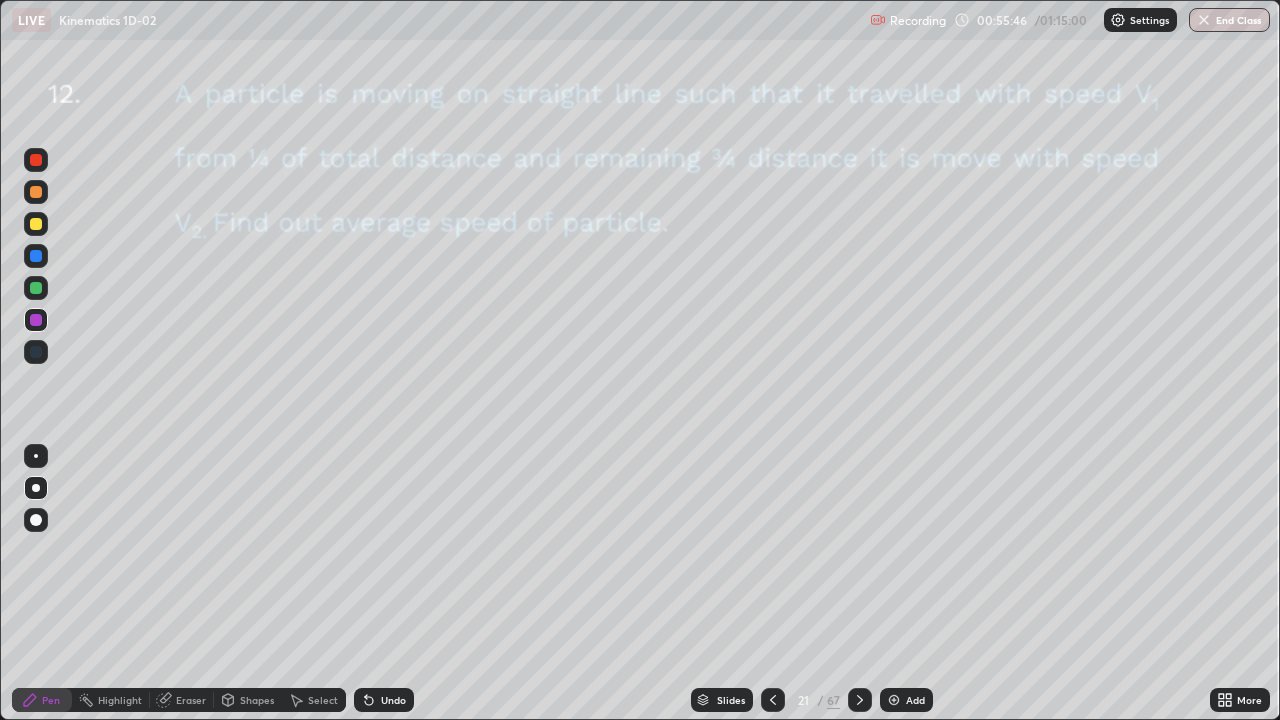 click at bounding box center (36, 288) 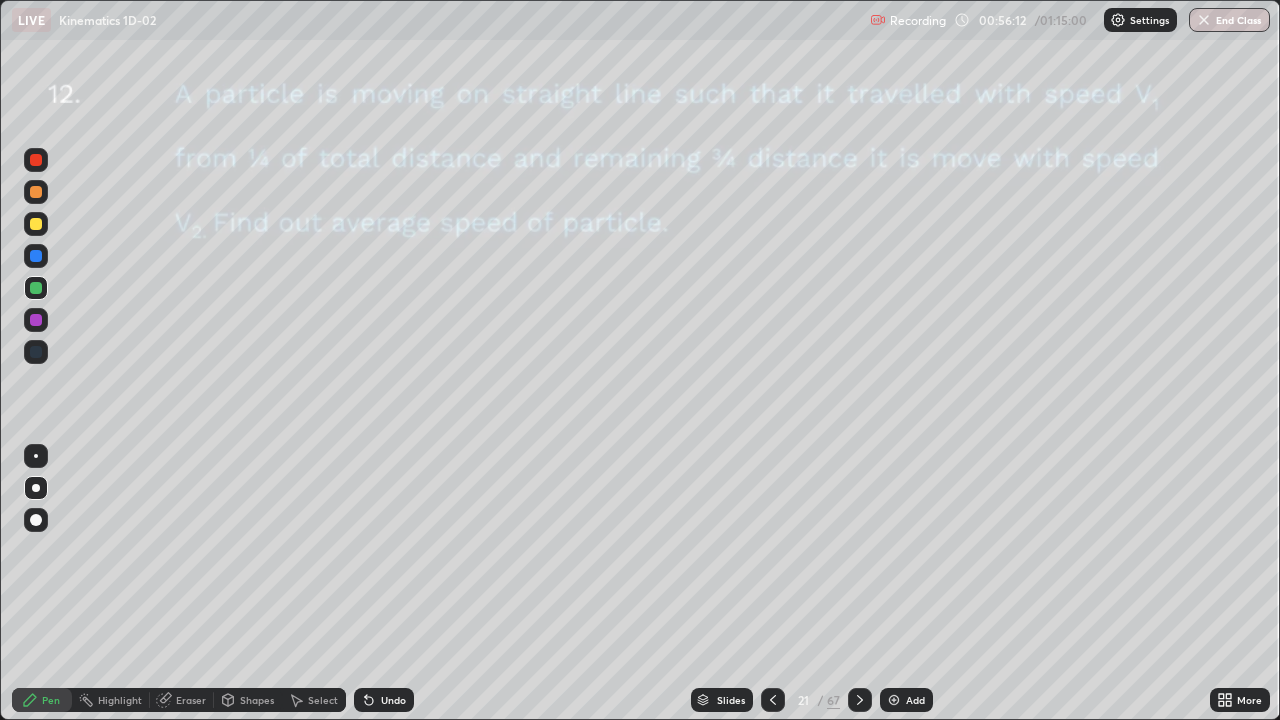 click at bounding box center (36, 320) 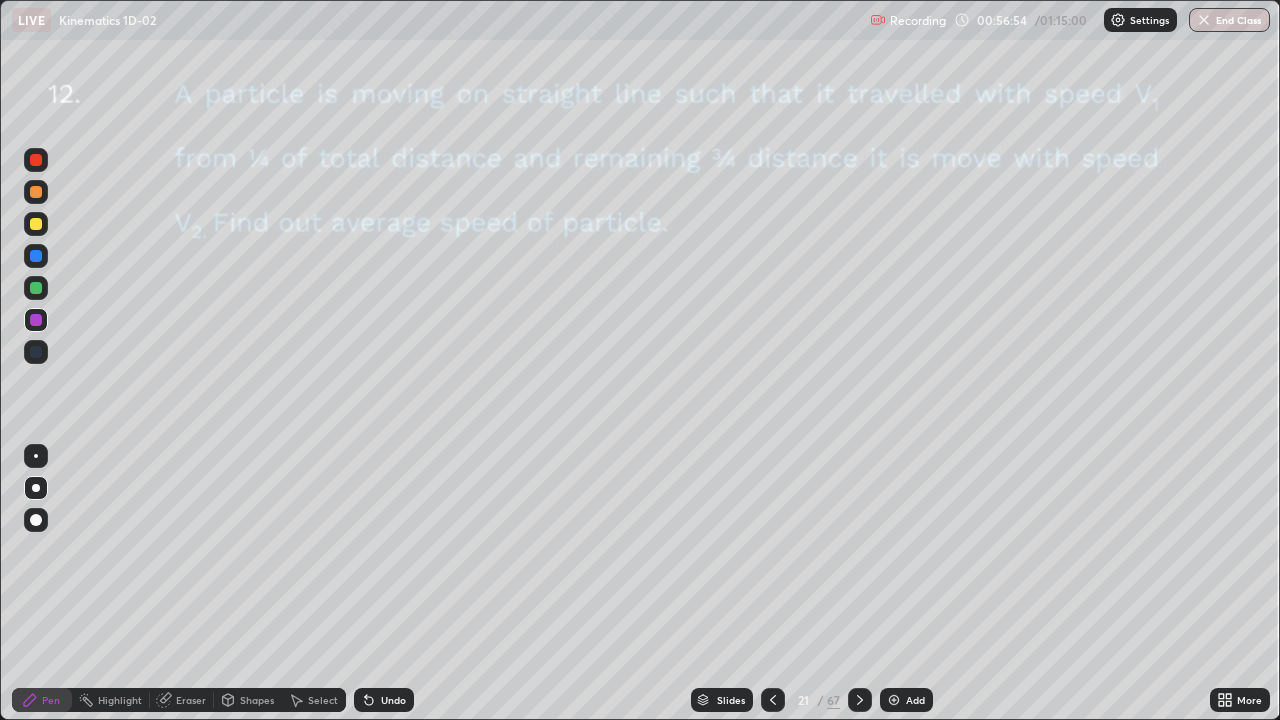 click on "Eraser" at bounding box center (182, 700) 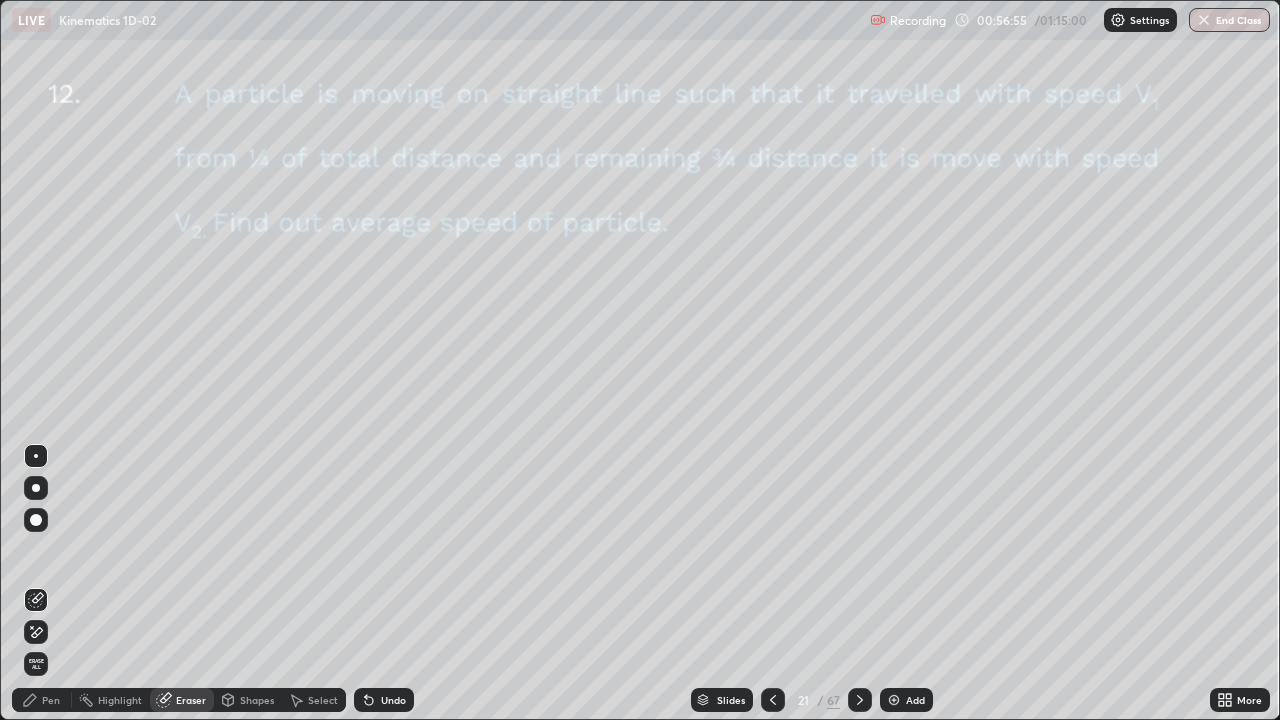 click 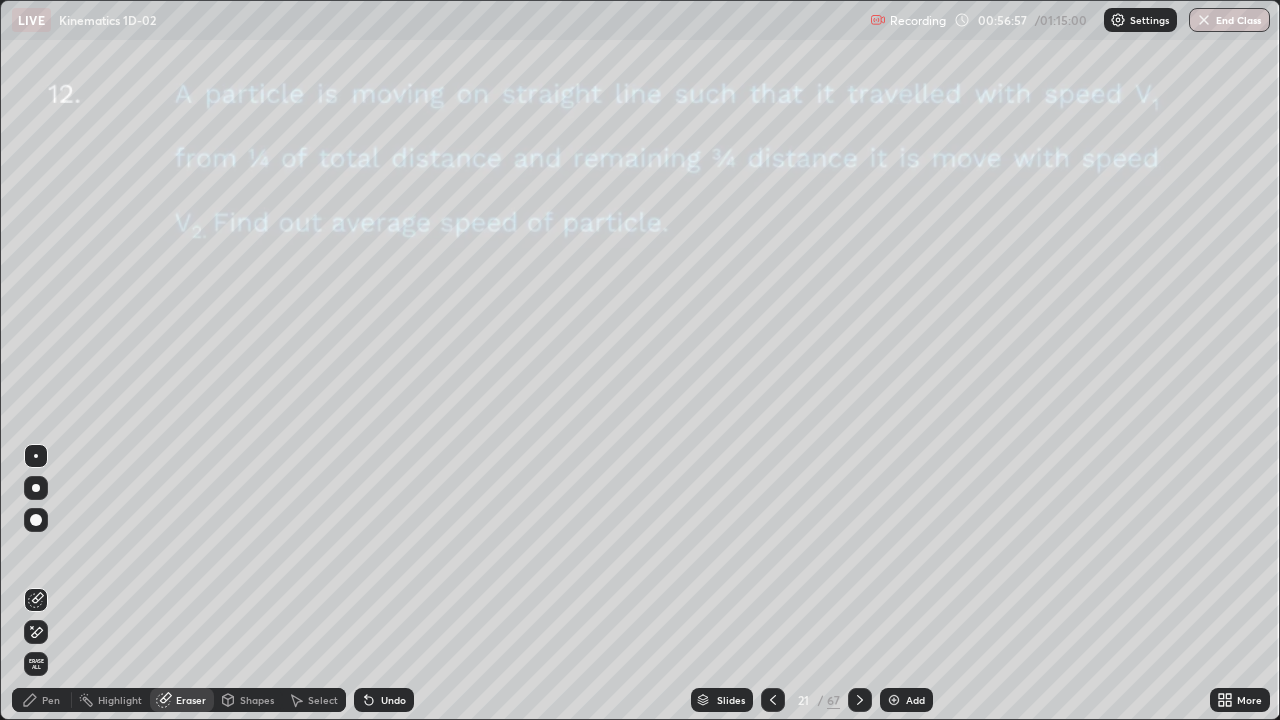 click on "Pen" at bounding box center (42, 700) 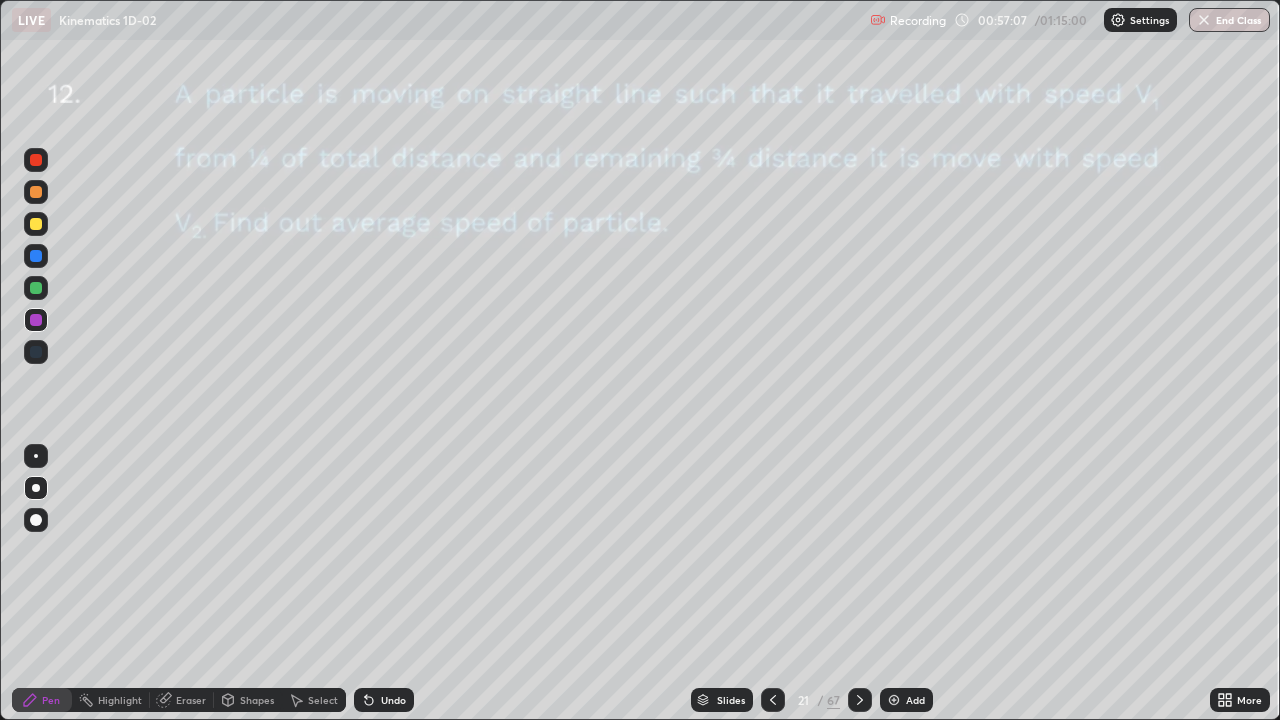 click at bounding box center [36, 224] 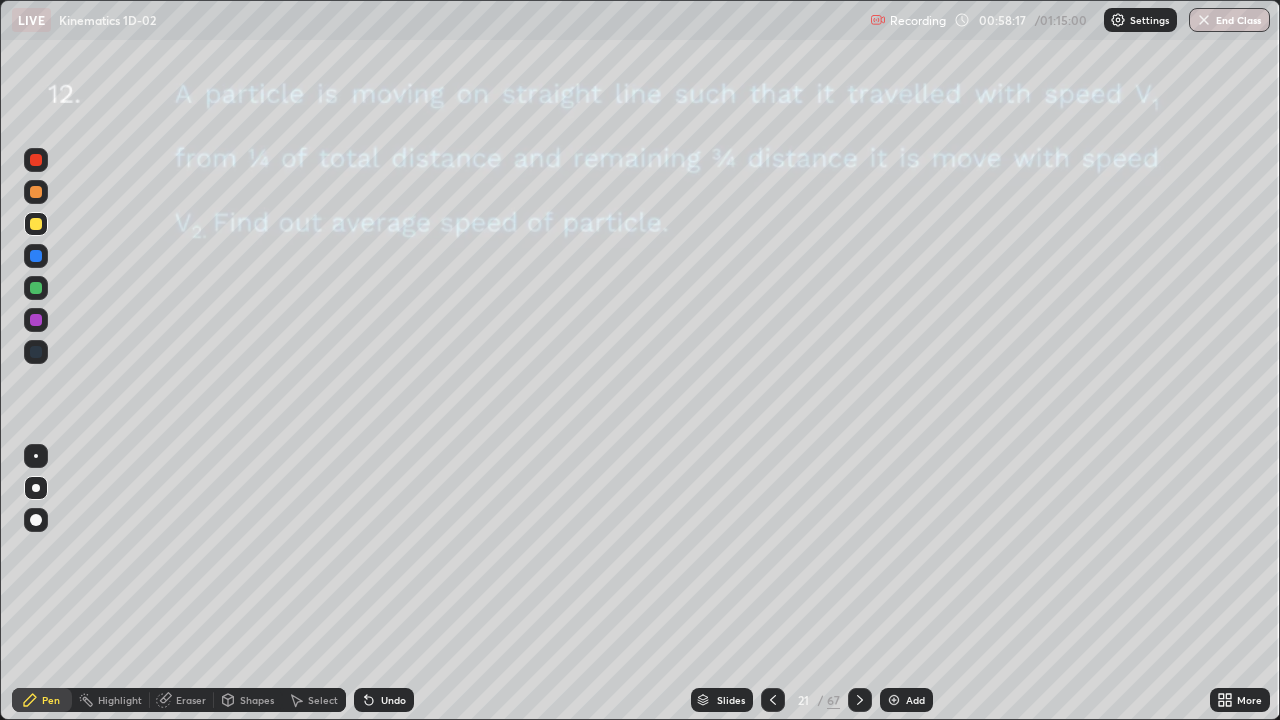 click 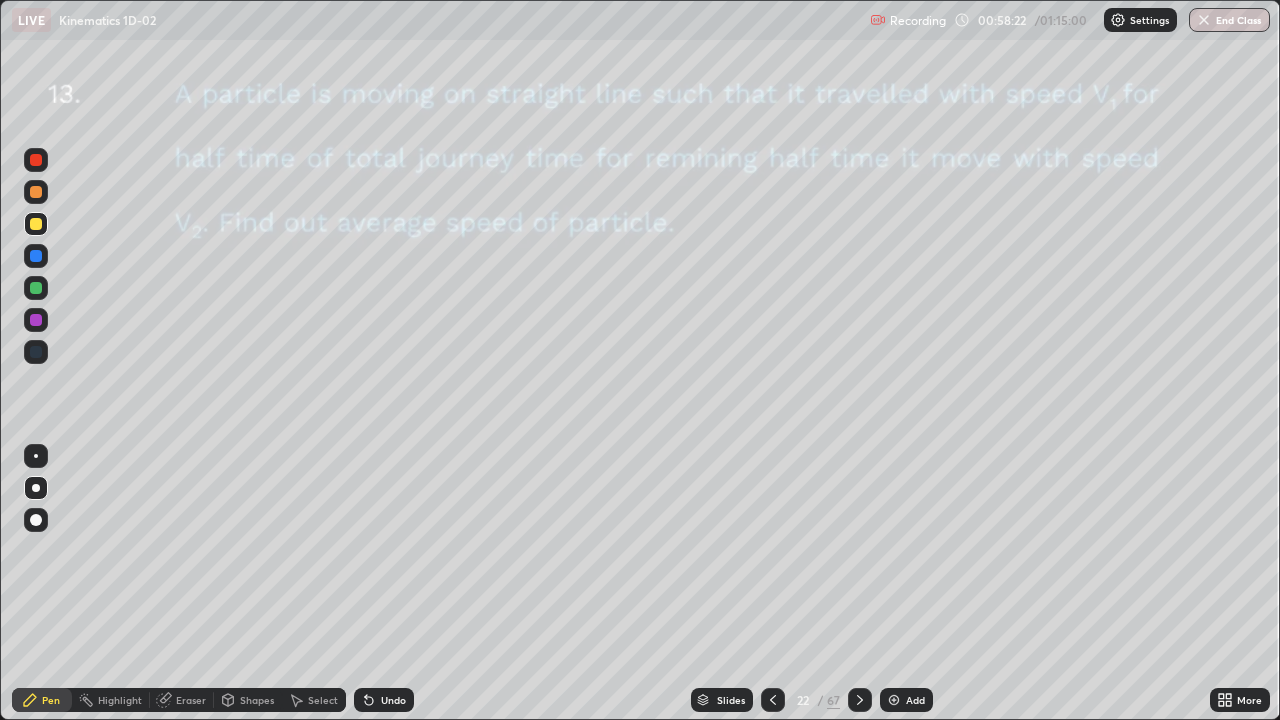 click at bounding box center [36, 160] 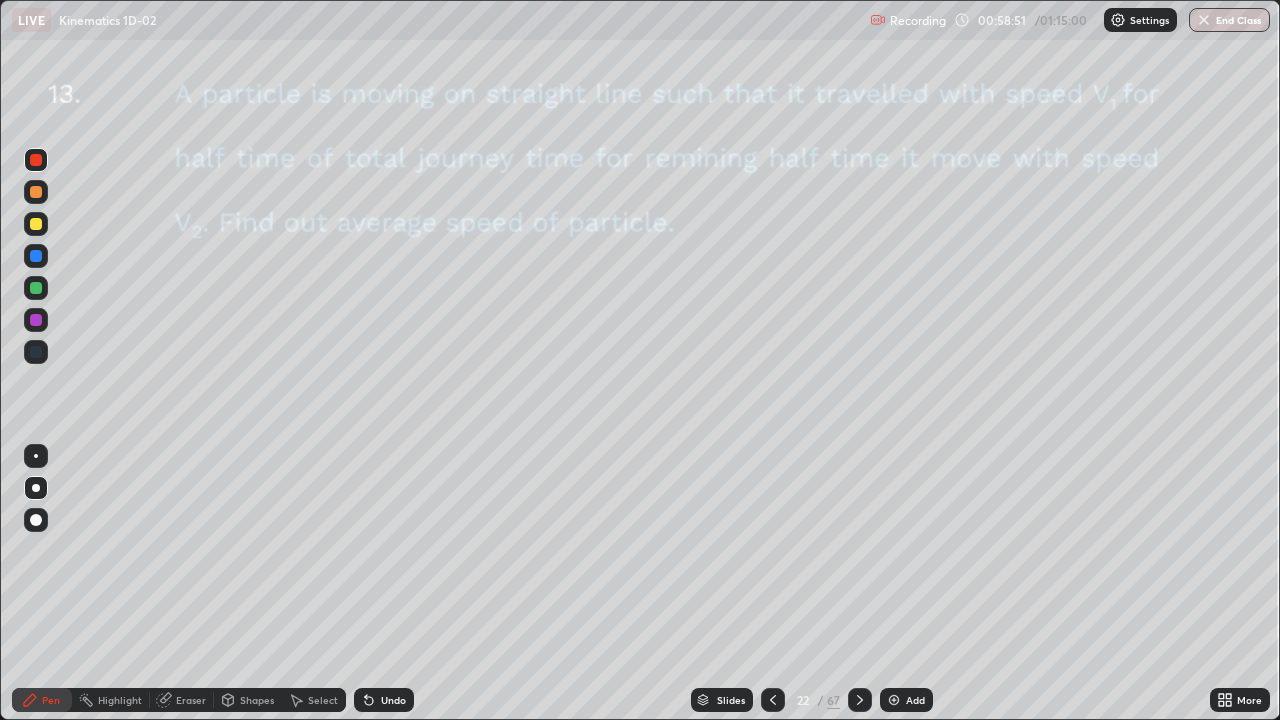 click at bounding box center [36, 320] 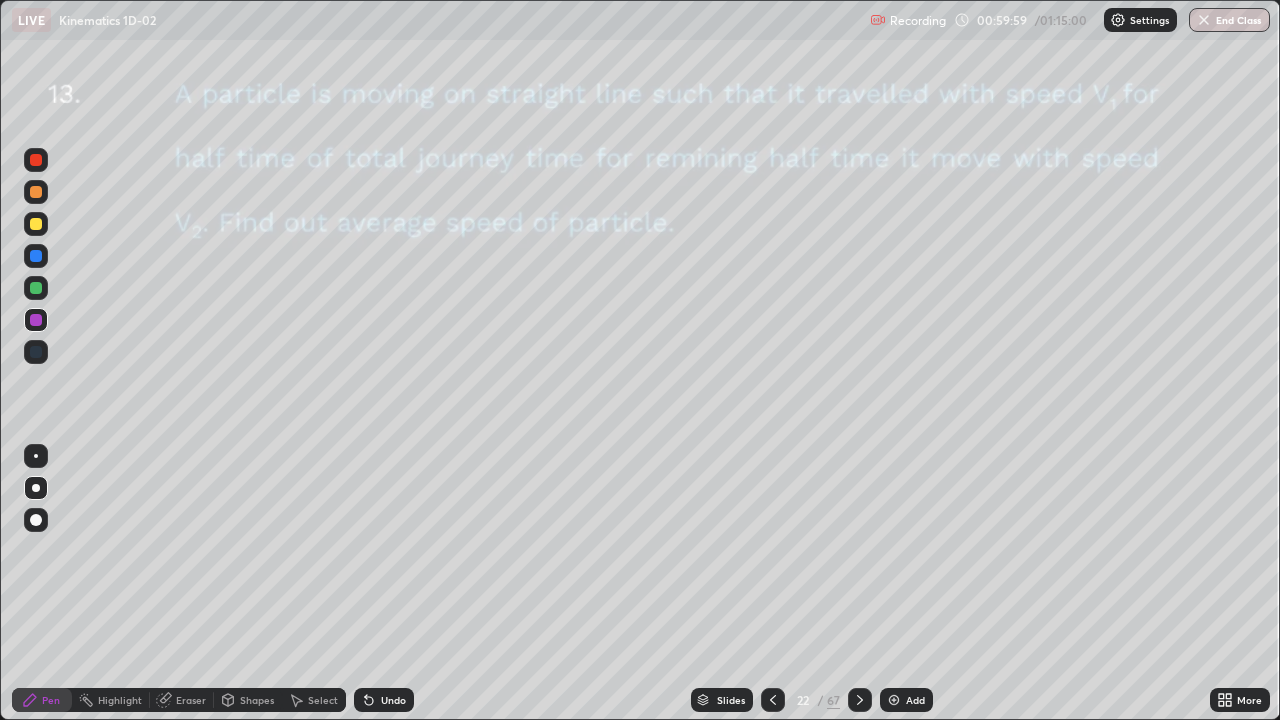 click on "Eraser" at bounding box center (182, 700) 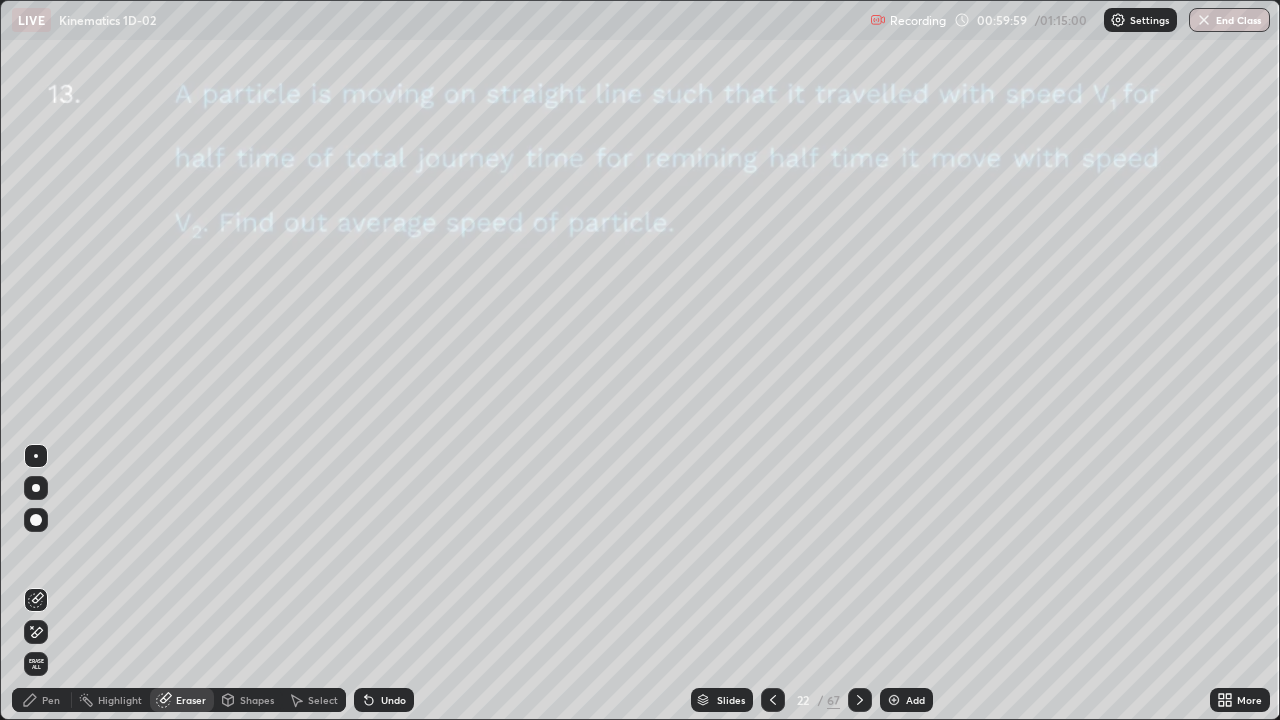 click 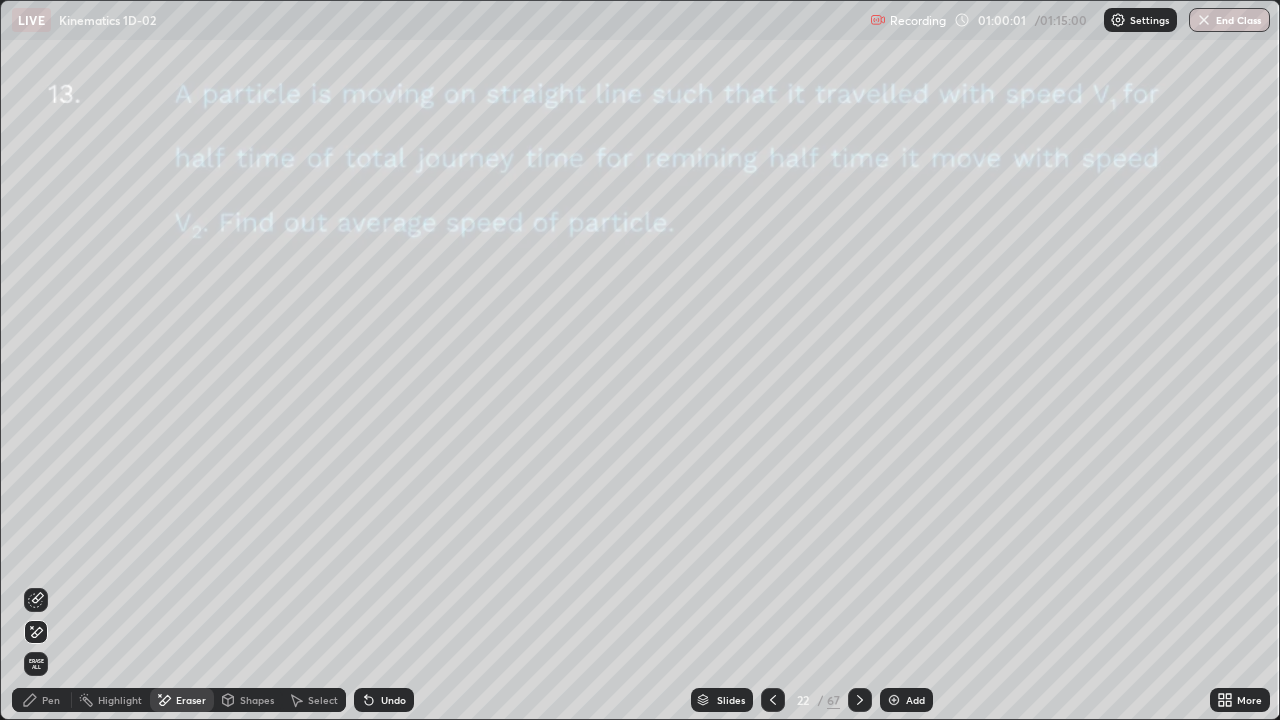 click on "Pen" at bounding box center (42, 700) 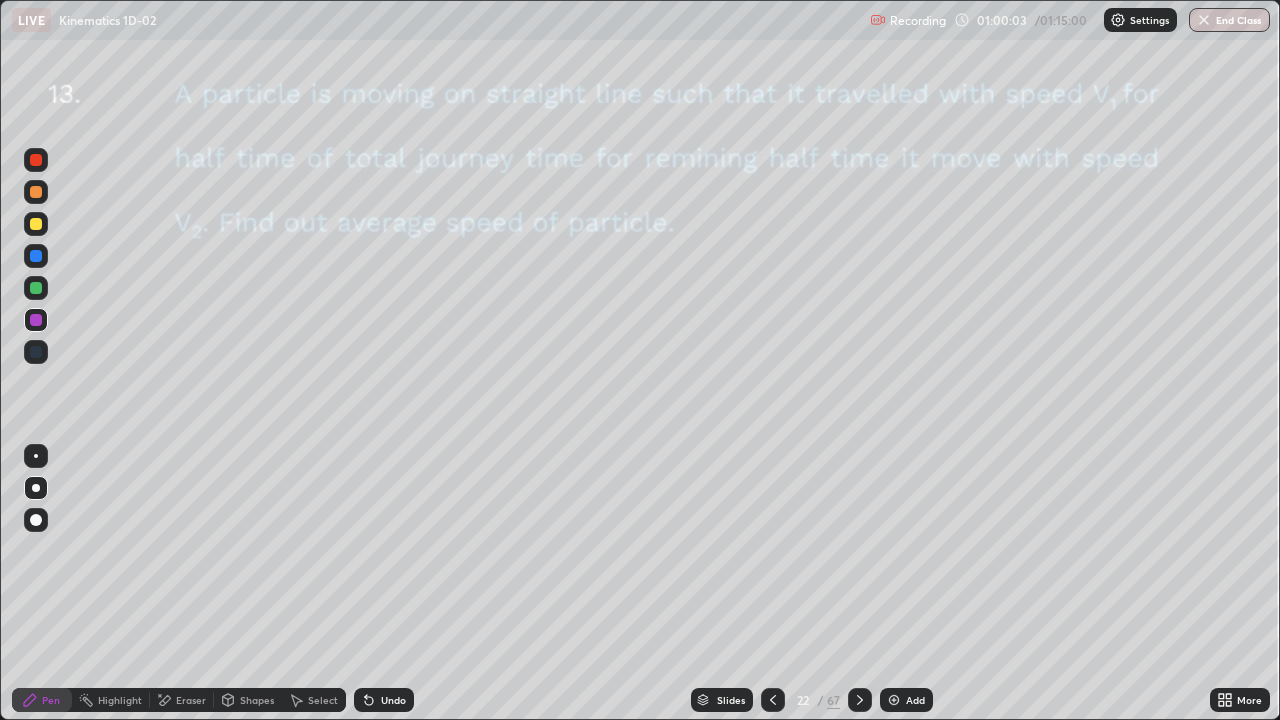 click on "Eraser" at bounding box center [191, 700] 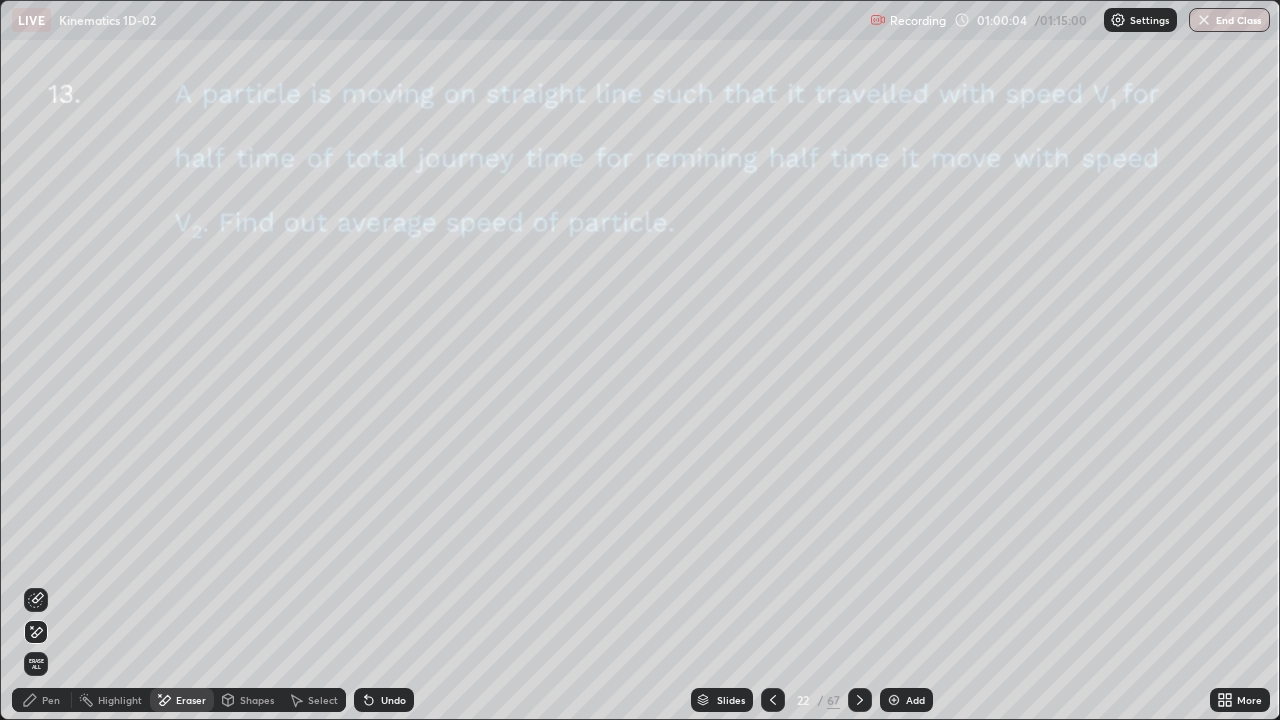 click on "Pen" at bounding box center [42, 700] 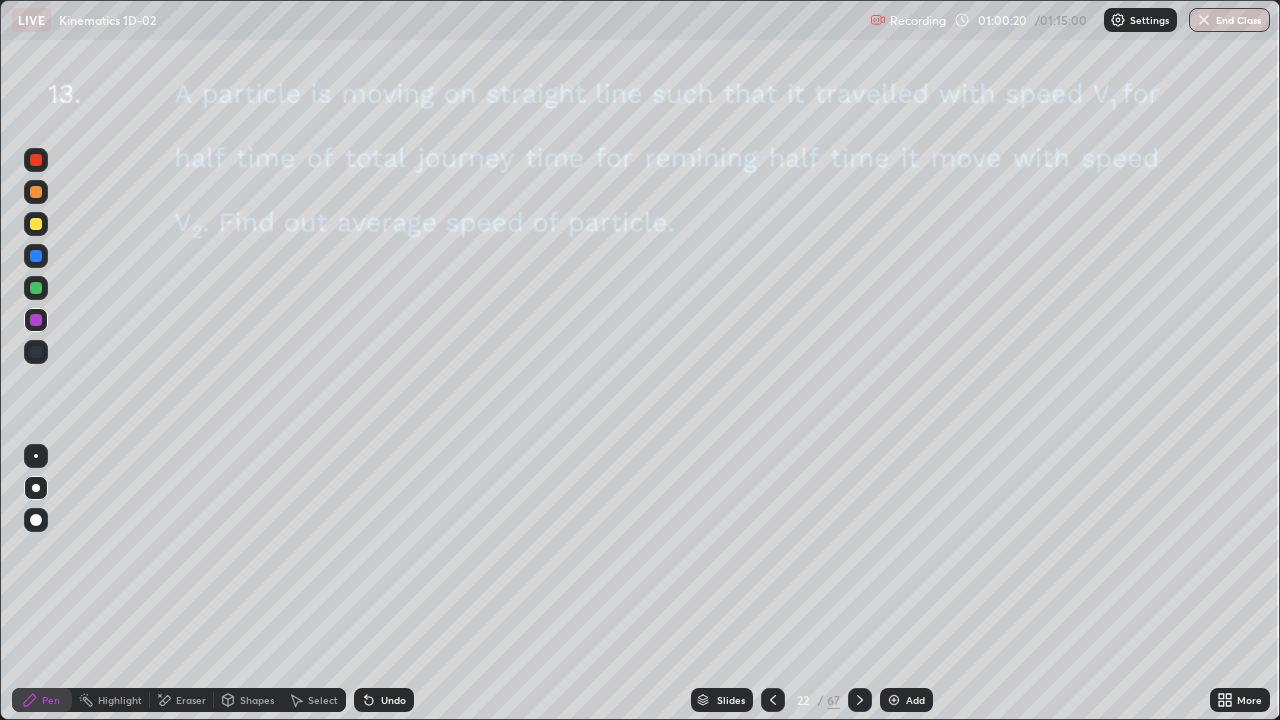 click at bounding box center [36, 320] 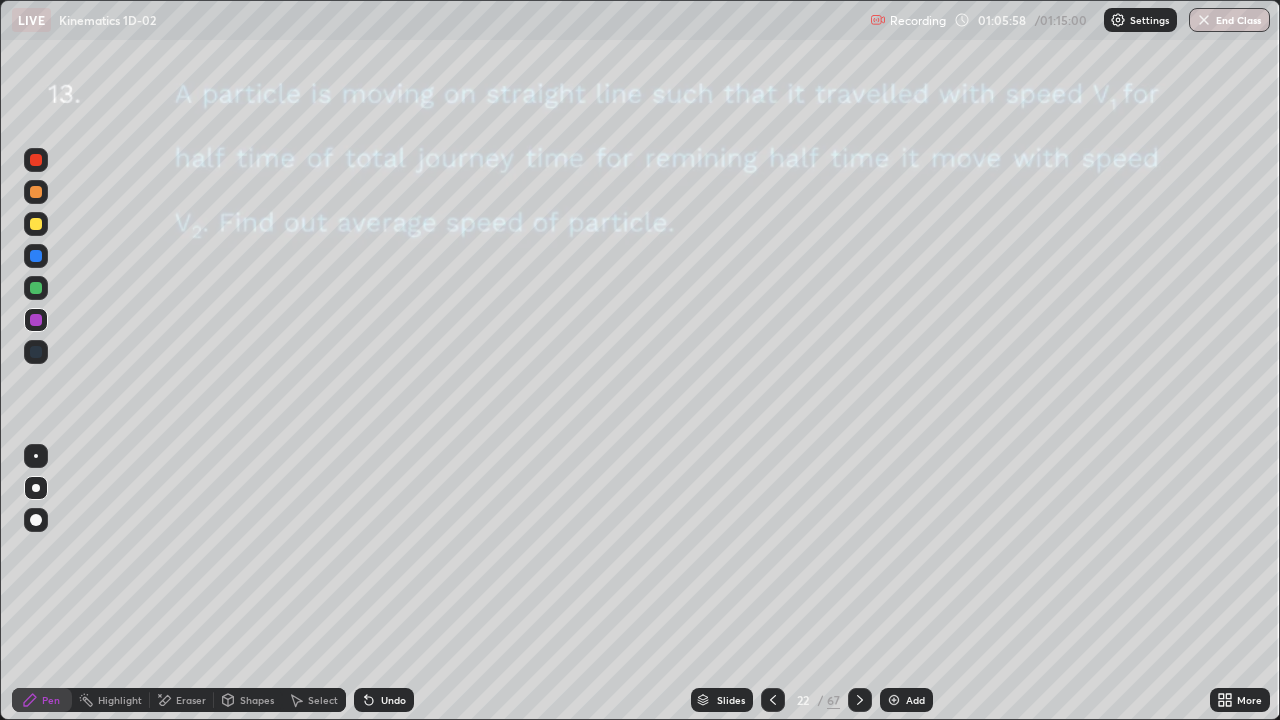 click 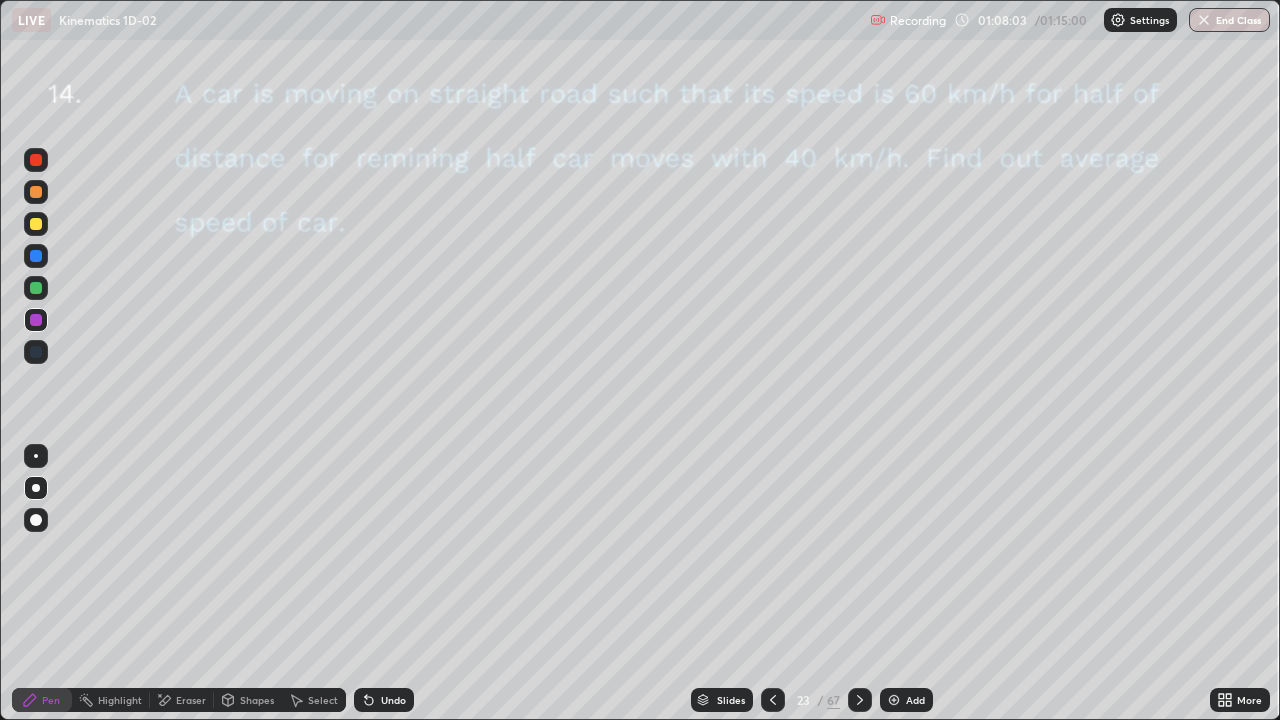 click at bounding box center [36, 160] 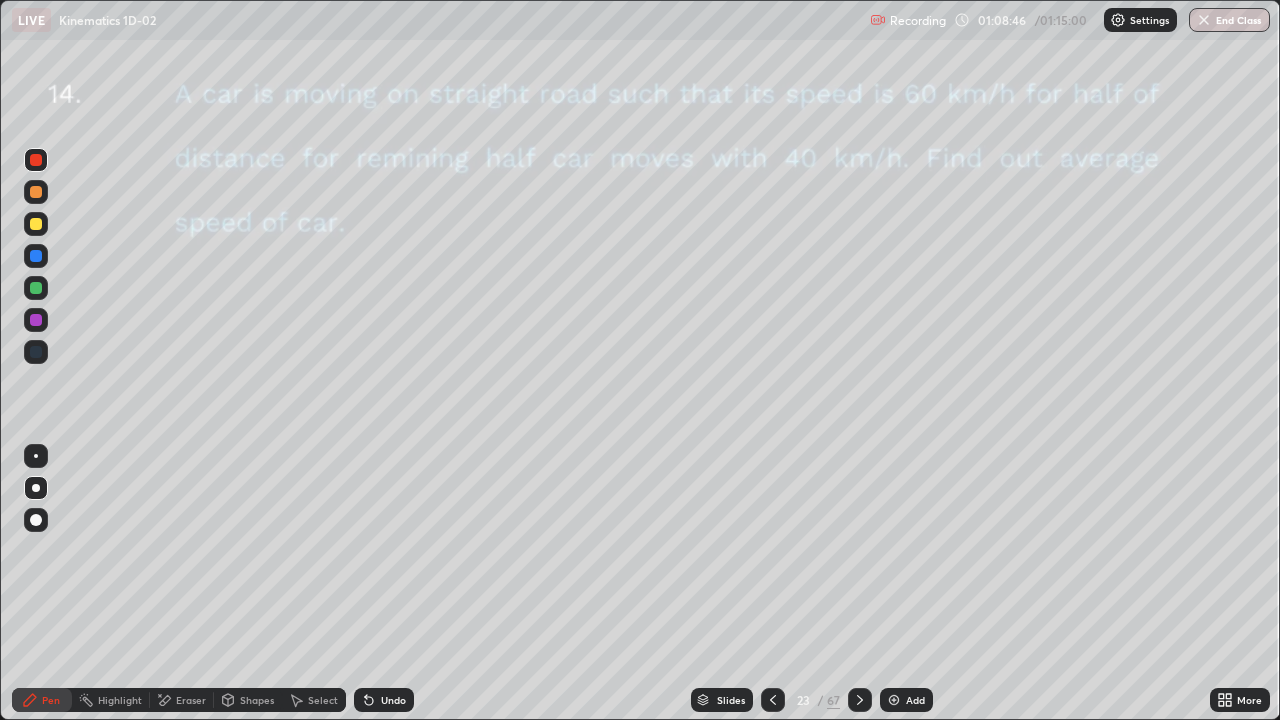 click 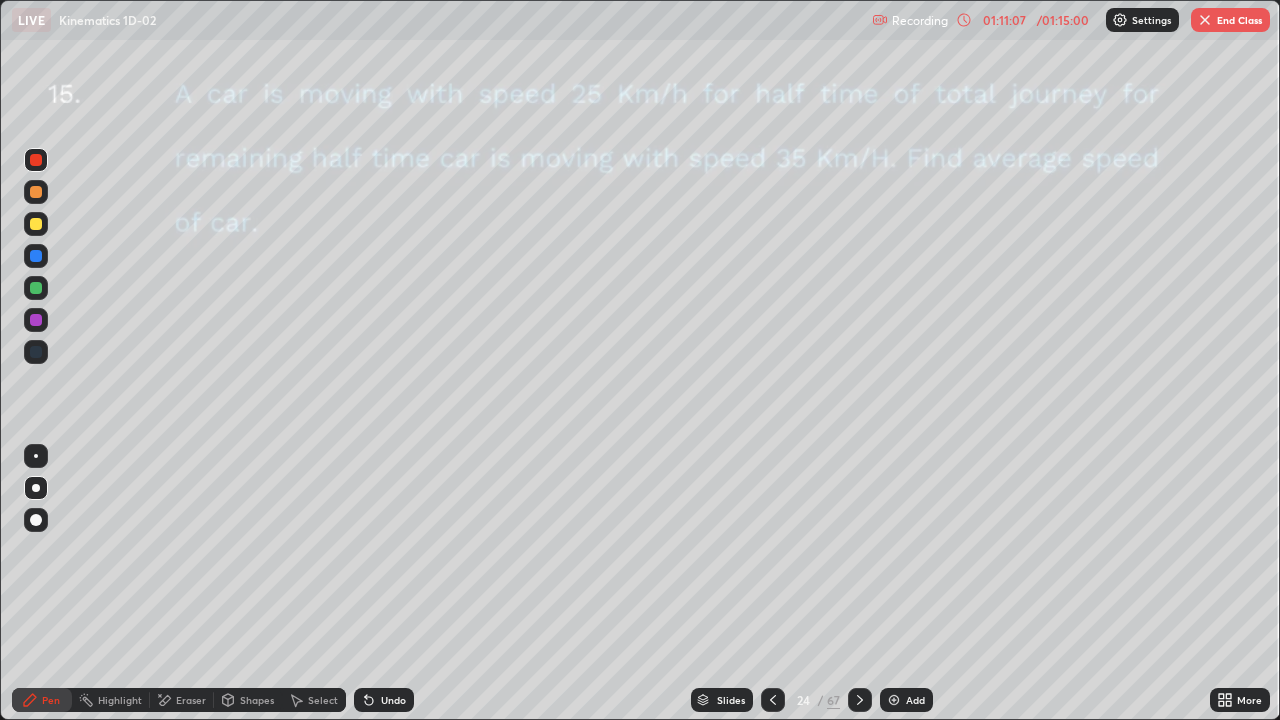 click 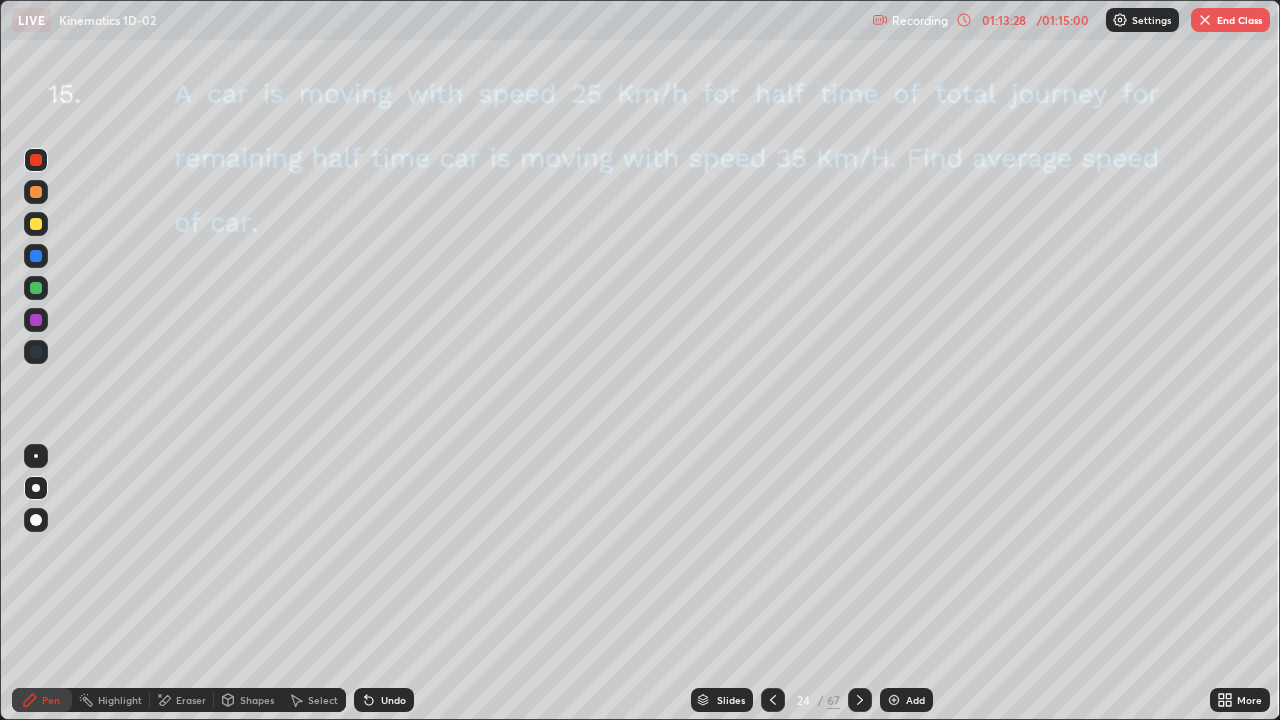 click on "End Class" at bounding box center (1230, 20) 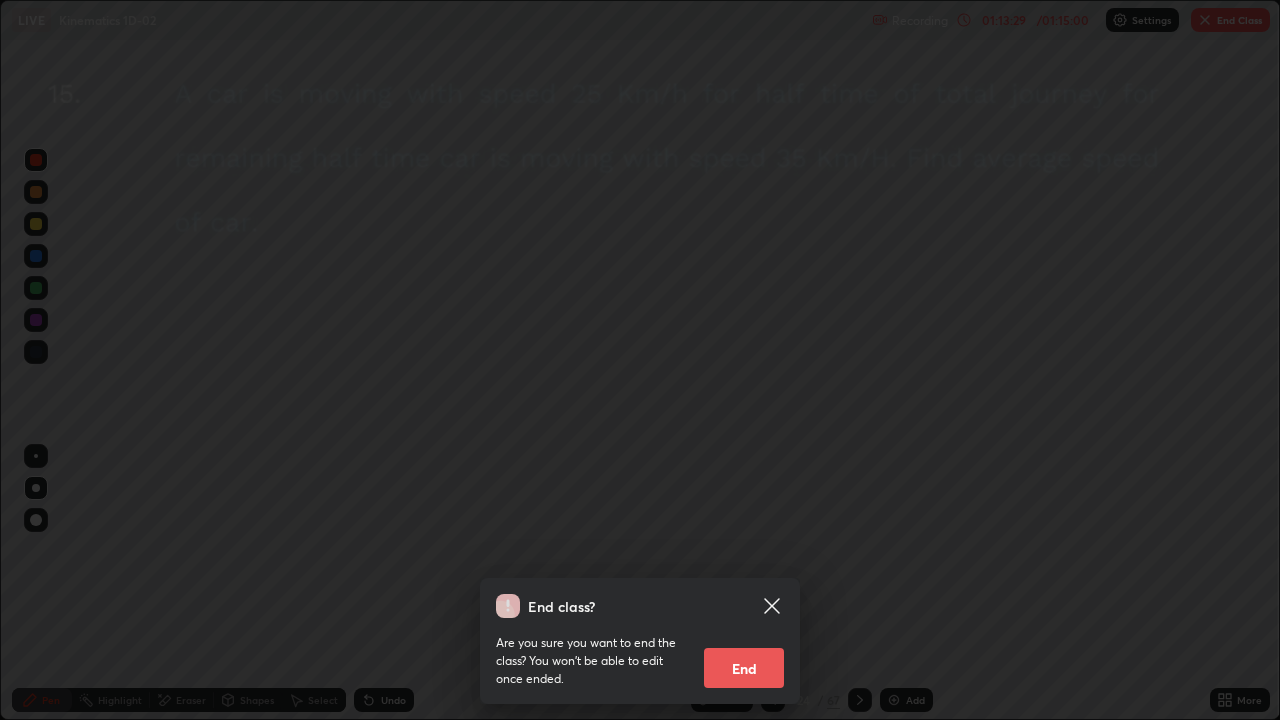 click on "End" at bounding box center (744, 668) 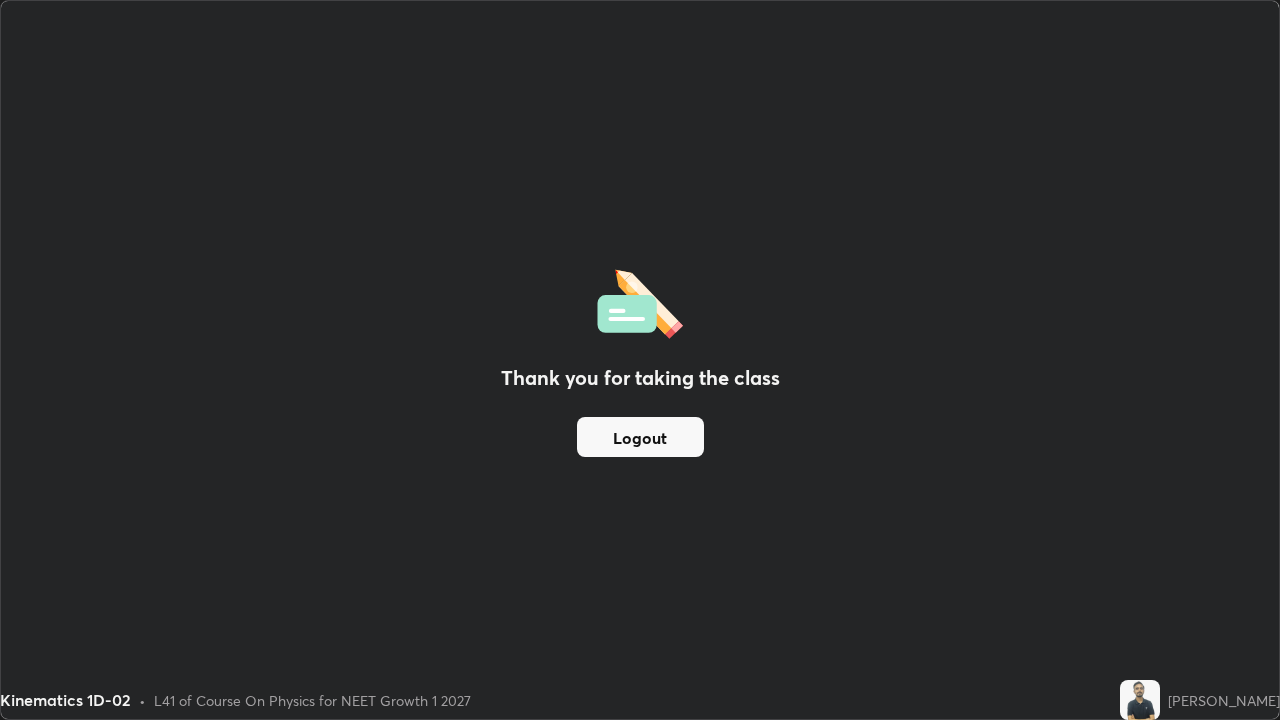 click on "Logout" at bounding box center [640, 437] 